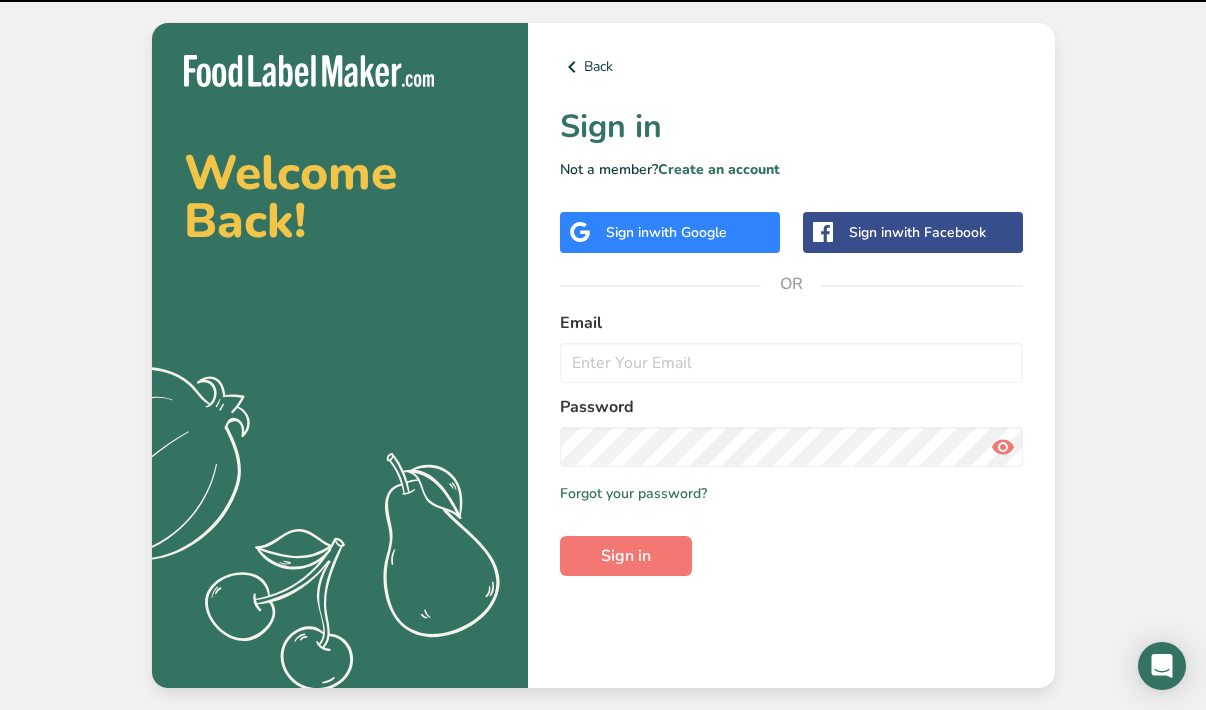 scroll, scrollTop: 0, scrollLeft: 0, axis: both 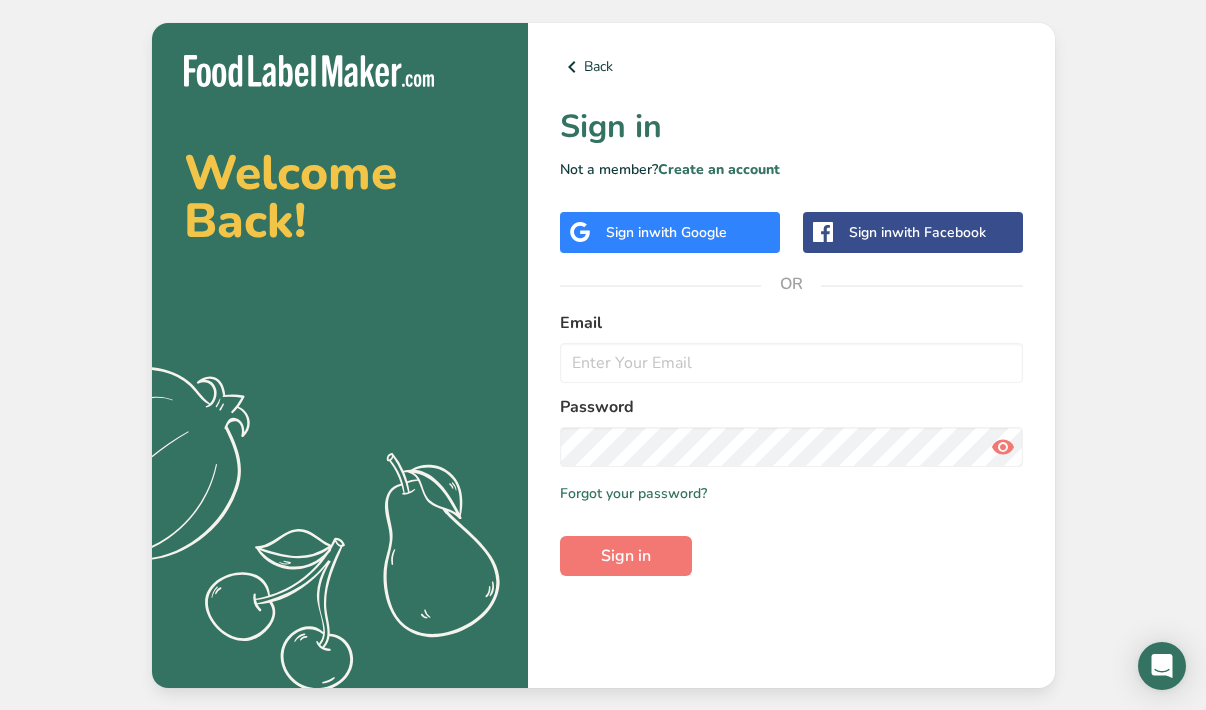click on "with Google" at bounding box center (688, 232) 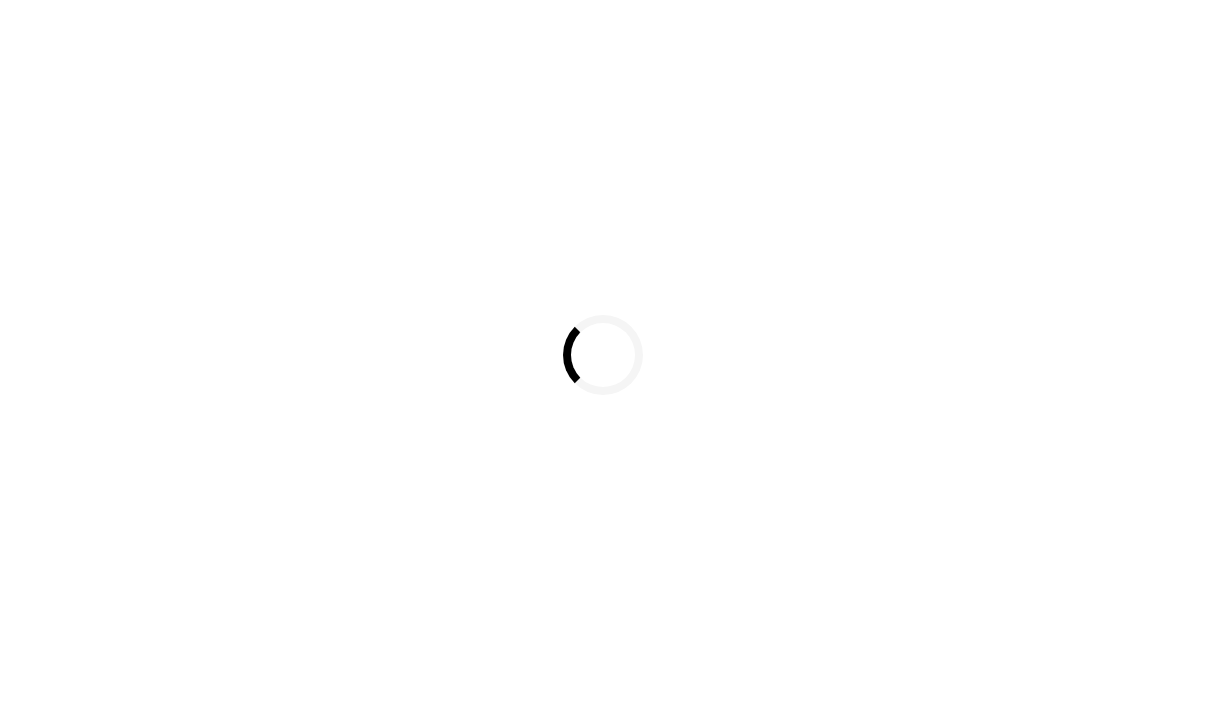 scroll, scrollTop: 0, scrollLeft: 0, axis: both 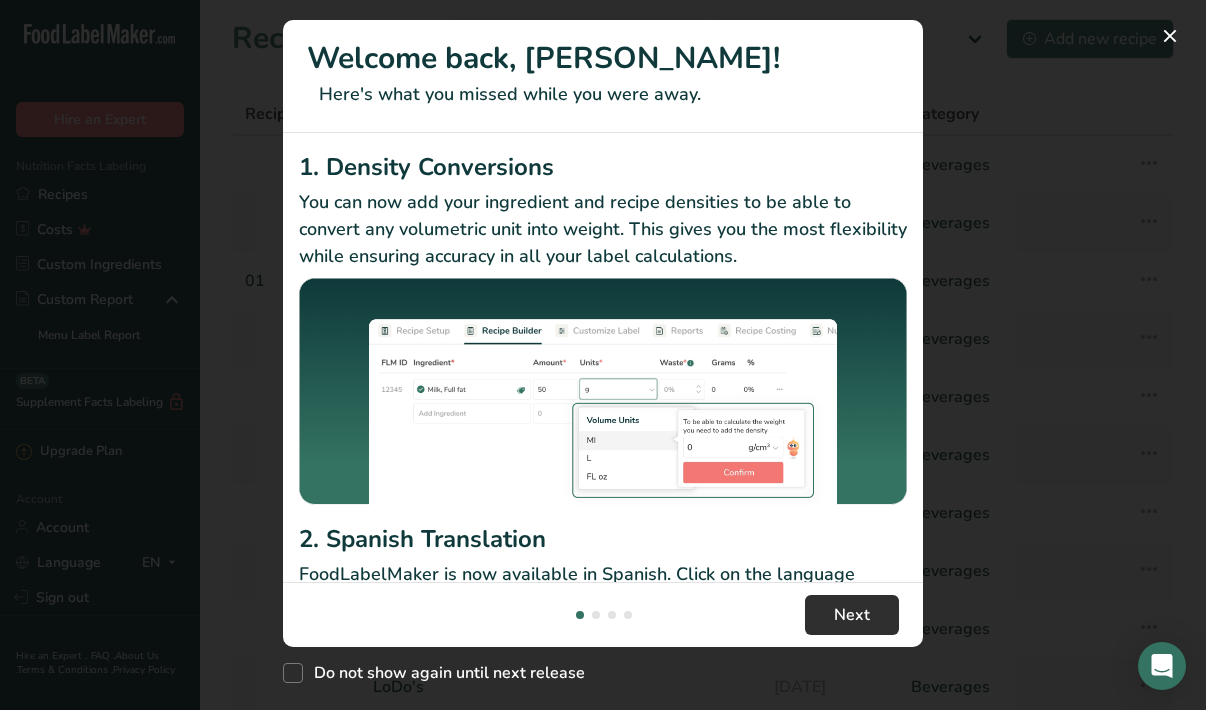 click on "Next" at bounding box center (852, 615) 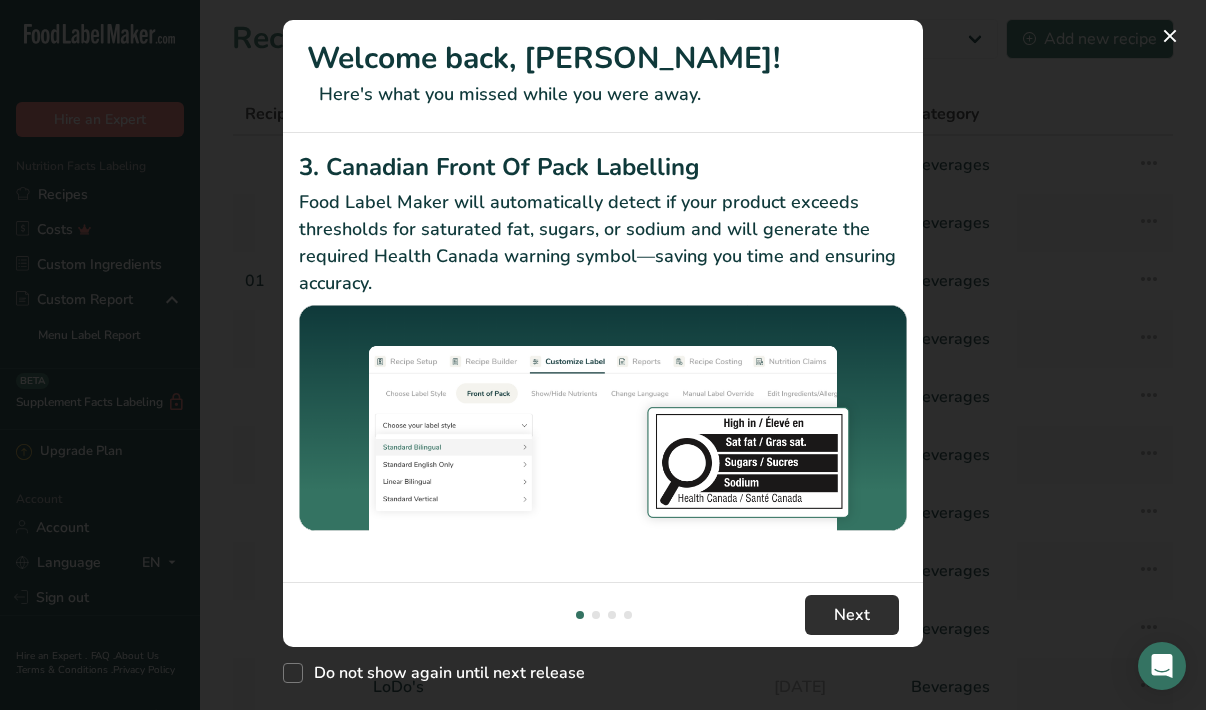 click on "Next" at bounding box center [852, 615] 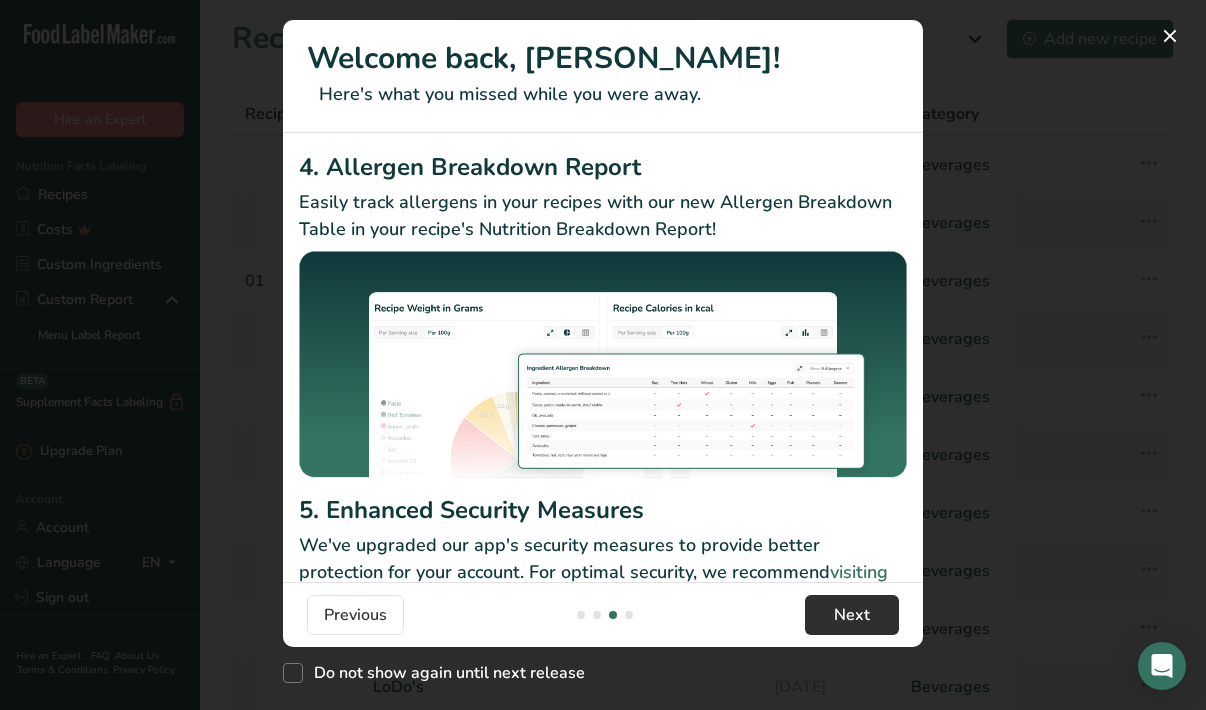 click on "Next" at bounding box center [852, 615] 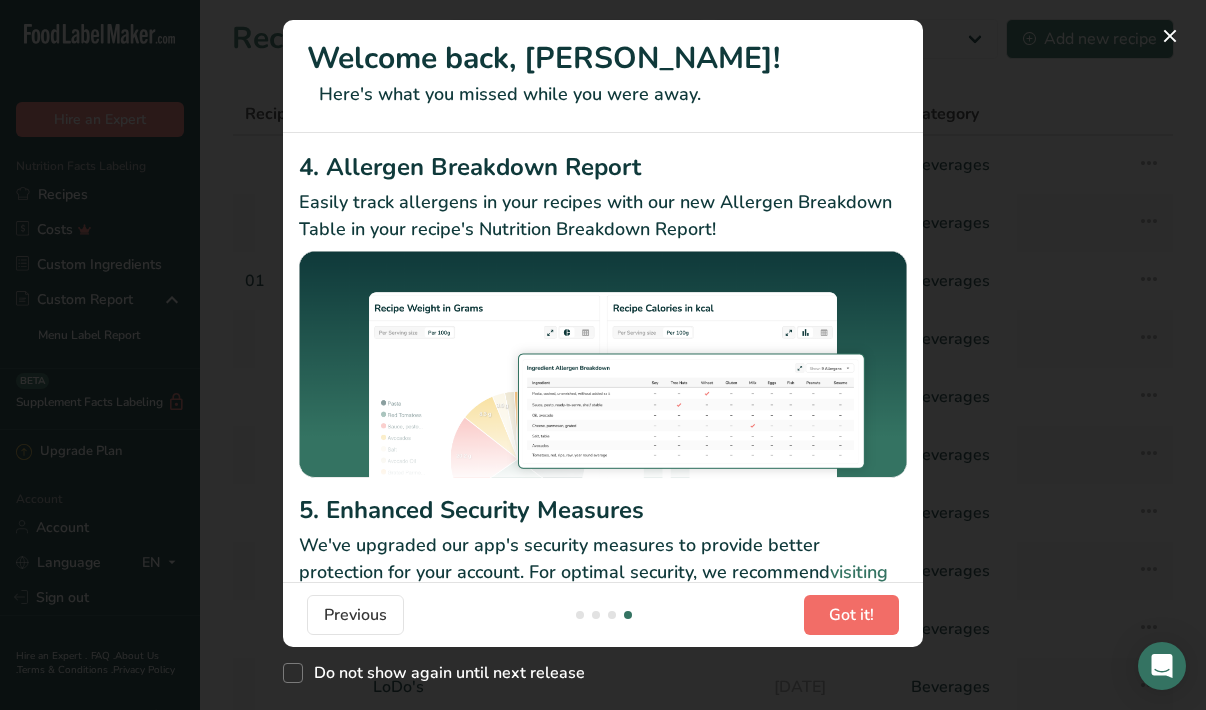scroll, scrollTop: 0, scrollLeft: 1920, axis: horizontal 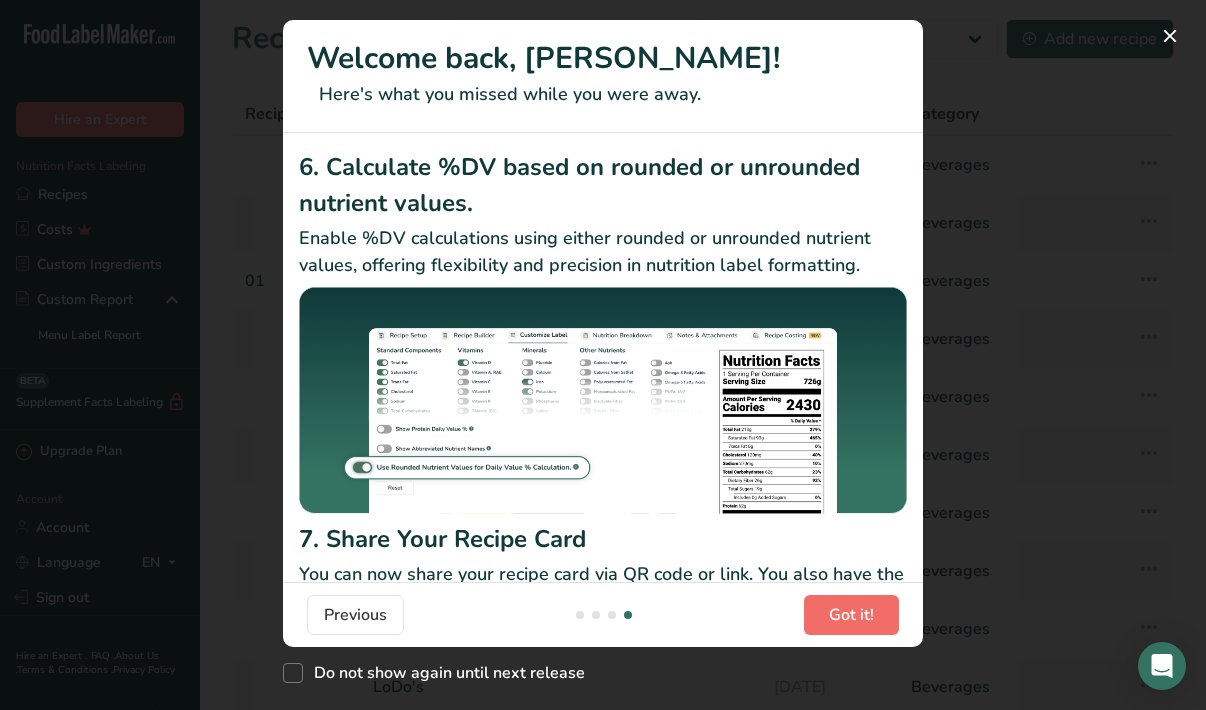 click on "Got it!" at bounding box center [851, 615] 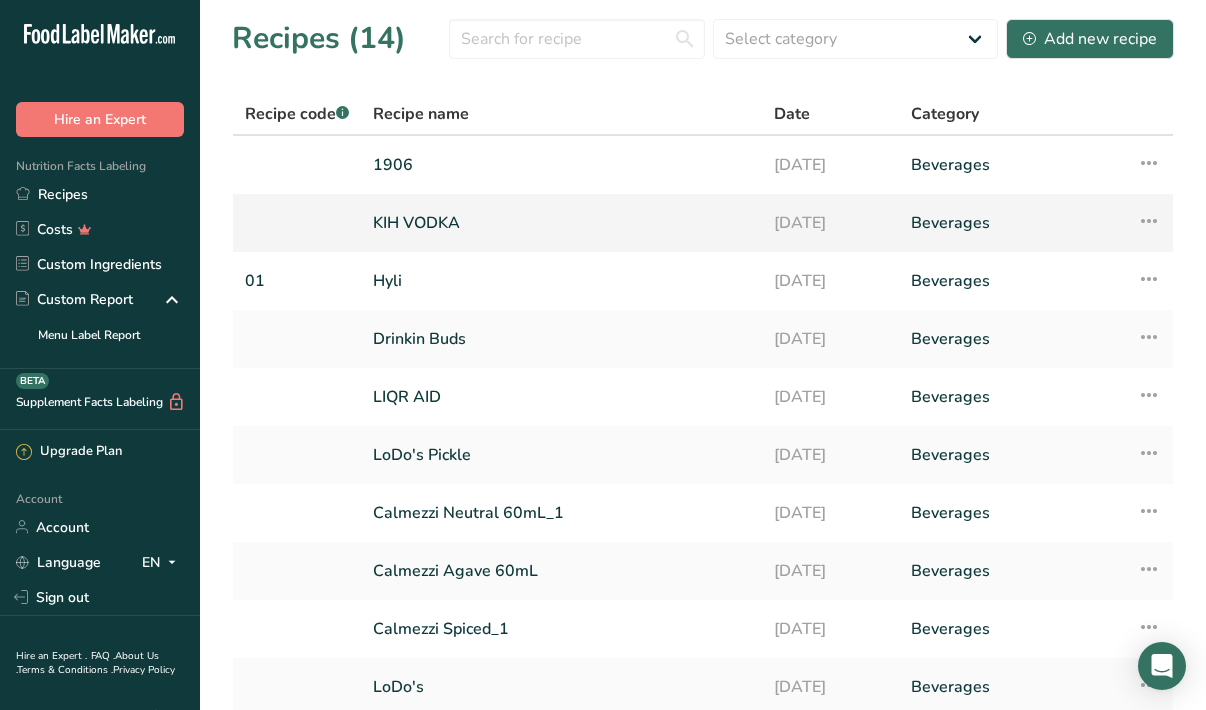 click on "KIH VODKA" at bounding box center [561, 223] 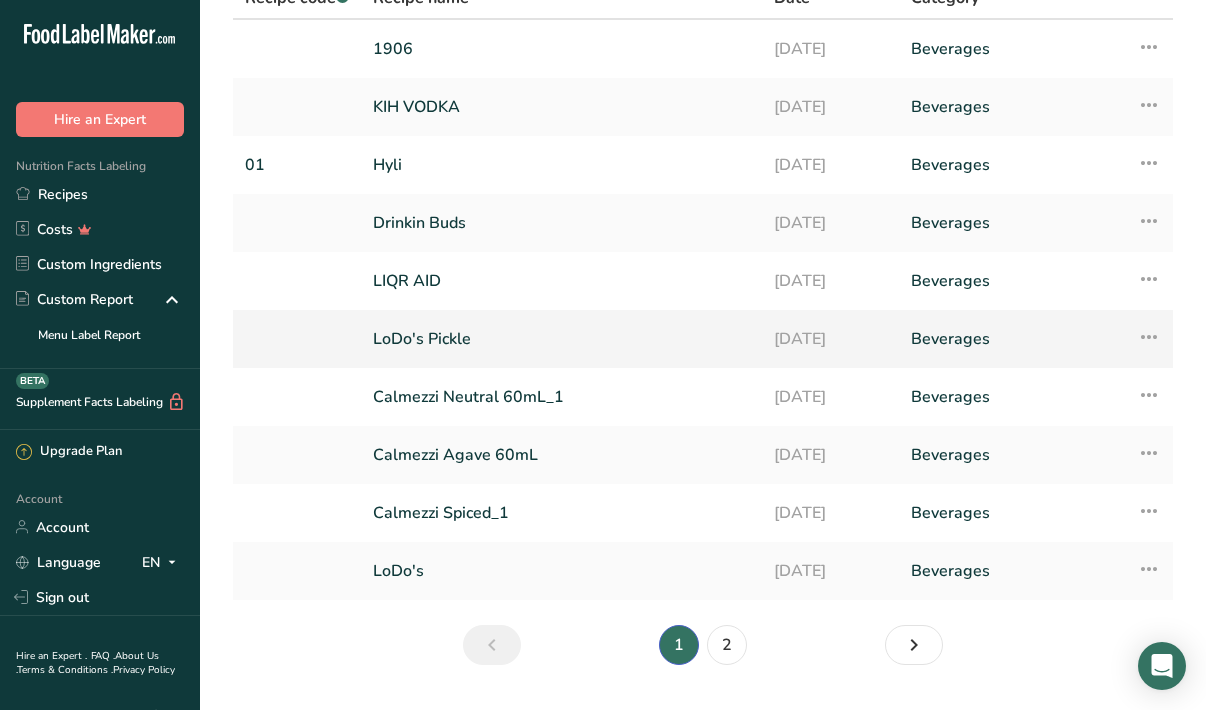 scroll, scrollTop: 118, scrollLeft: 0, axis: vertical 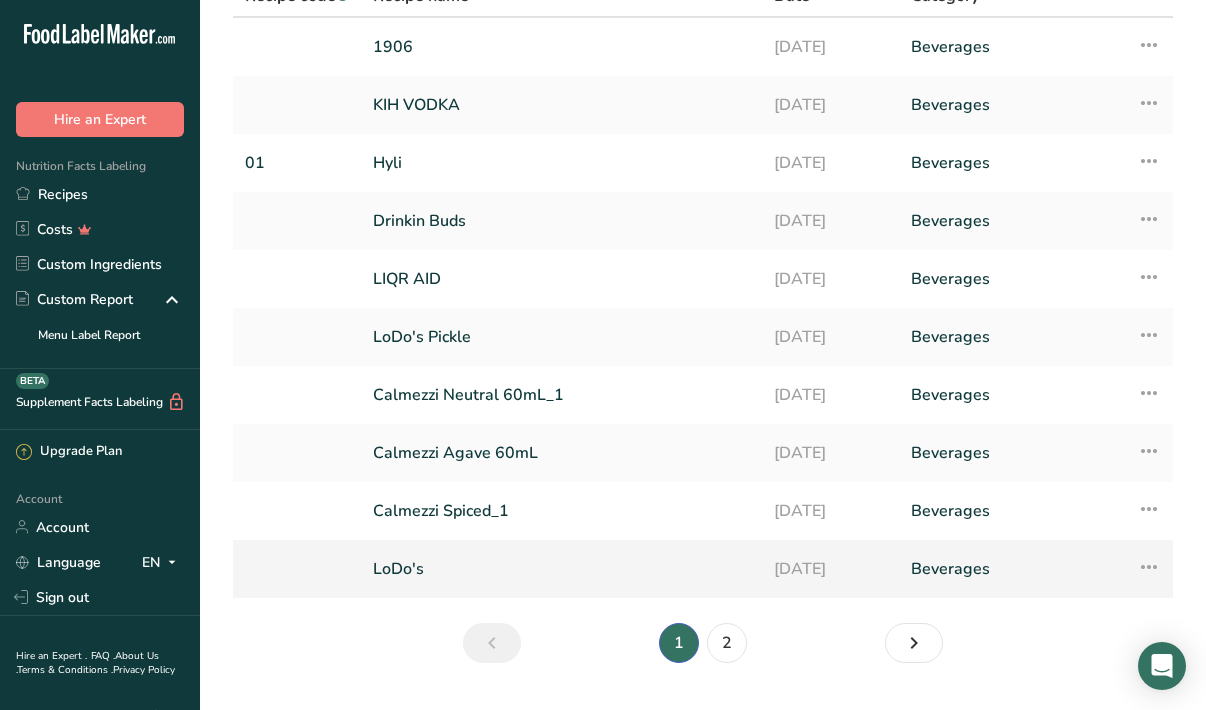 click on "LoDo's" at bounding box center [561, 569] 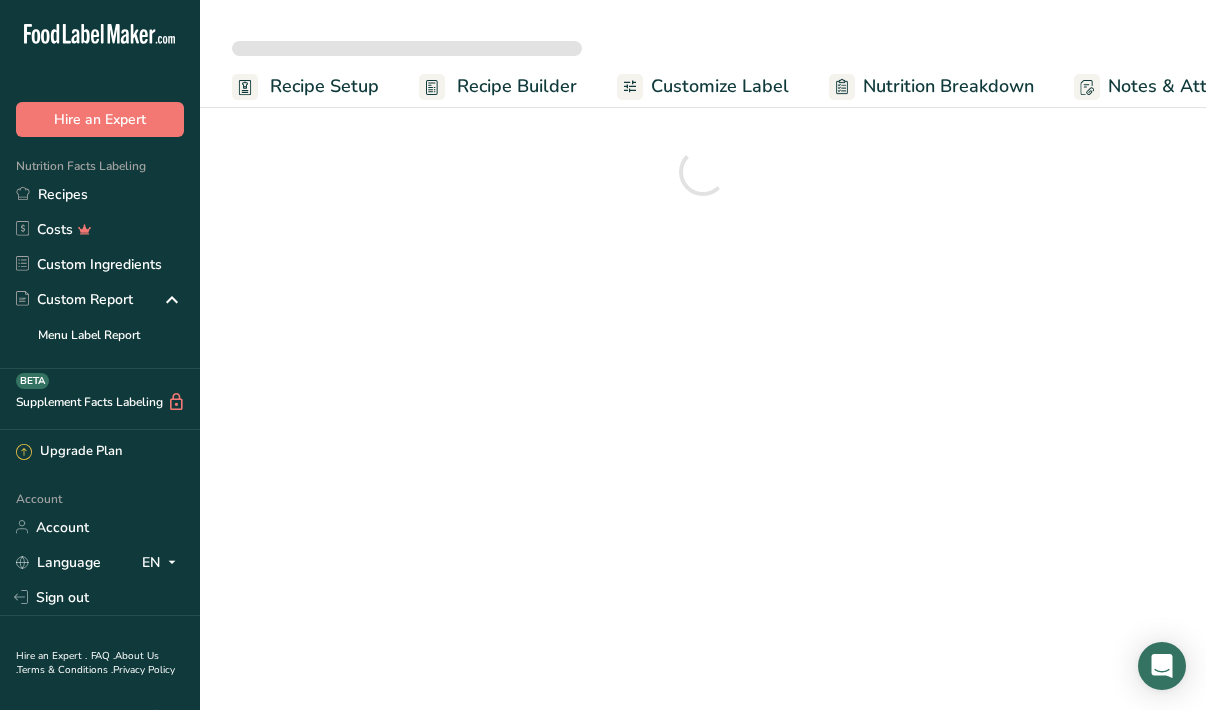 scroll, scrollTop: 0, scrollLeft: 0, axis: both 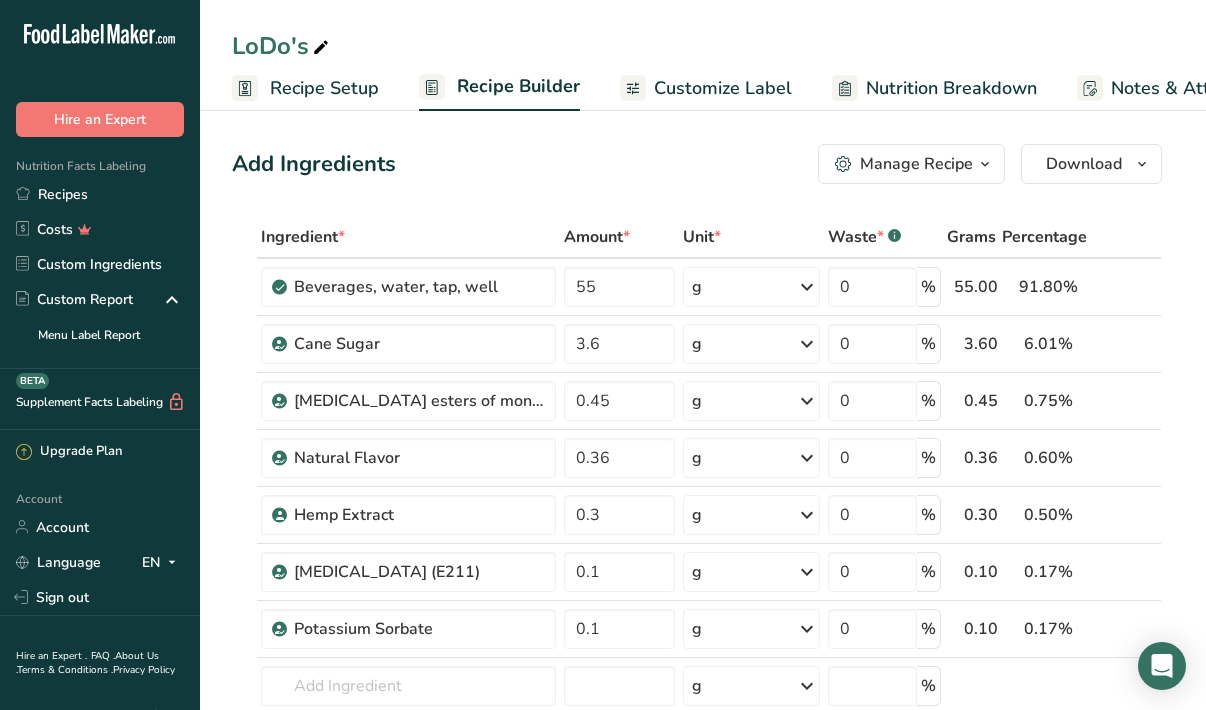 click on "Manage Recipe" at bounding box center [916, 164] 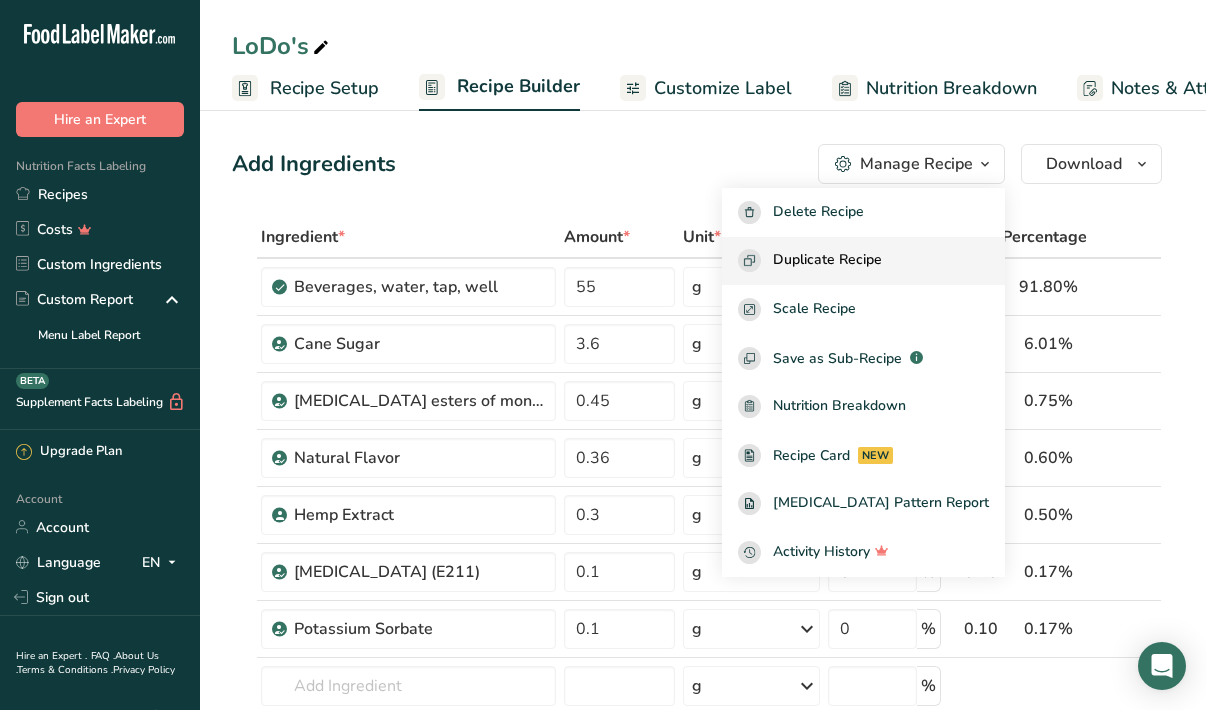 click on "Duplicate Recipe" at bounding box center [827, 260] 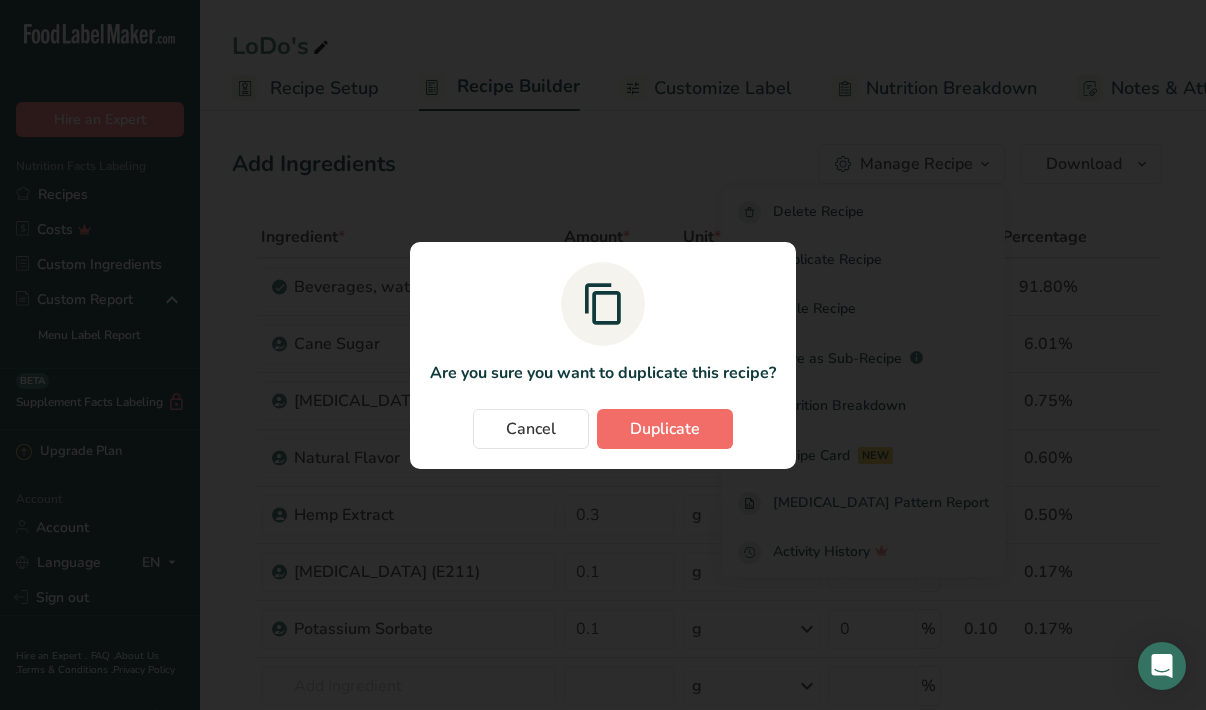 click on "Duplicate" at bounding box center [665, 429] 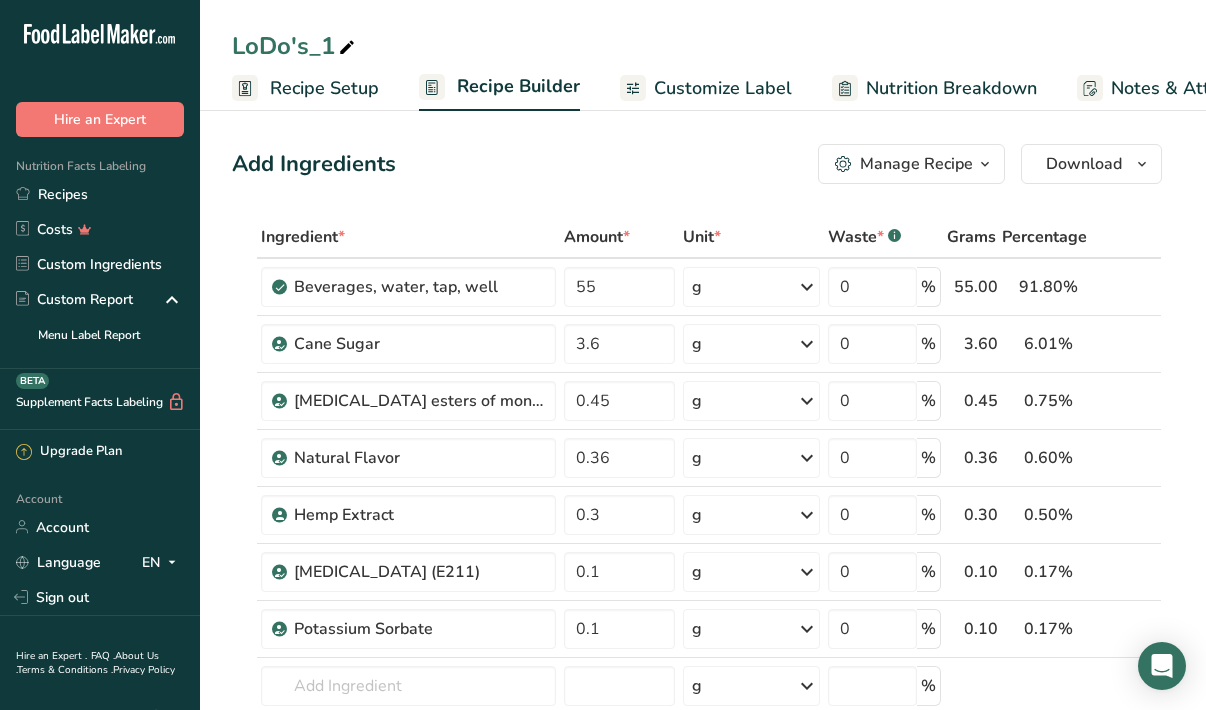 scroll, scrollTop: 0, scrollLeft: 0, axis: both 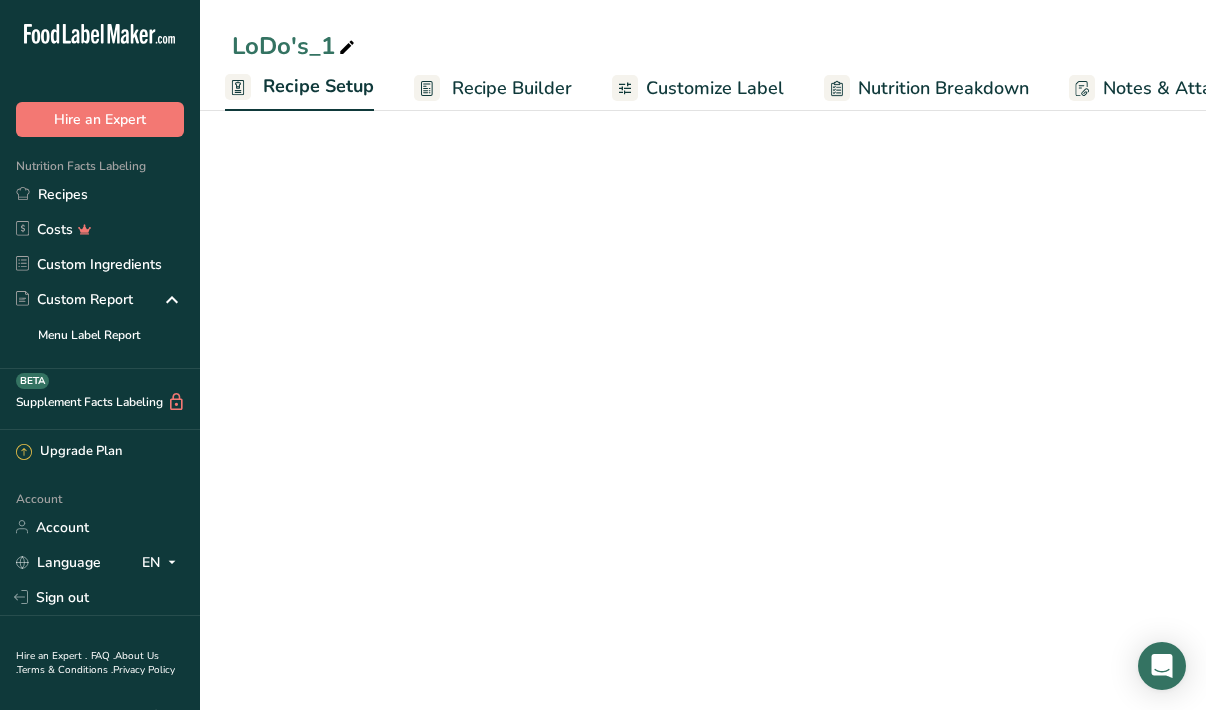 select on "22" 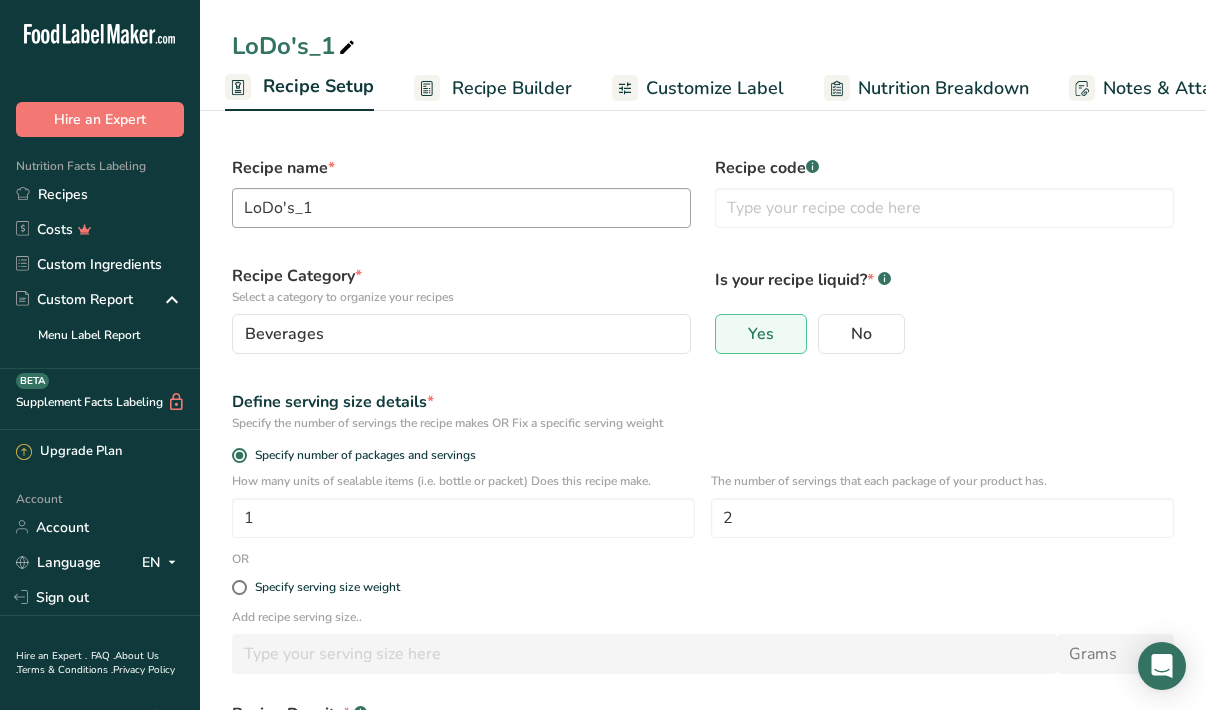 scroll, scrollTop: 0, scrollLeft: 0, axis: both 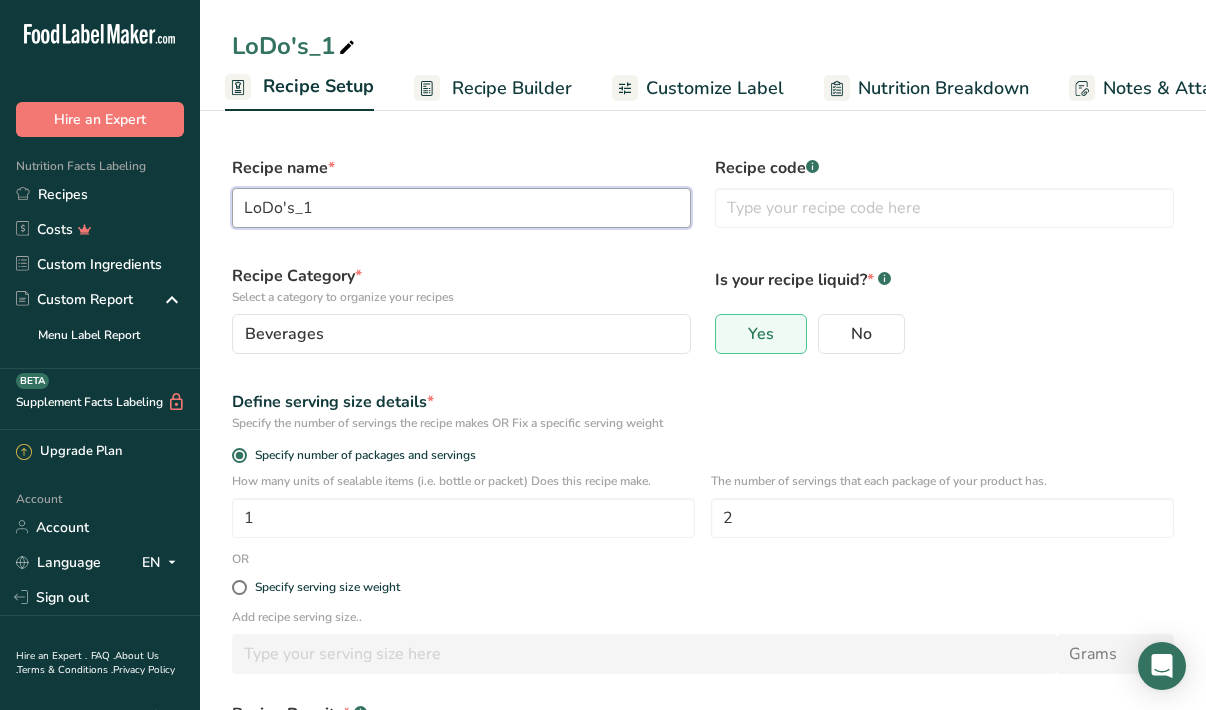 click on "LoDo's_1" at bounding box center [461, 208] 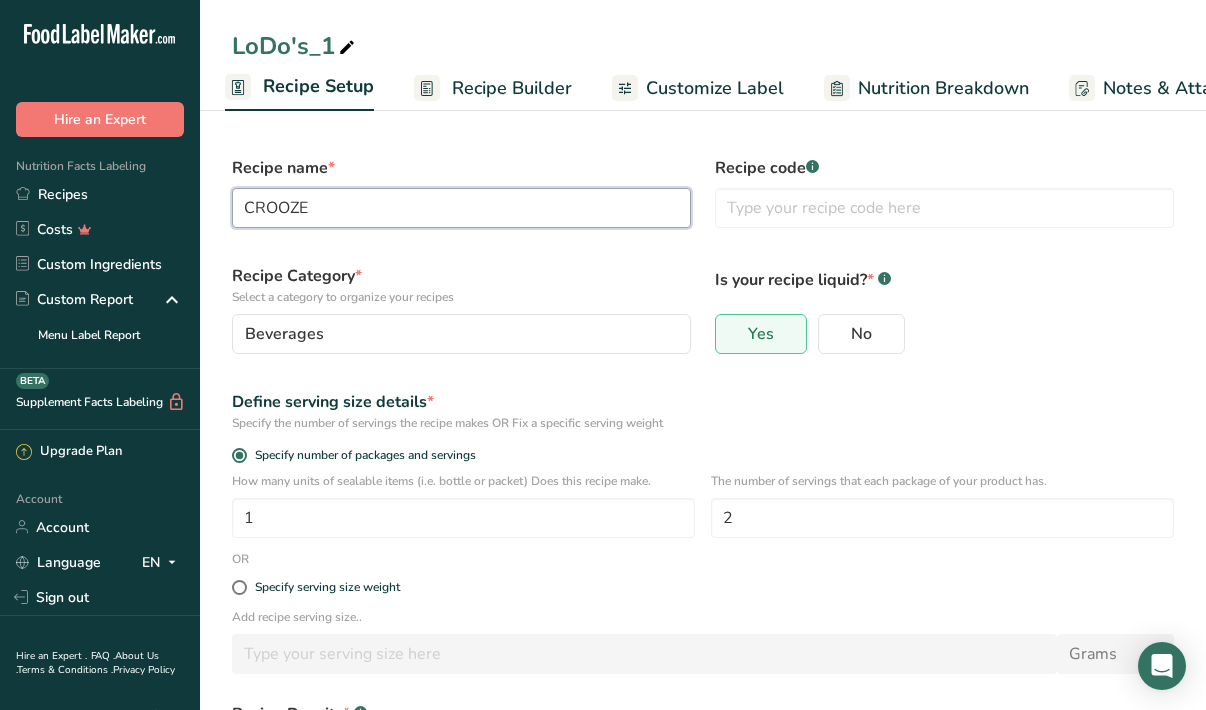 type on "CROOZE" 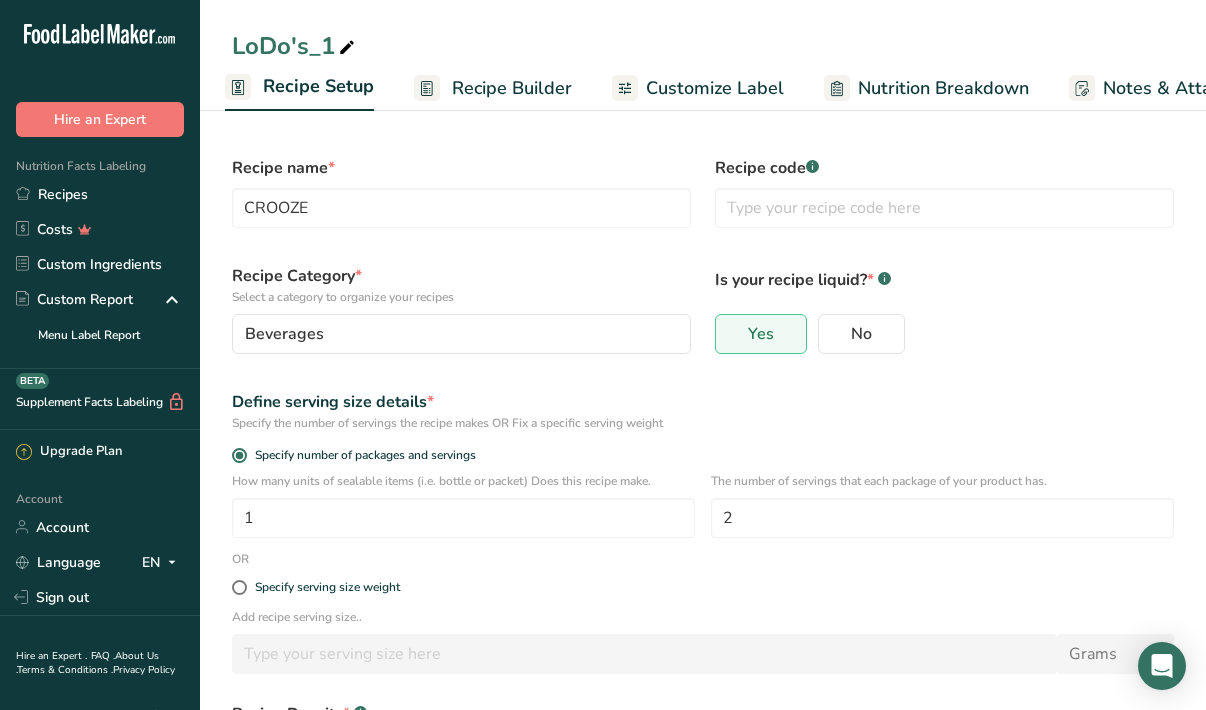 click on "Recipe Category *
Select a category to organize your recipes" at bounding box center (461, 285) 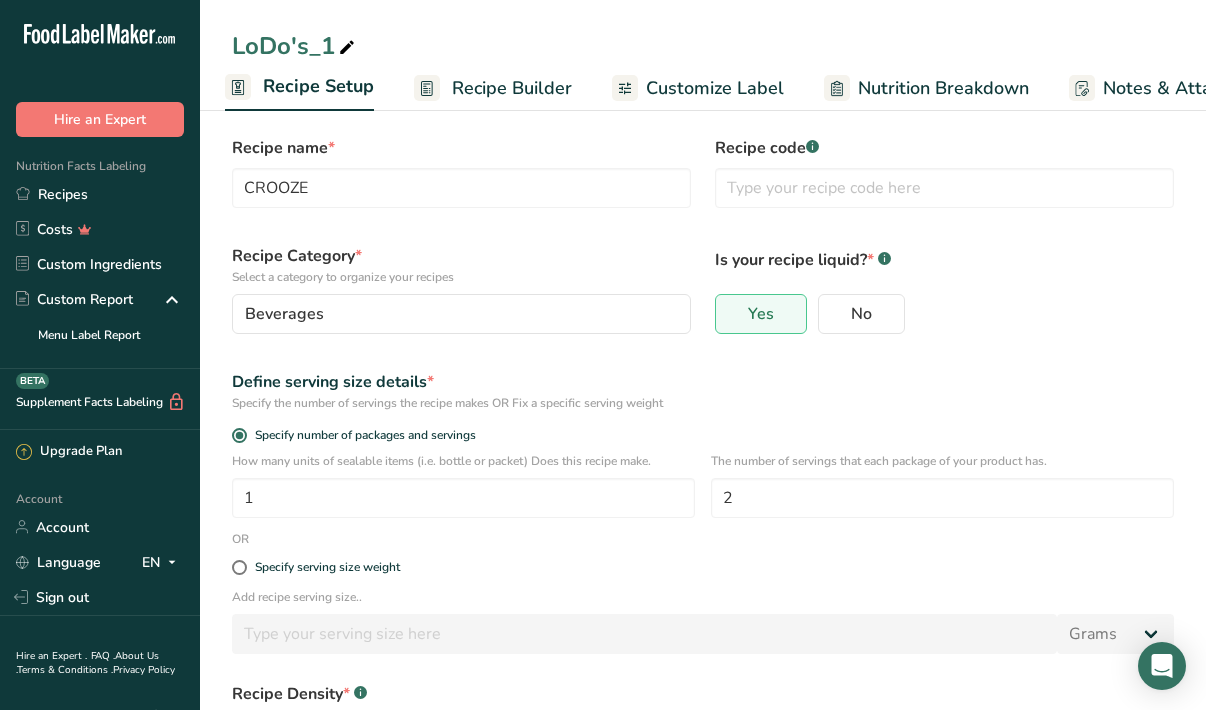 scroll, scrollTop: 0, scrollLeft: 0, axis: both 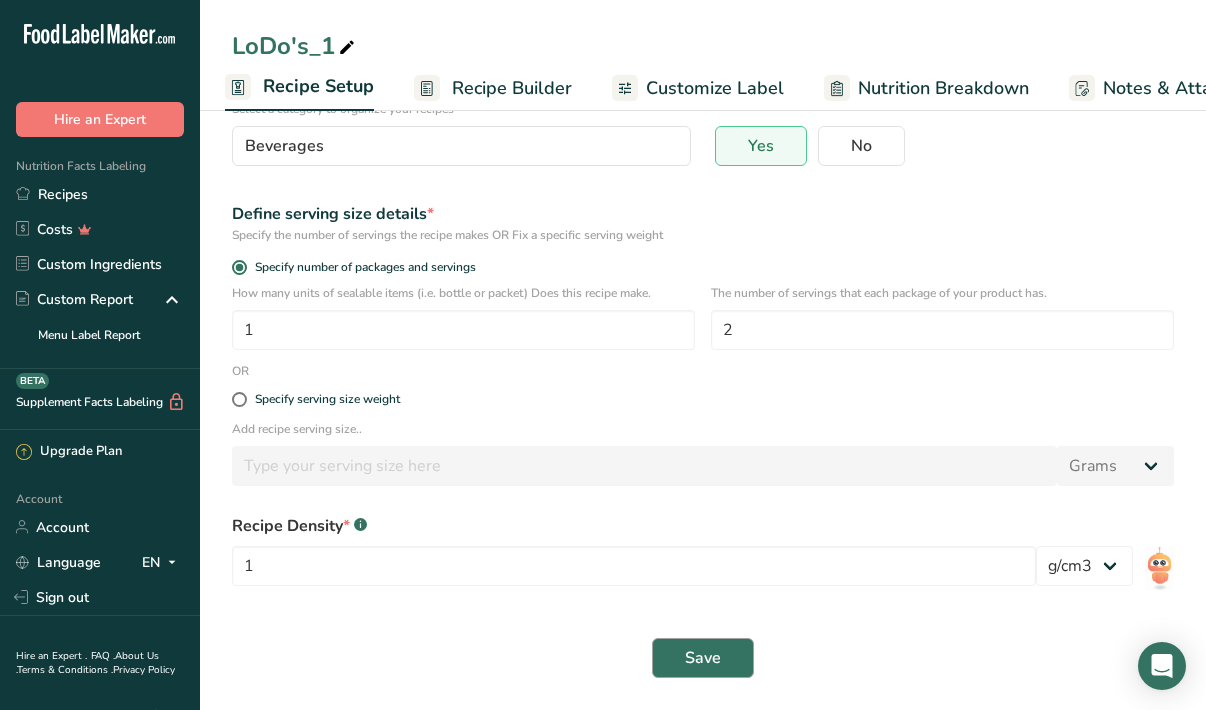 click on "Save" at bounding box center [703, 658] 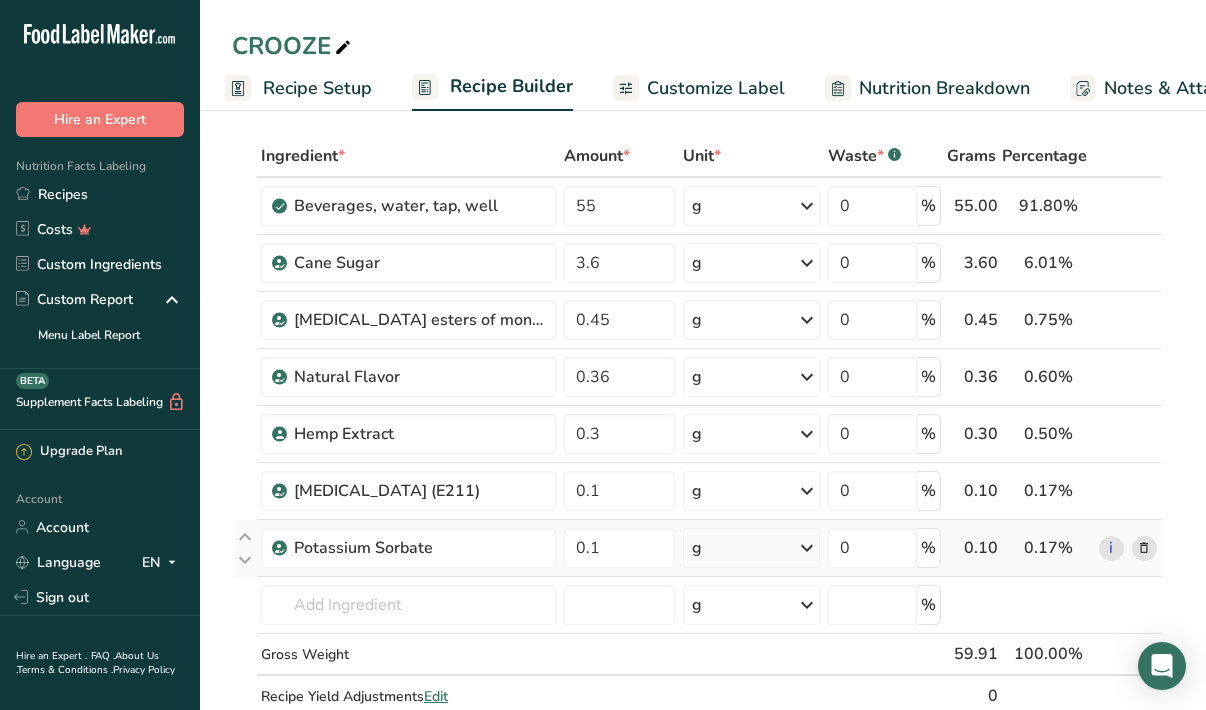 scroll, scrollTop: 76, scrollLeft: 0, axis: vertical 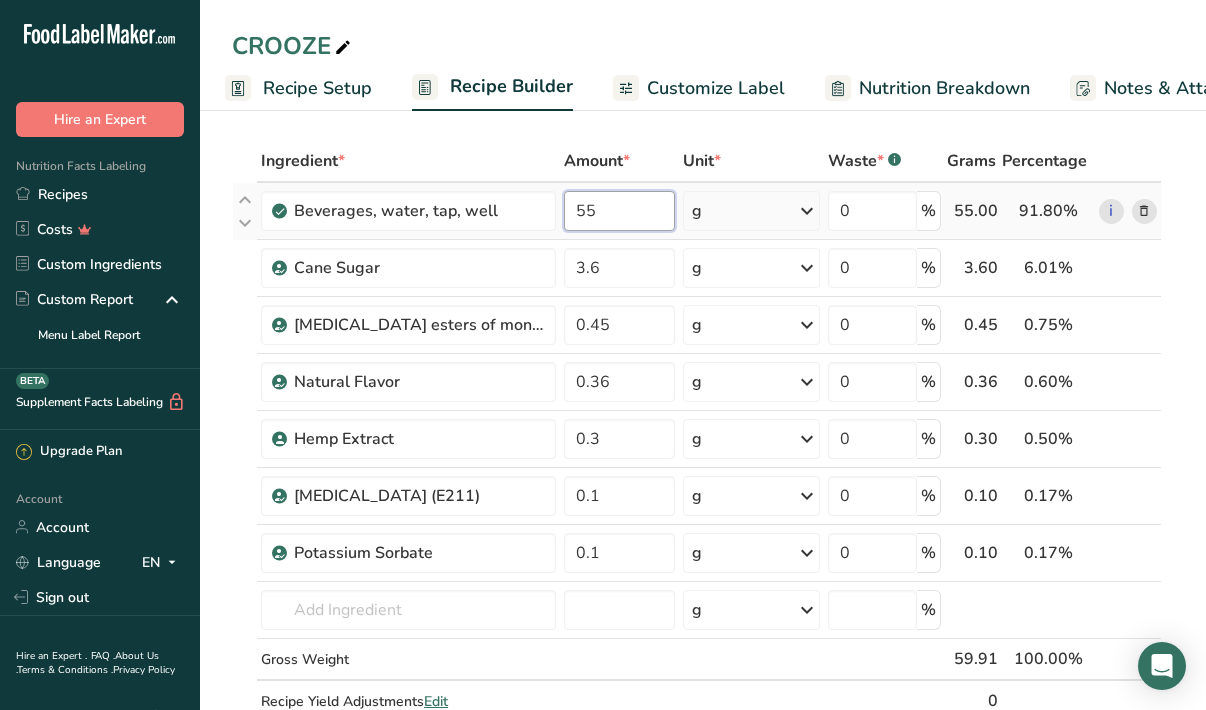 click on "55" at bounding box center (619, 211) 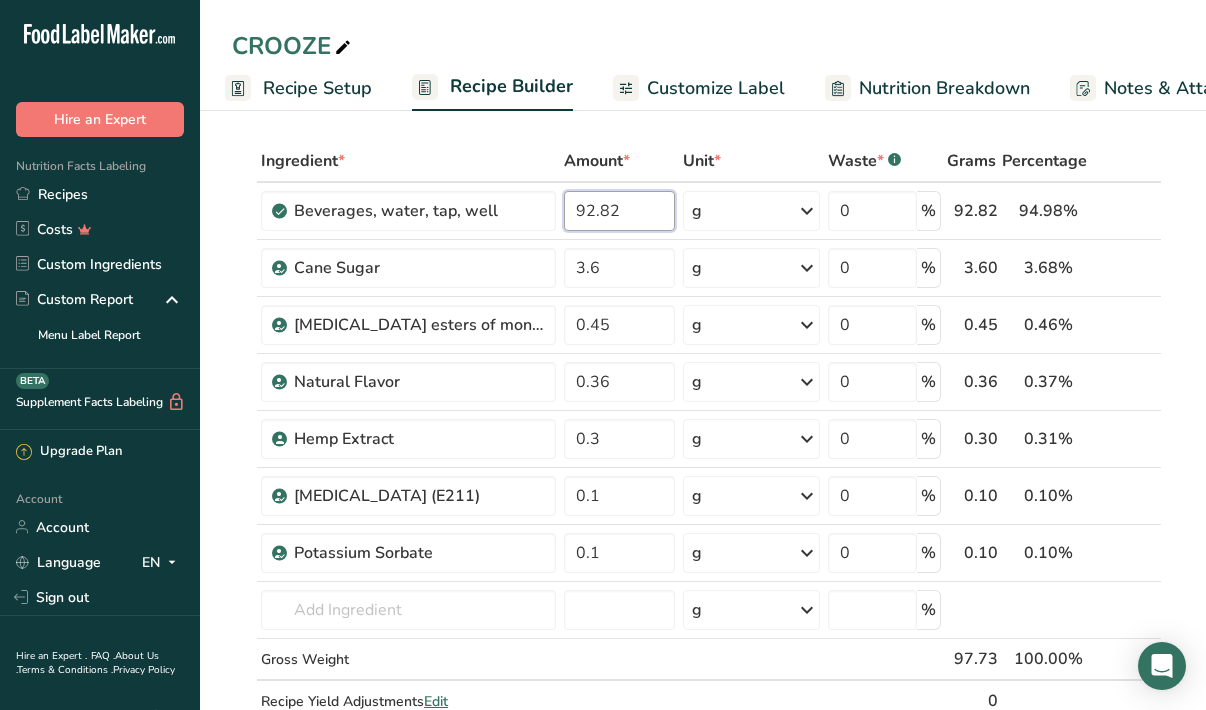 type on "92.82" 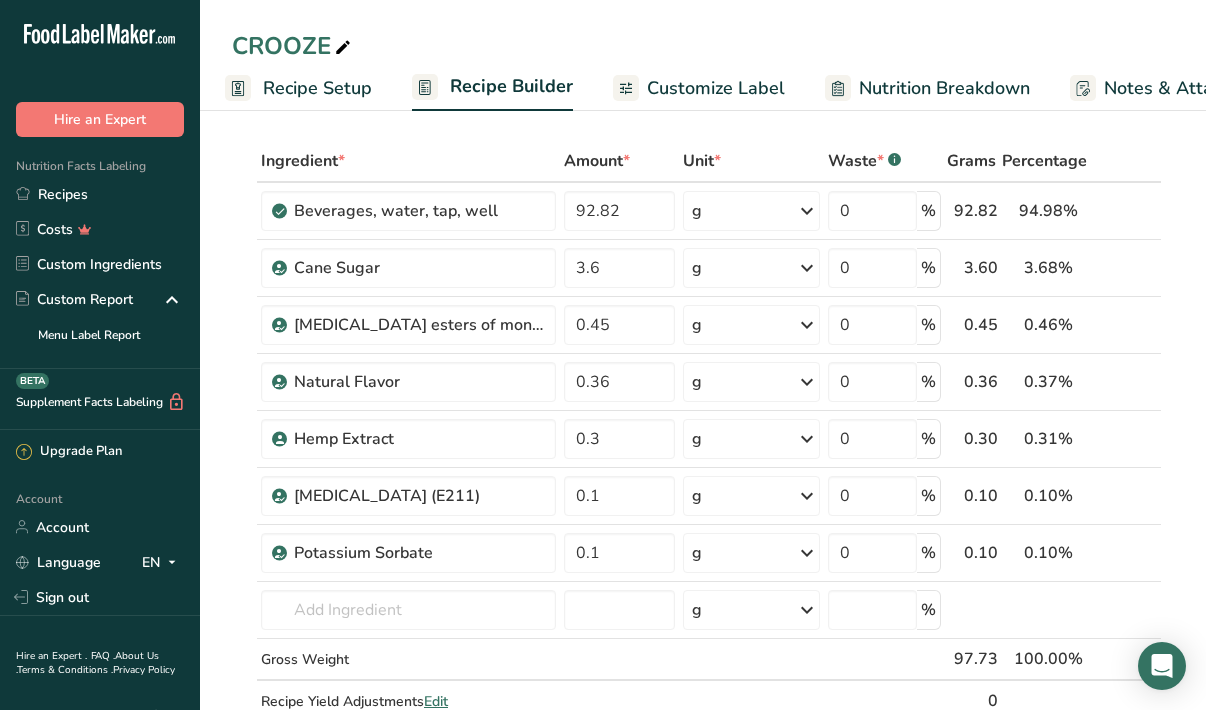 click on "Ingredient *
Amount *
Unit *
Waste *   .a-a{fill:#347362;}.b-a{fill:#fff;}          Grams
Percentage
Beverages, water, tap, well
92.82
g
Portions
1 fl oz
1 serving 8 fl oz 8 fl oz
1 liter
Weight Units
g
kg
mg
See more
Volume Units
l
Volume units require a density conversion. If you know your ingredient's density enter it below. Otherwise, click on "RIA" our AI Regulatory bot - she will be able to help you
lb/ft3
g/cm3
Confirm
mL
lb/ft3
g/cm3
Confirm" at bounding box center [697, 452] 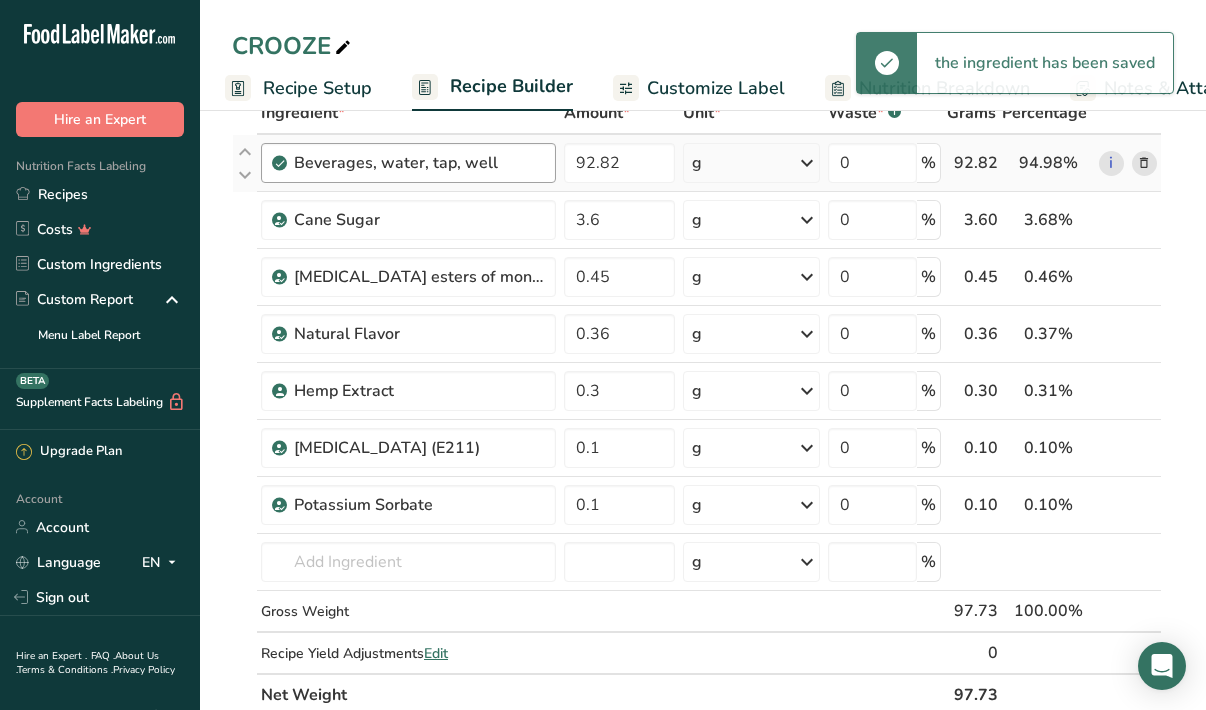 scroll, scrollTop: 125, scrollLeft: 0, axis: vertical 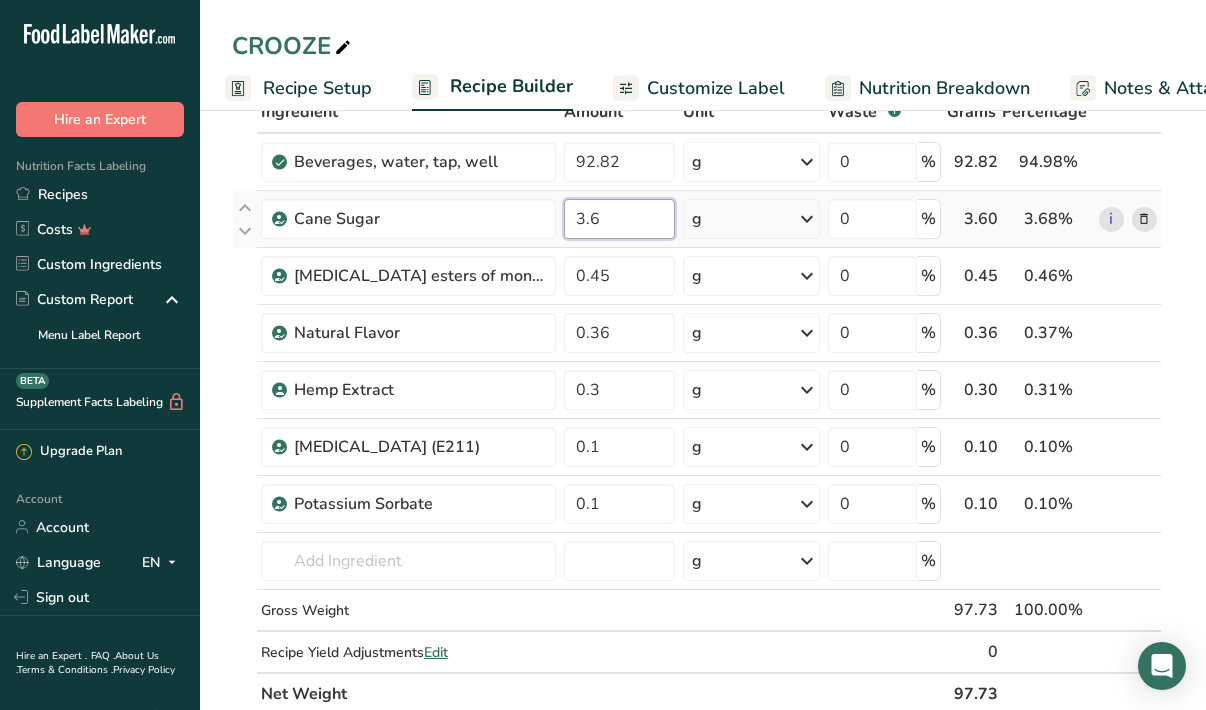 click on "3.6" at bounding box center [619, 219] 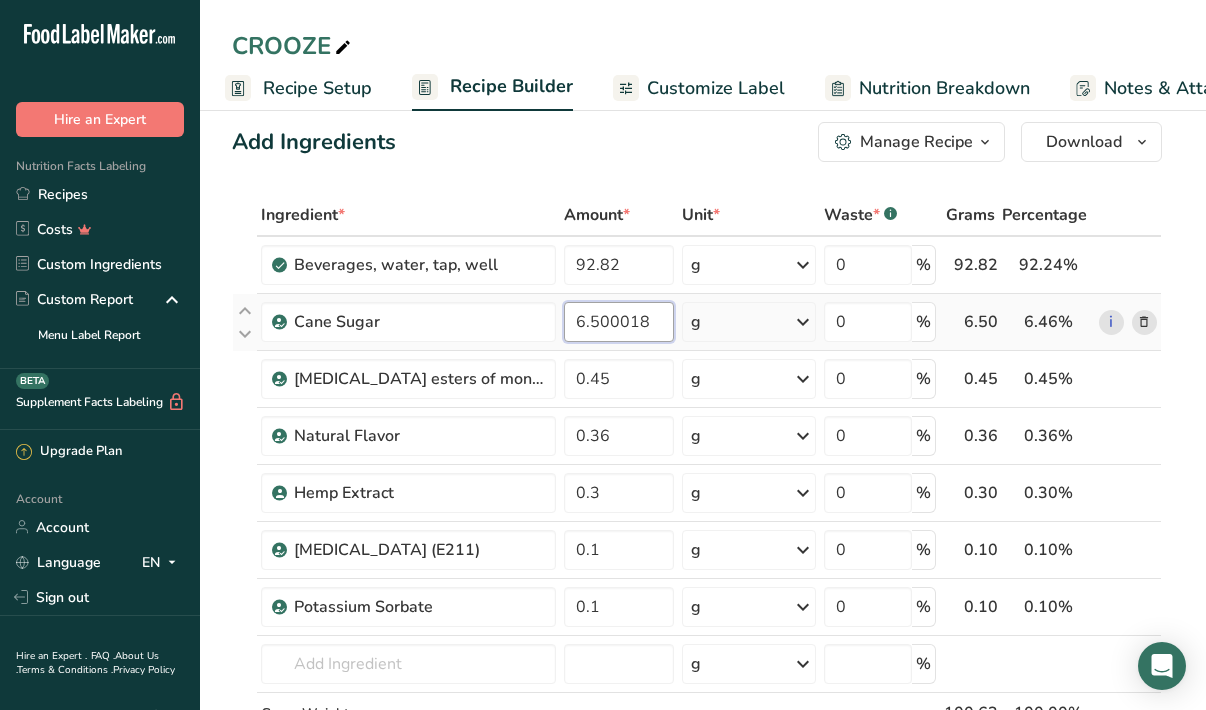 scroll, scrollTop: 0, scrollLeft: 0, axis: both 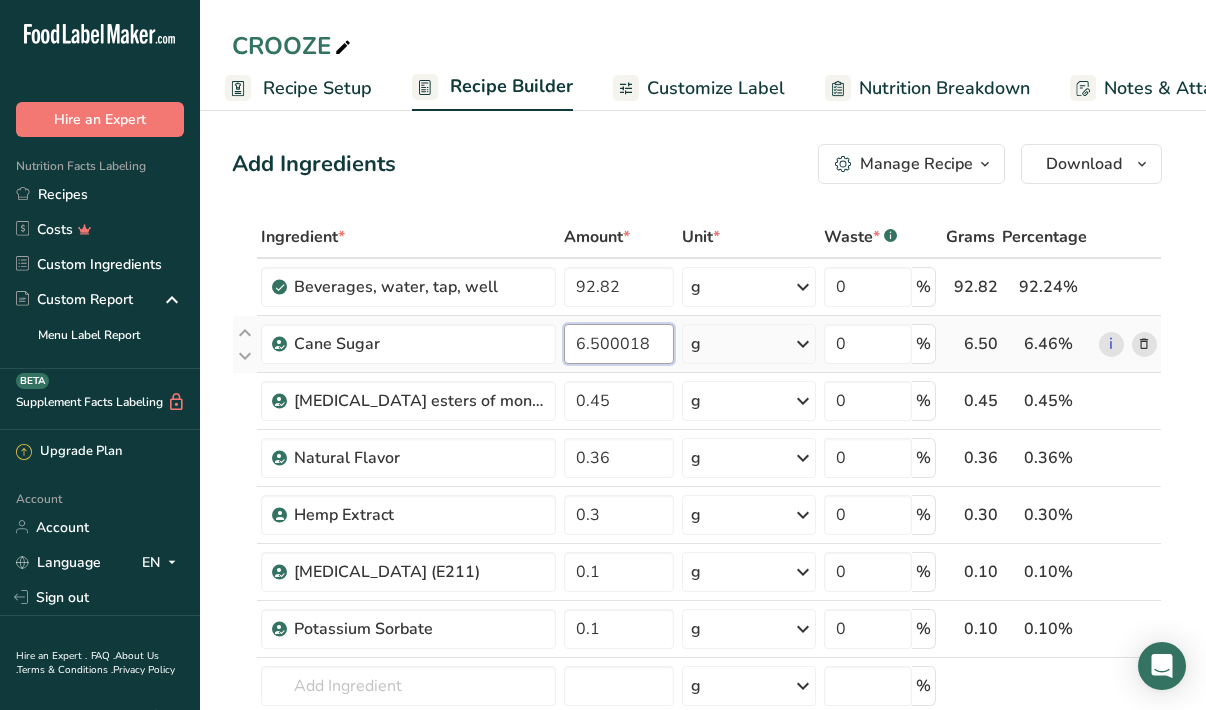 type on "6.500019" 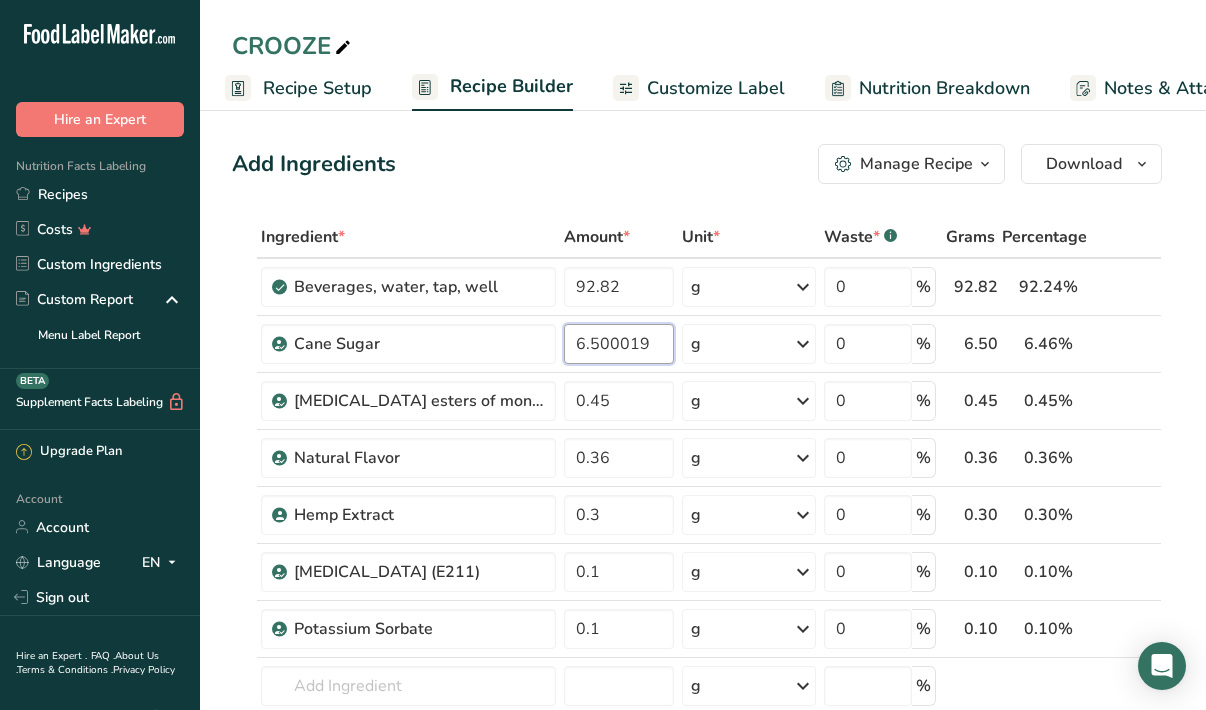 scroll, scrollTop: -2, scrollLeft: 0, axis: vertical 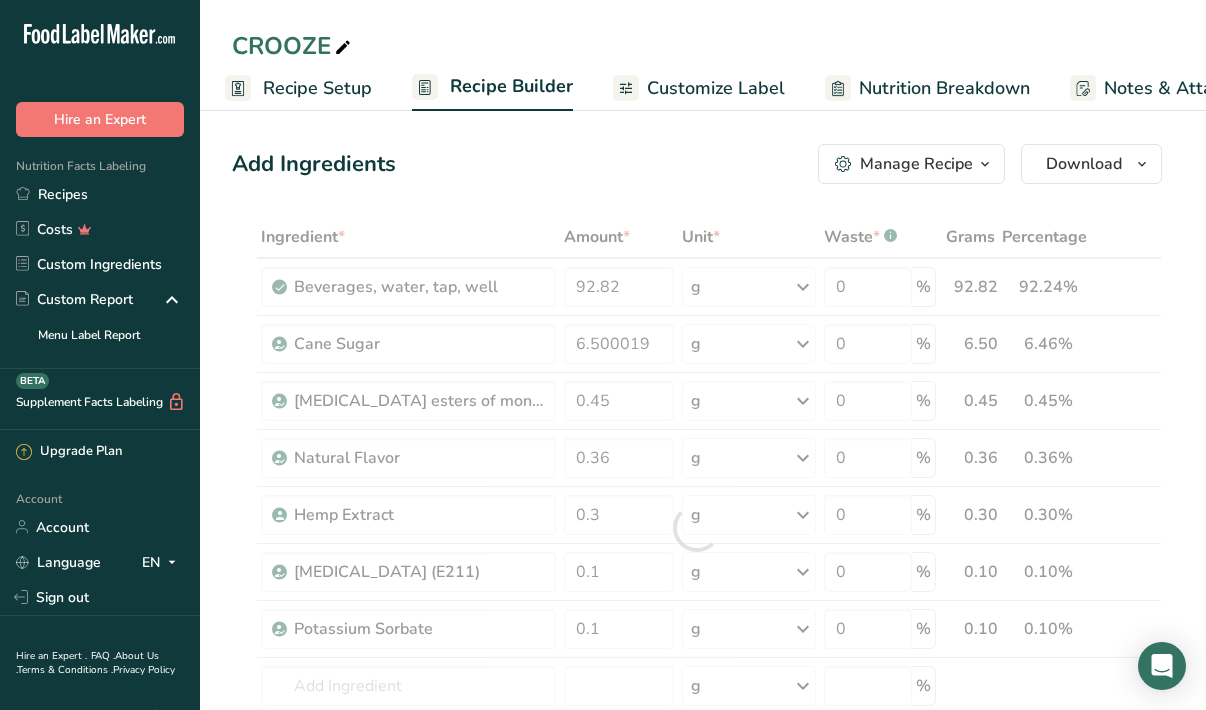 click on "Add Ingredients
Manage Recipe         Delete Recipe           Duplicate Recipe             Scale Recipe             Save as Sub-Recipe   .a-a{fill:#347362;}.b-a{fill:#fff;}                               Nutrition Breakdown                 Recipe Card
NEW
[MEDICAL_DATA] Pattern Report           Activity History
Download
Choose your preferred label style
Standard FDA label
Standard FDA label
The most common format for nutrition facts labels in compliance with the FDA's typeface, style and requirements
Tabular FDA label
A label format compliant with the FDA regulations presented in a tabular (horizontal) display.
Linear FDA label
A simple linear display for small sized packages.
Simplified FDA label" at bounding box center (697, 164) 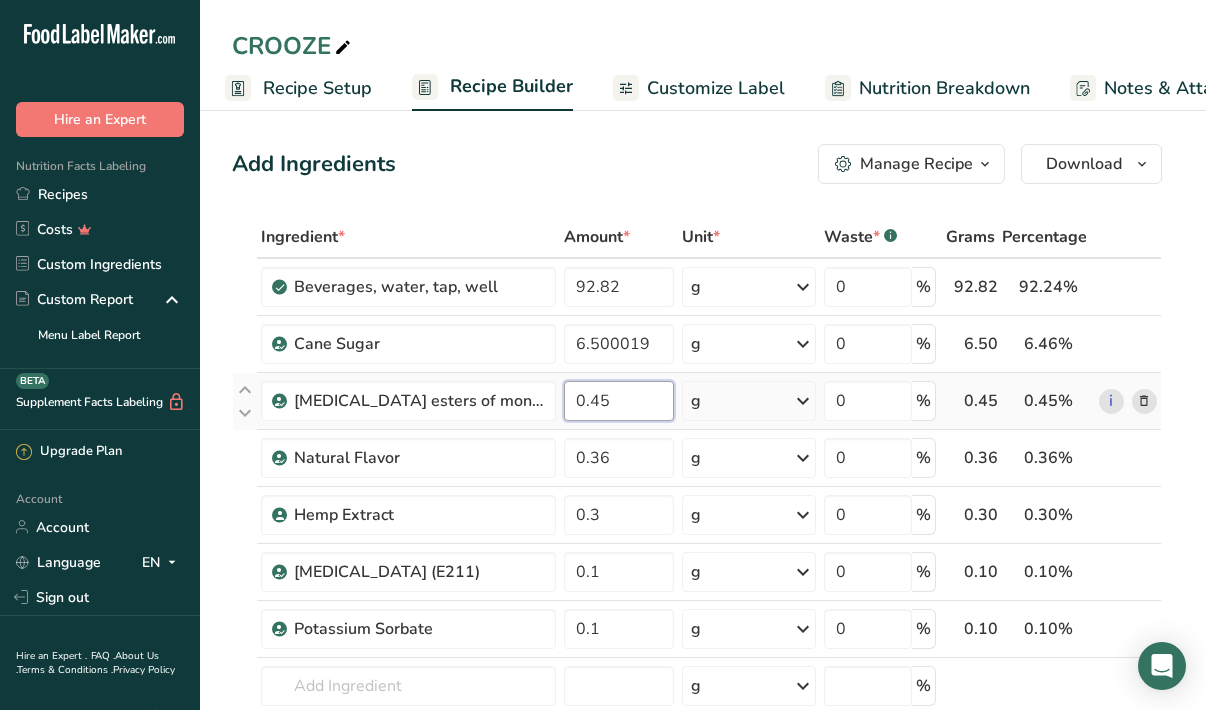 click on "0.45" at bounding box center [619, 401] 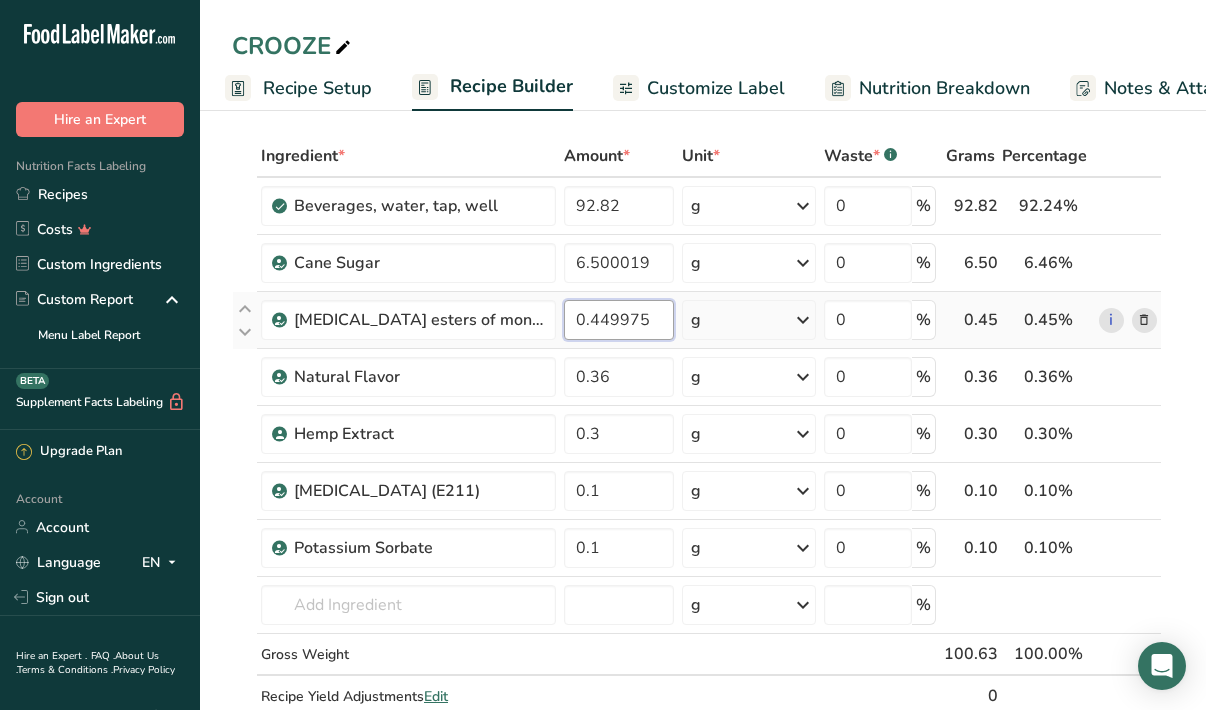 type on "0.449974" 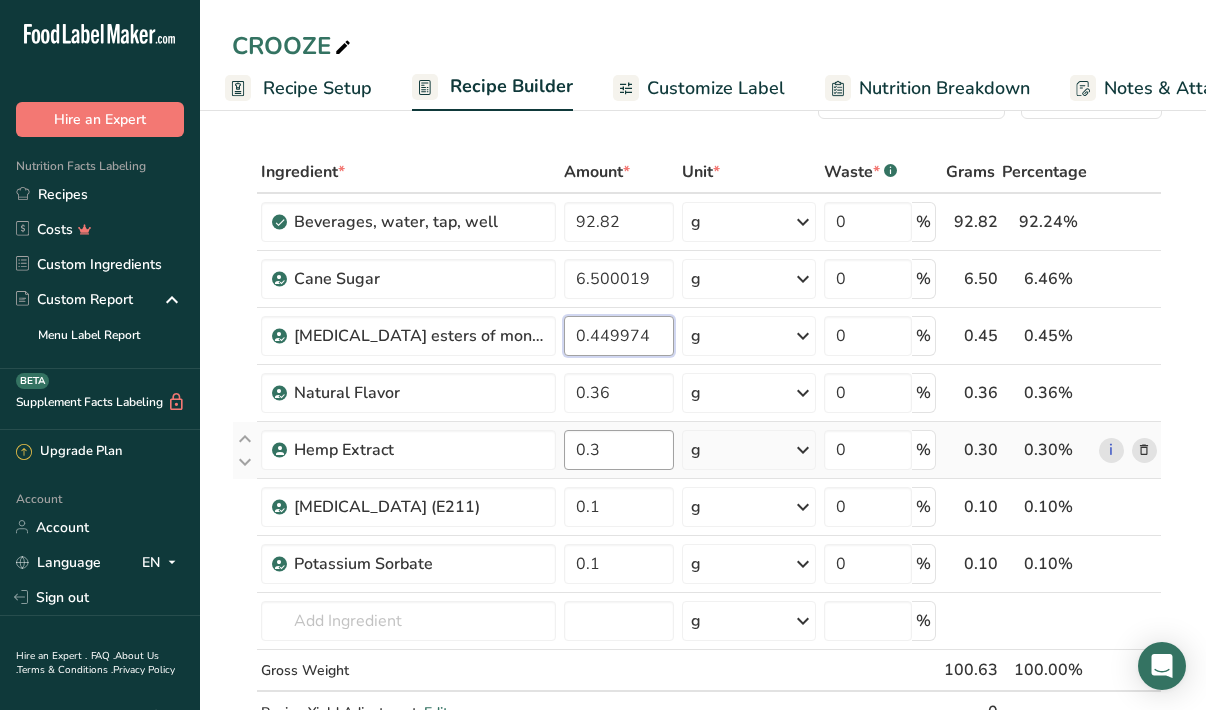 scroll, scrollTop: 61, scrollLeft: 0, axis: vertical 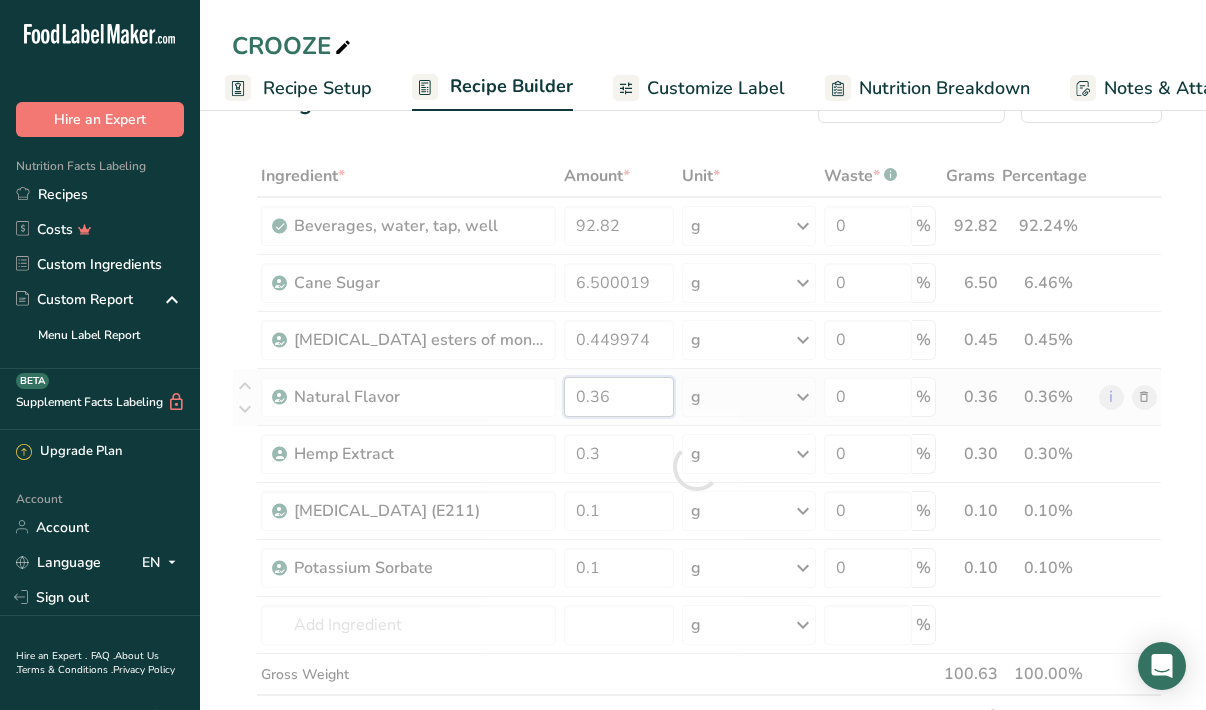 click on "Ingredient *
Amount *
Unit *
Waste *   .a-a{fill:#347362;}.b-a{fill:#fff;}          Grams
Percentage
Beverages, water, tap, well
92.82
g
Portions
1 fl oz
1 serving 8 fl oz 8 fl oz
1 liter
Weight Units
g
kg
mg
See more
Volume Units
l
Volume units require a density conversion. If you know your ingredient's density enter it below. Otherwise, click on "RIA" our AI Regulatory bot - she will be able to help you
lb/ft3
g/cm3
Confirm
mL
lb/ft3
g/cm3
Confirm" at bounding box center [697, 467] 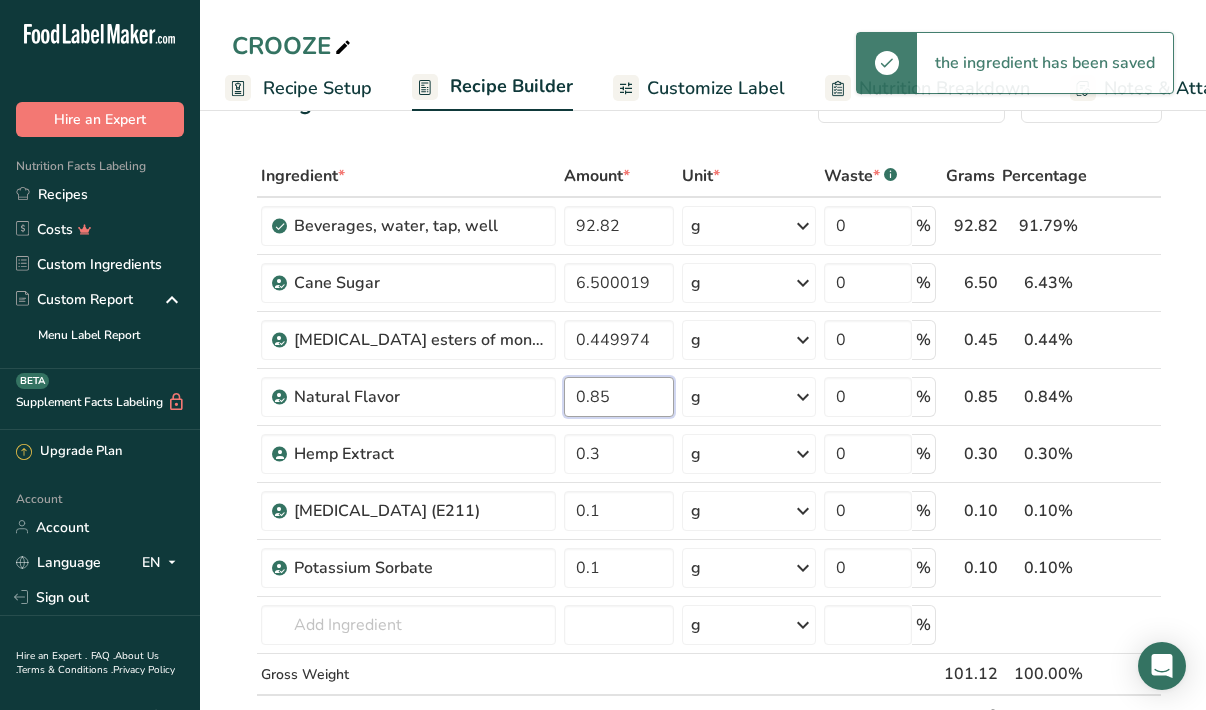 type on "0.85" 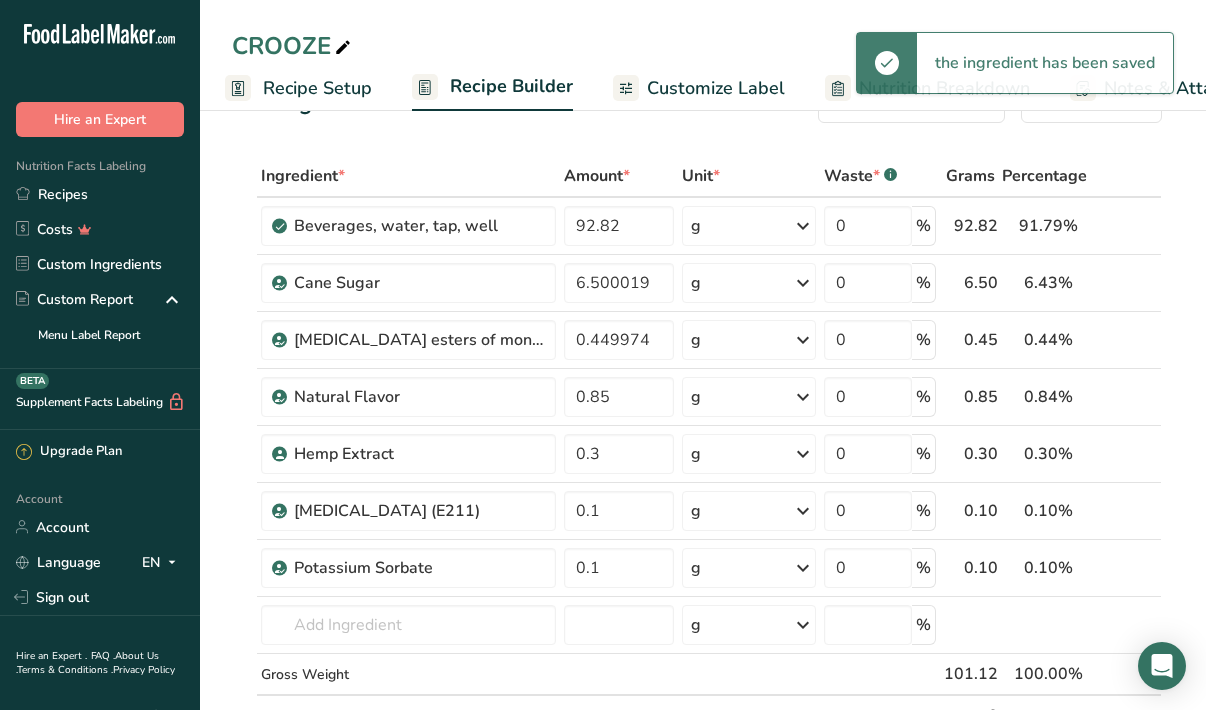 click on "Add Ingredients
Manage Recipe         Delete Recipe           Duplicate Recipe             Scale Recipe             Save as Sub-Recipe   .a-a{fill:#347362;}.b-a{fill:#fff;}                               Nutrition Breakdown                 Recipe Card
NEW
[MEDICAL_DATA] Pattern Report           Activity History
Download
Choose your preferred label style
Standard FDA label
Standard FDA label
The most common format for nutrition facts labels in compliance with the FDA's typeface, style and requirements
Tabular FDA label
A label format compliant with the FDA regulations presented in a tabular (horizontal) display.
Linear FDA label
A simple linear display for small sized packages.
Simplified FDA label" at bounding box center (703, 1158) 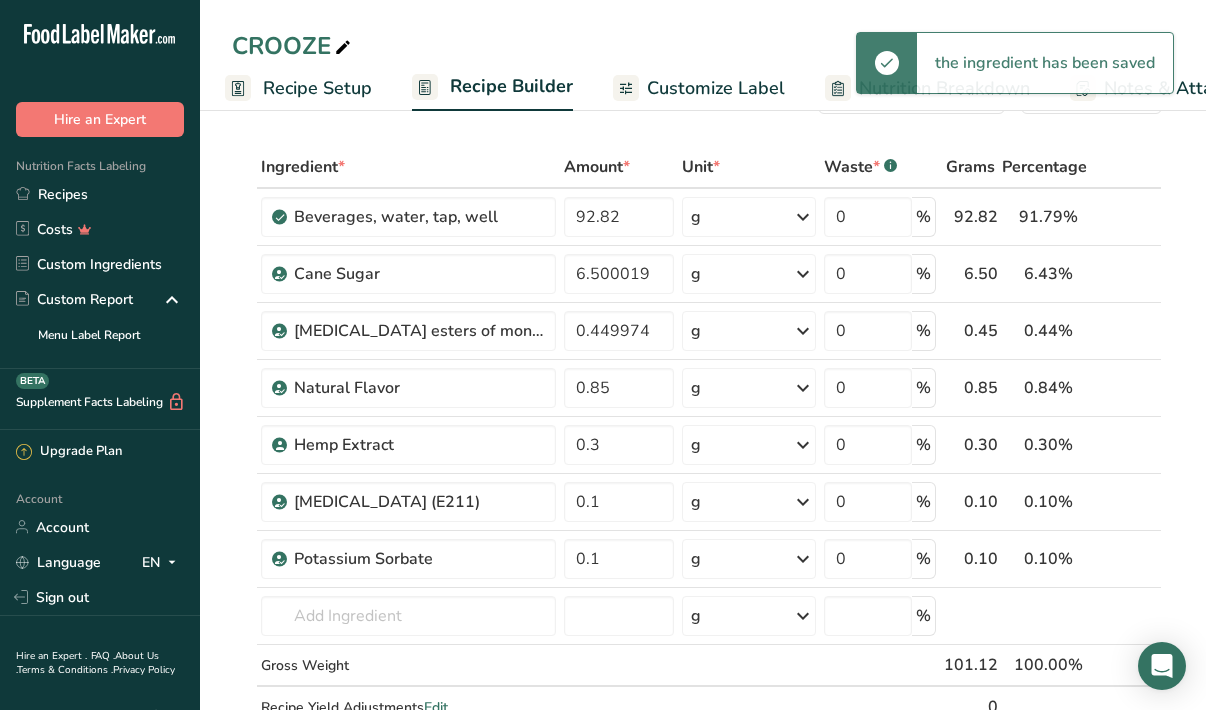 scroll, scrollTop: 71, scrollLeft: 0, axis: vertical 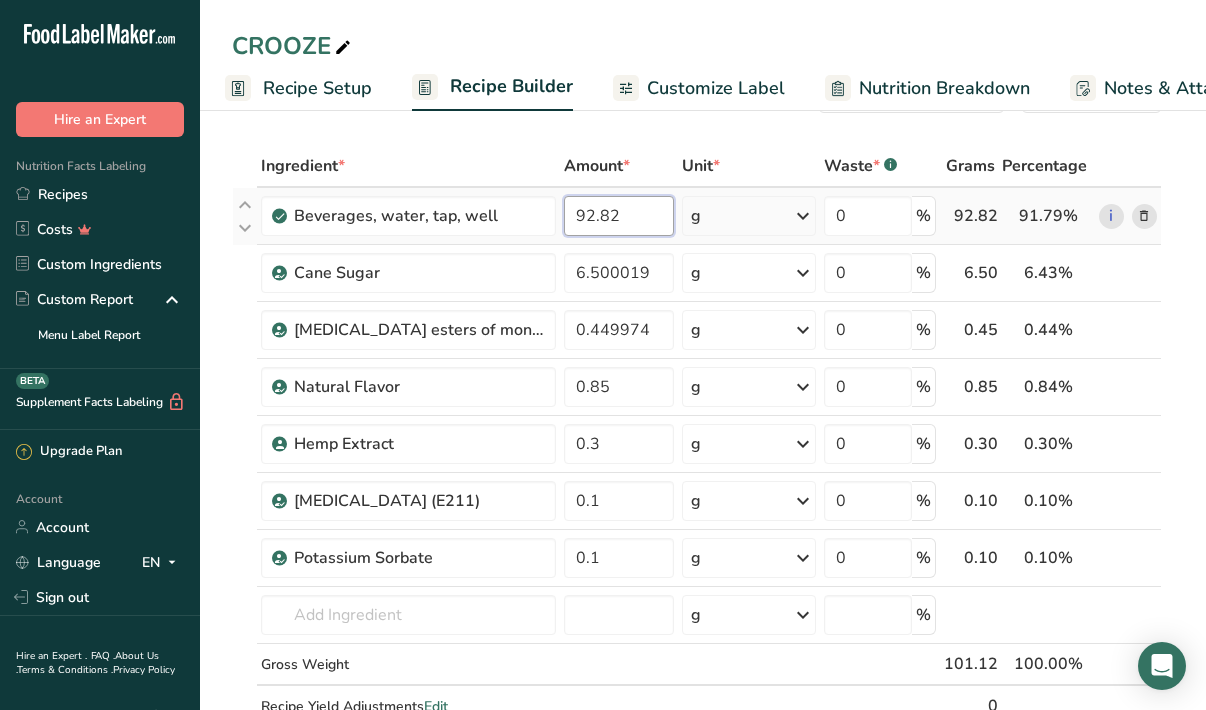 click on "92.82" at bounding box center [619, 216] 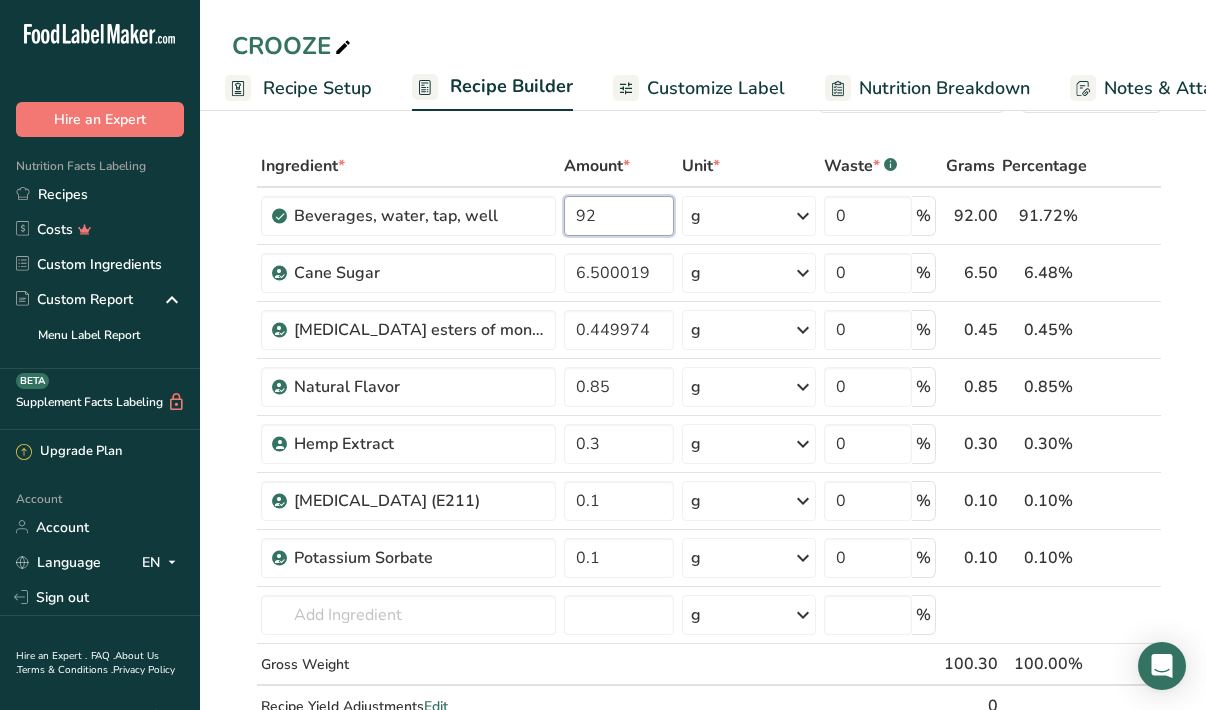 type on "92" 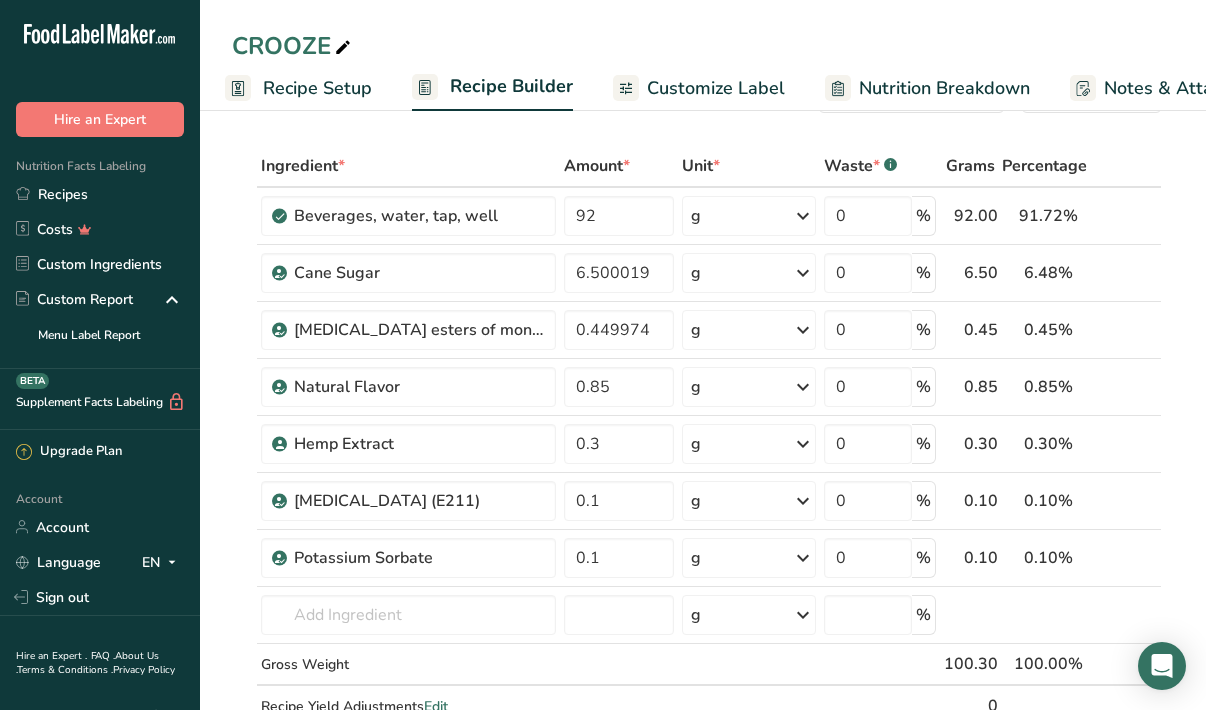 click on "Add Ingredients
Manage Recipe         Delete Recipe           Duplicate Recipe             Scale Recipe             Save as Sub-Recipe   .a-a{fill:#347362;}.b-a{fill:#fff;}                               Nutrition Breakdown                 Recipe Card
NEW
[MEDICAL_DATA] Pattern Report           Activity History
Download
Choose your preferred label style
Standard FDA label
Standard FDA label
The most common format for nutrition facts labels in compliance with the FDA's typeface, style and requirements
Tabular FDA label
A label format compliant with the FDA regulations presented in a tabular (horizontal) display.
Linear FDA label
A simple linear display for small sized packages.
Simplified FDA label" at bounding box center (703, 1148) 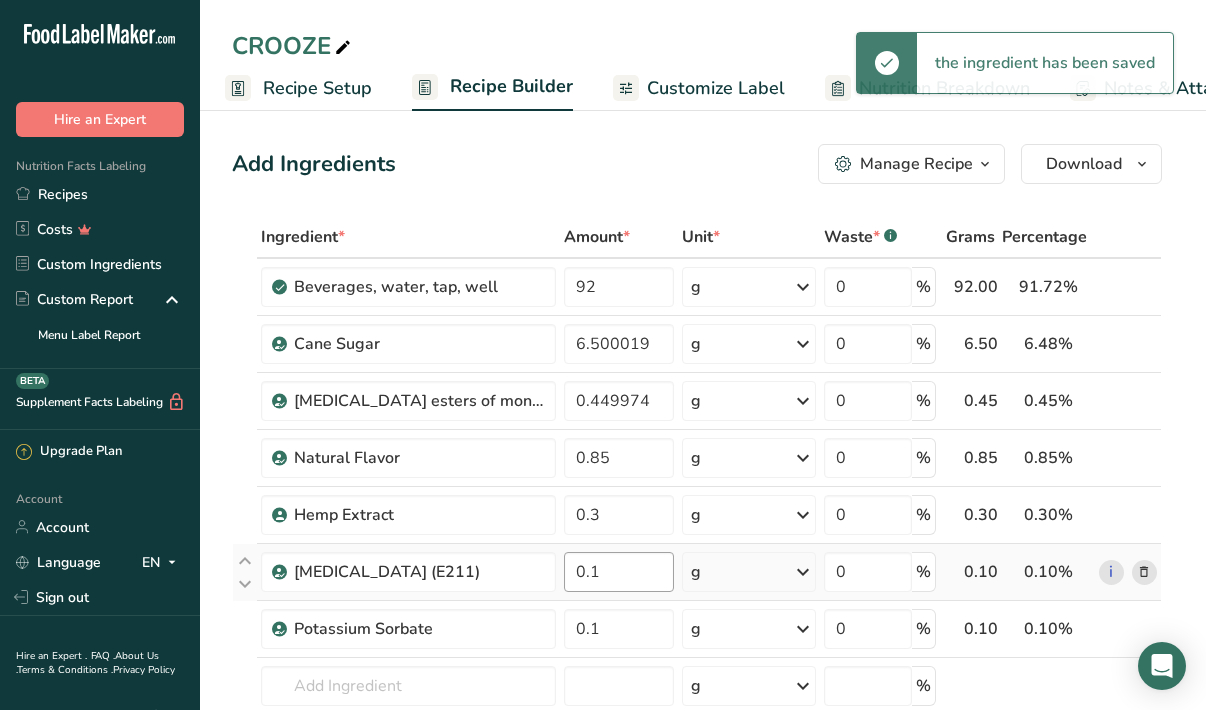 scroll, scrollTop: 0, scrollLeft: 0, axis: both 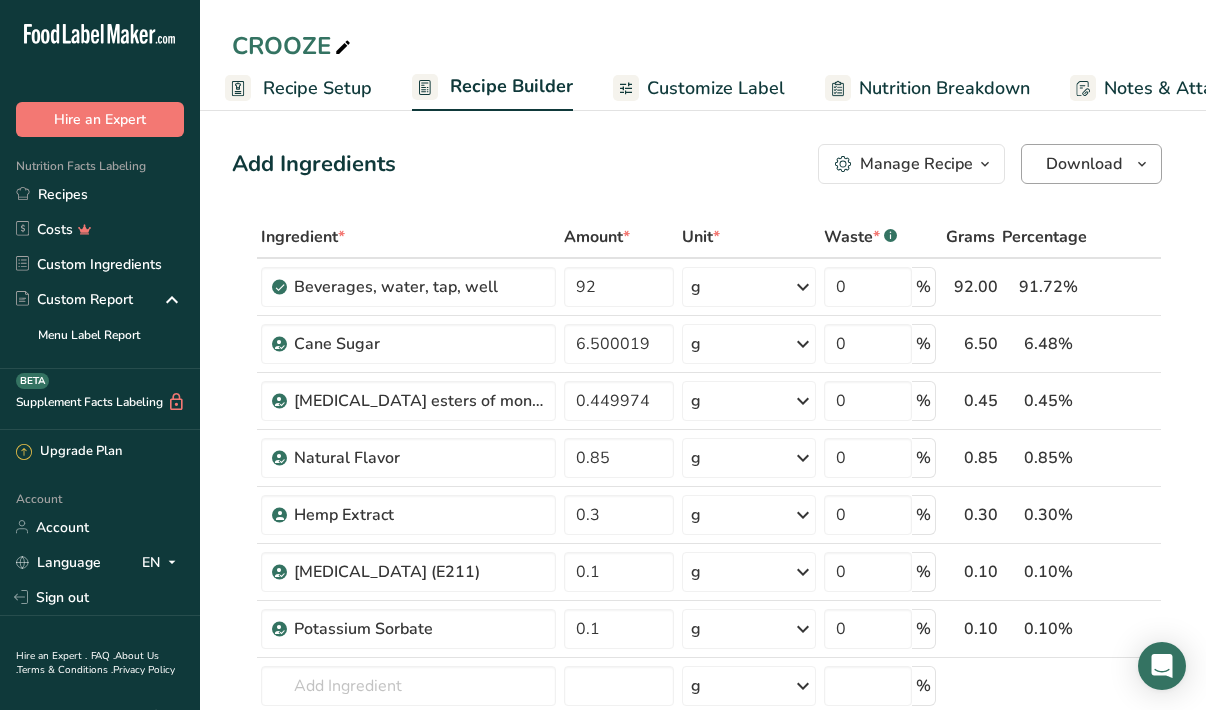 click on "Download" at bounding box center [1091, 164] 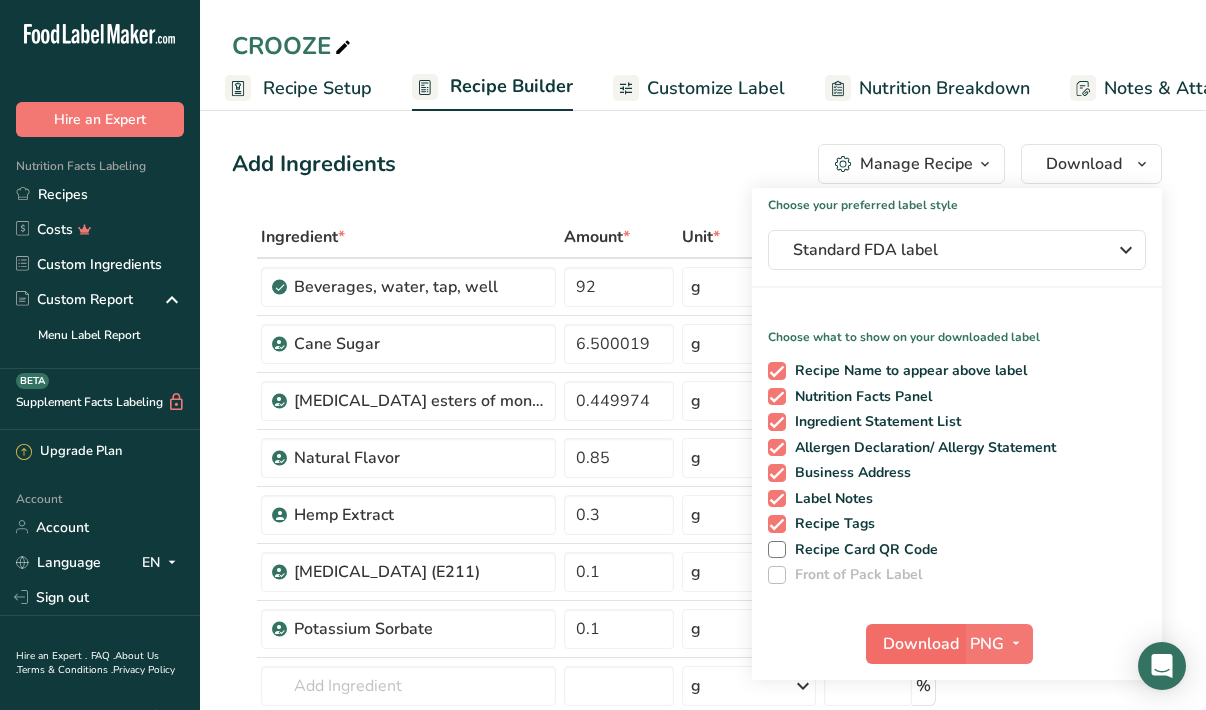 click on "Download" at bounding box center (921, 644) 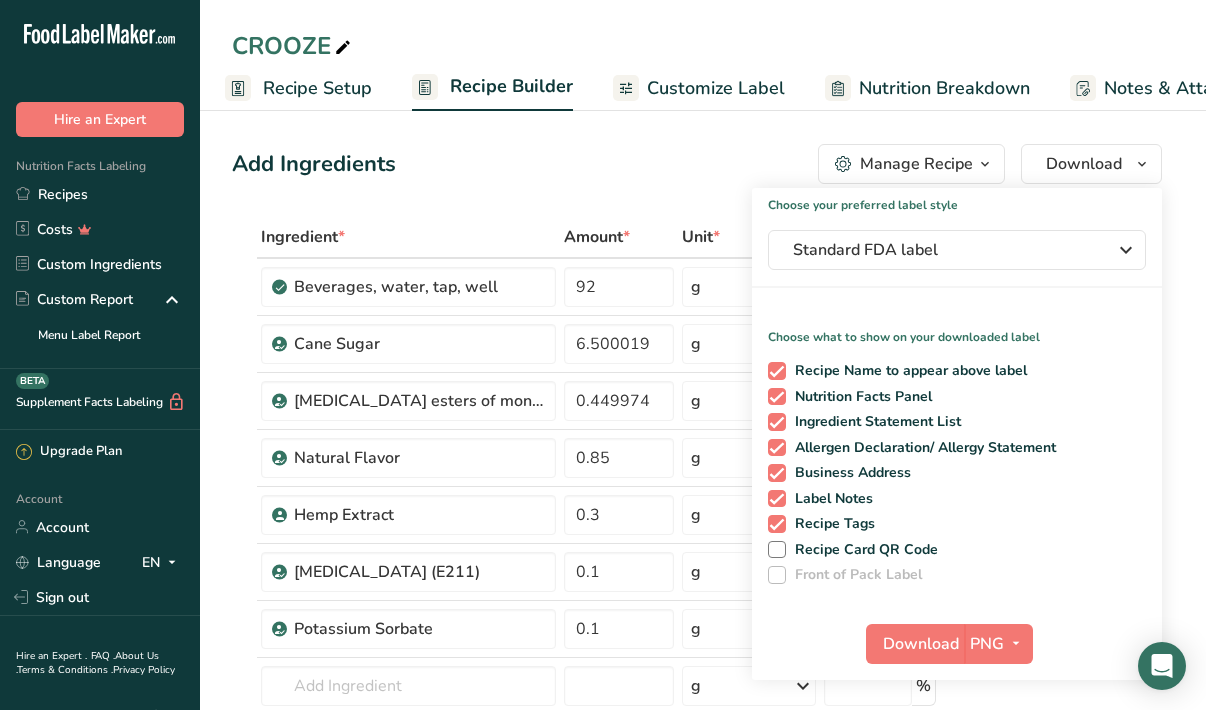 click on "Customize Label" at bounding box center [716, 88] 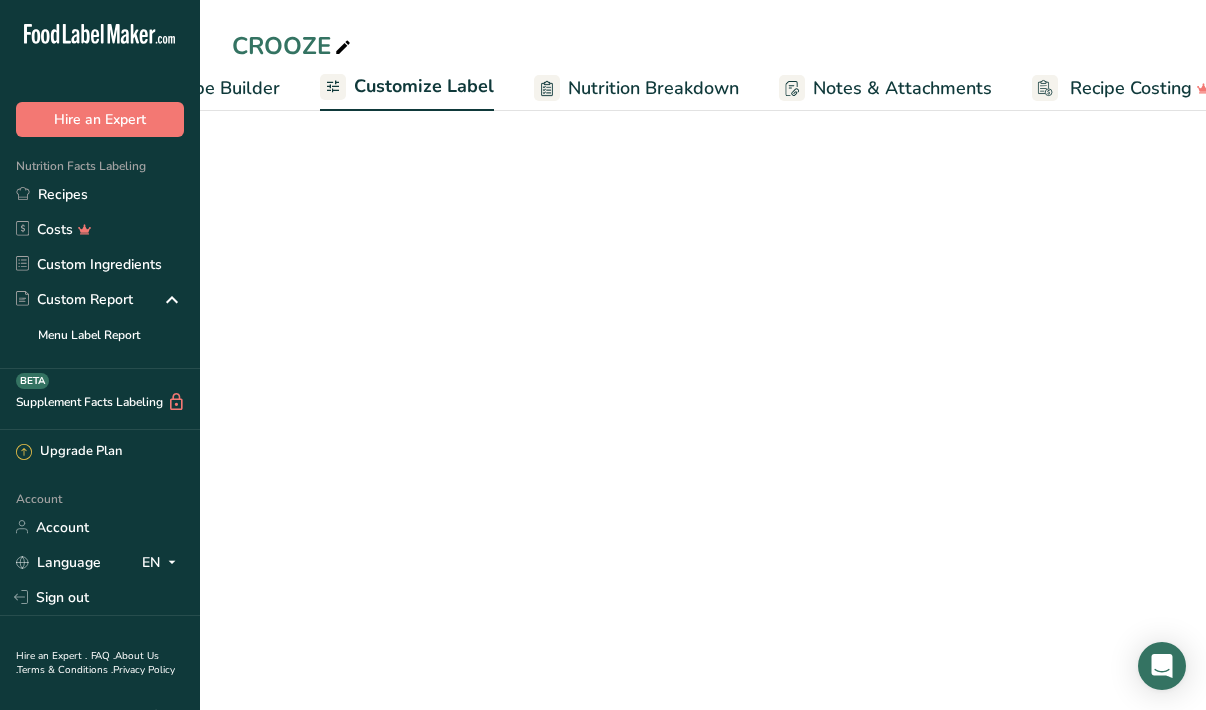 scroll, scrollTop: 0, scrollLeft: 334, axis: horizontal 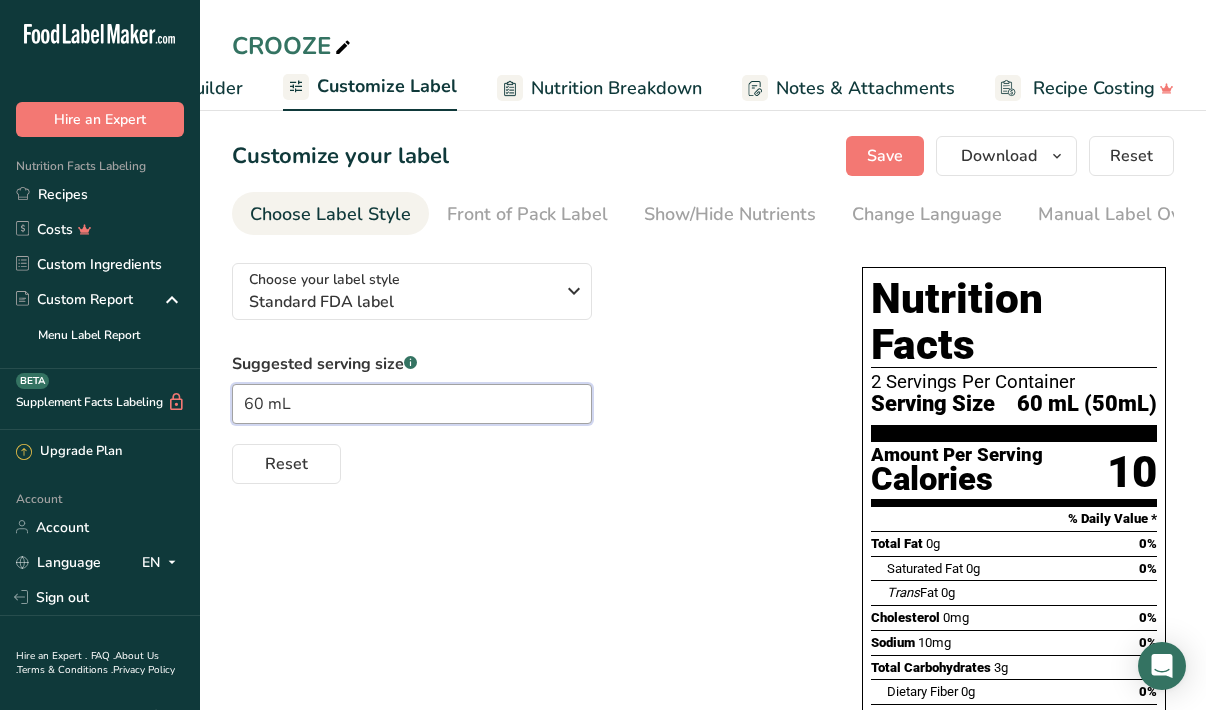 click on "60 mL" at bounding box center [412, 404] 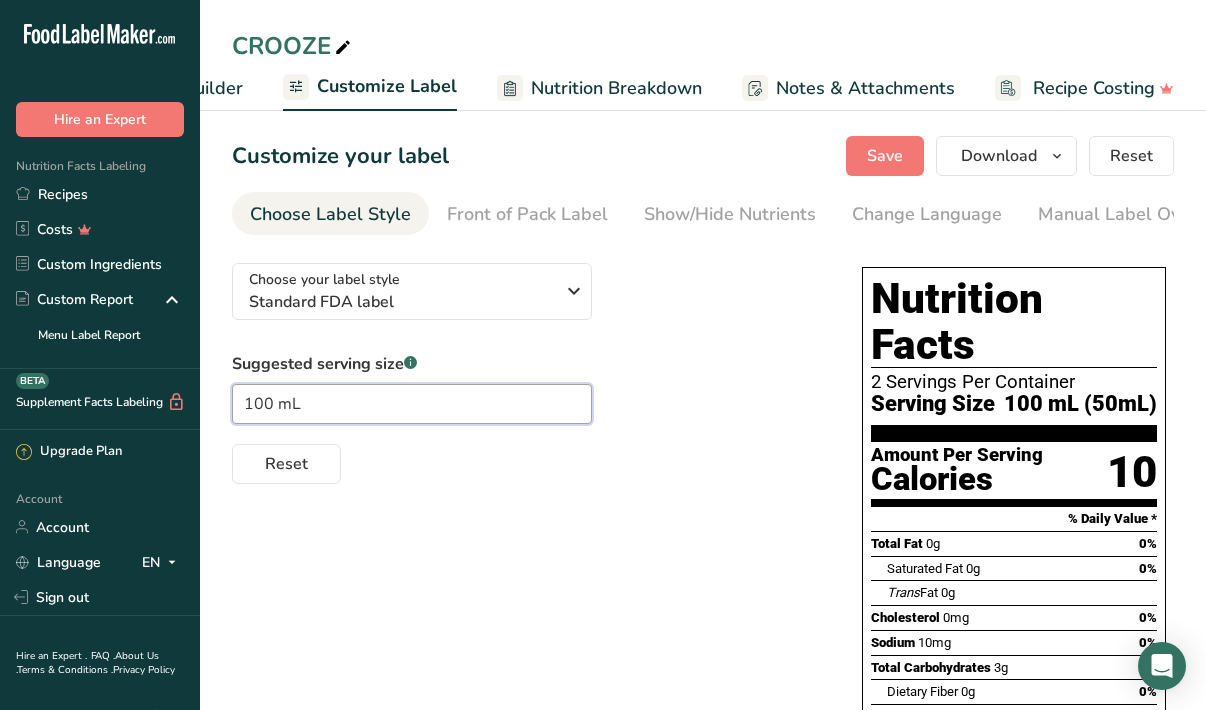 type on "100 mL" 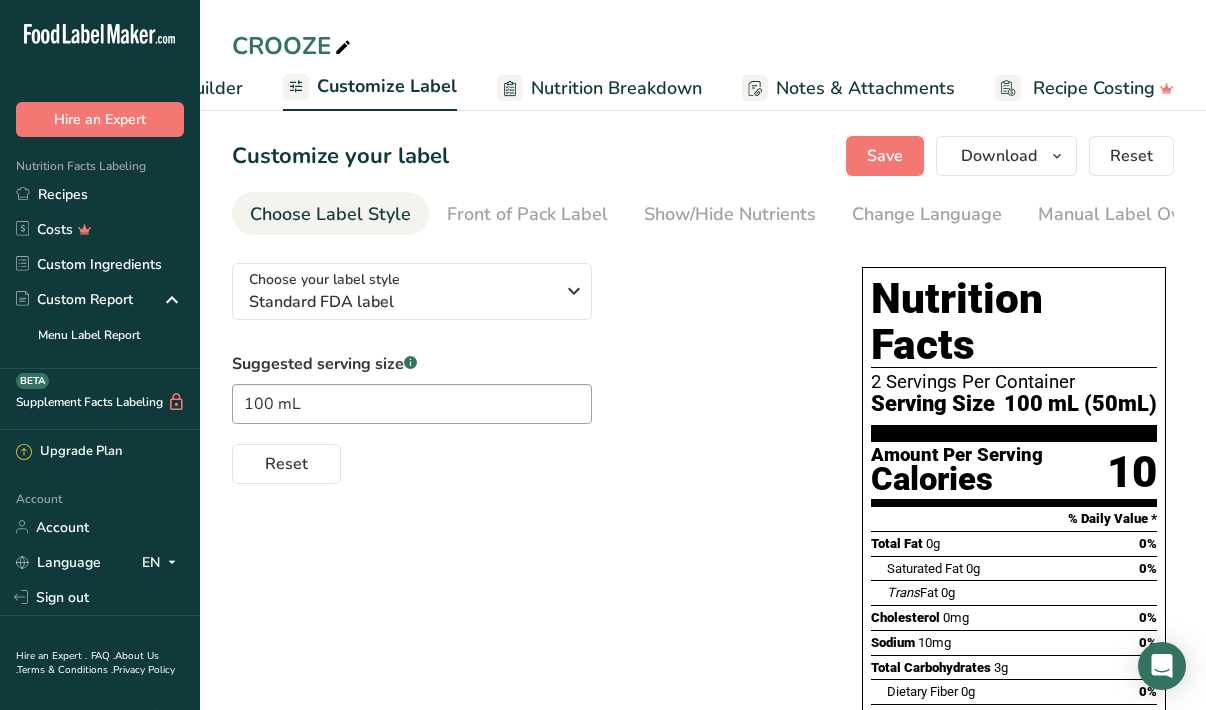 click on "Choose your label style
Standard FDA label
USA (FDA)
Standard FDA label
Tabular FDA label
Linear FDA label
Simplified FDA label
Dual Column FDA label (Per Serving/Per Container)
Dual Column FDA label (As Sold/As Prepared)
Aggregate Standard FDA label
Standard FDA label with Micronutrients listed side-by-side
UK (FSA)
UK Mandatory Label "Back of Pack"
UK Traffic Light Label  "Front of Pack"
Canadian (CFIA)
Canadian Standard label
Canadian Dual Column label" at bounding box center (703, 639) 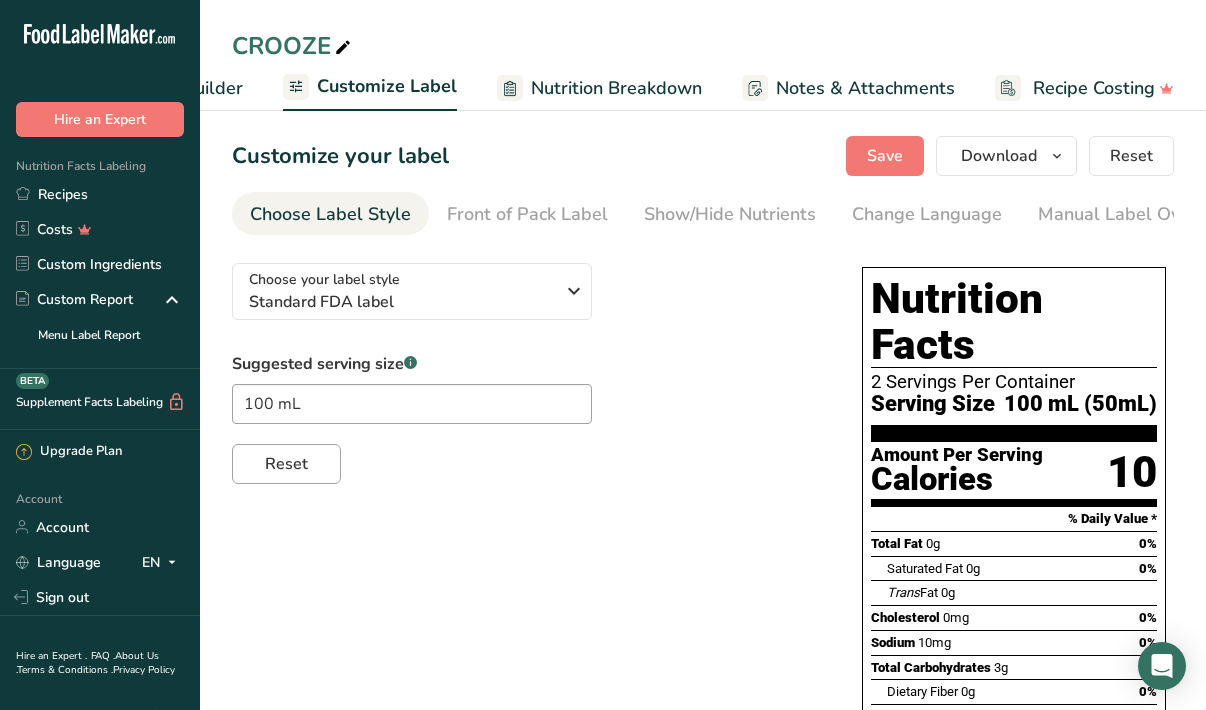 click on "Reset" at bounding box center [286, 464] 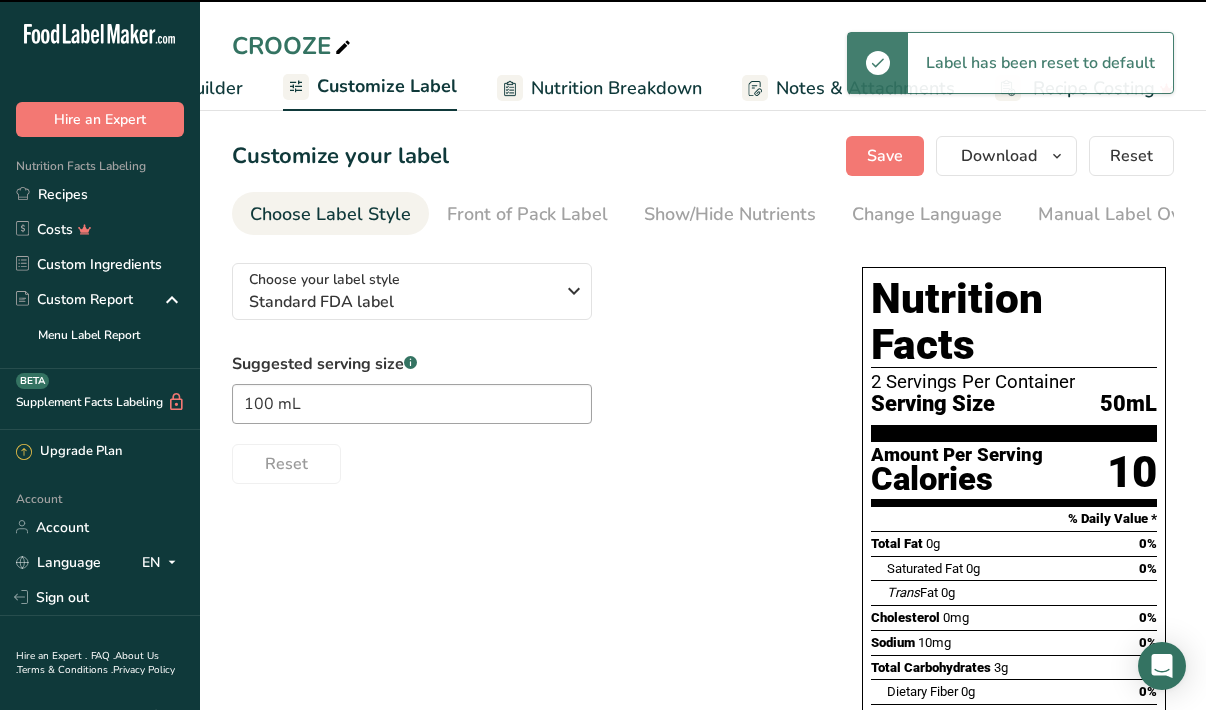 type 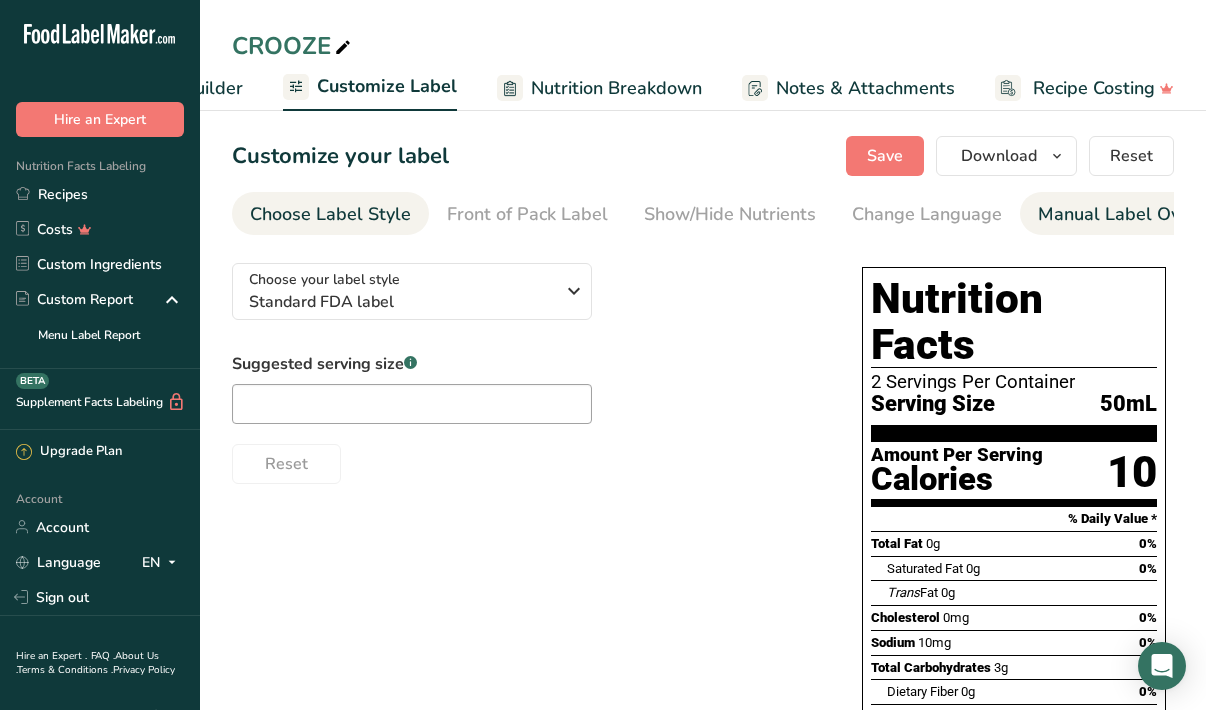 click on "Manual Label Override" at bounding box center [1133, 214] 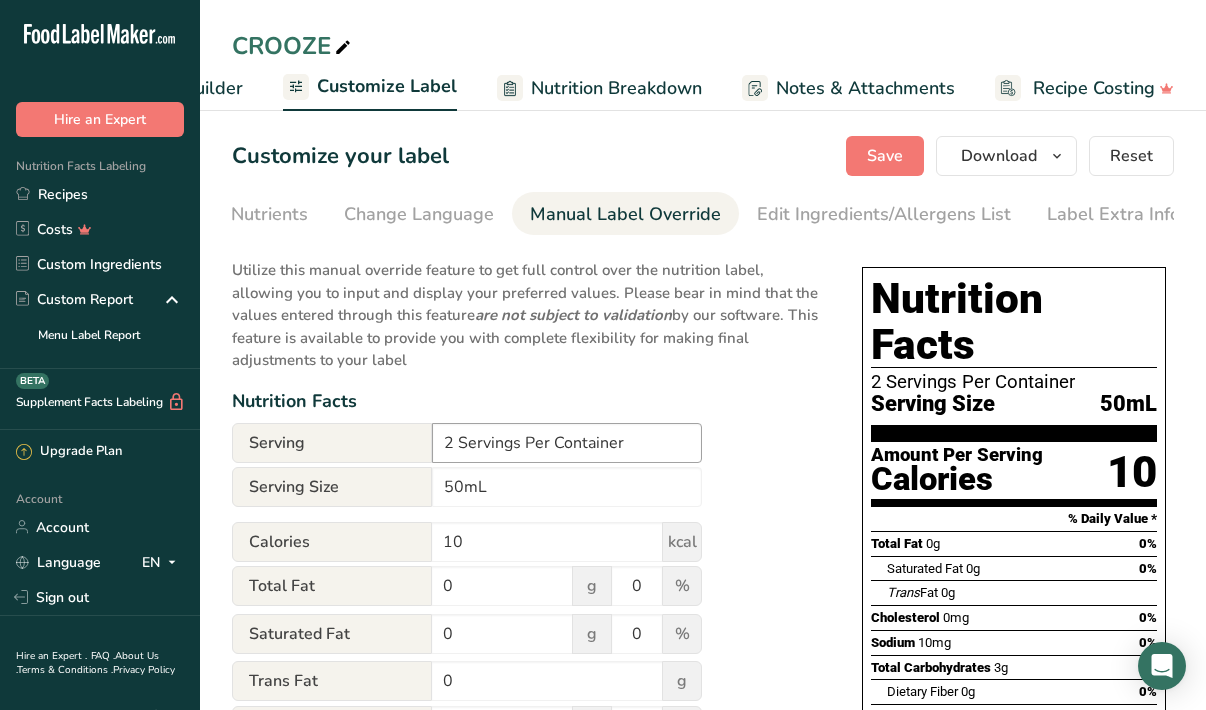 scroll, scrollTop: 0, scrollLeft: 511, axis: horizontal 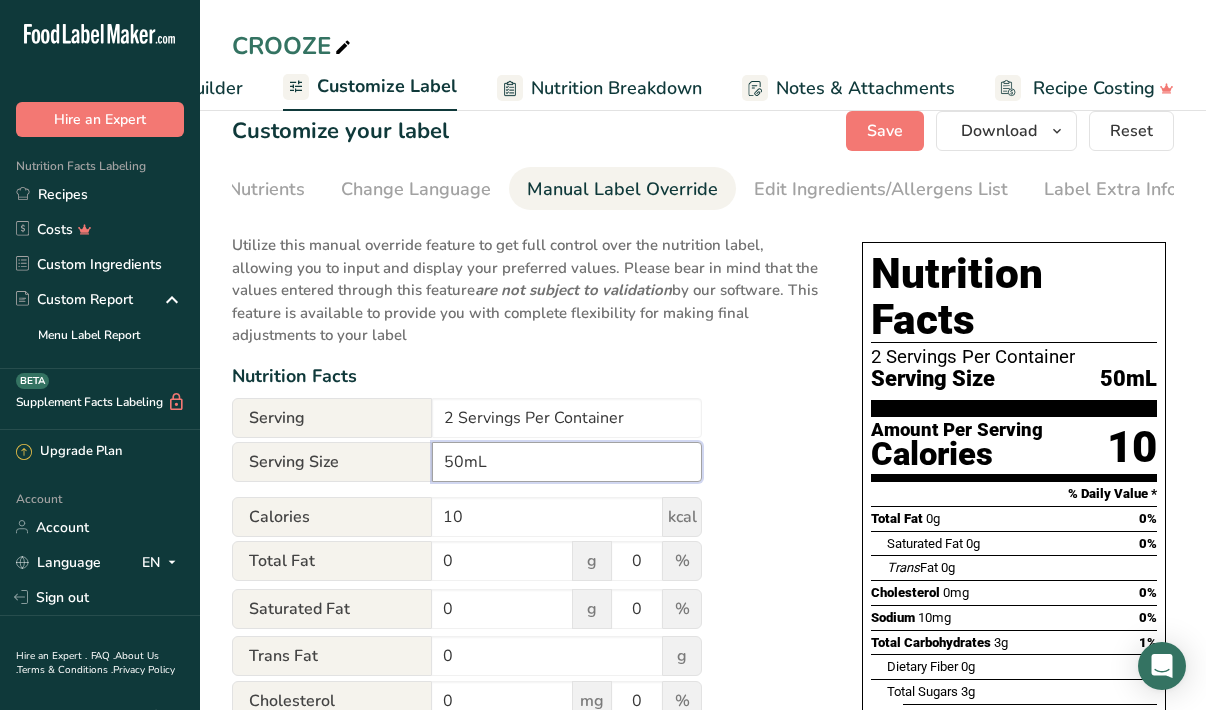 click on "50mL" at bounding box center (567, 462) 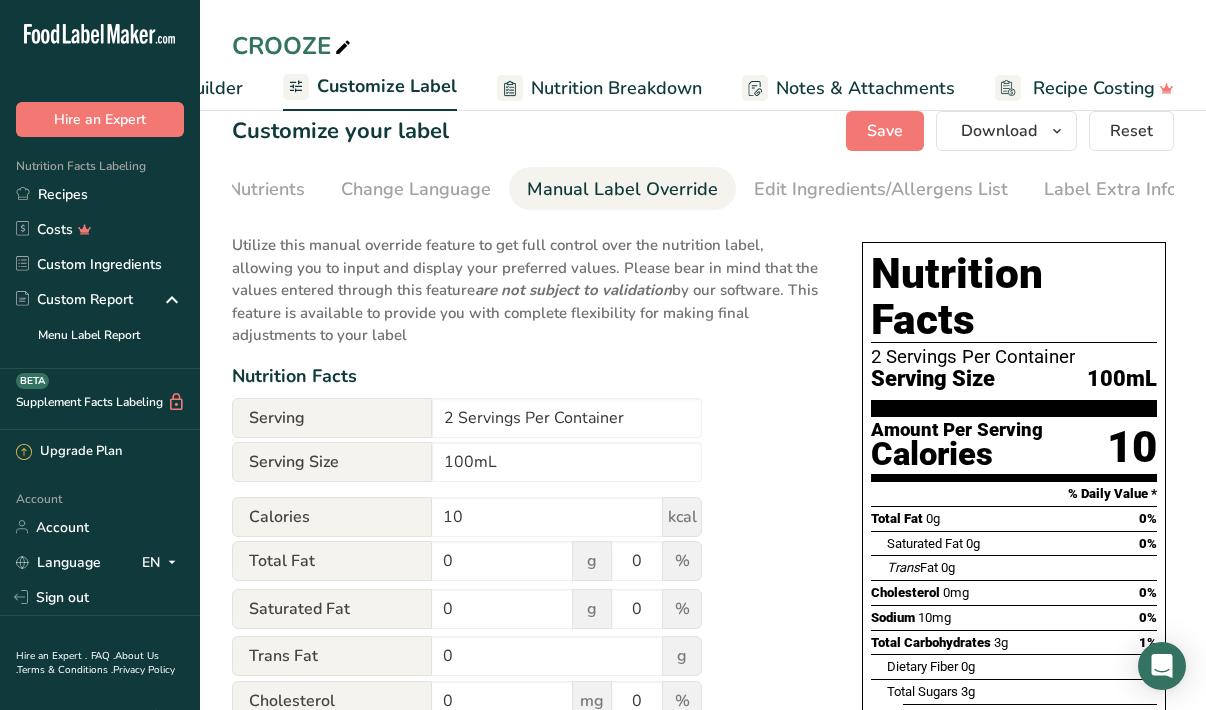 click on "Nutrition Facts" at bounding box center (527, 376) 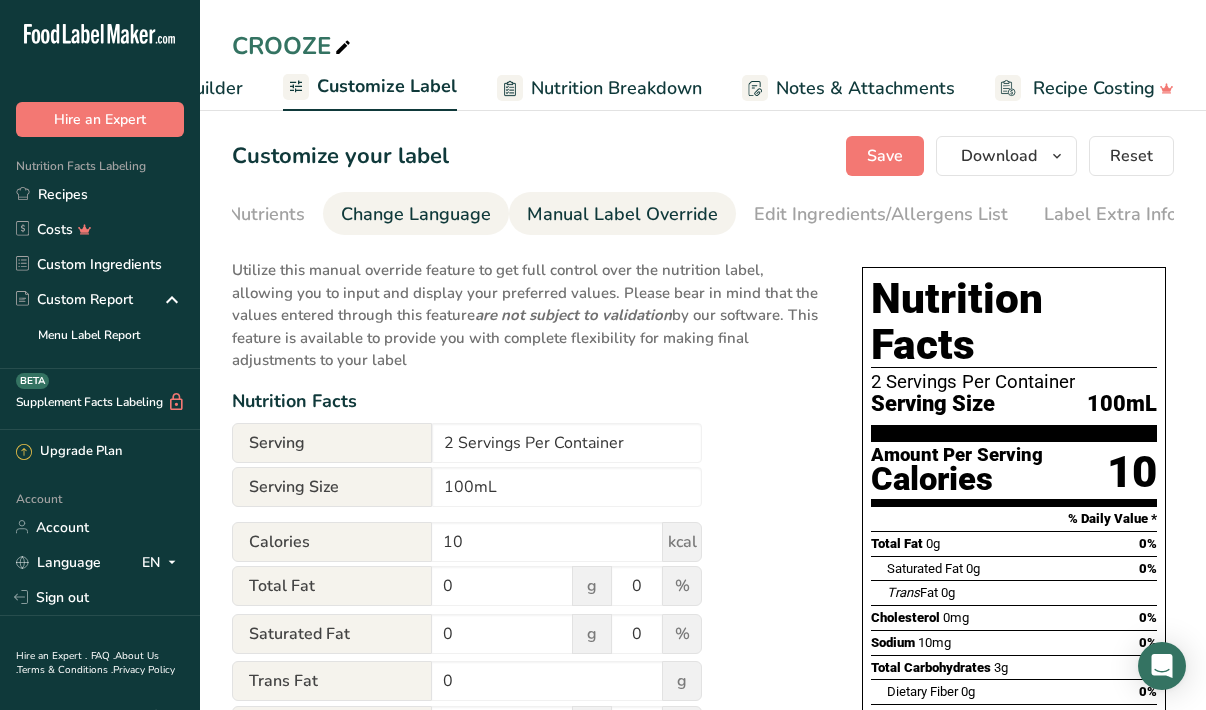 scroll, scrollTop: 0, scrollLeft: 0, axis: both 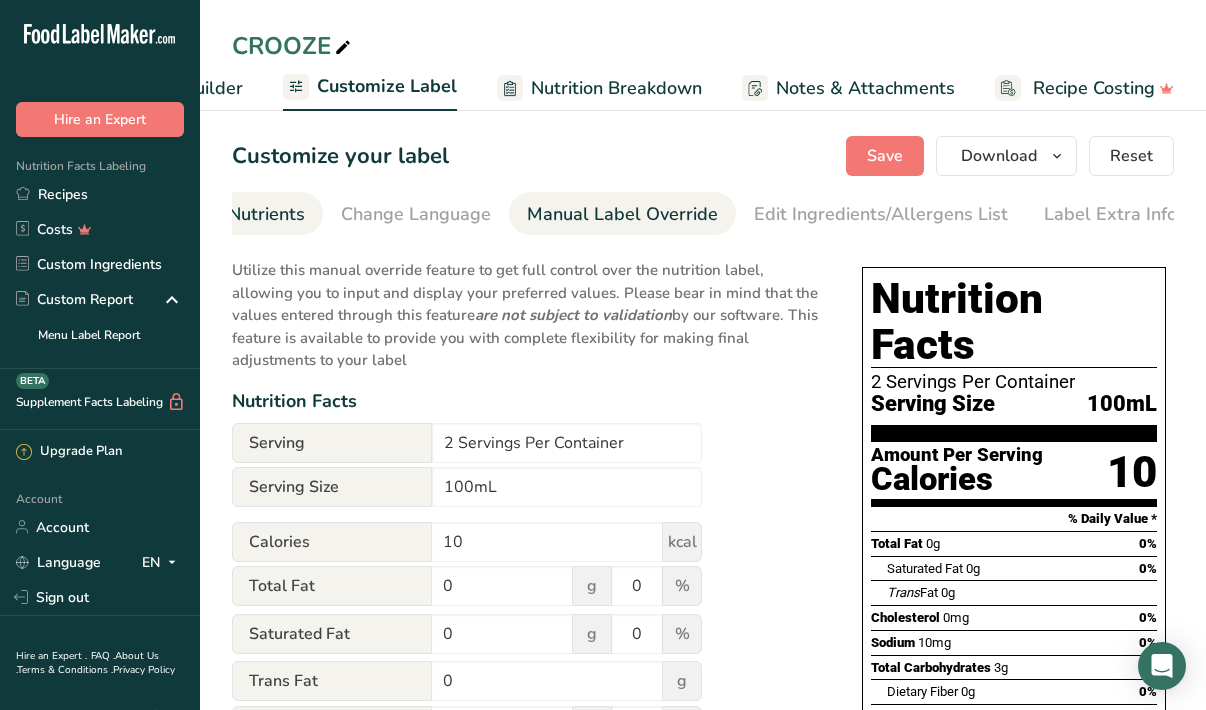 click on "Show/Hide Nutrients" at bounding box center [219, 214] 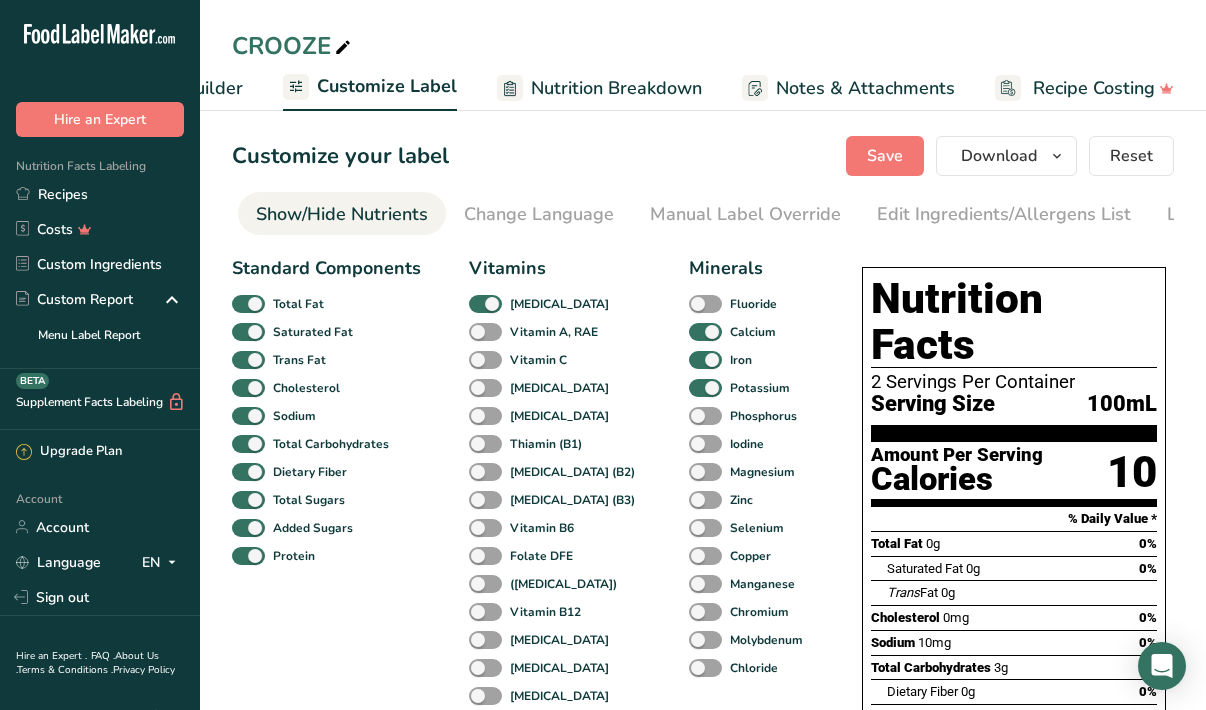 click on "Show/Hide Nutrients" at bounding box center [342, 214] 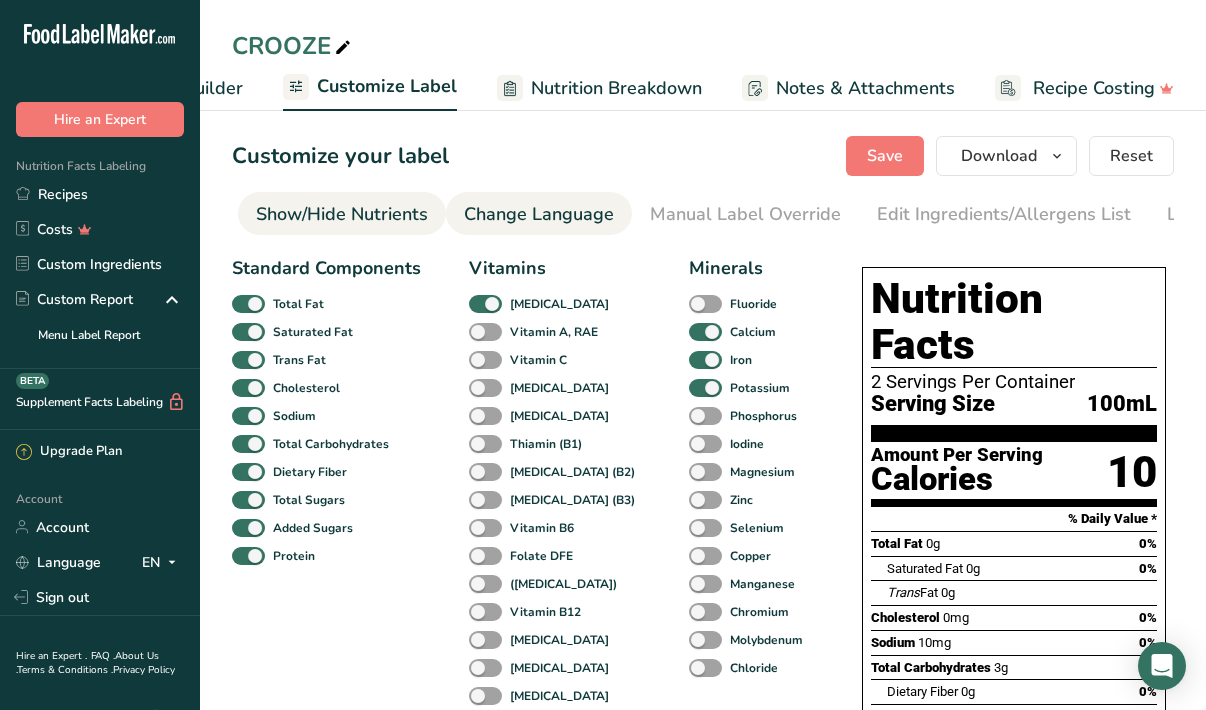click on "Change Language" at bounding box center (539, 214) 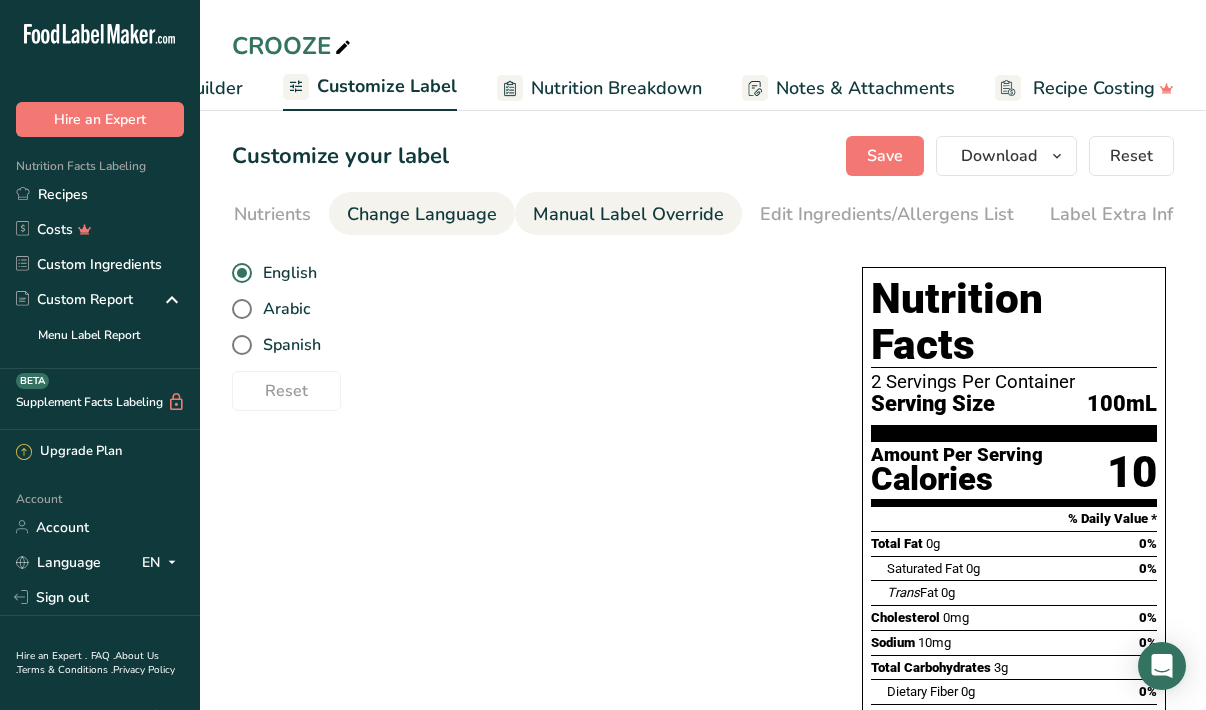 scroll, scrollTop: 0, scrollLeft: 511, axis: horizontal 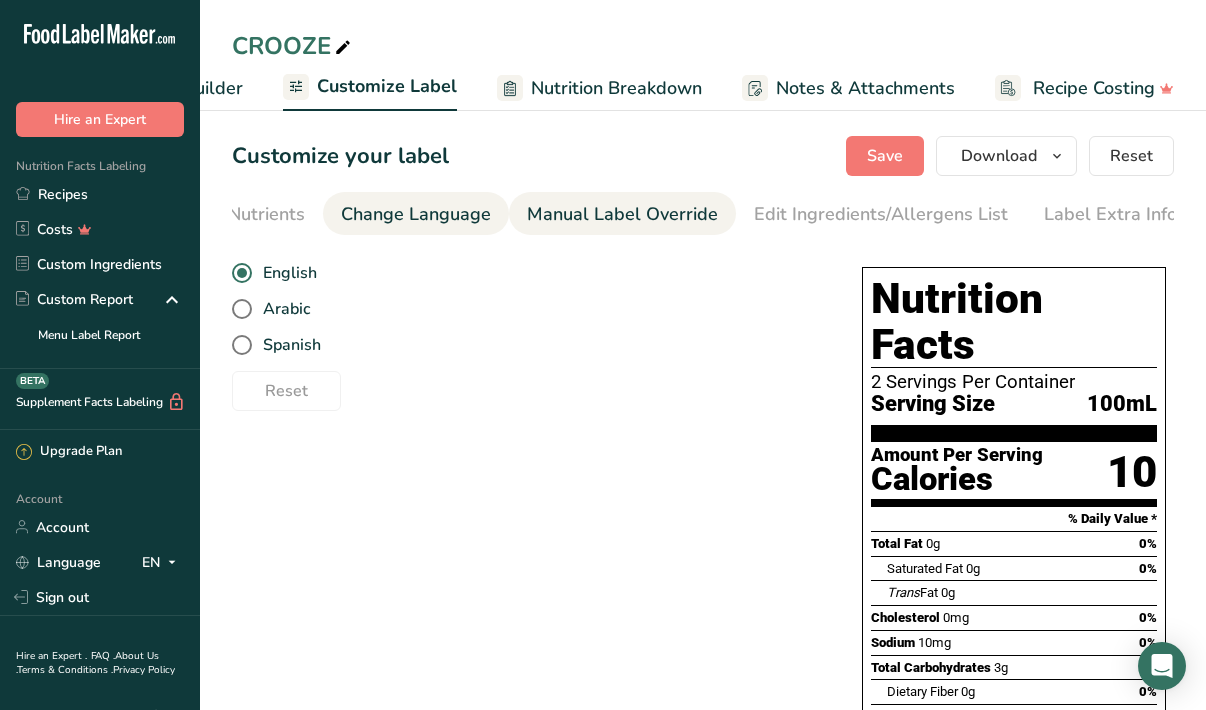click on "Manual Label Override" at bounding box center (622, 214) 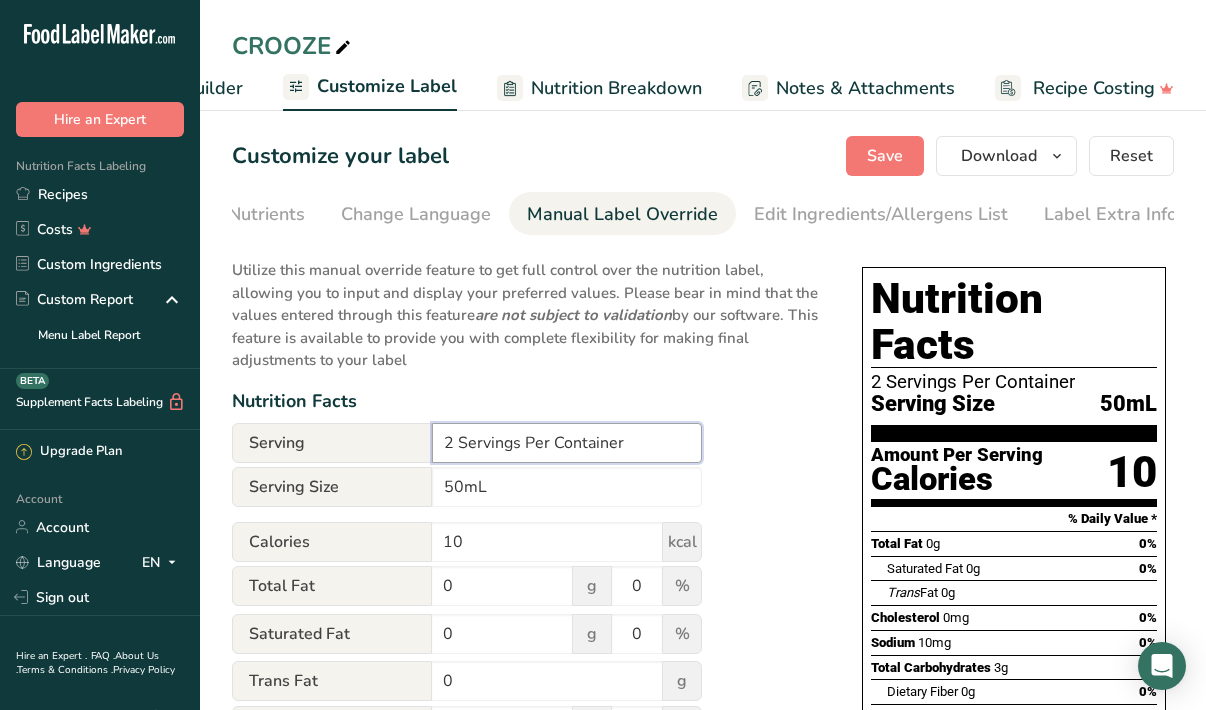 click on "2 Servings Per Container" at bounding box center [567, 443] 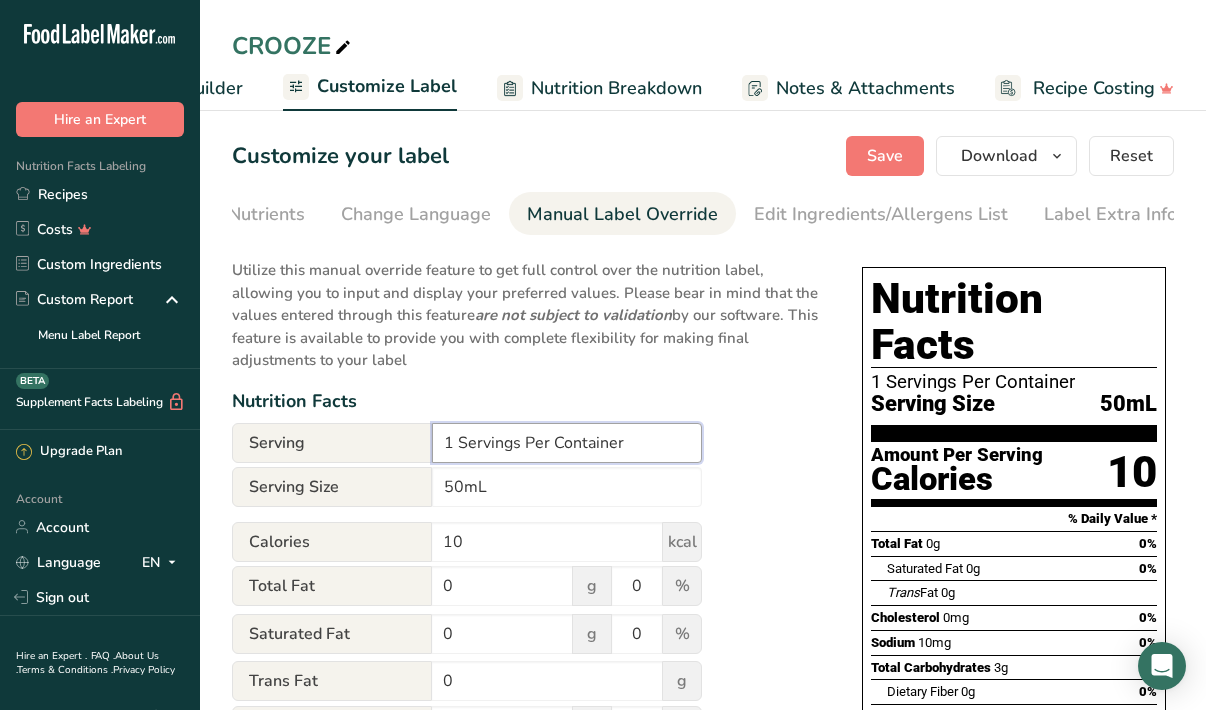 click on "1 Servings Per Container" at bounding box center [567, 443] 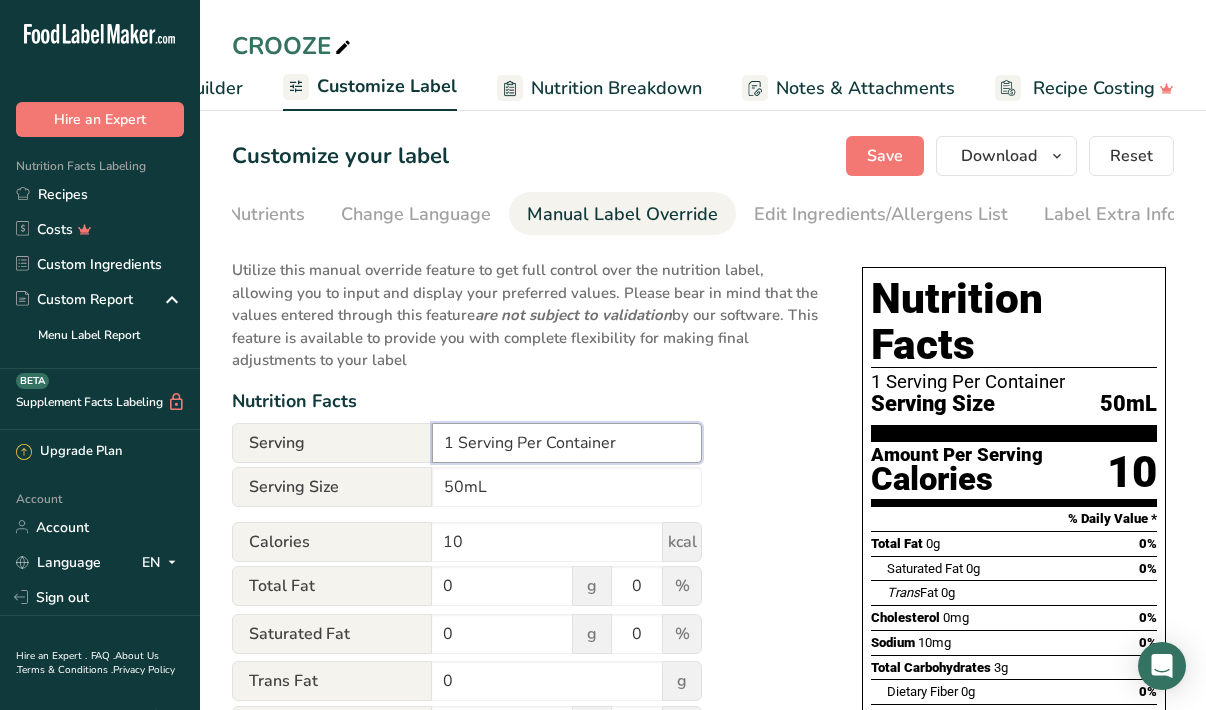 type on "1 Serving Per Container" 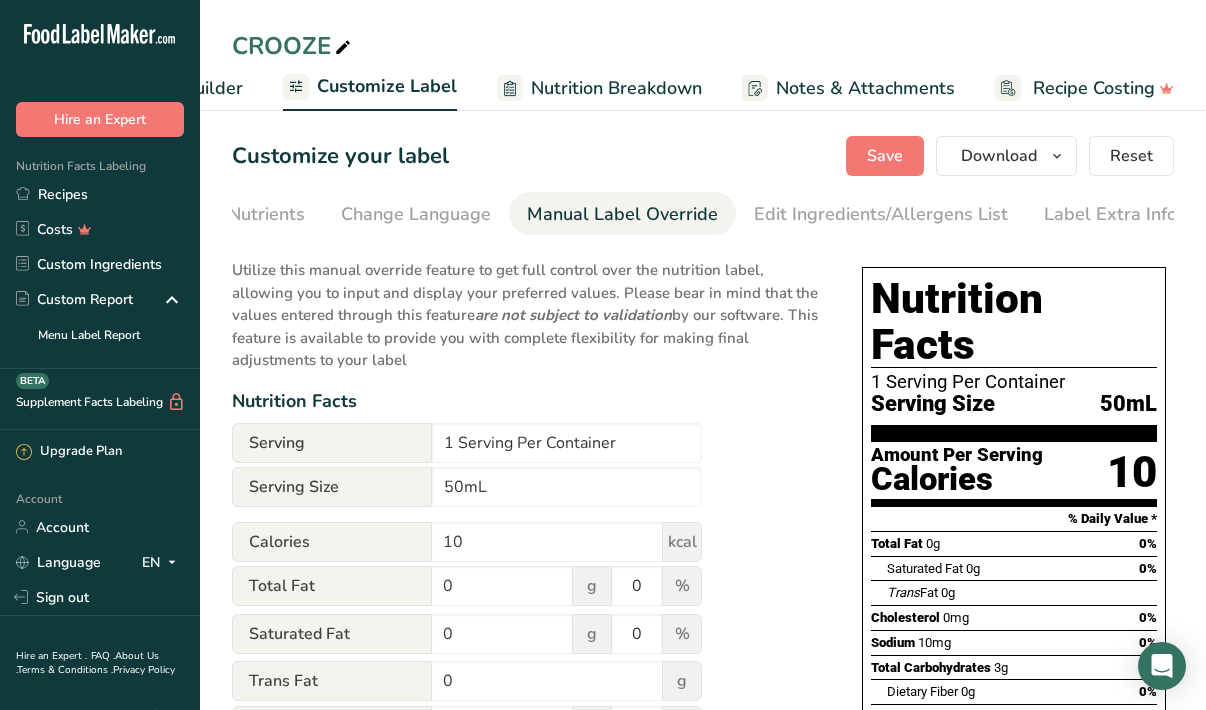 click on "Nutrition Facts" at bounding box center [527, 401] 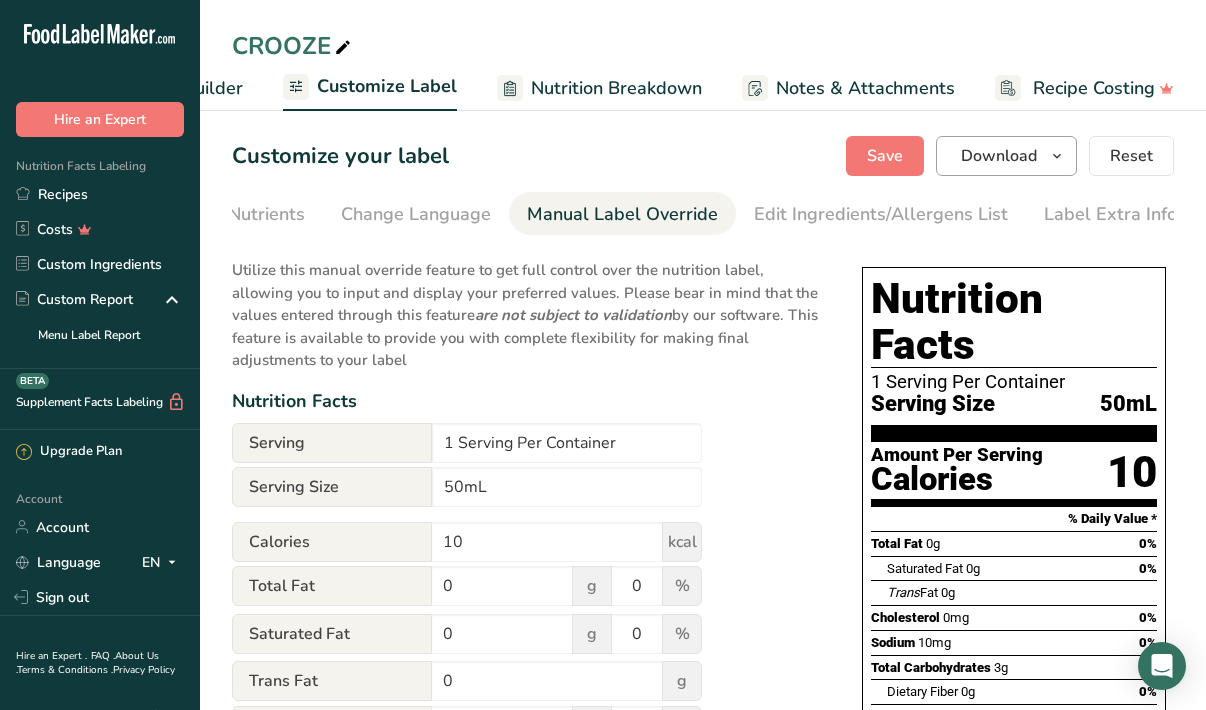 scroll, scrollTop: 0, scrollLeft: 0, axis: both 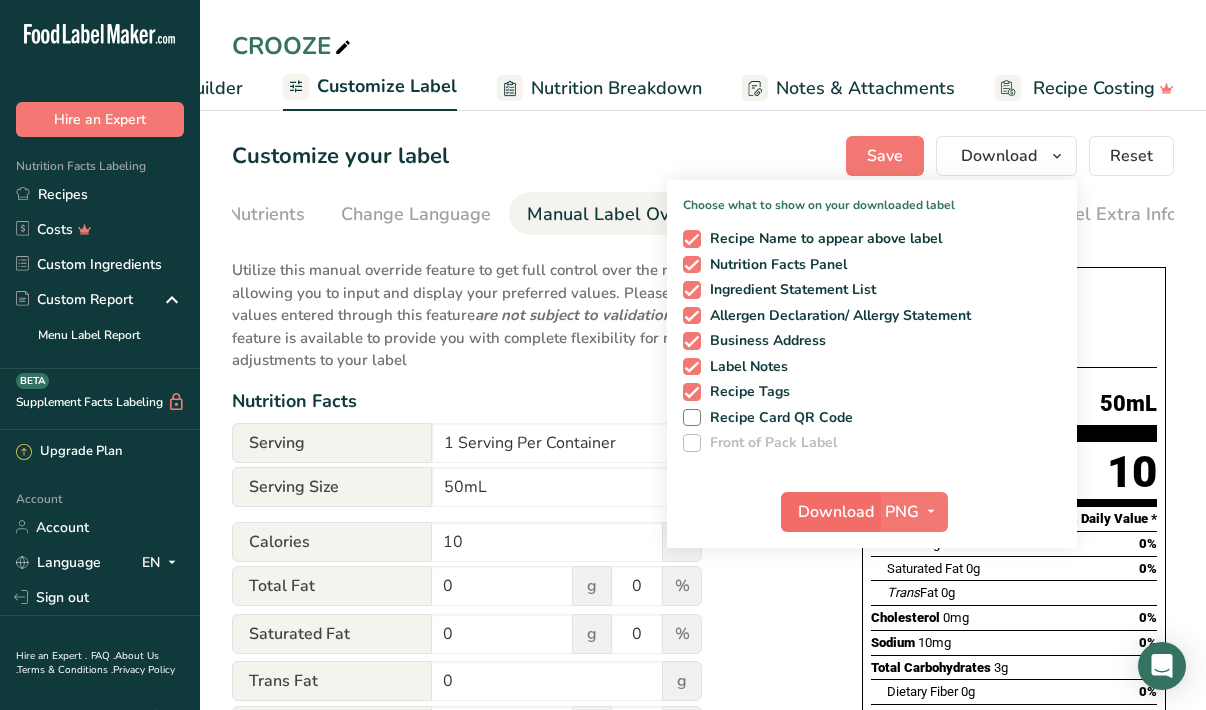 click on "Download" at bounding box center [836, 512] 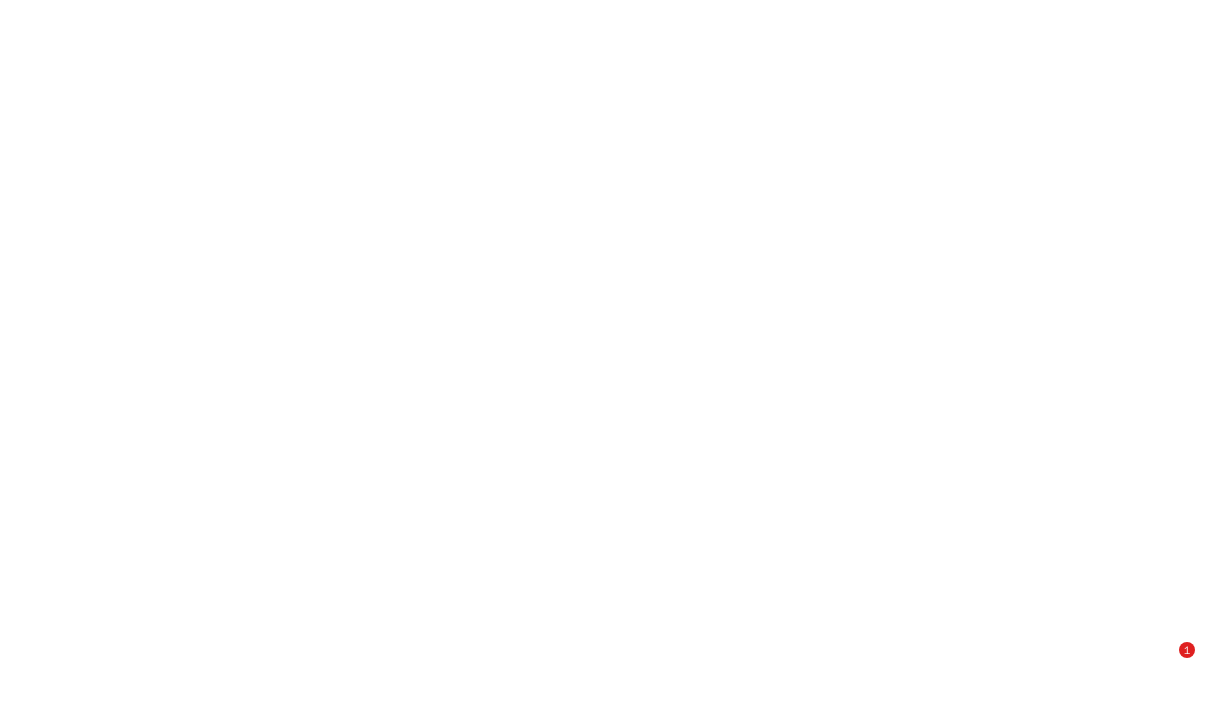 scroll, scrollTop: 0, scrollLeft: 0, axis: both 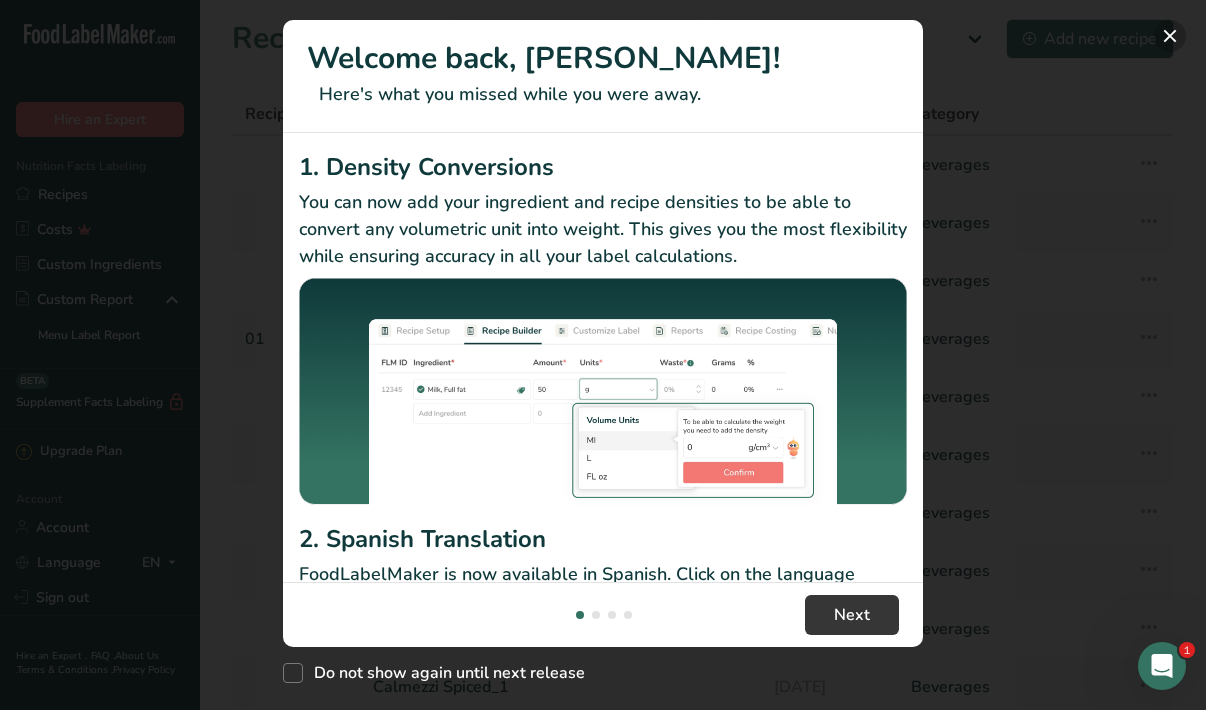 click at bounding box center [1170, 36] 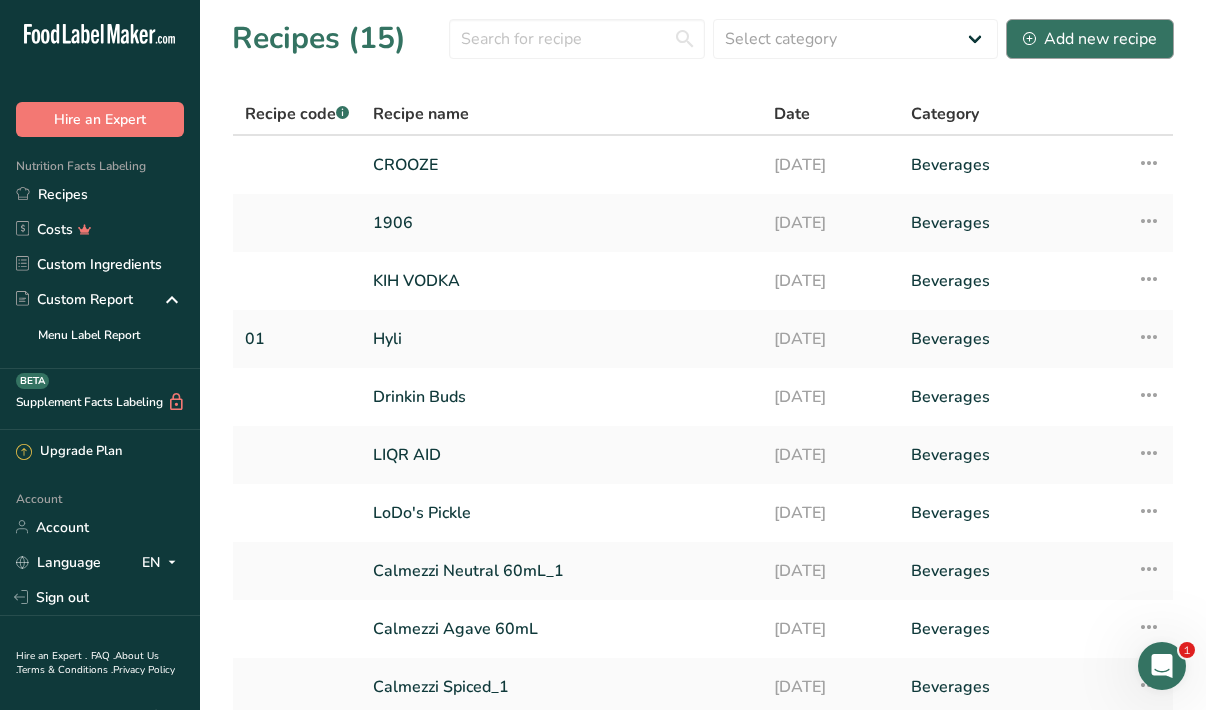 click on "Add new recipe" at bounding box center (1090, 39) 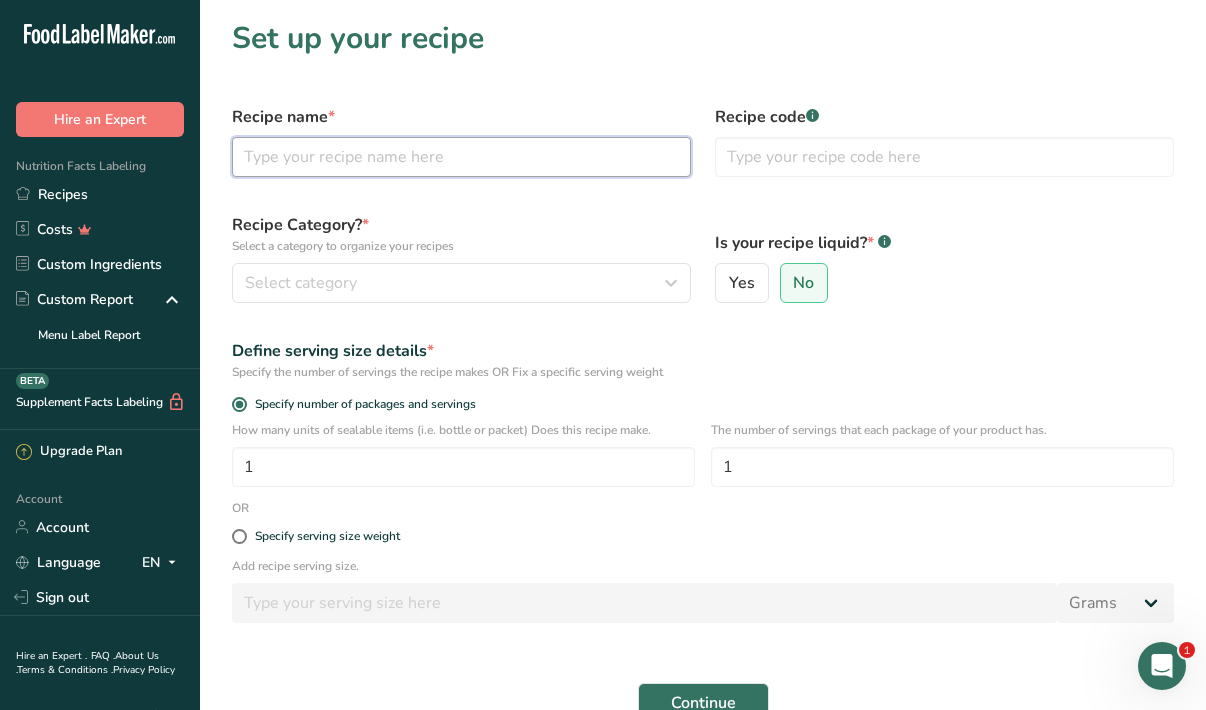 click at bounding box center [461, 157] 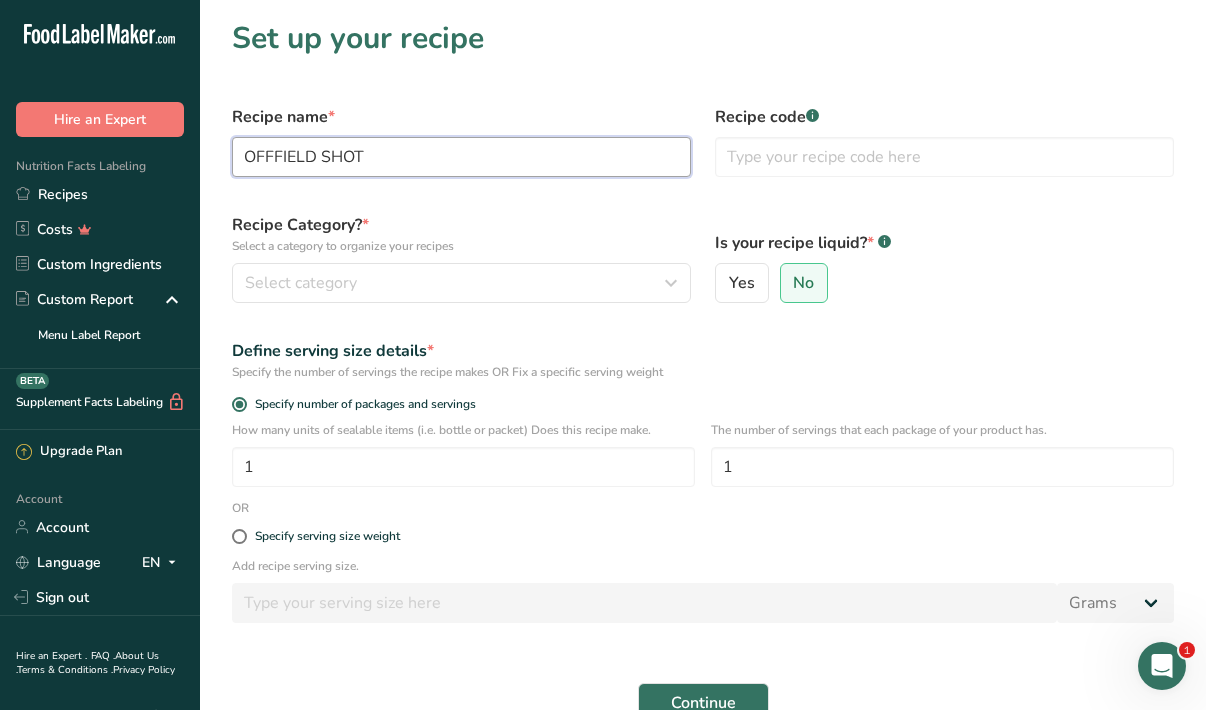 type on "OFFFIELD SHOT" 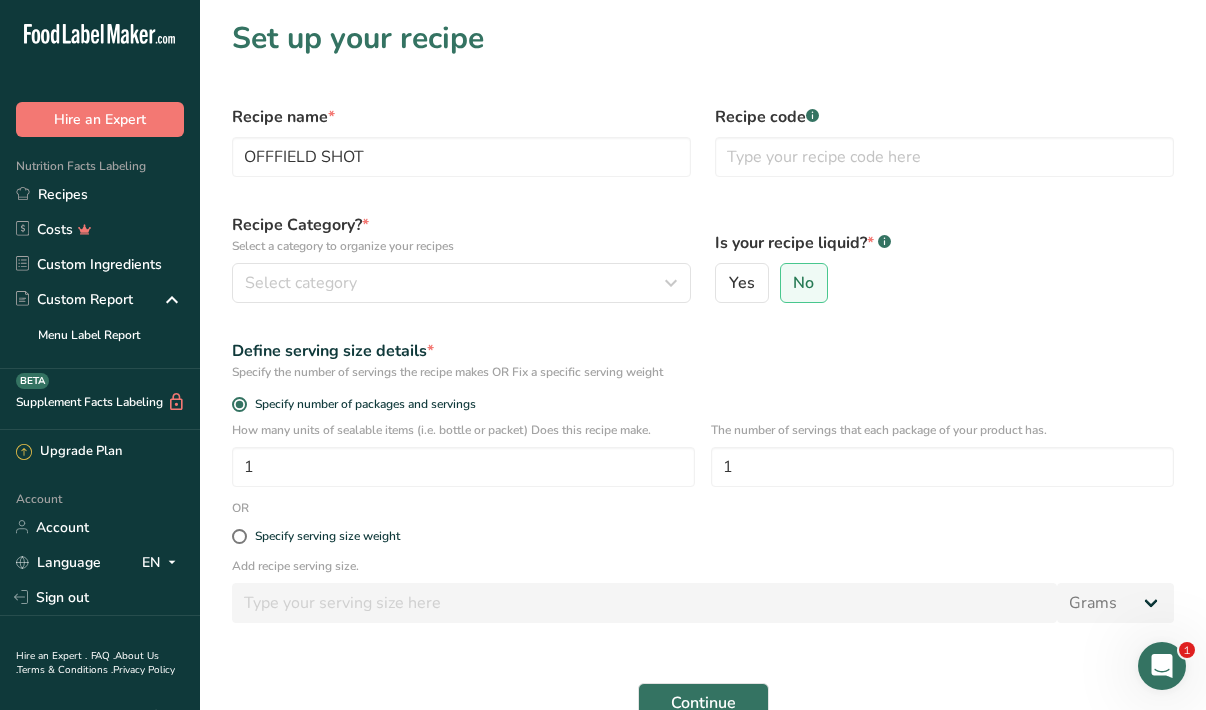 click on "Recipe name *   OFFFIELD SHOT
Recipe code
.a-a{fill:#347362;}.b-a{fill:#fff;}
Recipe Category? *
Select a category to organize your recipes
Select category
Standard Categories
Custom Categories
.a-a{fill:#347362;}.b-a{fill:#fff;}
Baked Goods
[GEOGRAPHIC_DATA]
Confectionery
Cooked Meals, Salads, & Sauces
[GEOGRAPHIC_DATA]
Snacks
Add New Category
Is your recipe liquid? *   .a-a{fill:#347362;}.b-a{fill:#fff;}           Yes   No
Define serving size details *
Specify the number of servings the recipe makes OR Fix a specific serving weight
Specify number of packages and servings
1     1
OR
Grams" at bounding box center [703, 434] 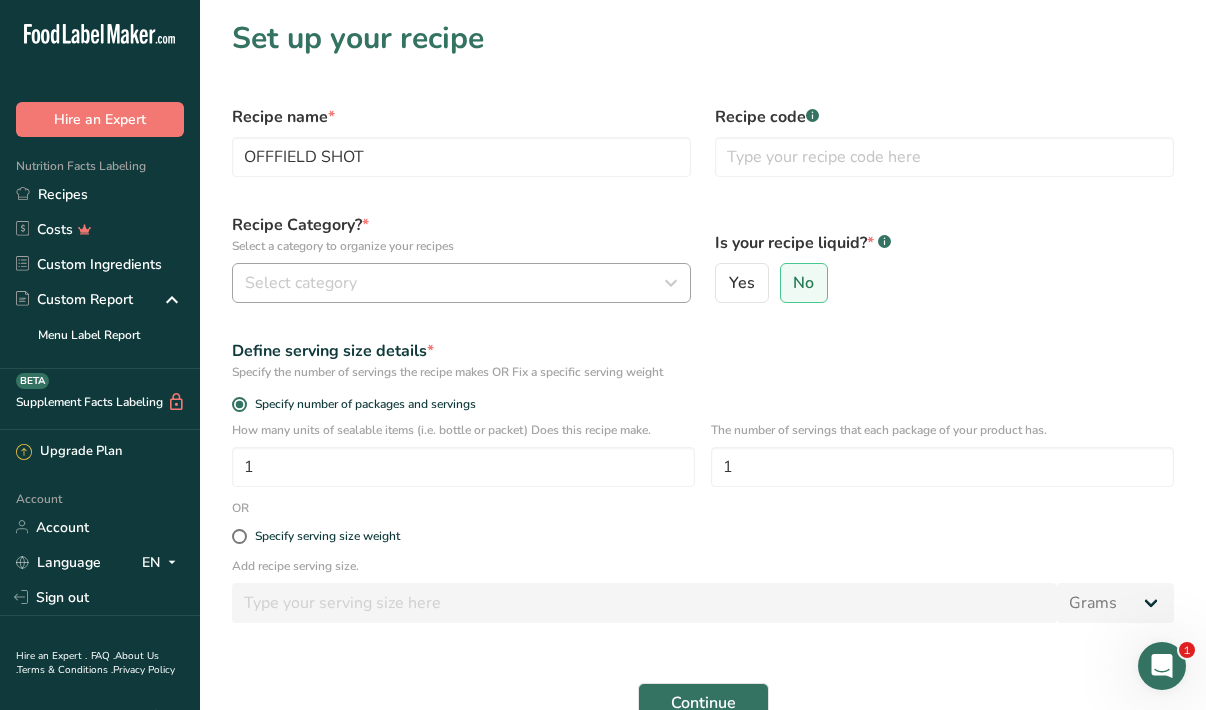 click on "Select category" at bounding box center (455, 283) 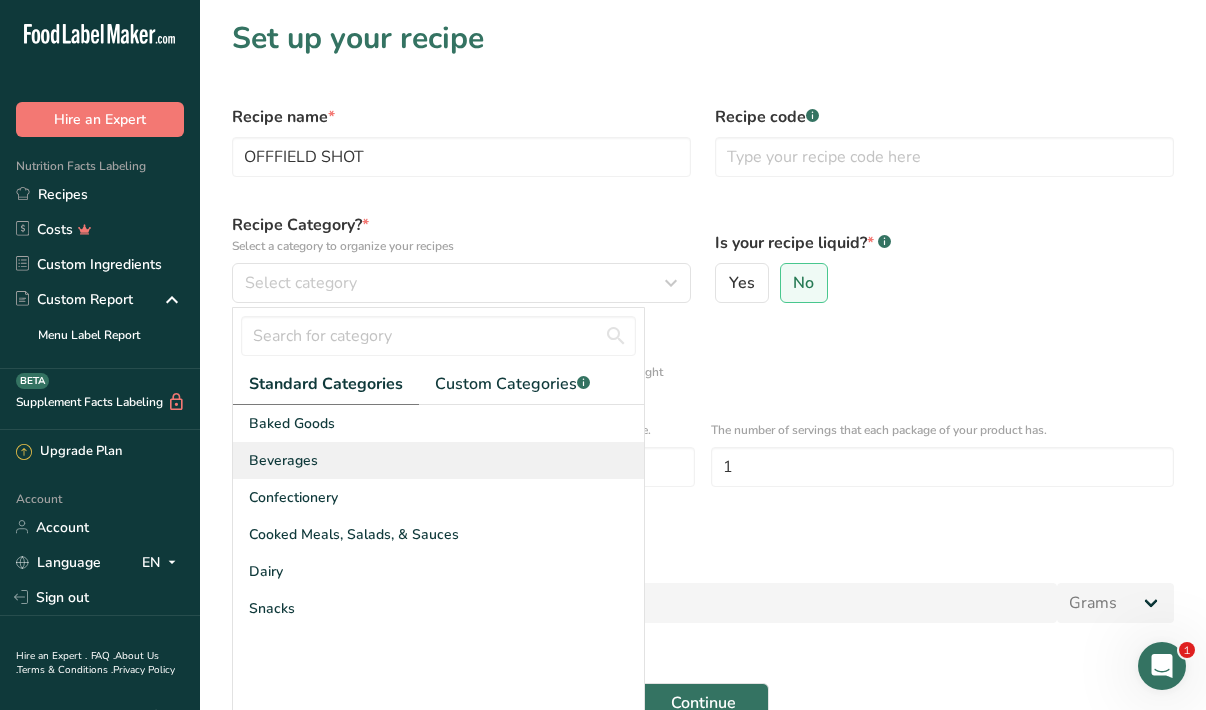 click on "Beverages" at bounding box center (438, 460) 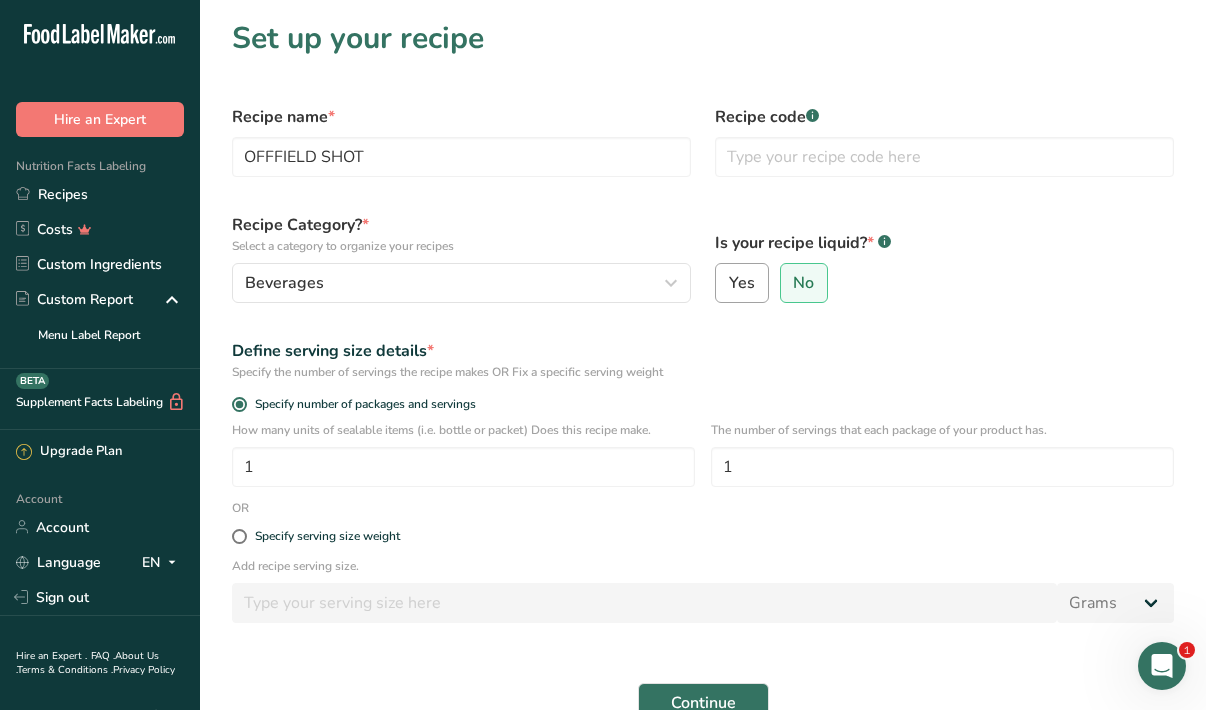 click on "Yes" at bounding box center [742, 283] 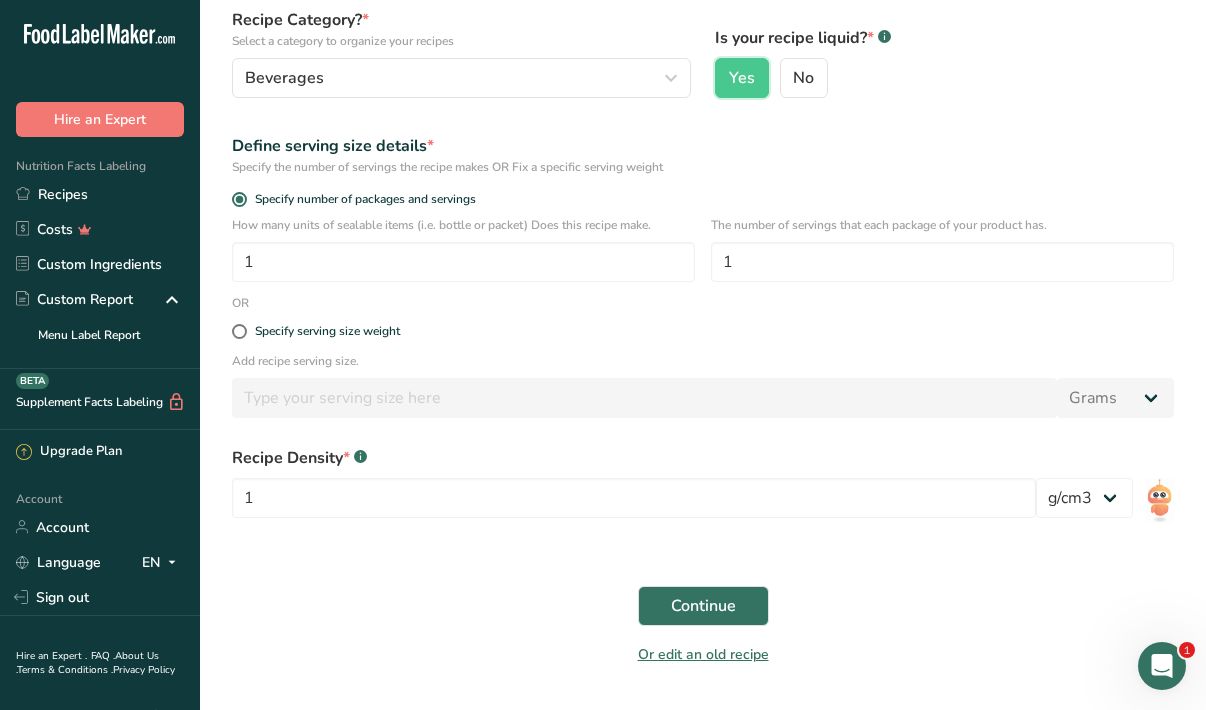 scroll, scrollTop: 220, scrollLeft: 0, axis: vertical 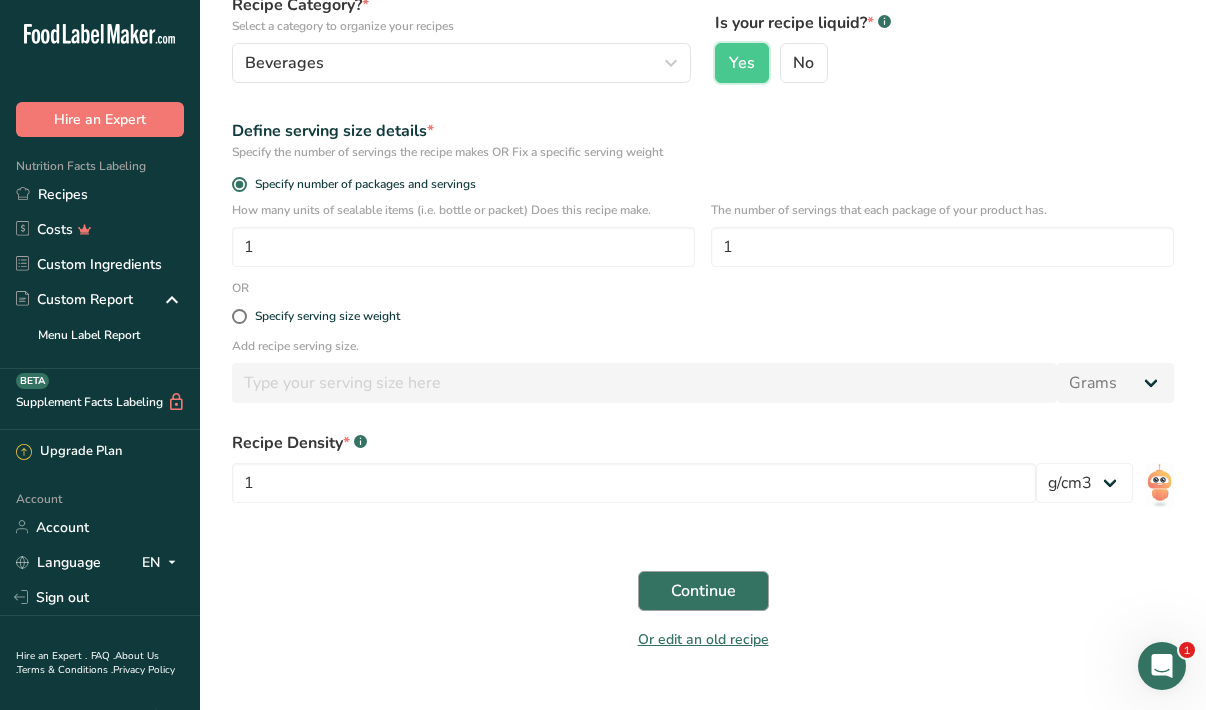 click on "Continue" at bounding box center (703, 591) 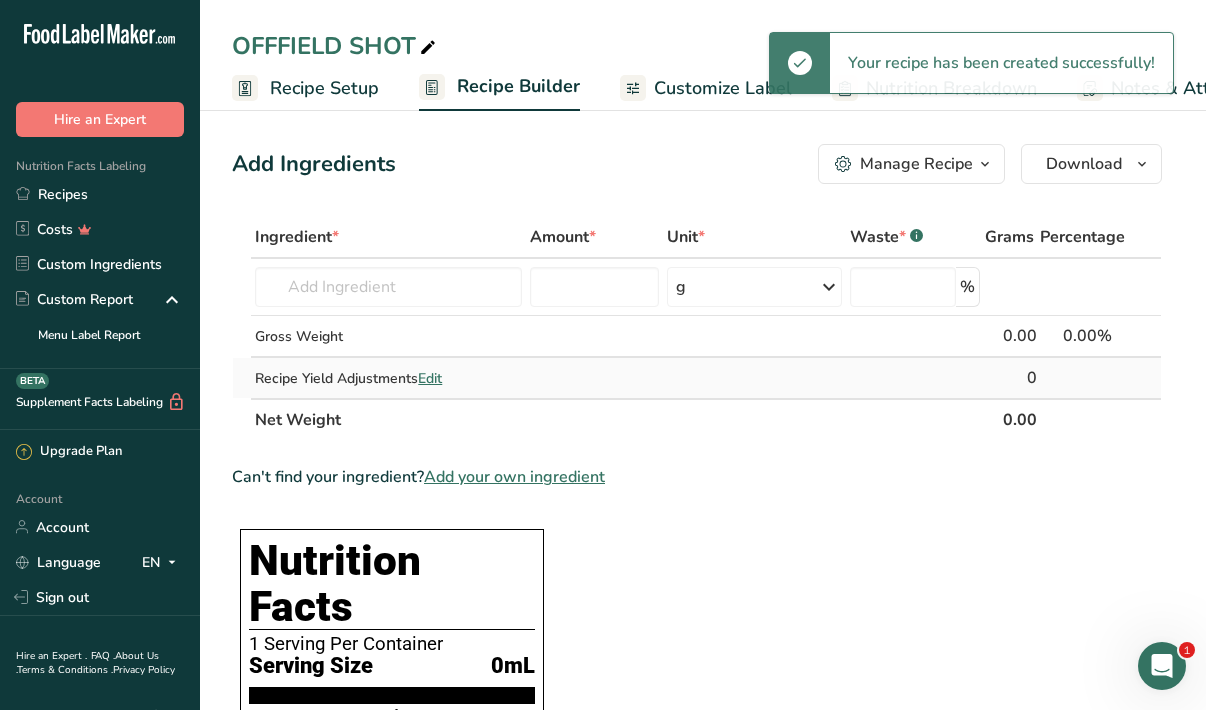 scroll, scrollTop: 23, scrollLeft: 0, axis: vertical 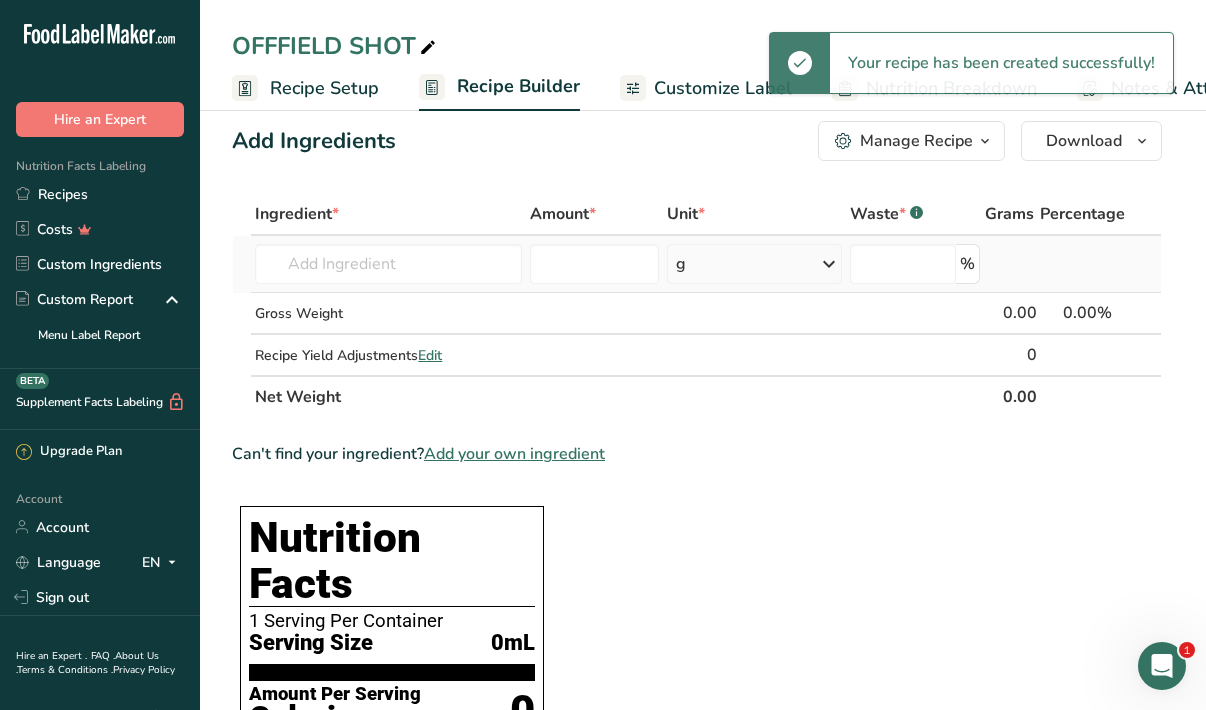 click on "Almond flour
Milk, whole, 3.25% milkfat, without added vitamin A and [MEDICAL_DATA]
Beef, tenderloin, steak, separable lean only, trimmed to 1/8" fat, all grades, raw
Beef, grass-fed, strip steaks, lean only, raw
Beef, ground, 70% lean meat / 30% fat, raw
See full Results" at bounding box center (388, 264) 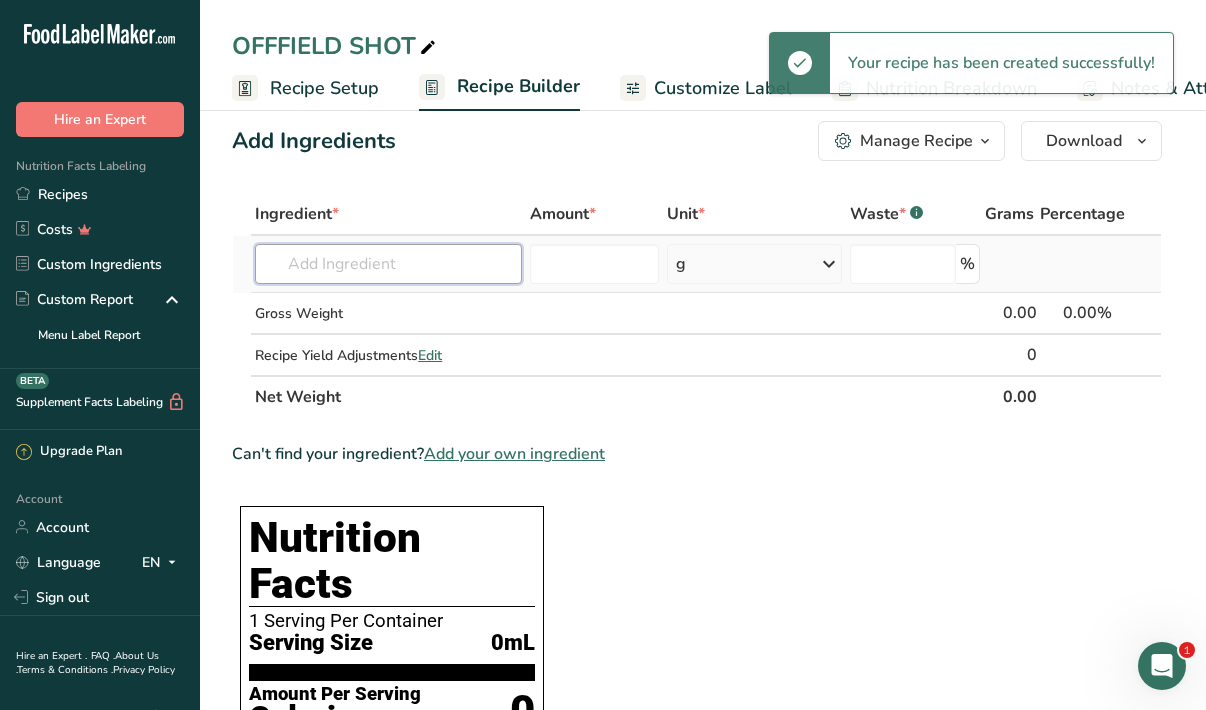 click at bounding box center (388, 264) 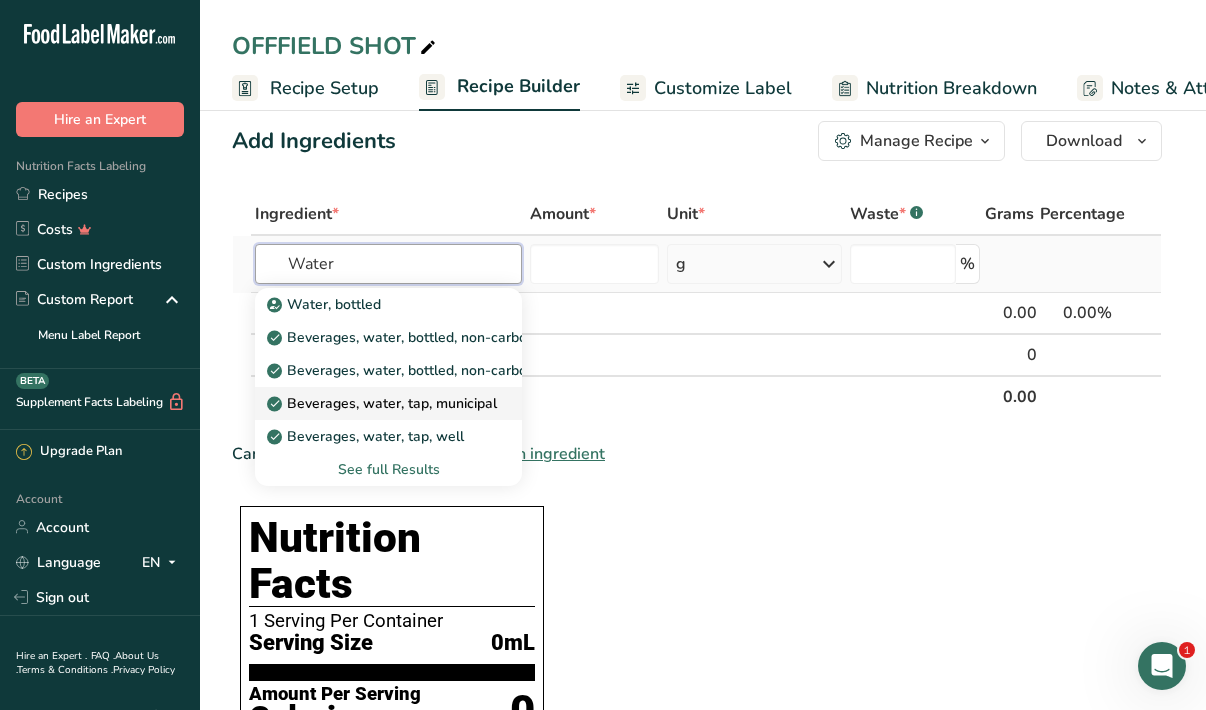 type on "Water" 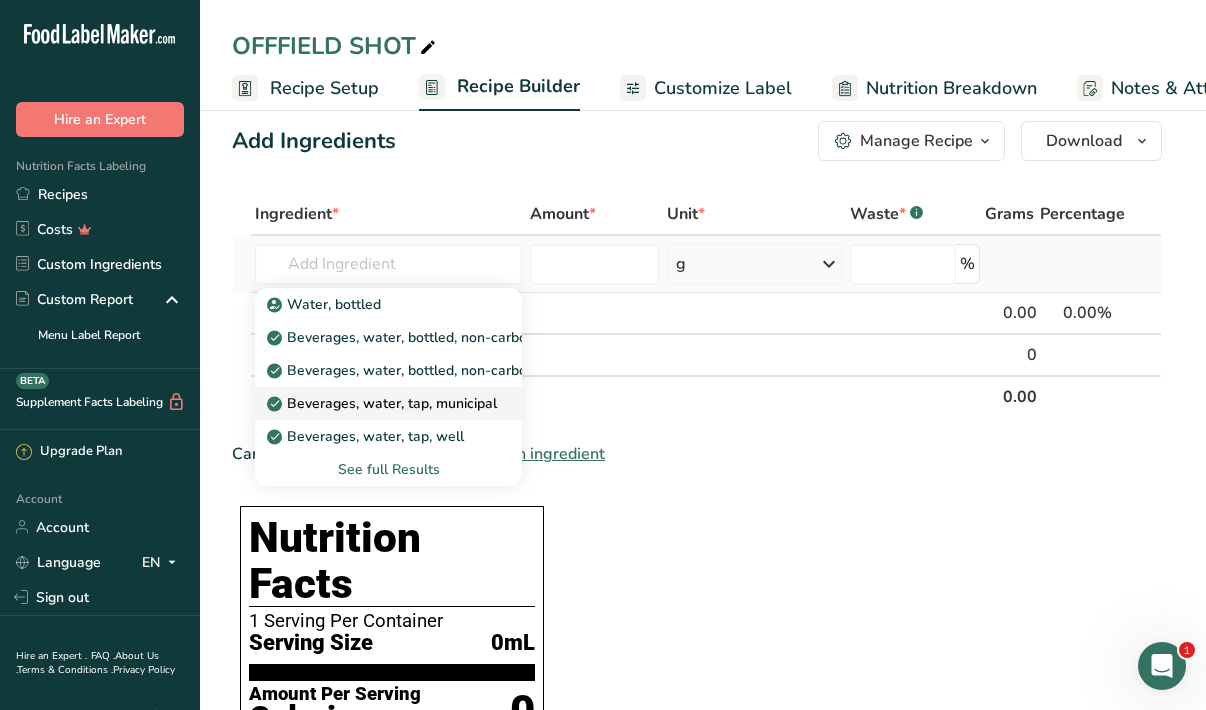 click on "Beverages, water, tap, municipal" at bounding box center [384, 403] 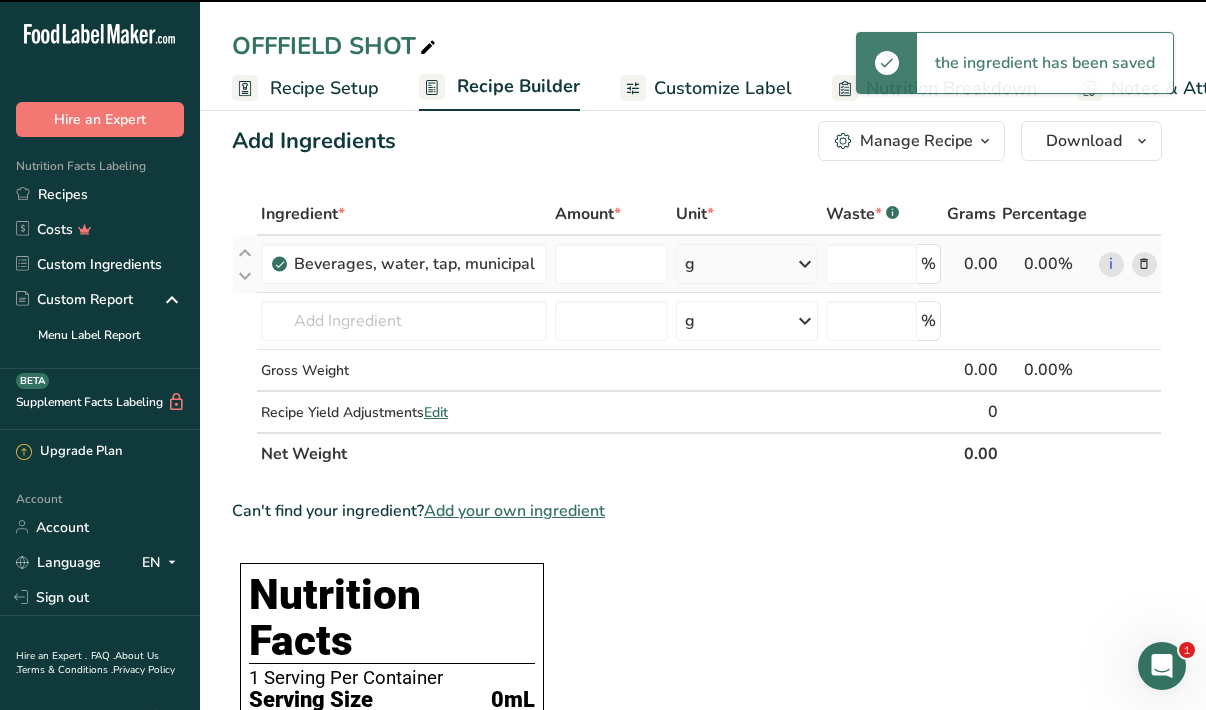 type on "0" 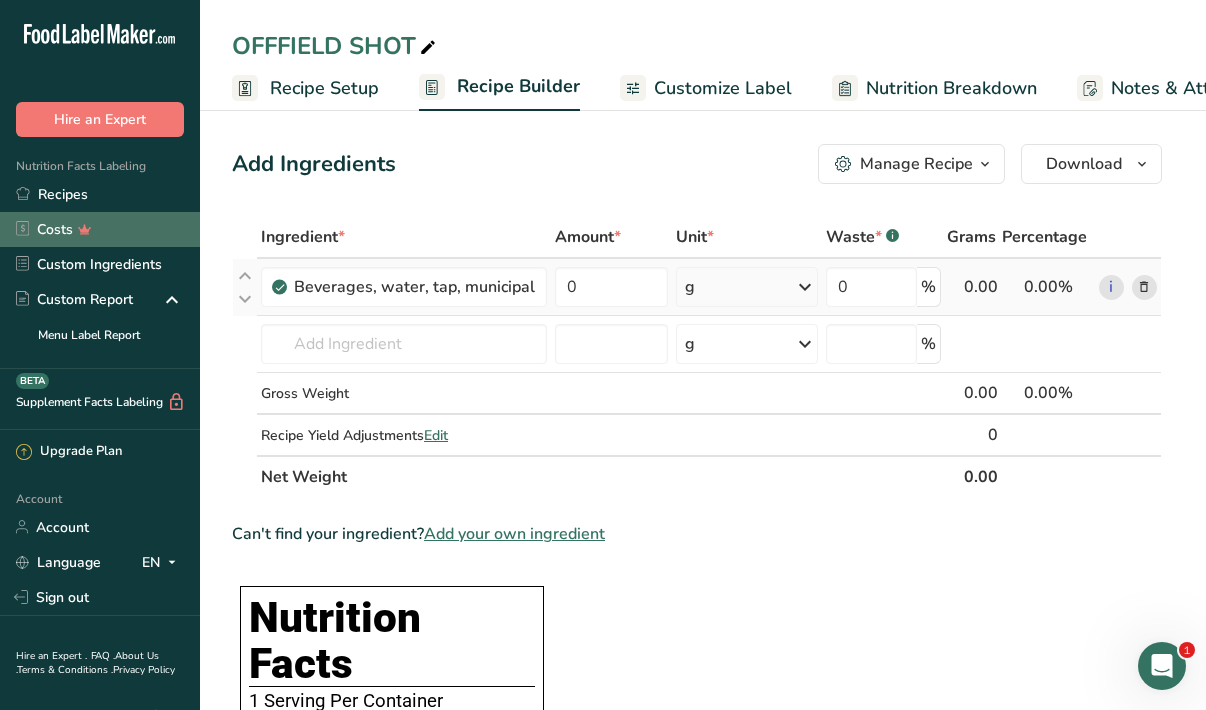scroll, scrollTop: 0, scrollLeft: 0, axis: both 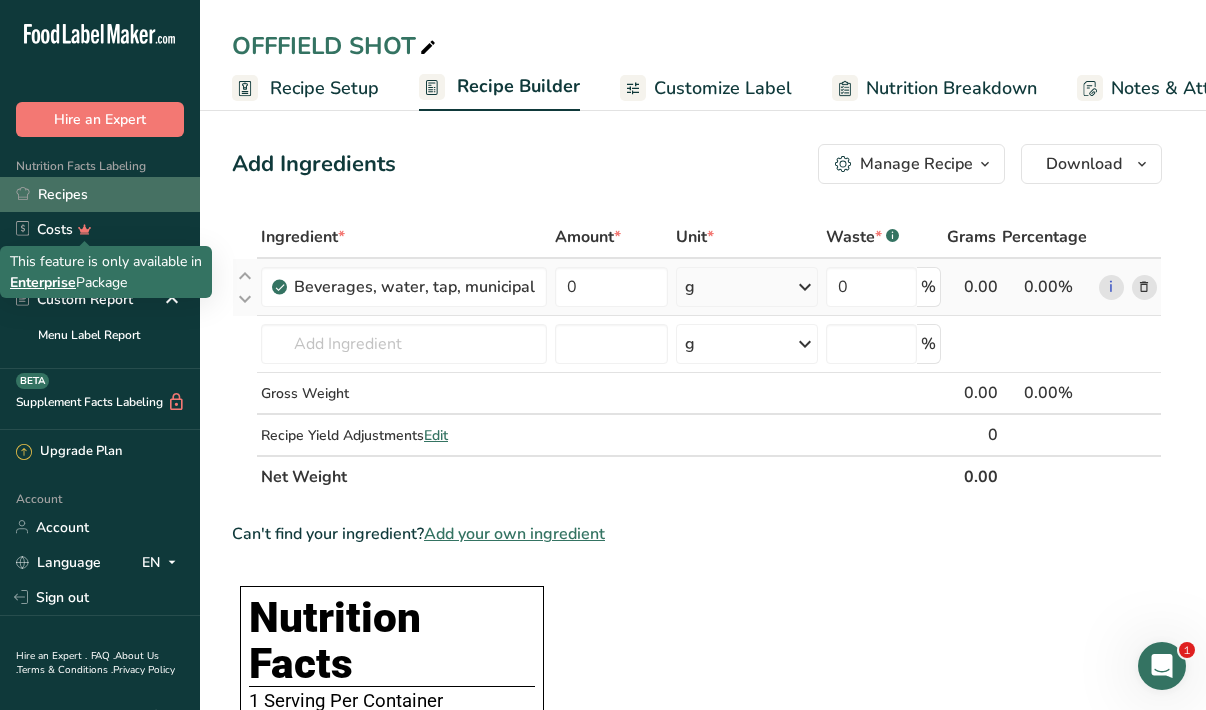 click on "Recipes" at bounding box center [100, 194] 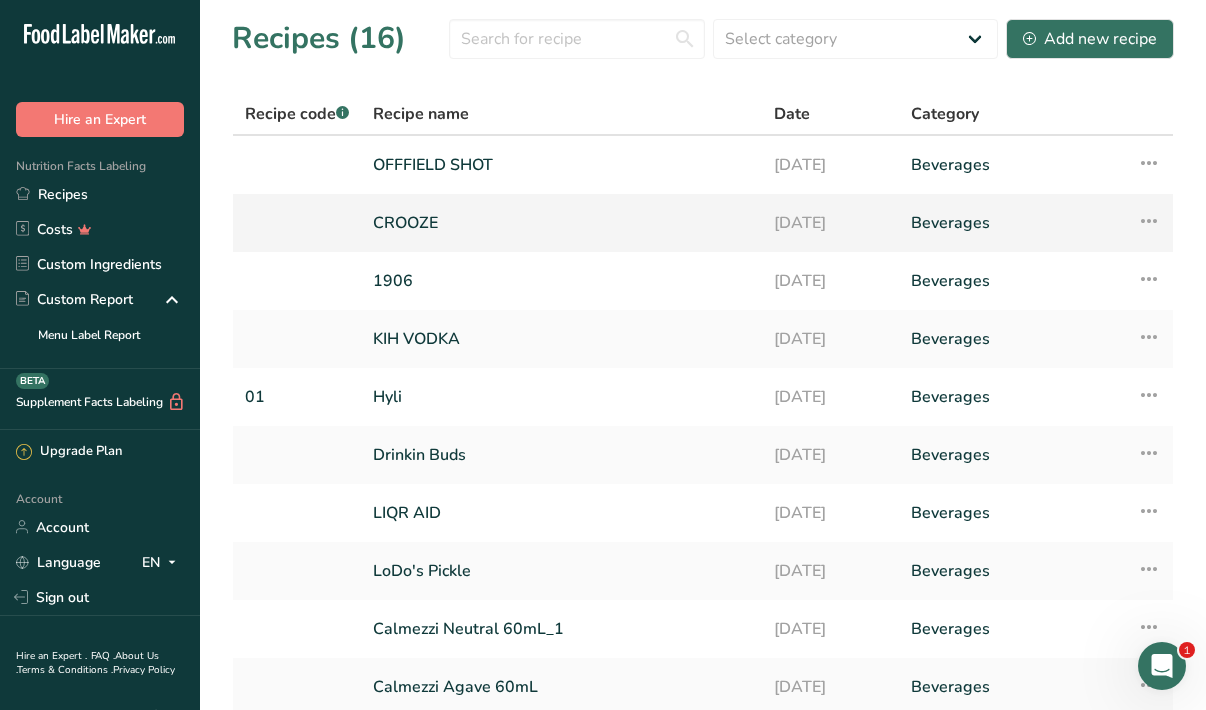 click at bounding box center [1149, 221] 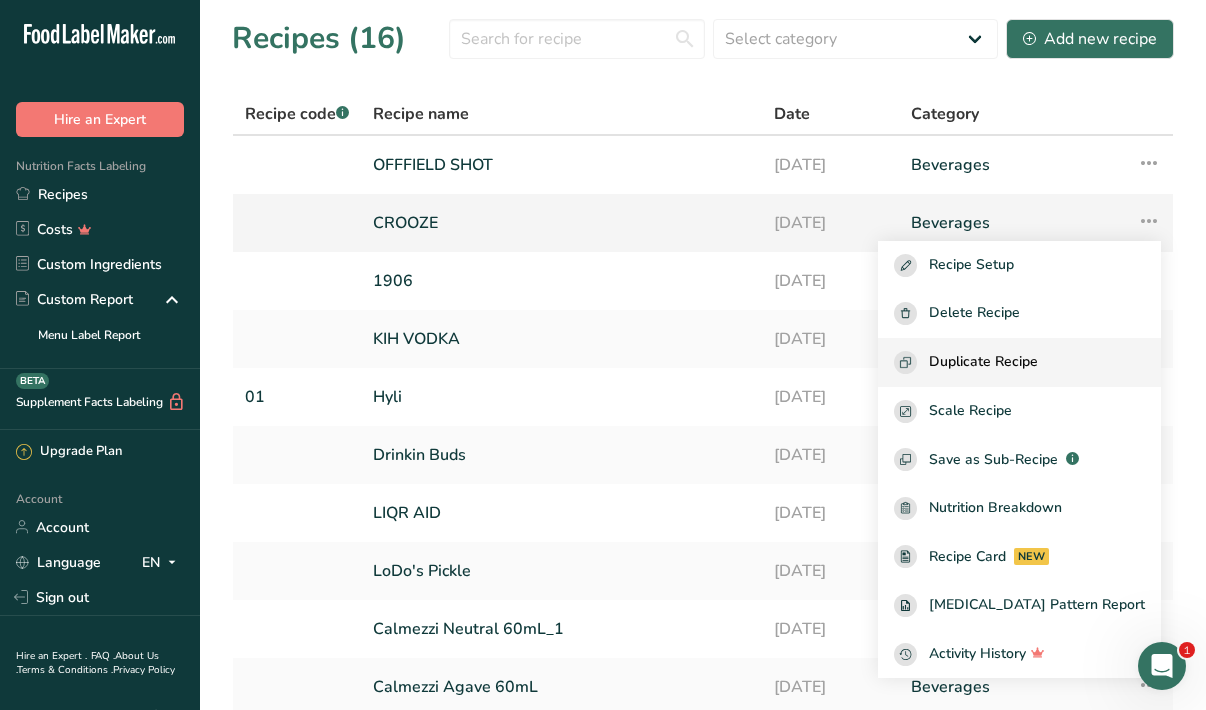 click on "Duplicate Recipe" at bounding box center (983, 362) 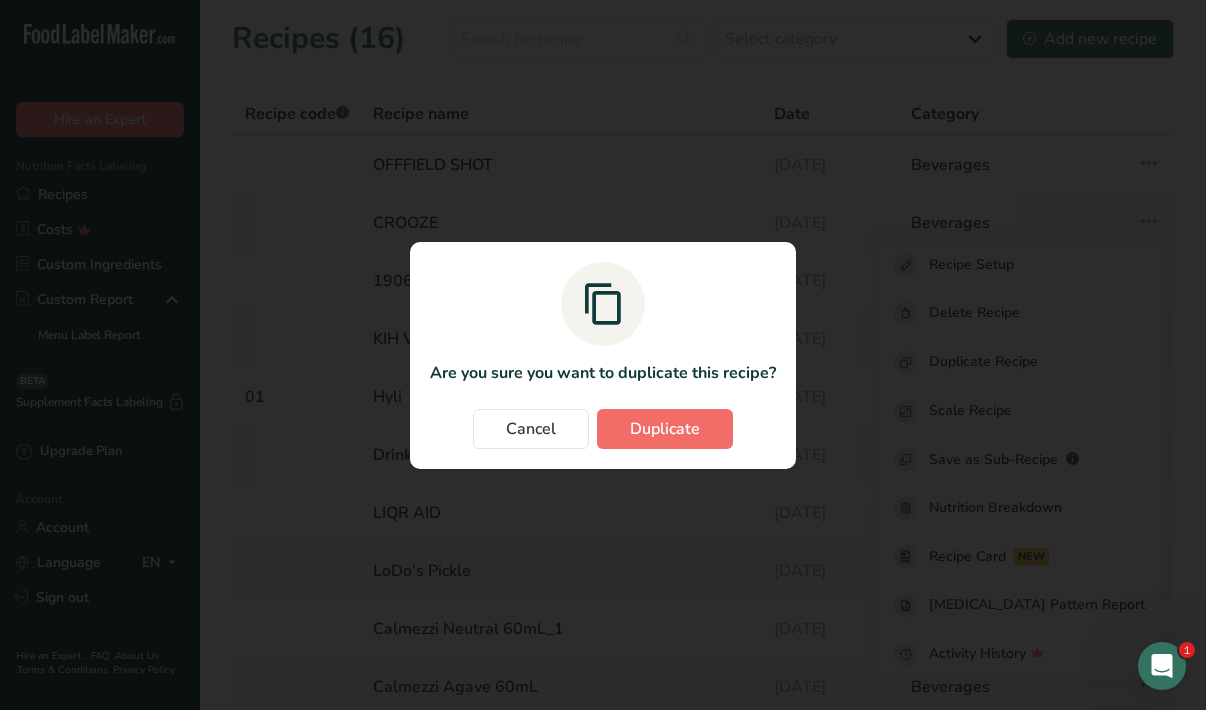 click on "Duplicate" at bounding box center [665, 429] 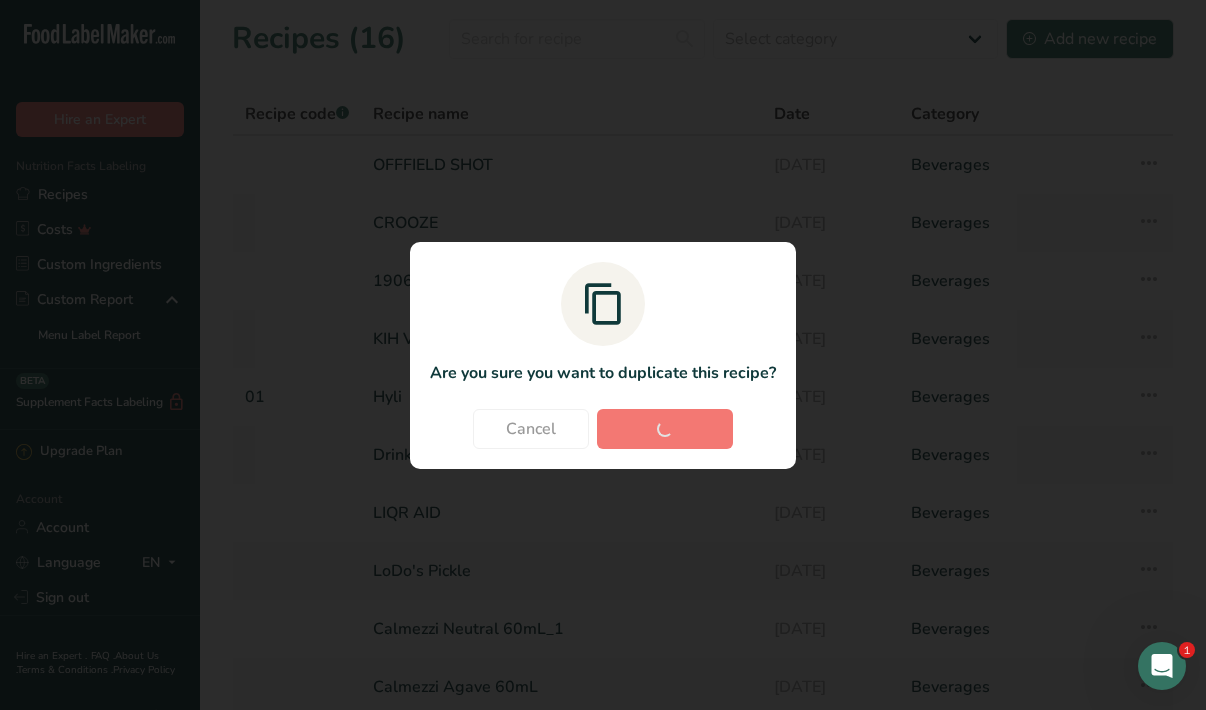 click on "Are you sure you want to duplicate this recipe?
Cancel
Duplicate" at bounding box center [603, 355] 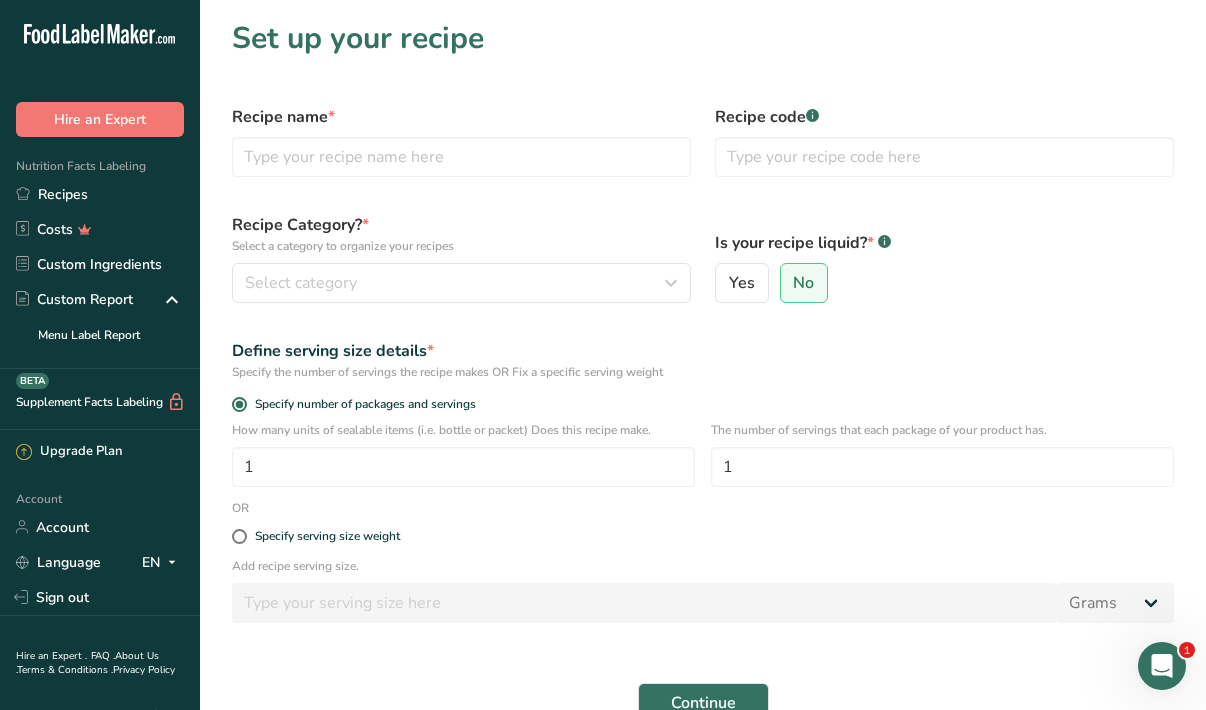 scroll, scrollTop: 149, scrollLeft: 0, axis: vertical 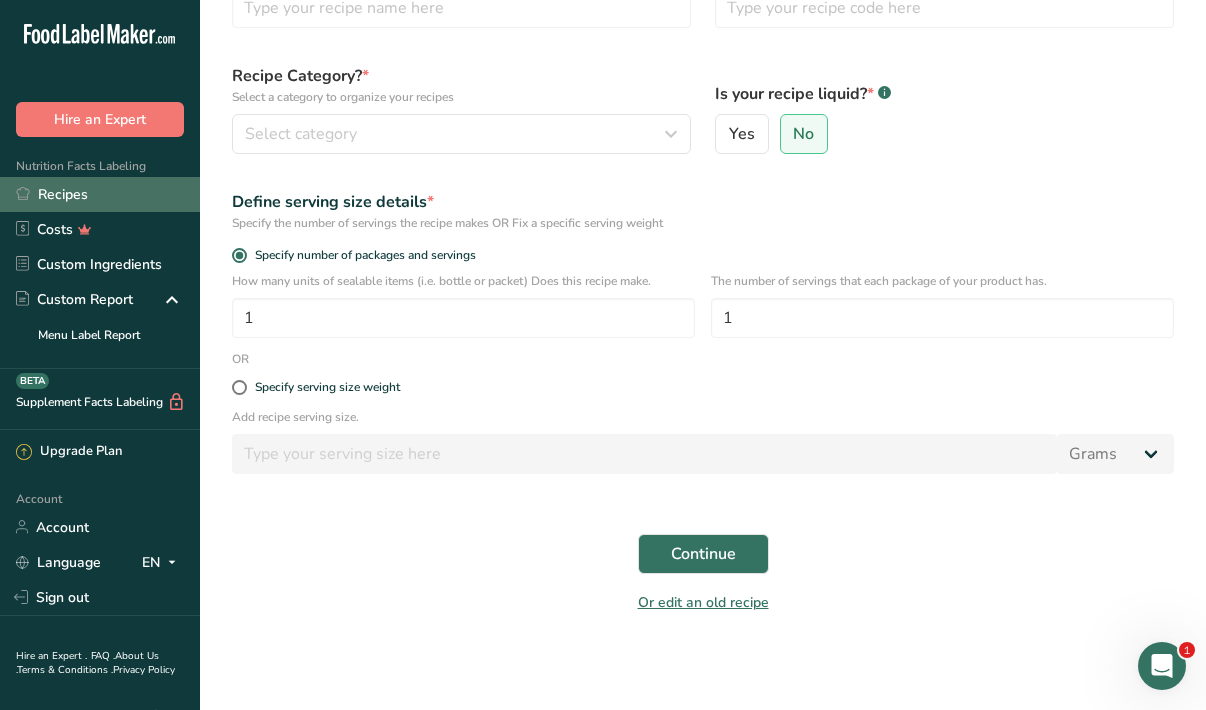 click on "Recipes" at bounding box center (100, 194) 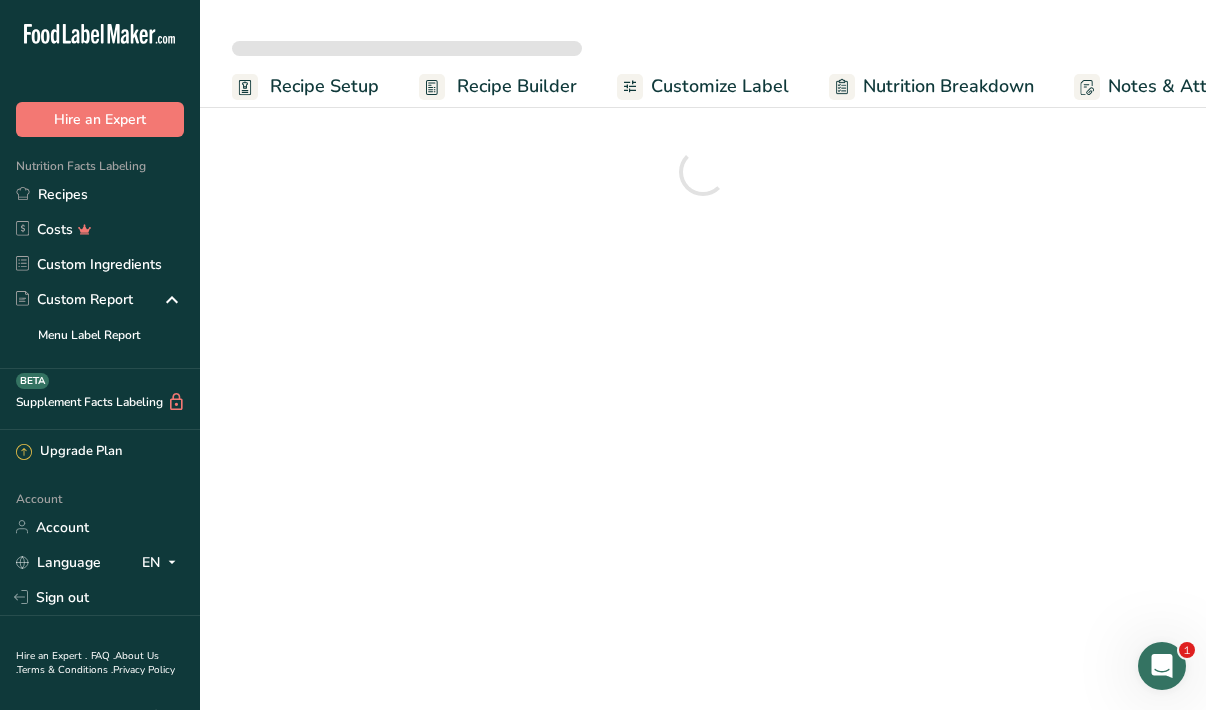 scroll, scrollTop: 0, scrollLeft: 0, axis: both 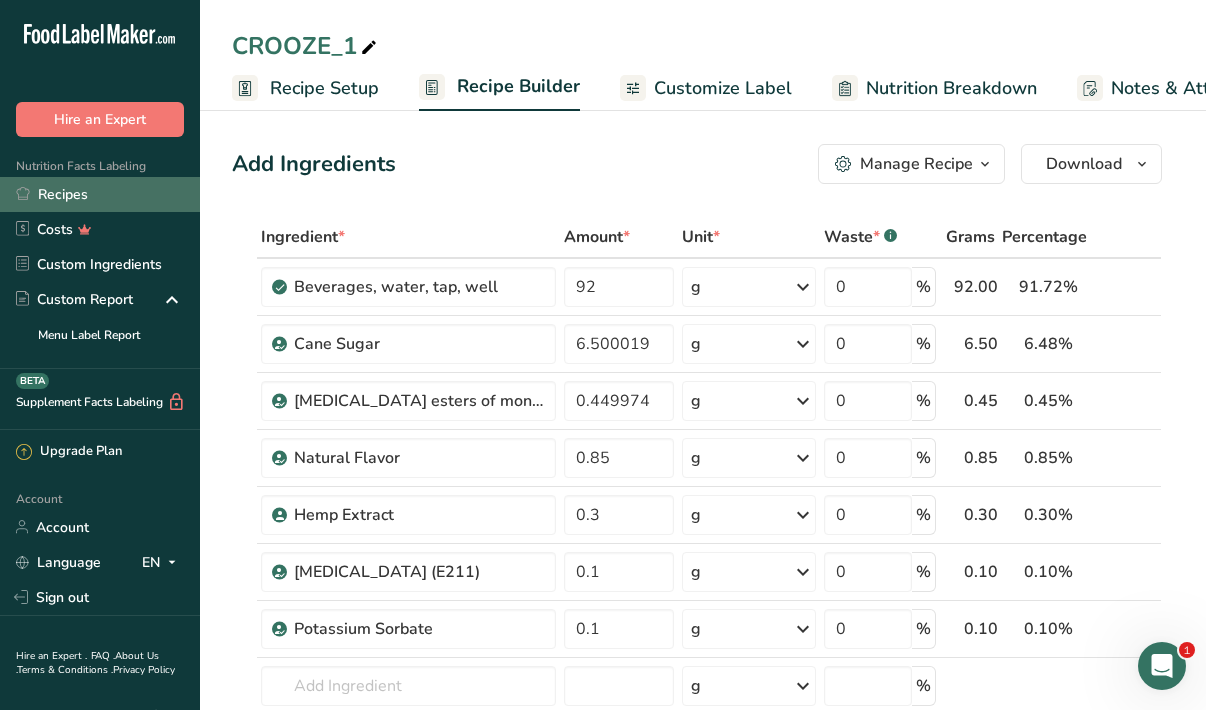 click on "Recipes" at bounding box center (100, 194) 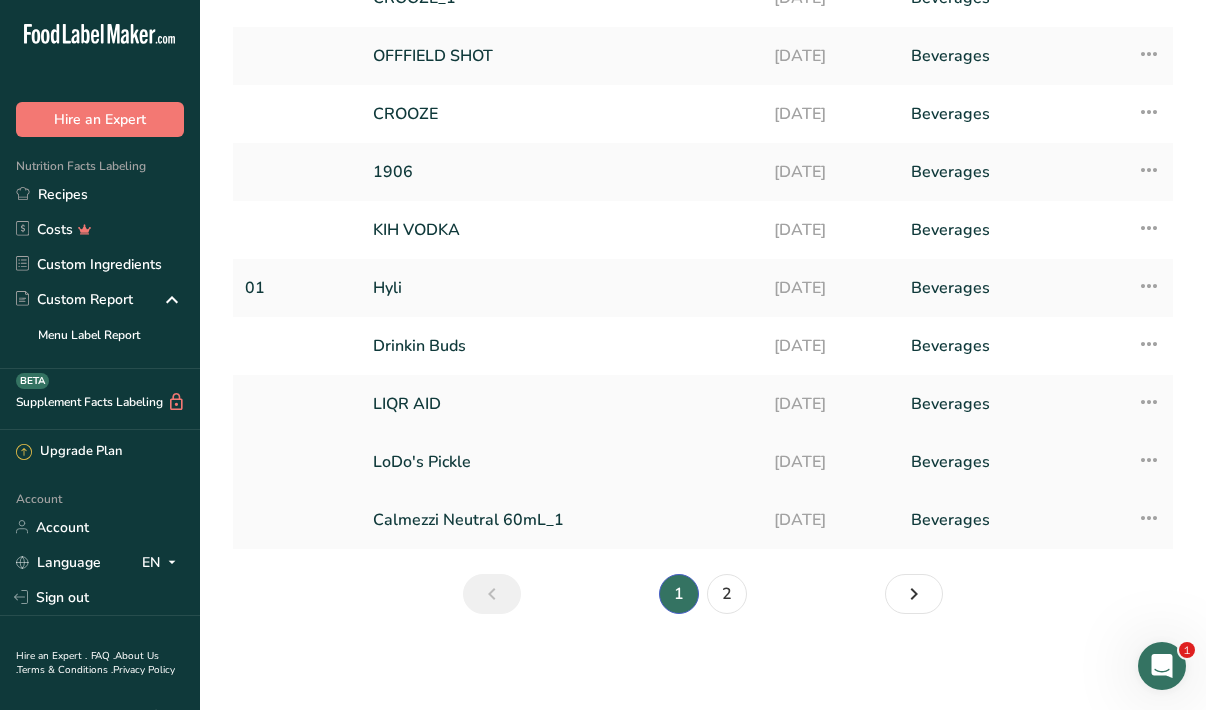scroll, scrollTop: 167, scrollLeft: 0, axis: vertical 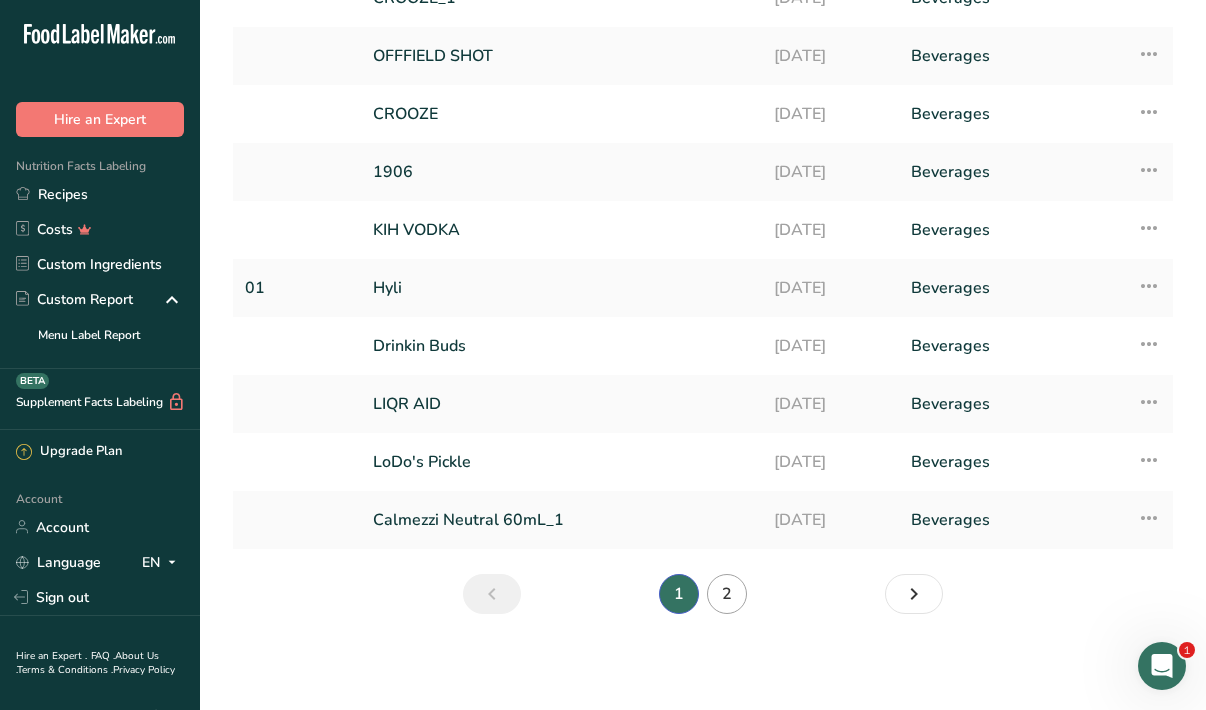 click on "2" at bounding box center (727, 594) 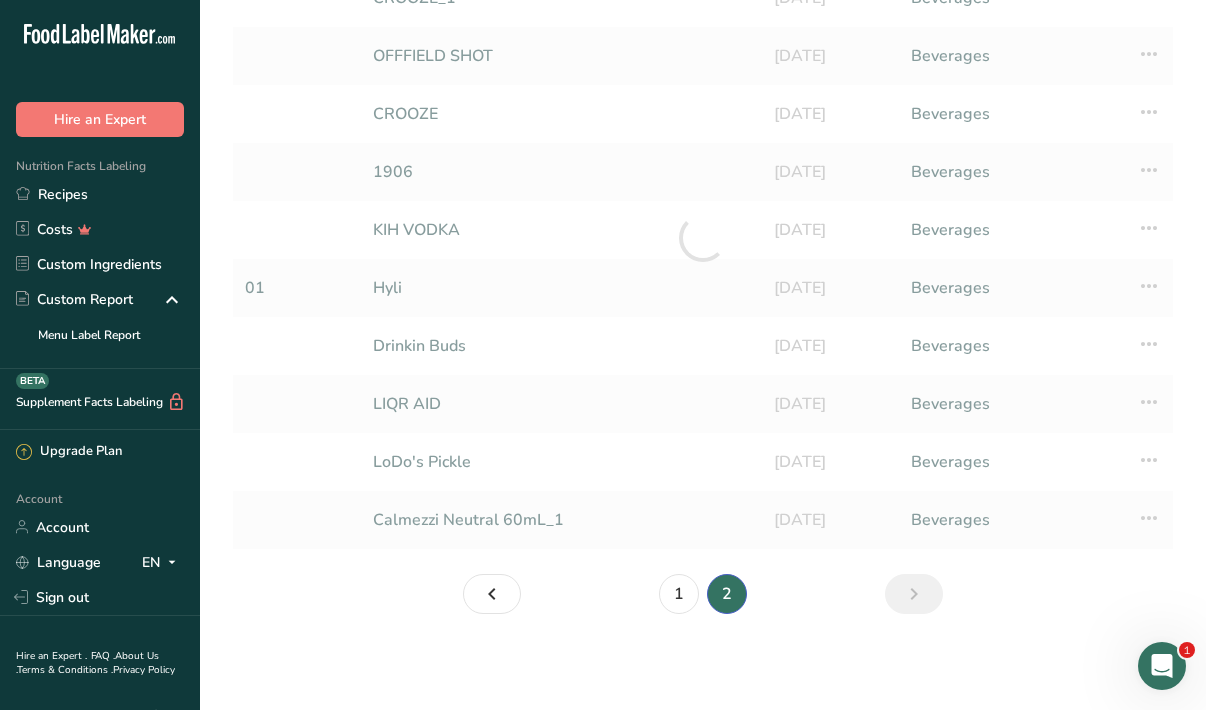 scroll, scrollTop: 0, scrollLeft: 0, axis: both 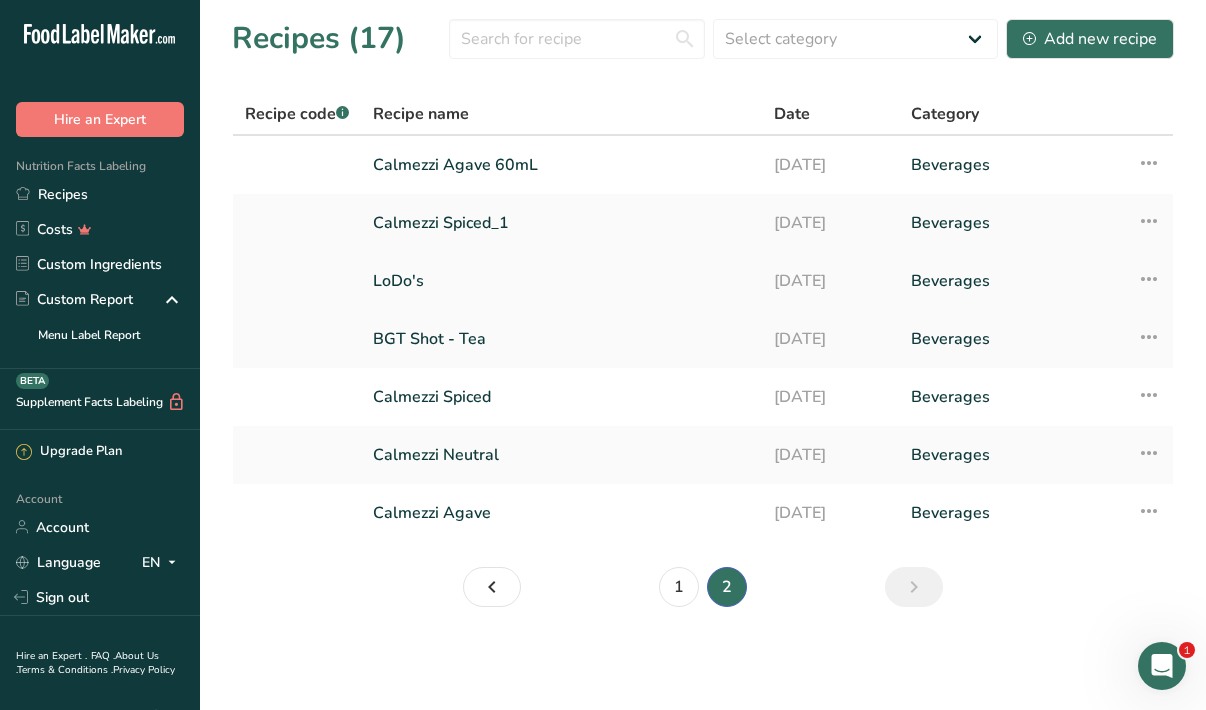 click at bounding box center (1149, 279) 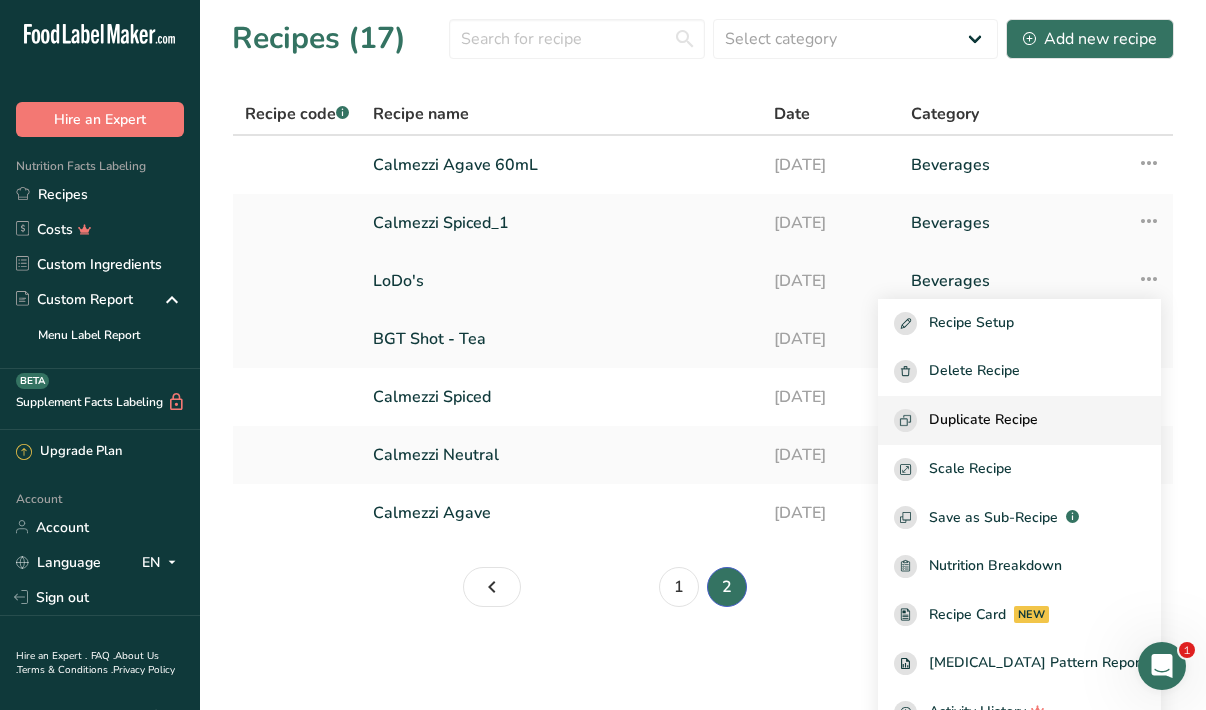 click on "Duplicate Recipe" at bounding box center [983, 420] 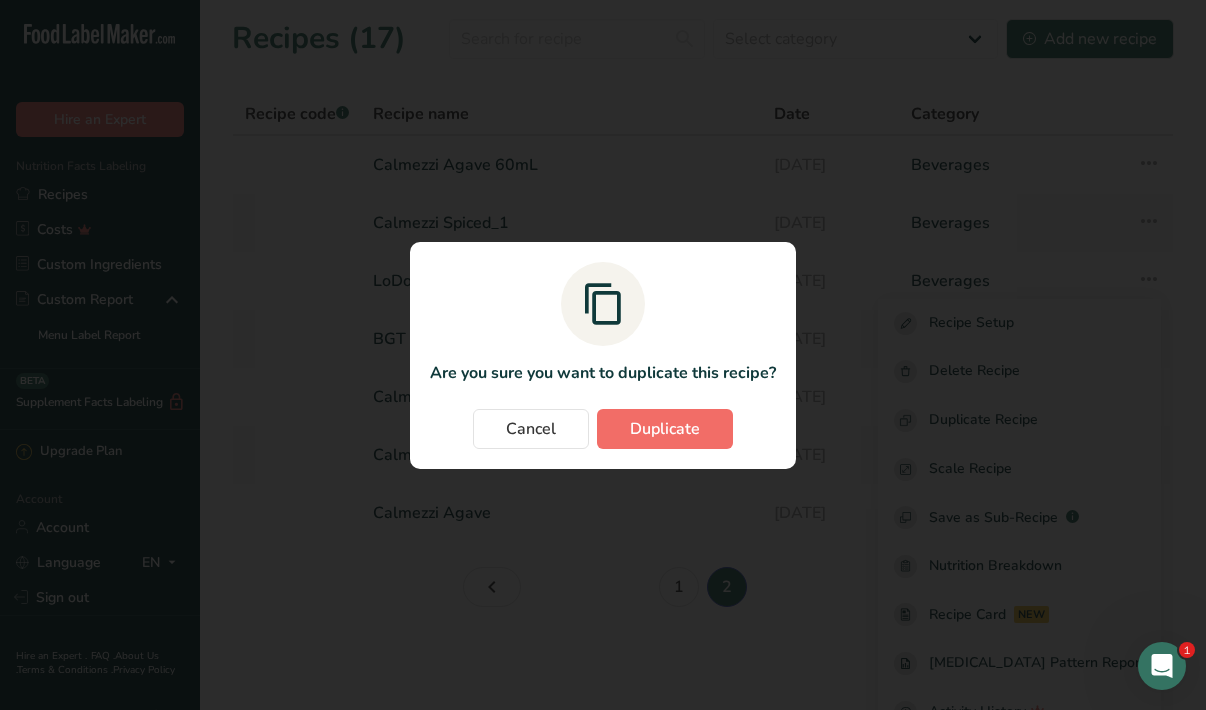 click on "Duplicate" at bounding box center (665, 429) 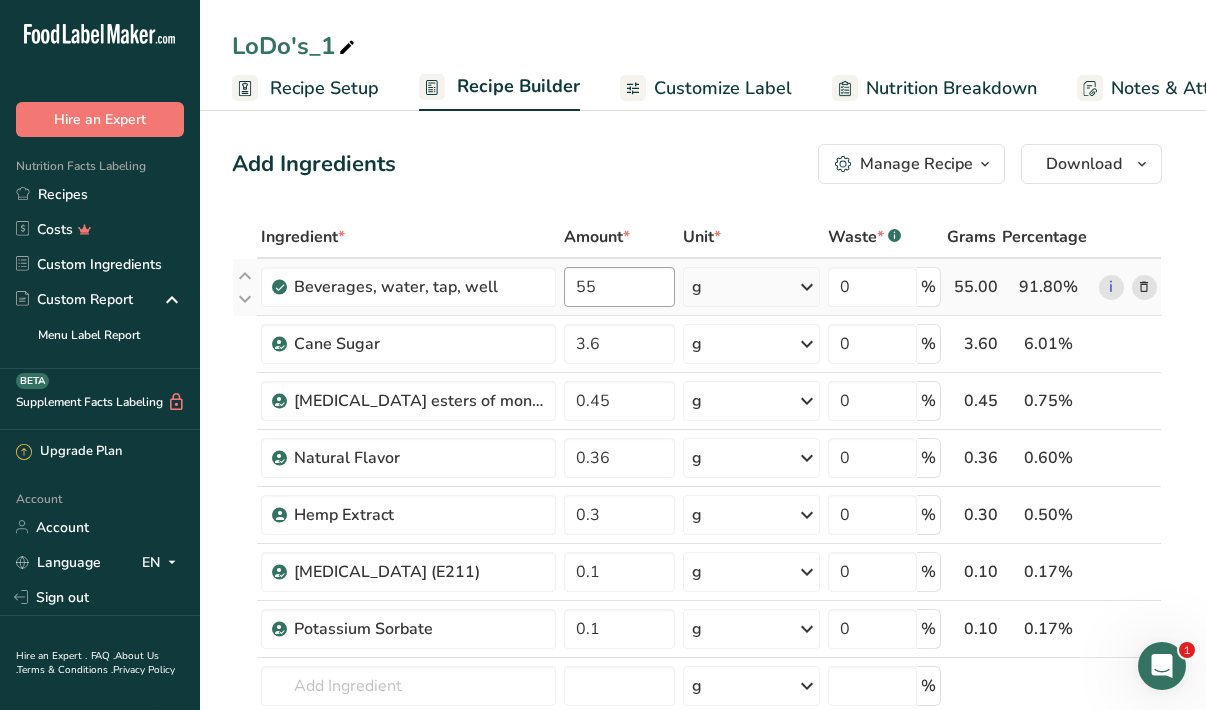 scroll, scrollTop: 0, scrollLeft: 0, axis: both 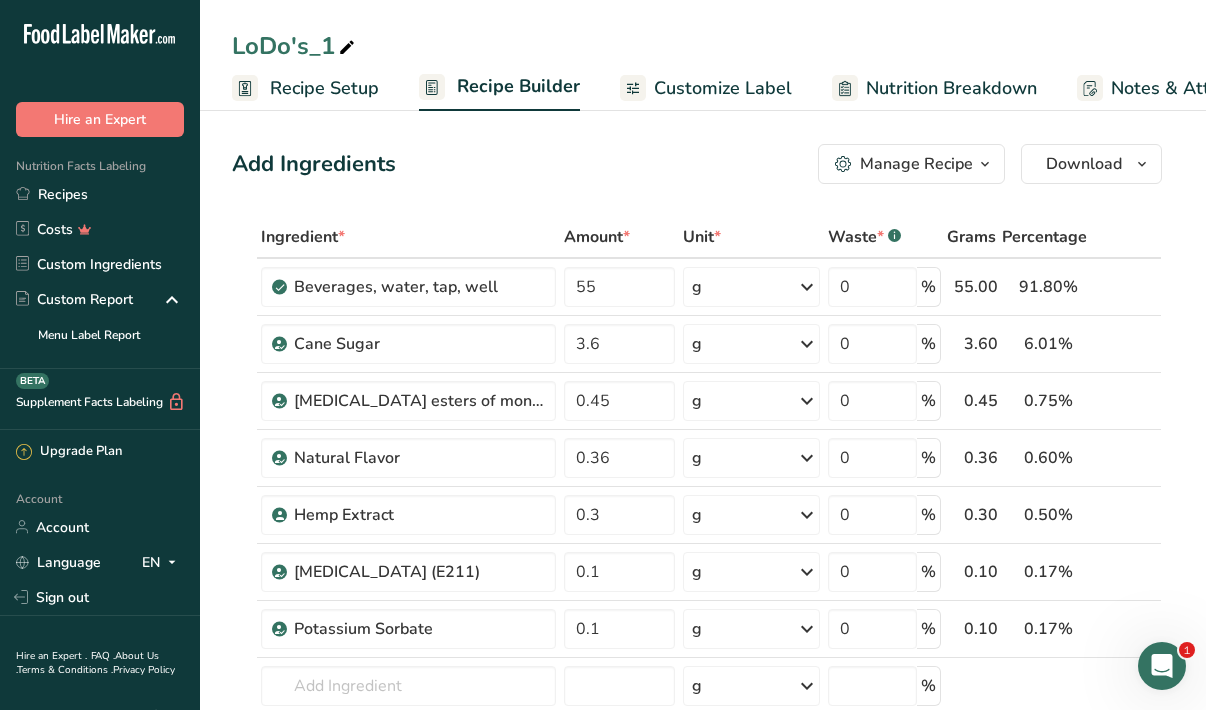 click on "LoDo's_1" at bounding box center (295, 46) 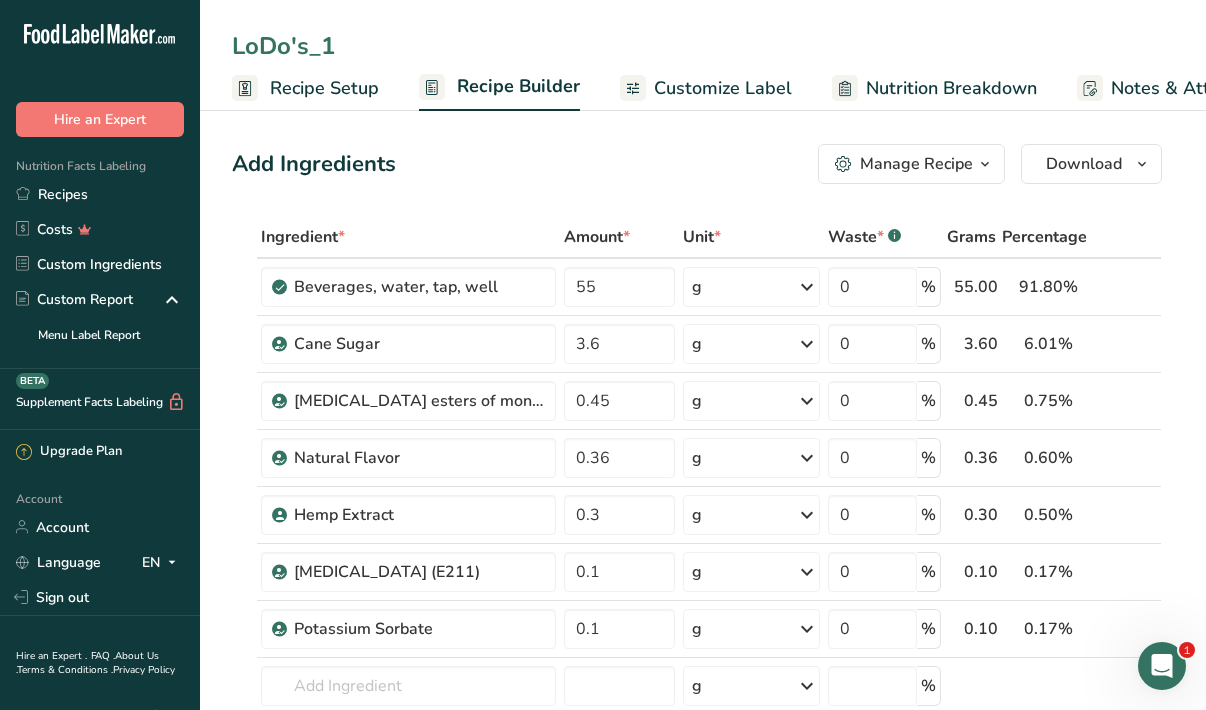 click on "LoDo's_1" at bounding box center [703, 46] 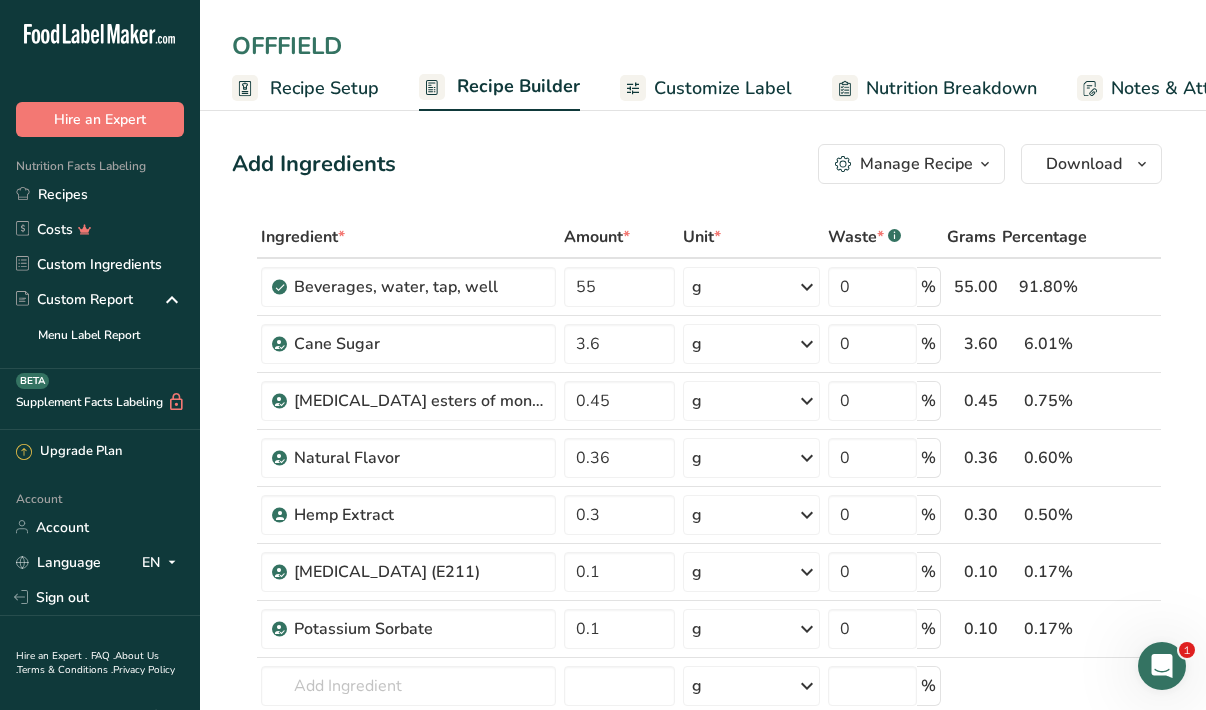 type on "OFFFIELD" 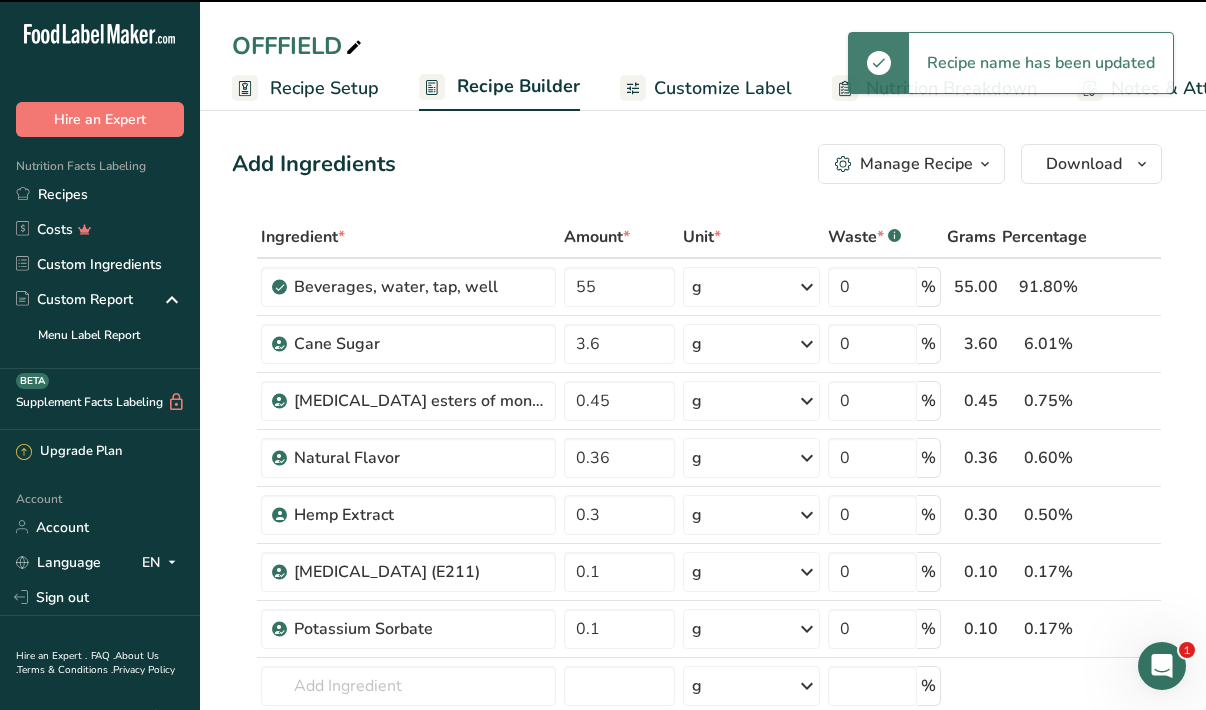 scroll, scrollTop: 74, scrollLeft: 0, axis: vertical 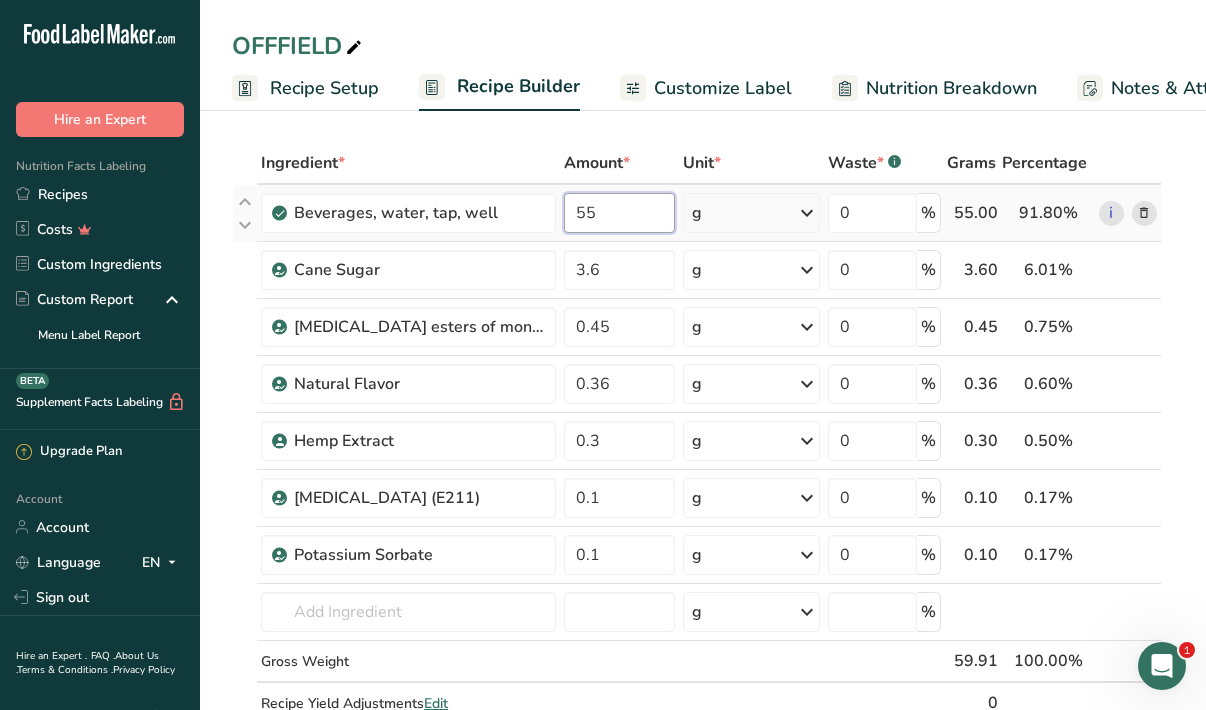 click on "55" at bounding box center [619, 213] 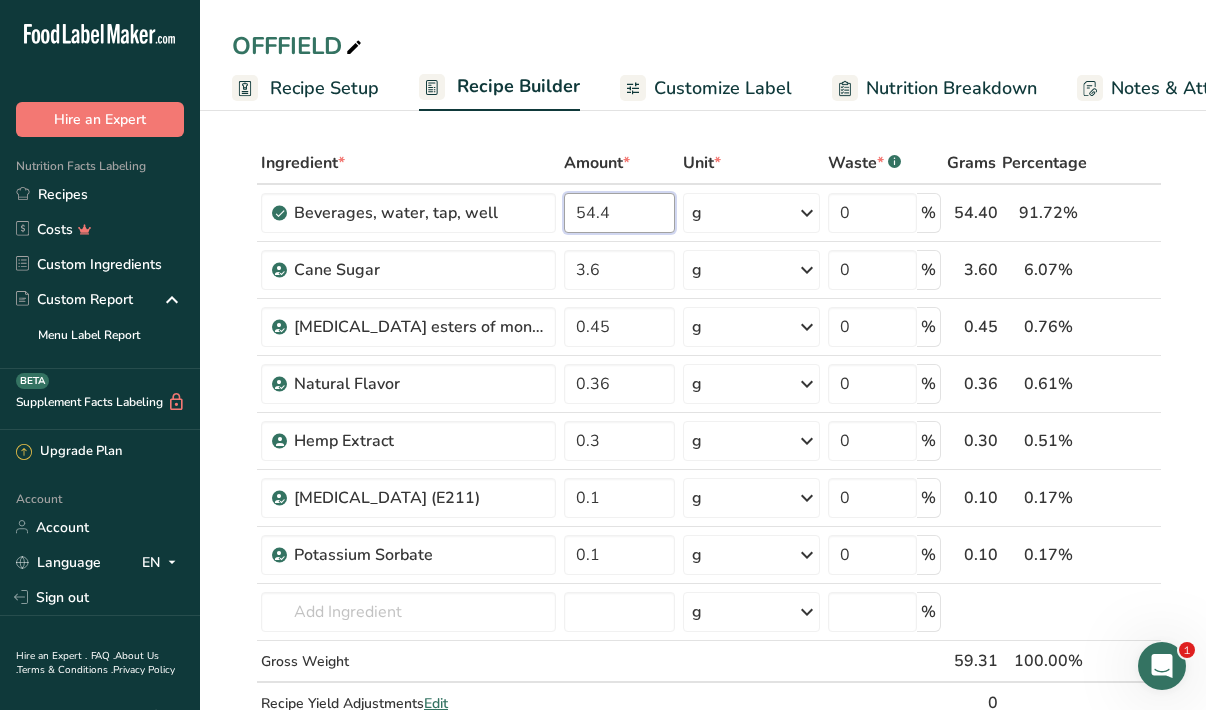 type on "54.4" 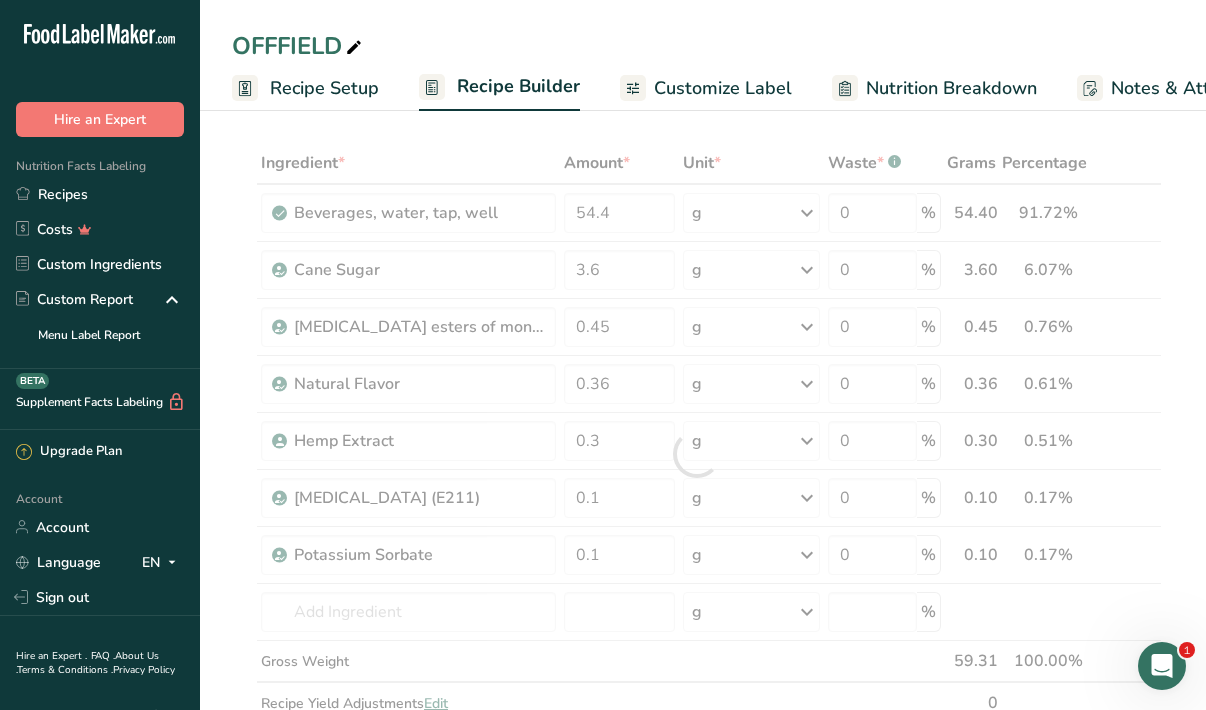 click on "Add Ingredients
Manage Recipe         Delete Recipe           Duplicate Recipe             Scale Recipe             Save as Sub-Recipe   .a-a{fill:#347362;}.b-a{fill:#fff;}                               Nutrition Breakdown                 Recipe Card
NEW
[MEDICAL_DATA] Pattern Report           Activity History
Download
Choose your preferred label style
Standard FDA label
Standard FDA label
The most common format for nutrition facts labels in compliance with the FDA's typeface, style and requirements
Tabular FDA label
A label format compliant with the FDA regulations presented in a tabular (horizontal) display.
Linear FDA label
A simple linear display for small sized packages.
Simplified FDA label" at bounding box center (703, 1145) 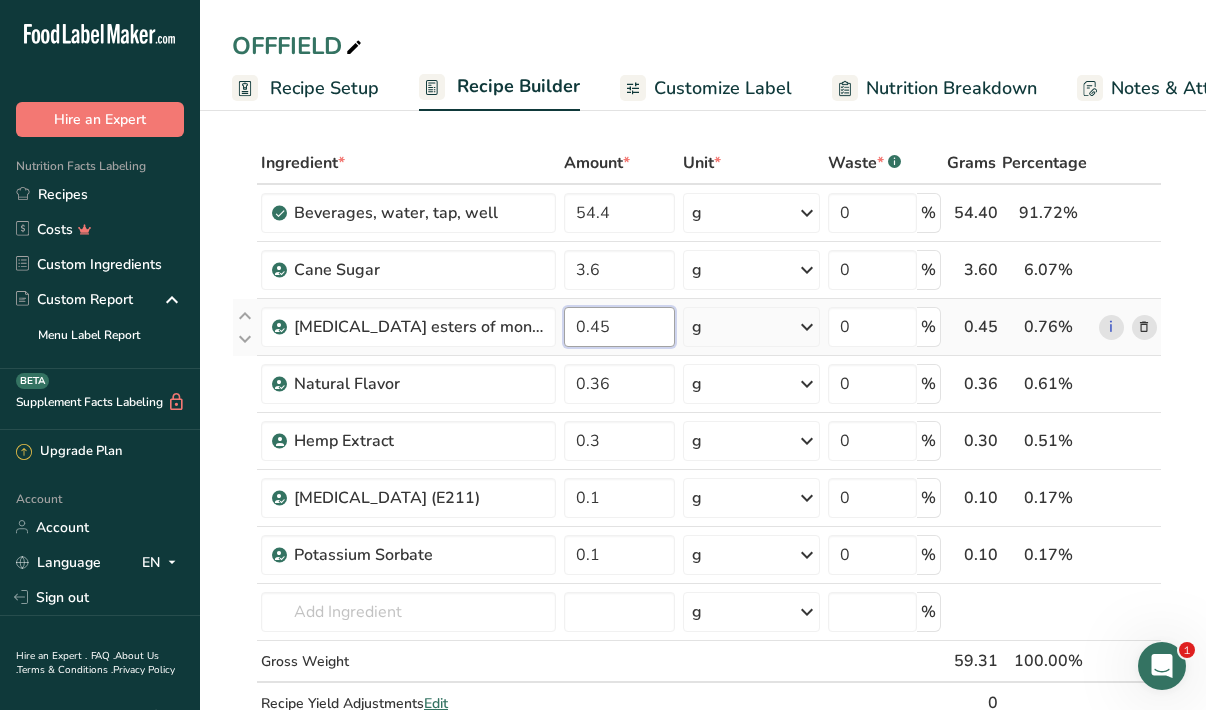click on "0.45" at bounding box center (619, 327) 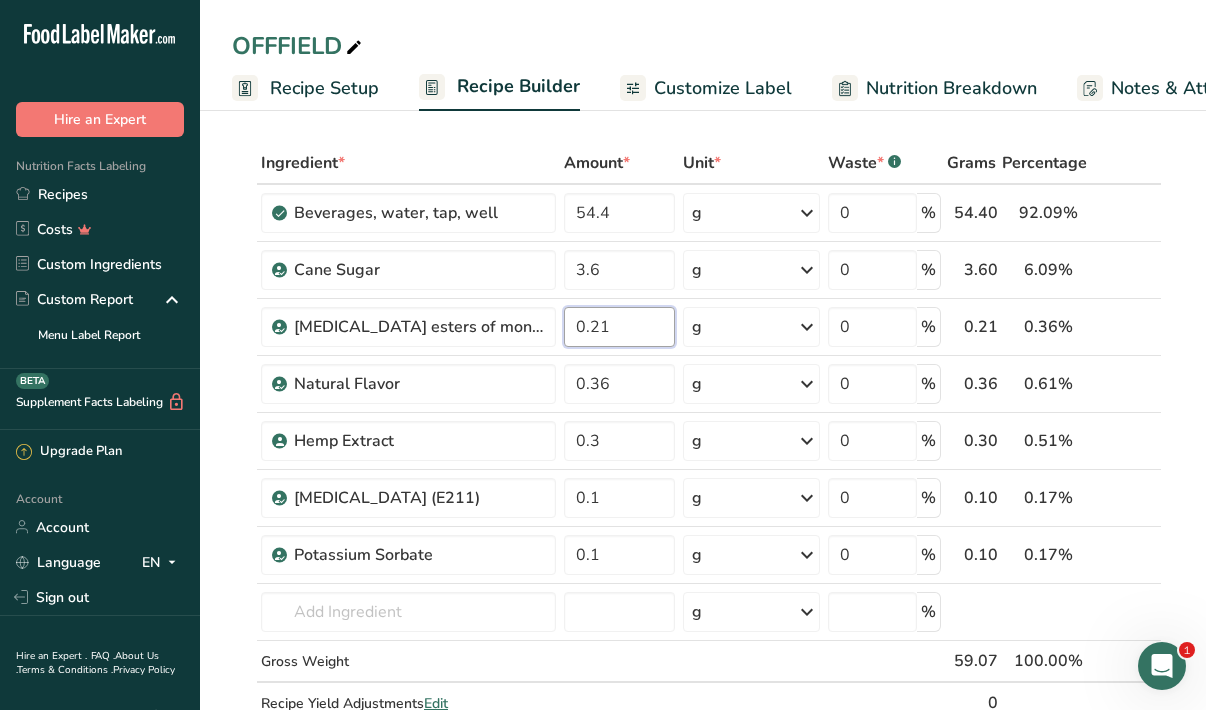 type on "0.21" 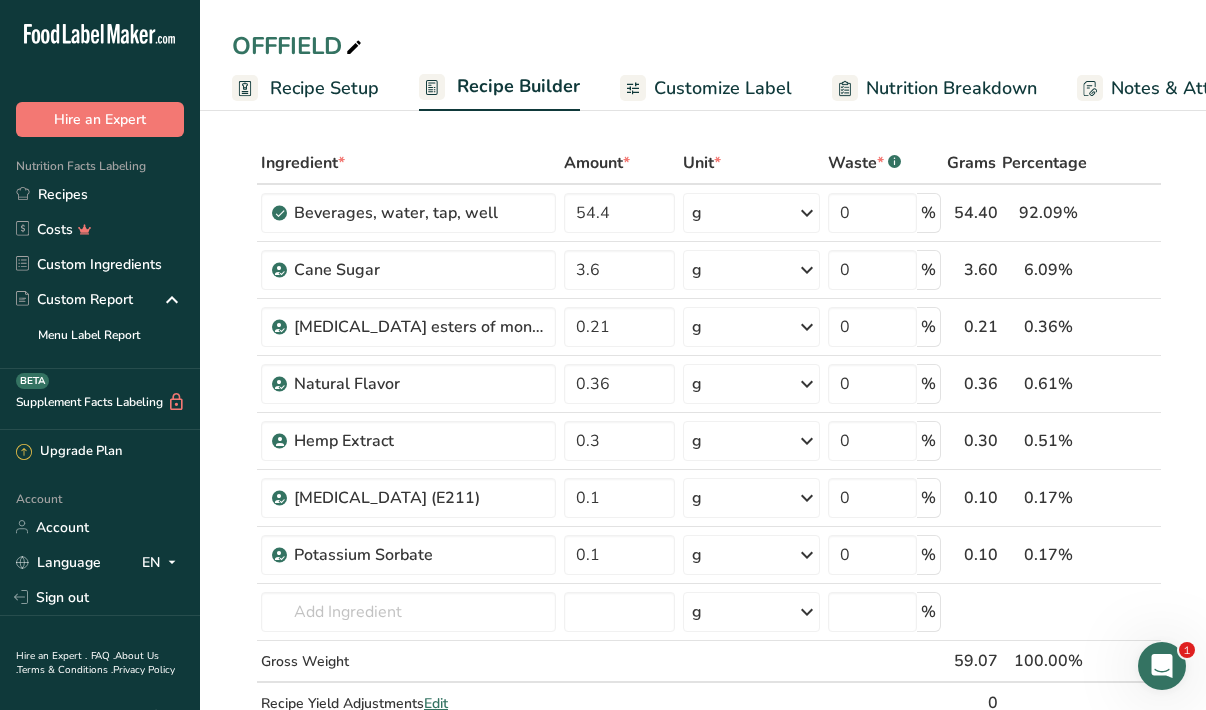 click on "Add Ingredients
Manage Recipe         Delete Recipe           Duplicate Recipe             Scale Recipe             Save as Sub-Recipe   .a-a{fill:#347362;}.b-a{fill:#fff;}                               Nutrition Breakdown                 Recipe Card
NEW
[MEDICAL_DATA] Pattern Report           Activity History
Download
Choose your preferred label style
Standard FDA label
Standard FDA label
The most common format for nutrition facts labels in compliance with the FDA's typeface, style and requirements
Tabular FDA label
A label format compliant with the FDA regulations presented in a tabular (horizontal) display.
Linear FDA label
A simple linear display for small sized packages.
Simplified FDA label" at bounding box center (703, 1145) 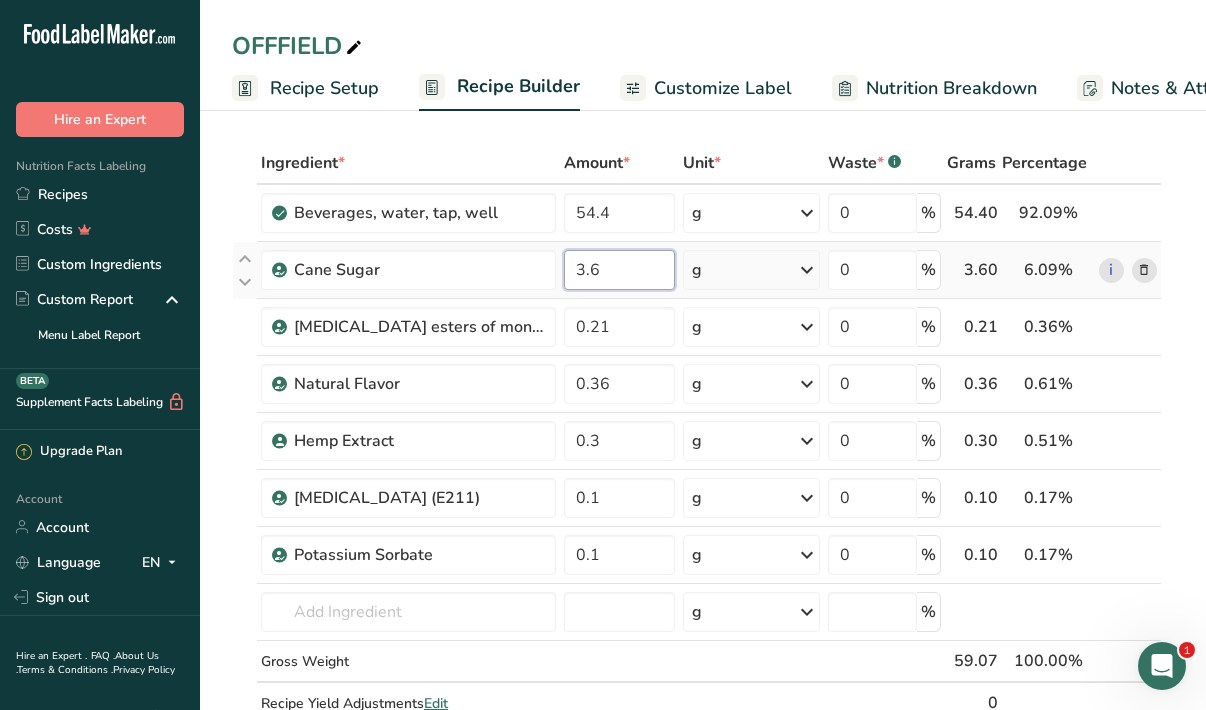 click on "3.6" at bounding box center [619, 270] 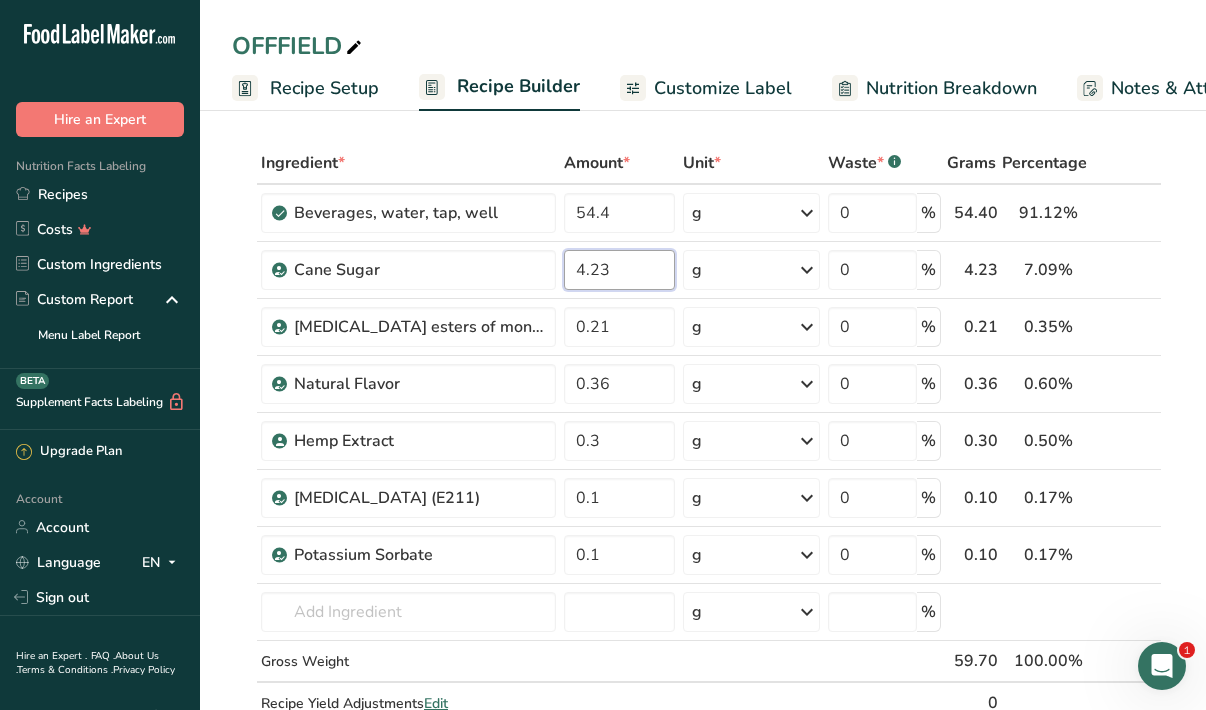 type on "4.23" 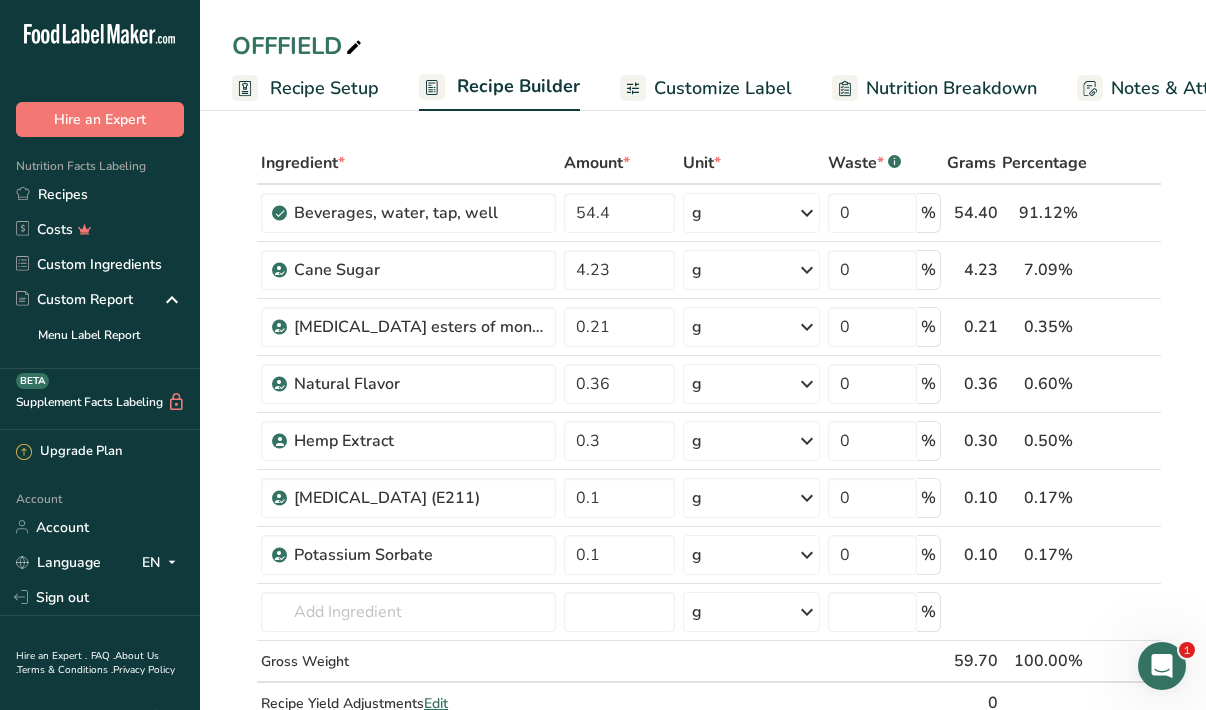 click on "Add Ingredients
Manage Recipe         Delete Recipe           Duplicate Recipe             Scale Recipe             Save as Sub-Recipe   .a-a{fill:#347362;}.b-a{fill:#fff;}                               Nutrition Breakdown                 Recipe Card
NEW
[MEDICAL_DATA] Pattern Report           Activity History
Download
Choose your preferred label style
Standard FDA label
Standard FDA label
The most common format for nutrition facts labels in compliance with the FDA's typeface, style and requirements
Tabular FDA label
A label format compliant with the FDA regulations presented in a tabular (horizontal) display.
Linear FDA label
A simple linear display for small sized packages.
Simplified FDA label" at bounding box center [703, 1145] 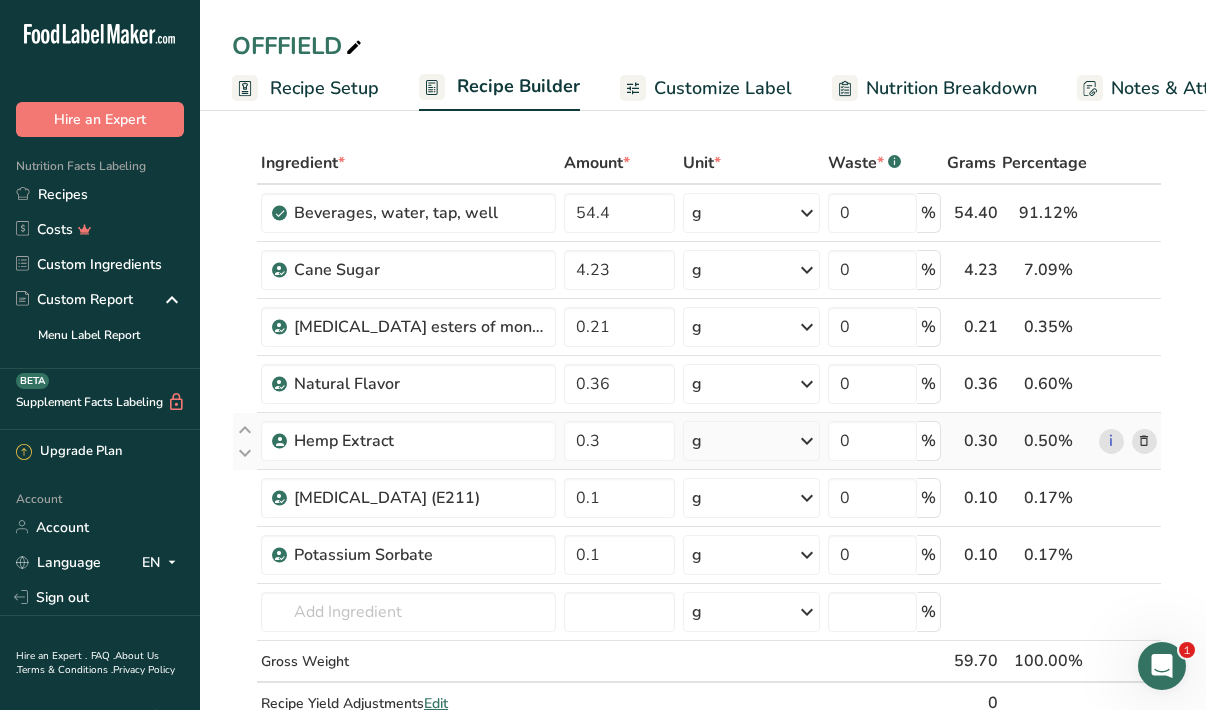 click at bounding box center (1144, 441) 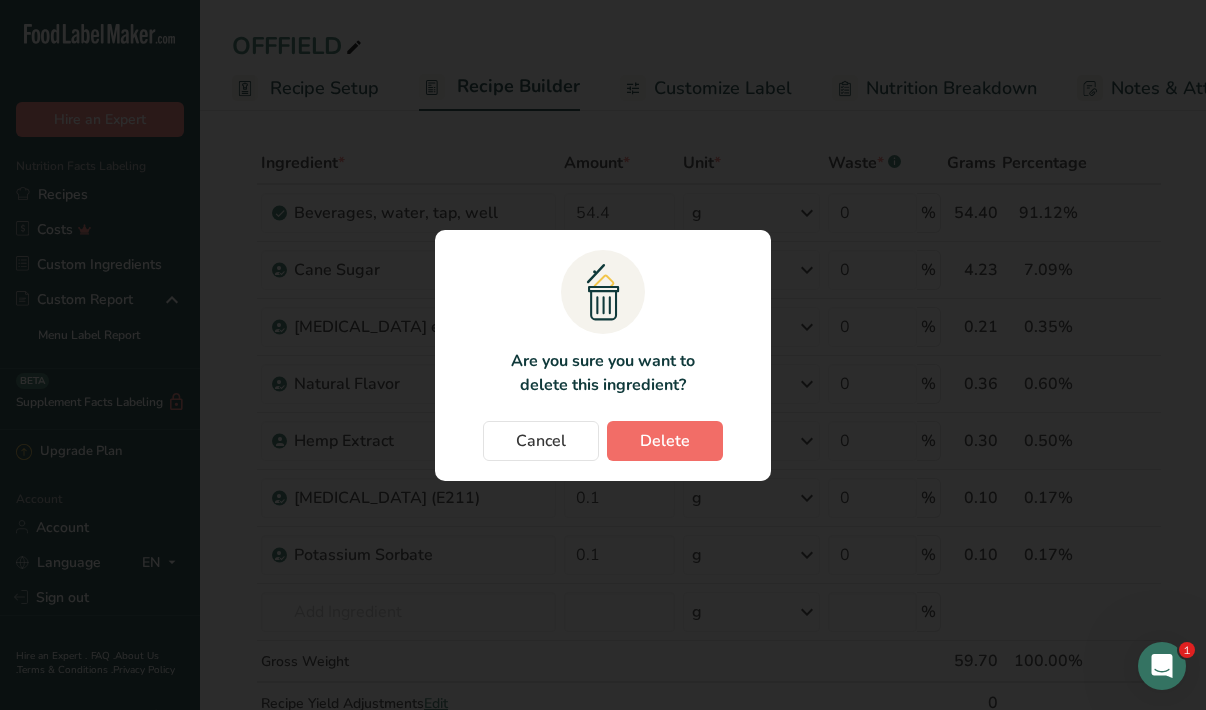 click on "Delete" at bounding box center (665, 441) 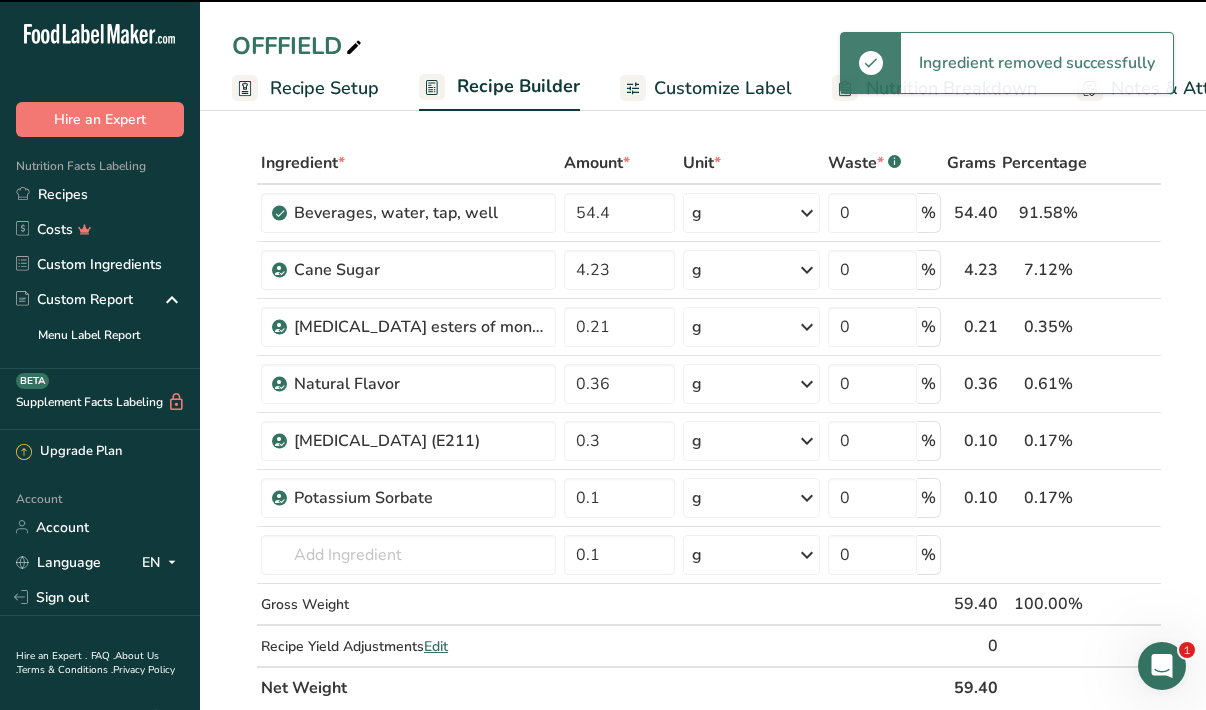 type on "0.1" 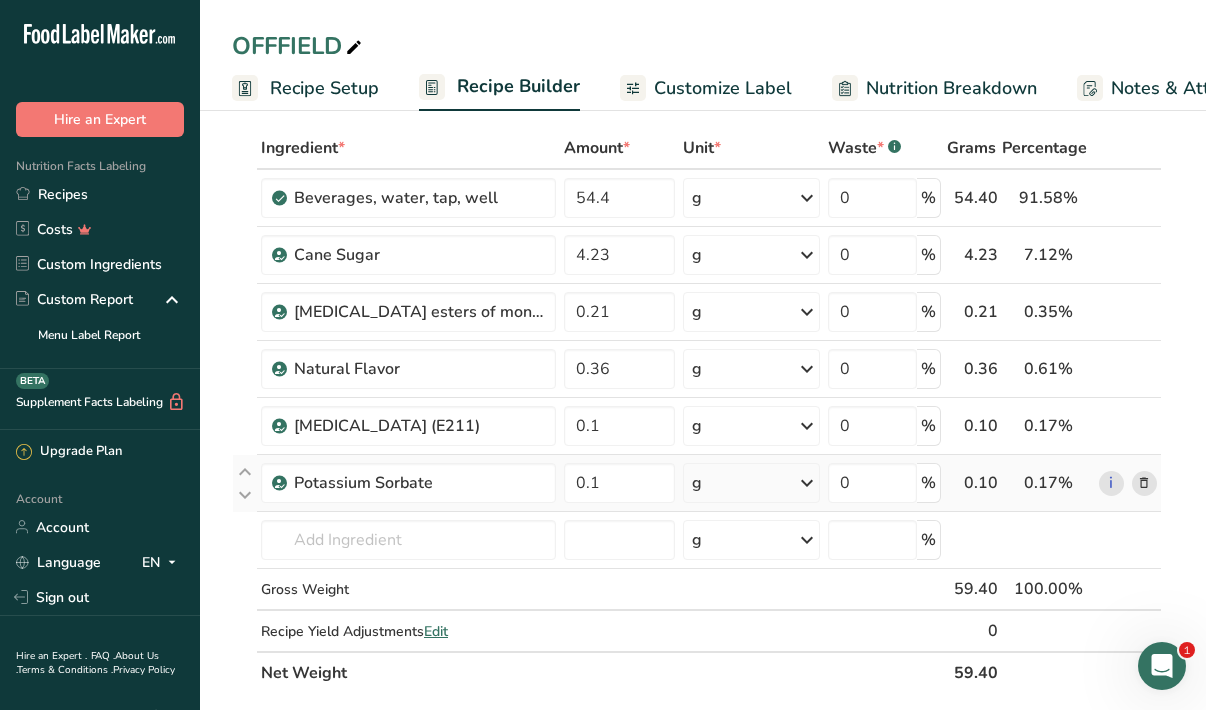 scroll, scrollTop: 84, scrollLeft: 0, axis: vertical 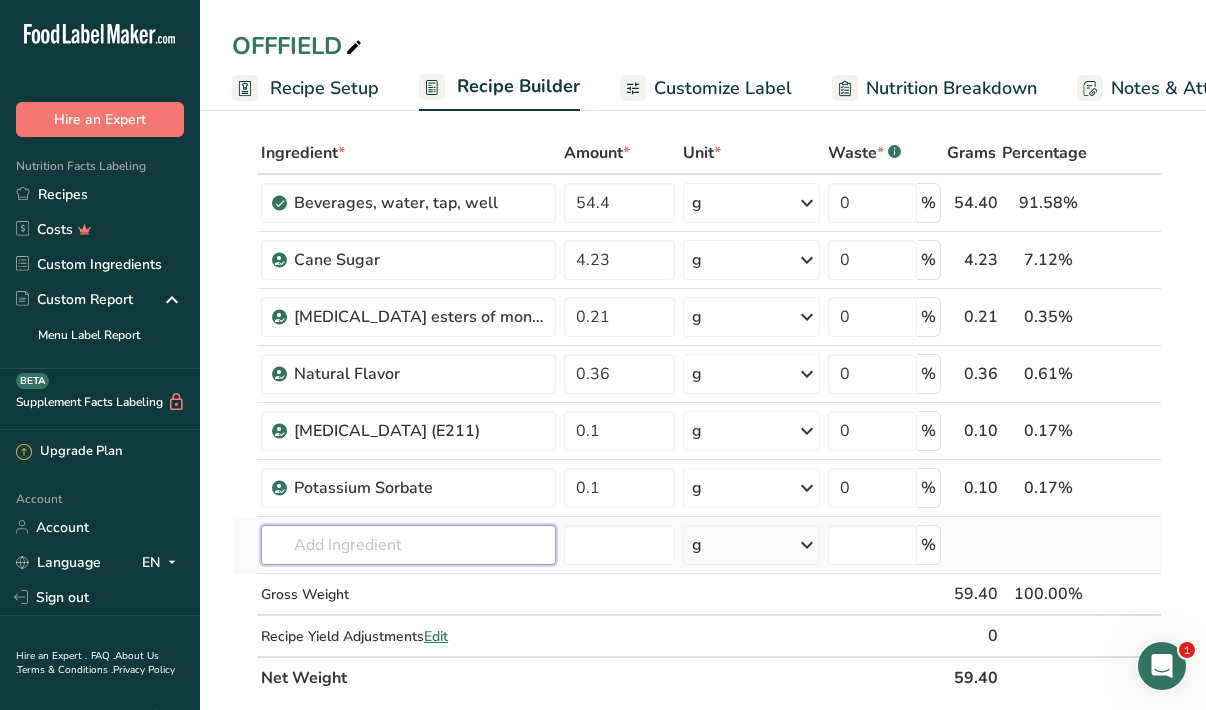 click at bounding box center (408, 545) 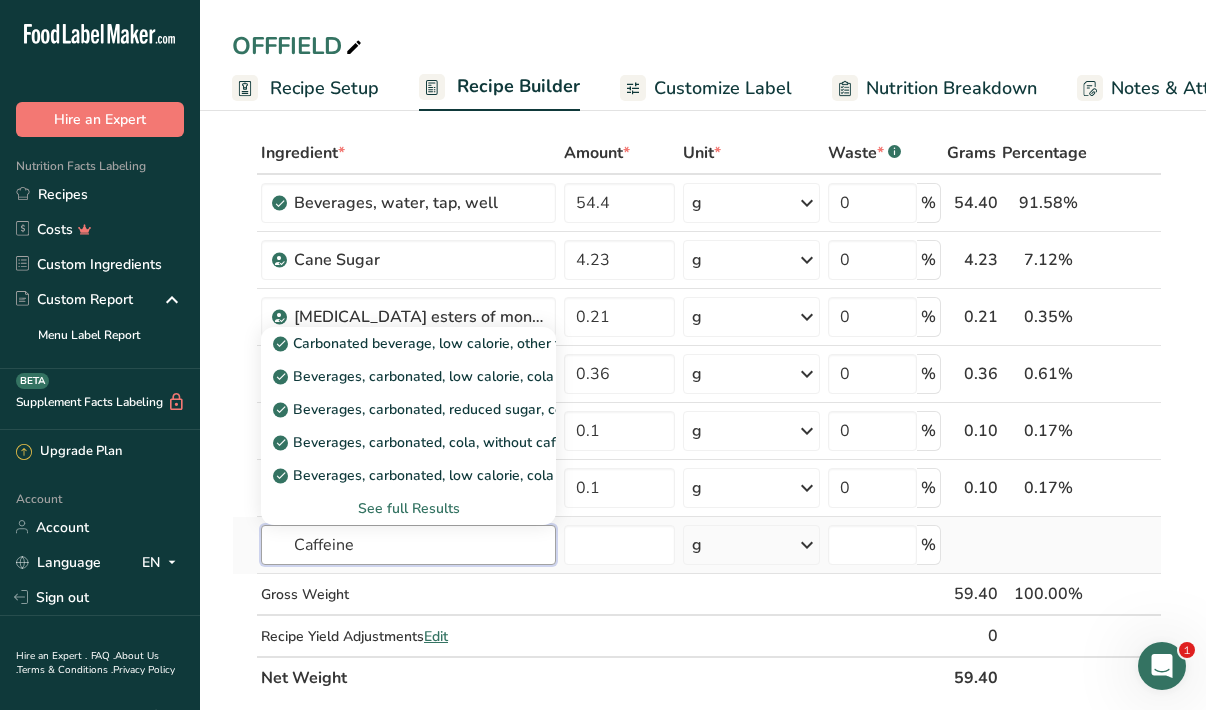 type on "Caffeine" 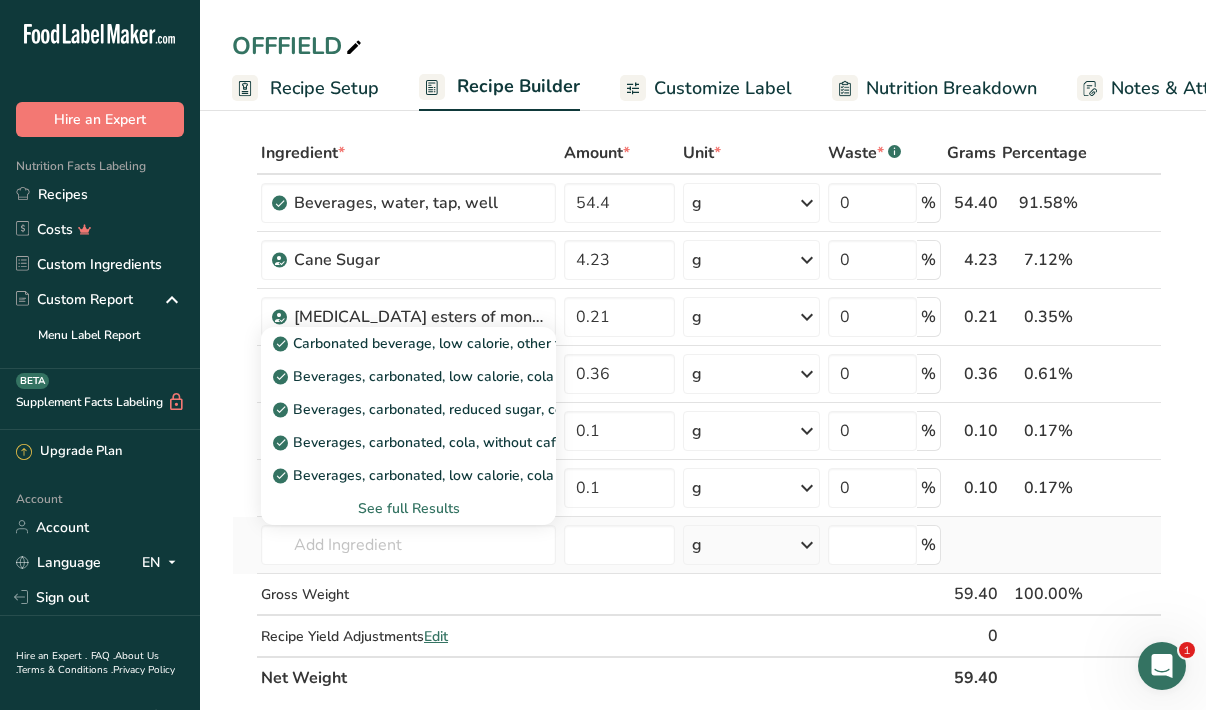 click on "See full Results" at bounding box center [408, 508] 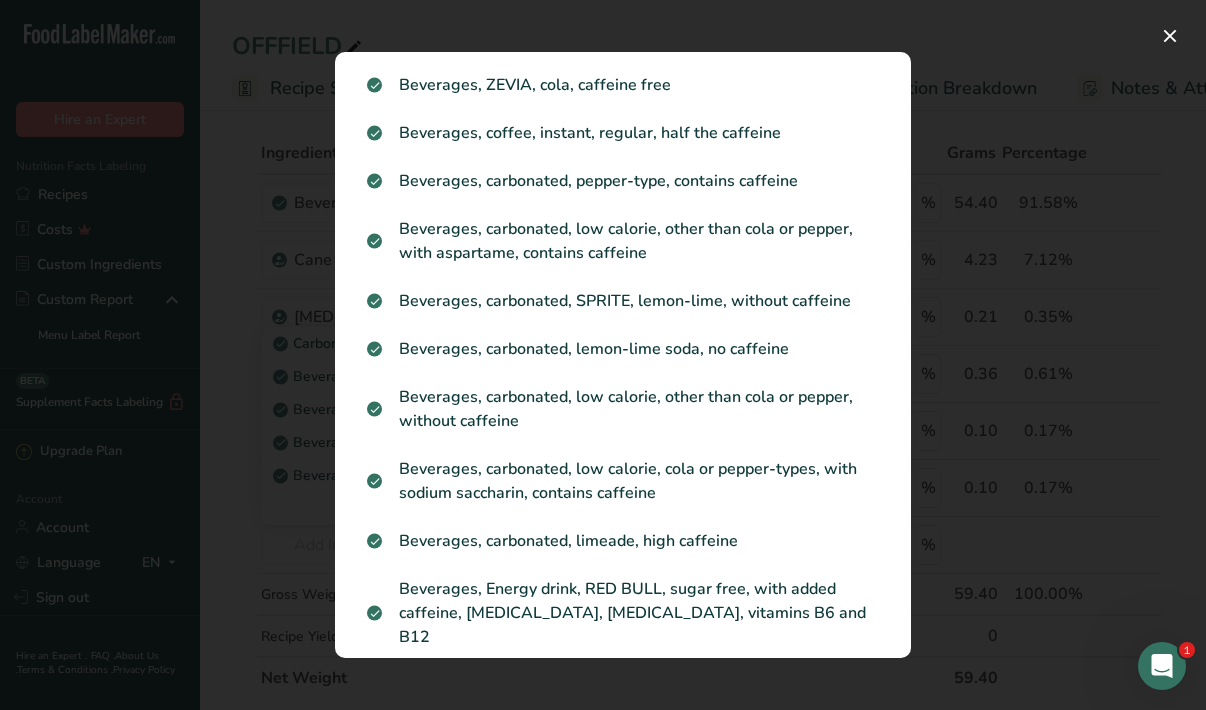 scroll, scrollTop: 434, scrollLeft: 0, axis: vertical 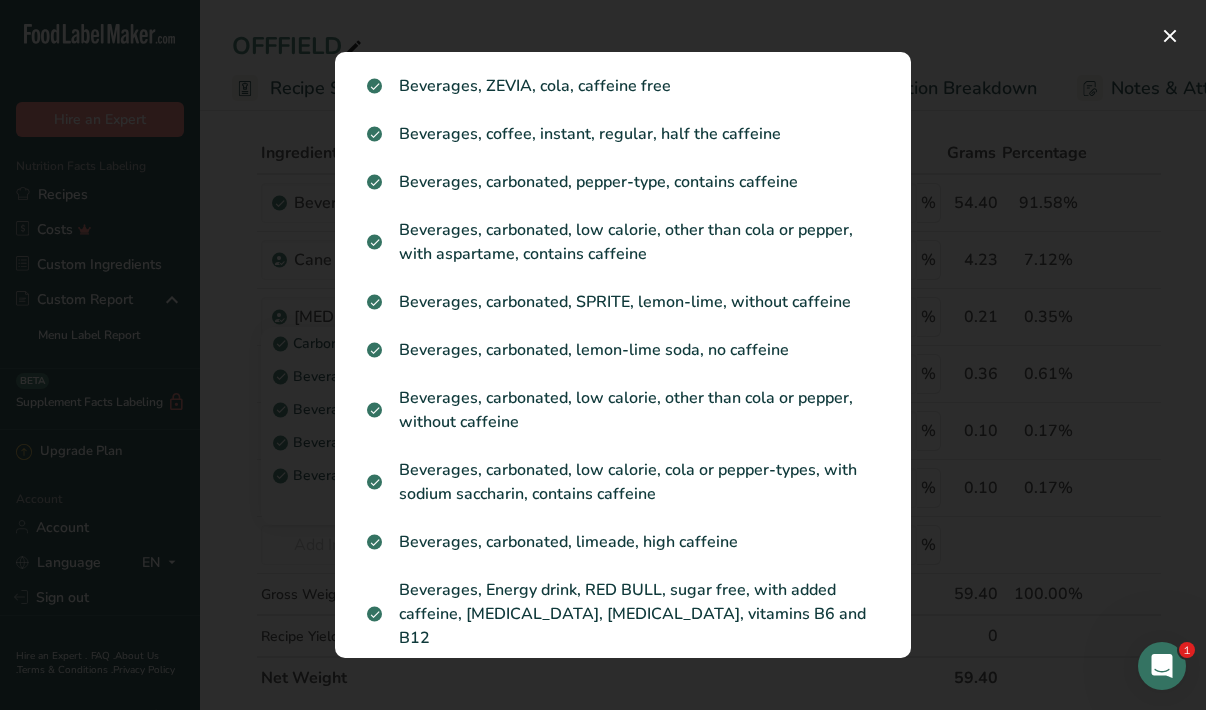 click at bounding box center (603, 355) 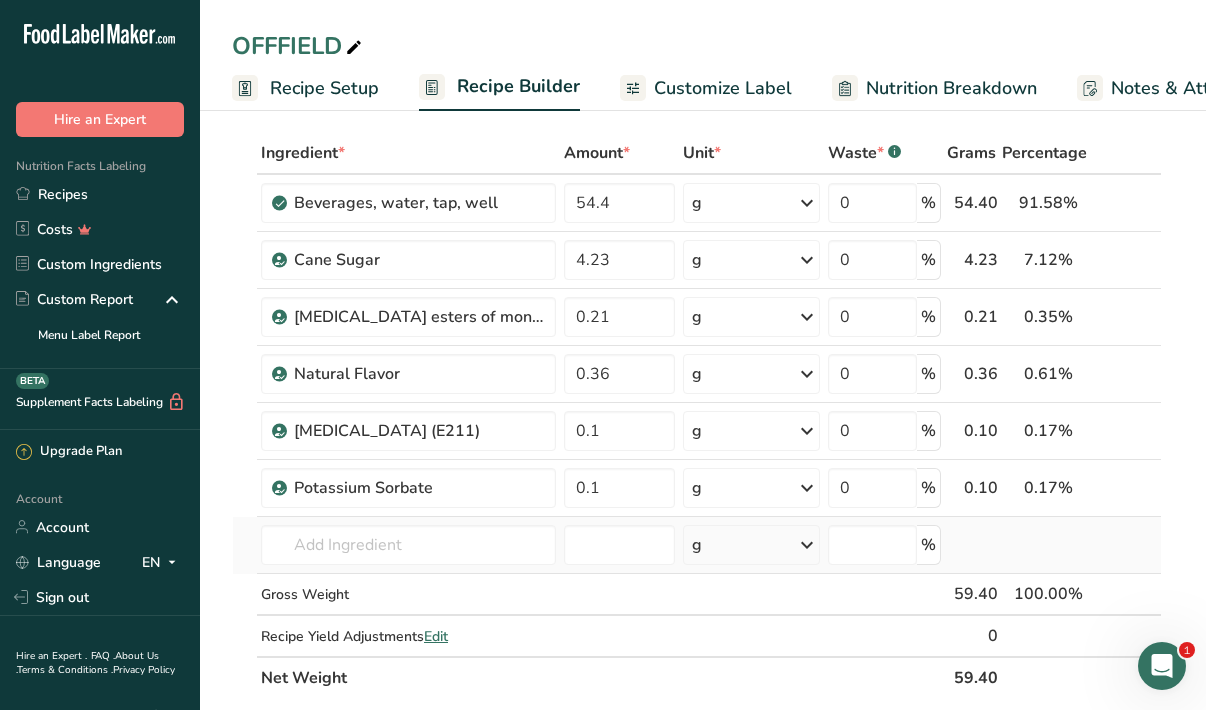 click on "g" at bounding box center [751, 545] 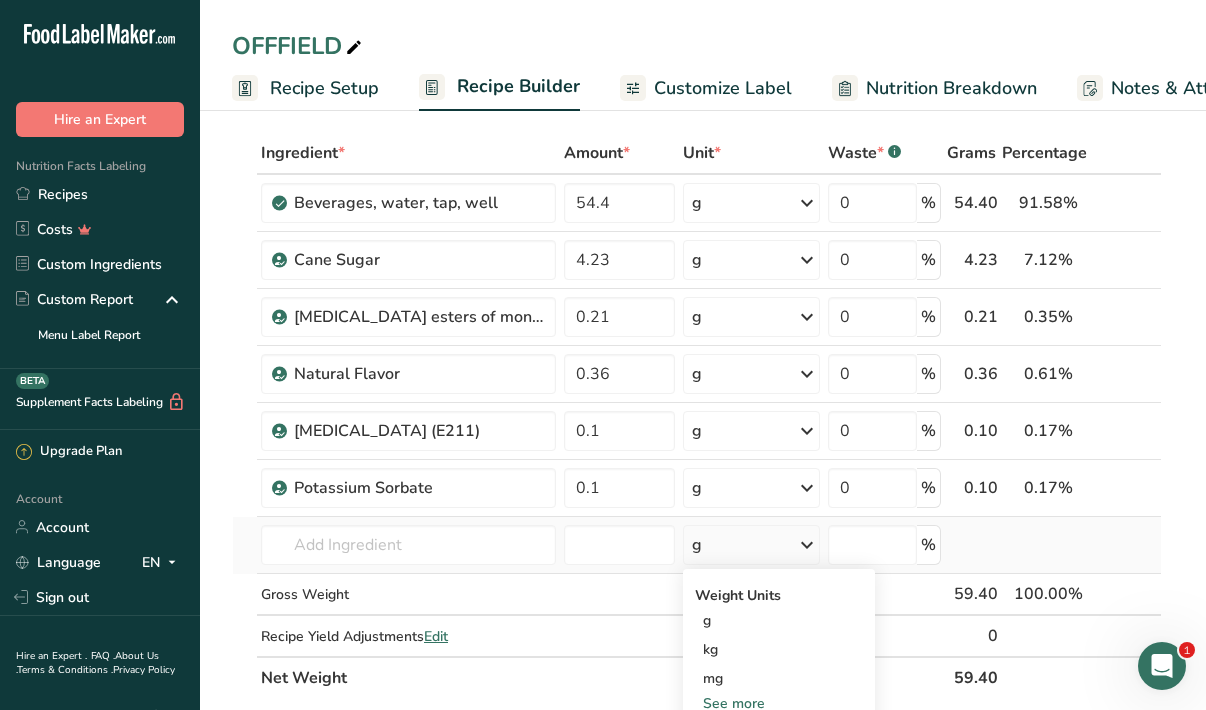 scroll, scrollTop: 146, scrollLeft: 0, axis: vertical 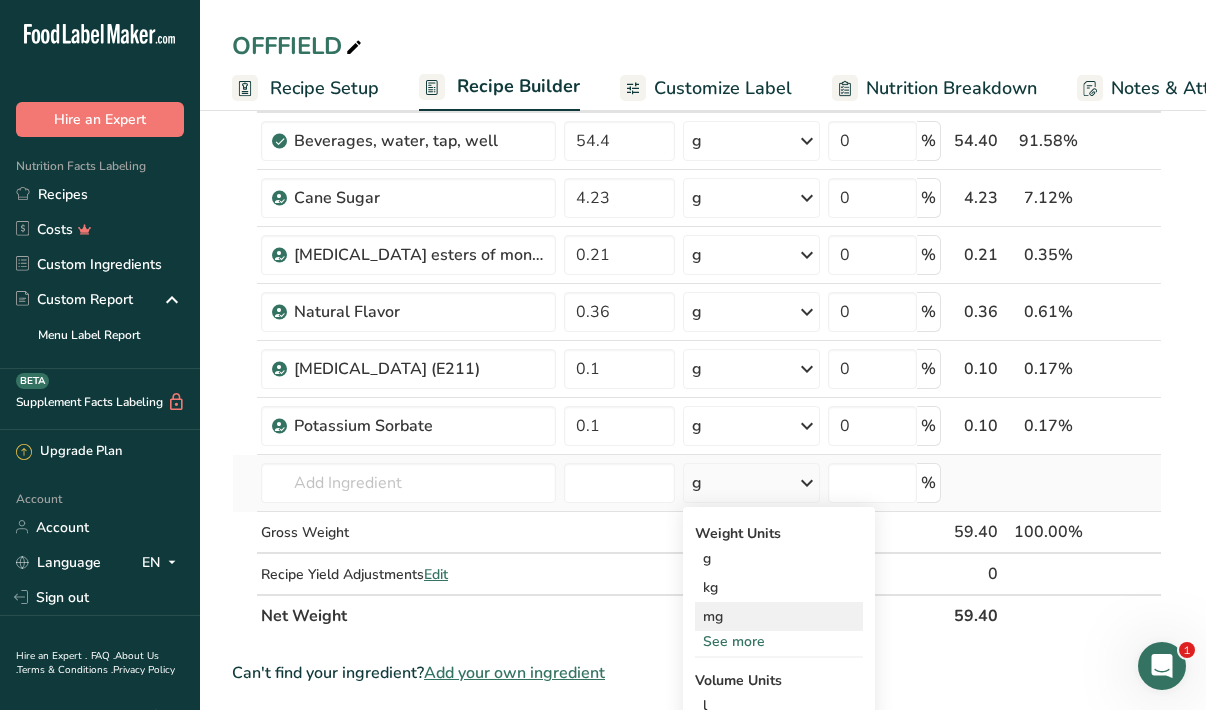 click on "mg" at bounding box center (779, 616) 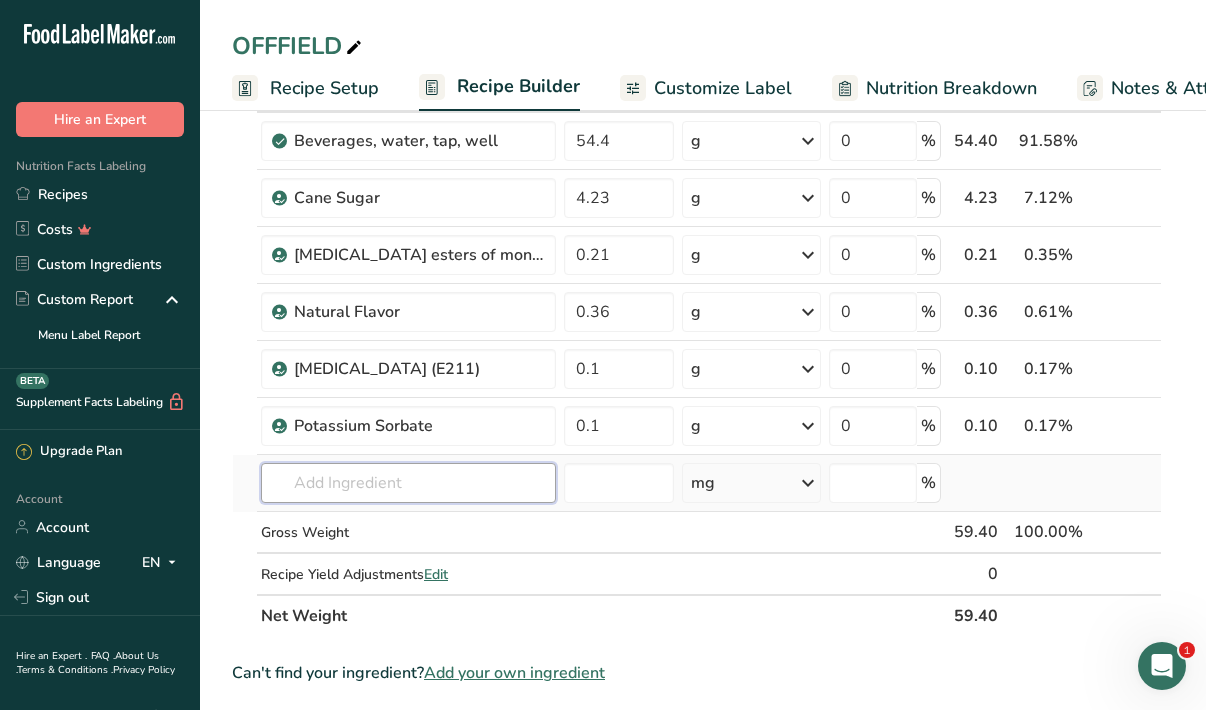 click at bounding box center [408, 483] 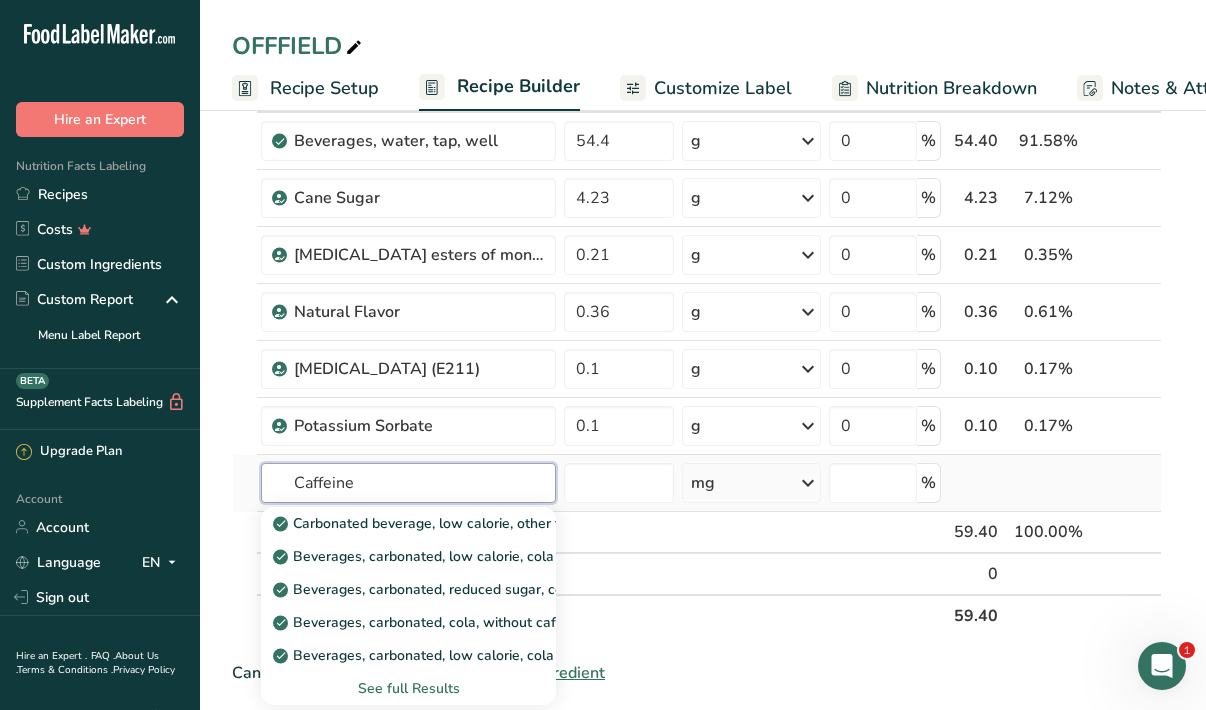 type on "Caffeine" 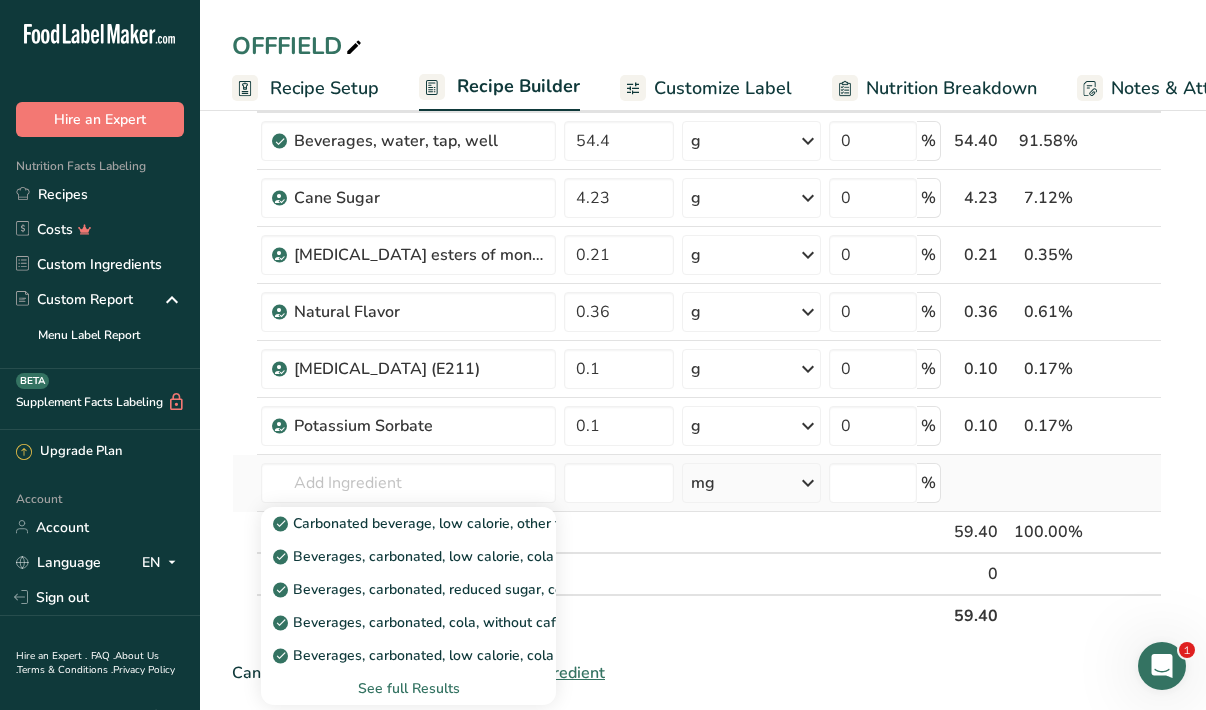 click on "See full Results" at bounding box center [408, 688] 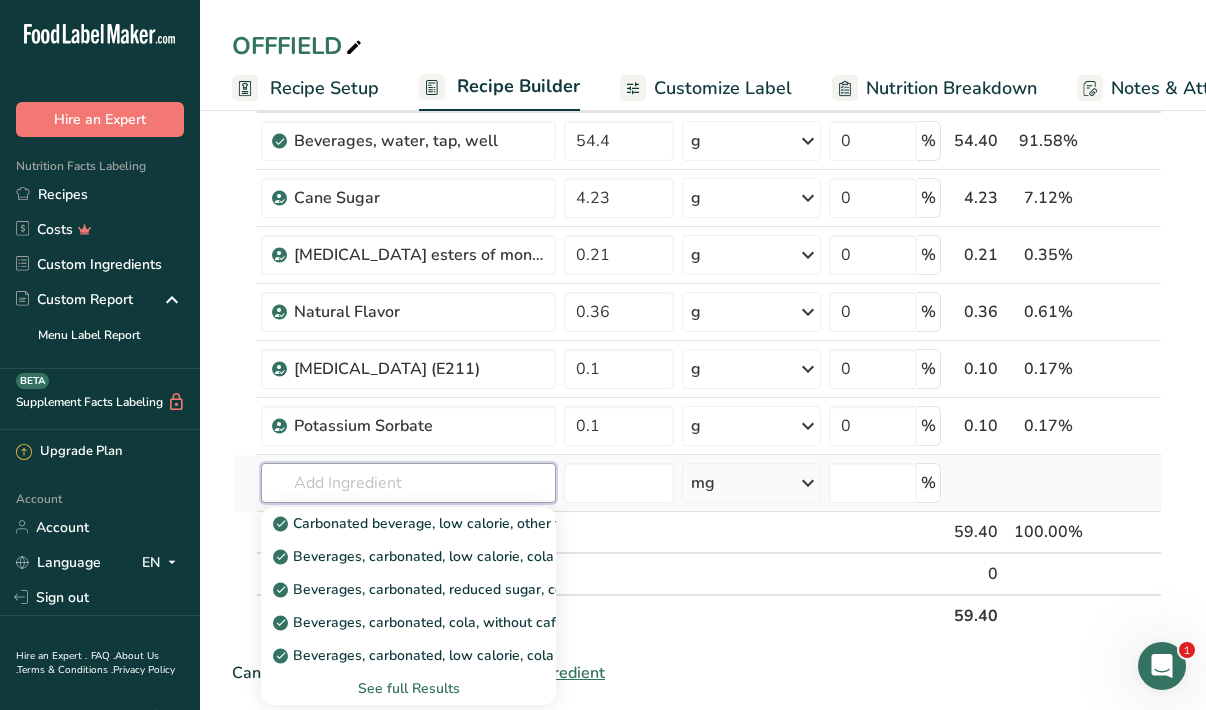 click at bounding box center (408, 483) 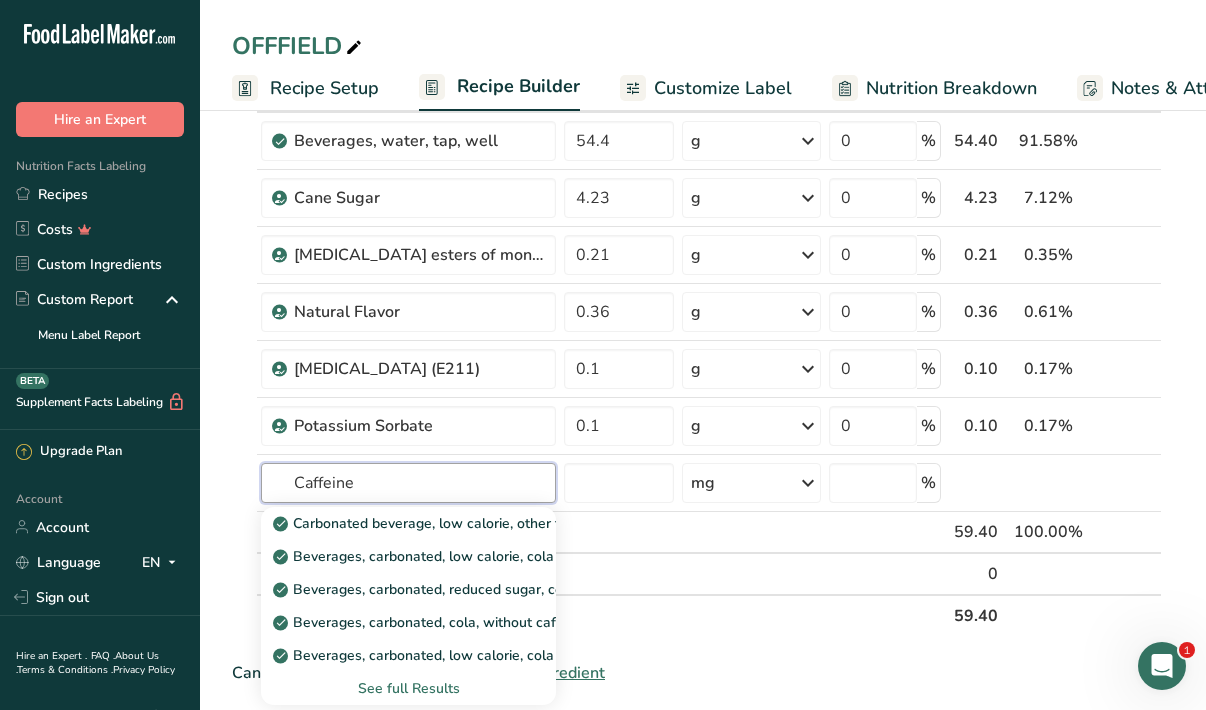 type on "Caffeine" 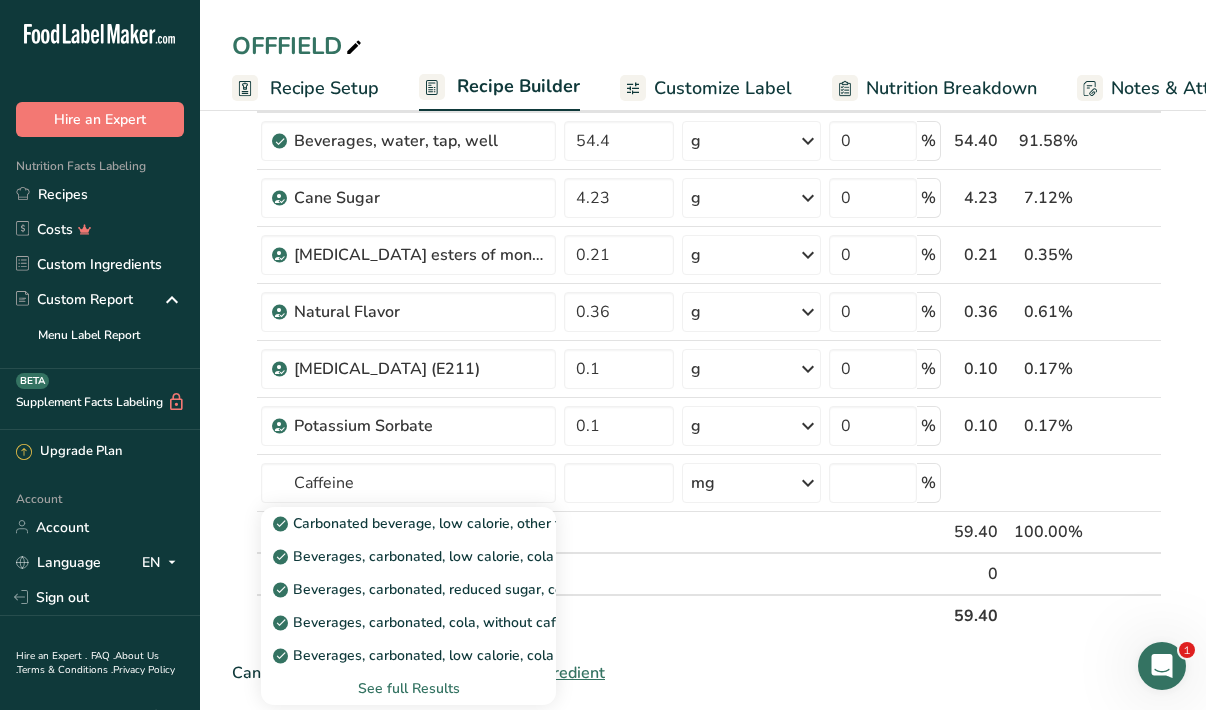 type 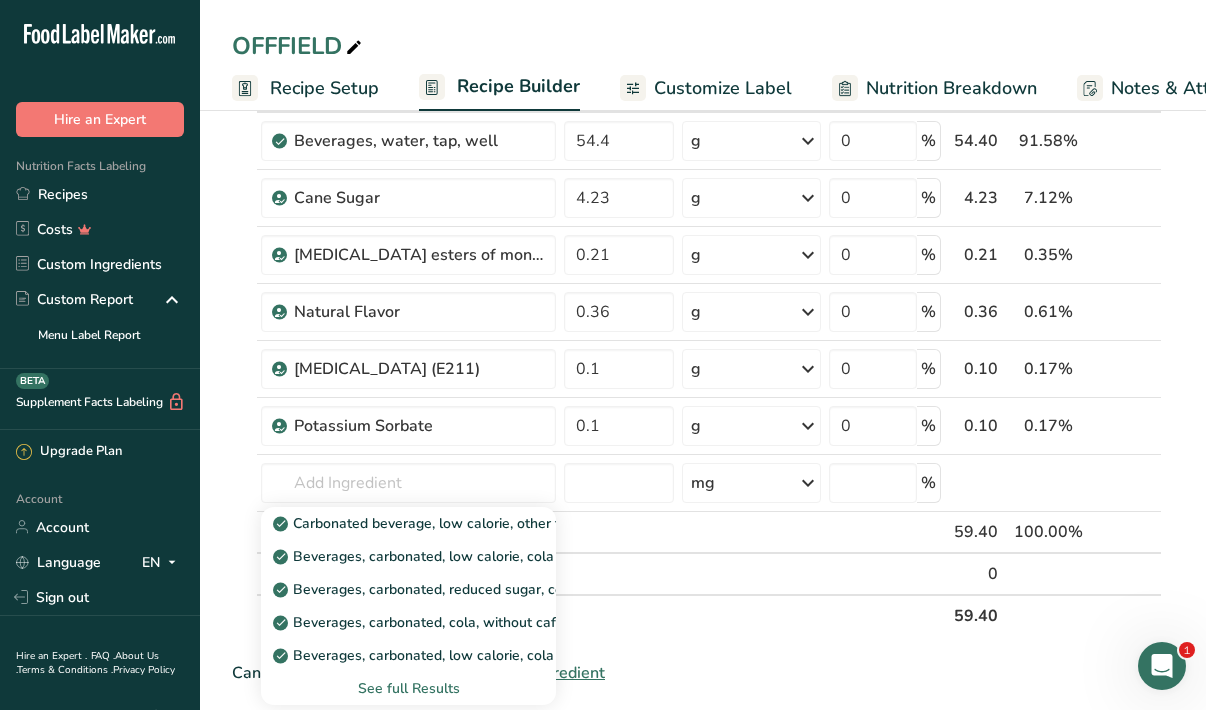 click on "Ingredient *
Amount *
Unit *
Waste *   .a-a{fill:#347362;}.b-a{fill:#fff;}          Grams
Percentage
Beverages, water, tap, well
54.4
g
Portions
1 fl oz
1 serving 8 fl oz 8 fl oz
1 liter
Weight Units
g
kg
mg
See more
Volume Units
l
Volume units require a density conversion. If you know your ingredient's density enter it below. Otherwise, click on "RIA" our AI Regulatory bot - she will be able to help you
lb/ft3
g/cm3
Confirm
mL
lb/ft3
g/cm3
Confirm" at bounding box center (697, 1068) 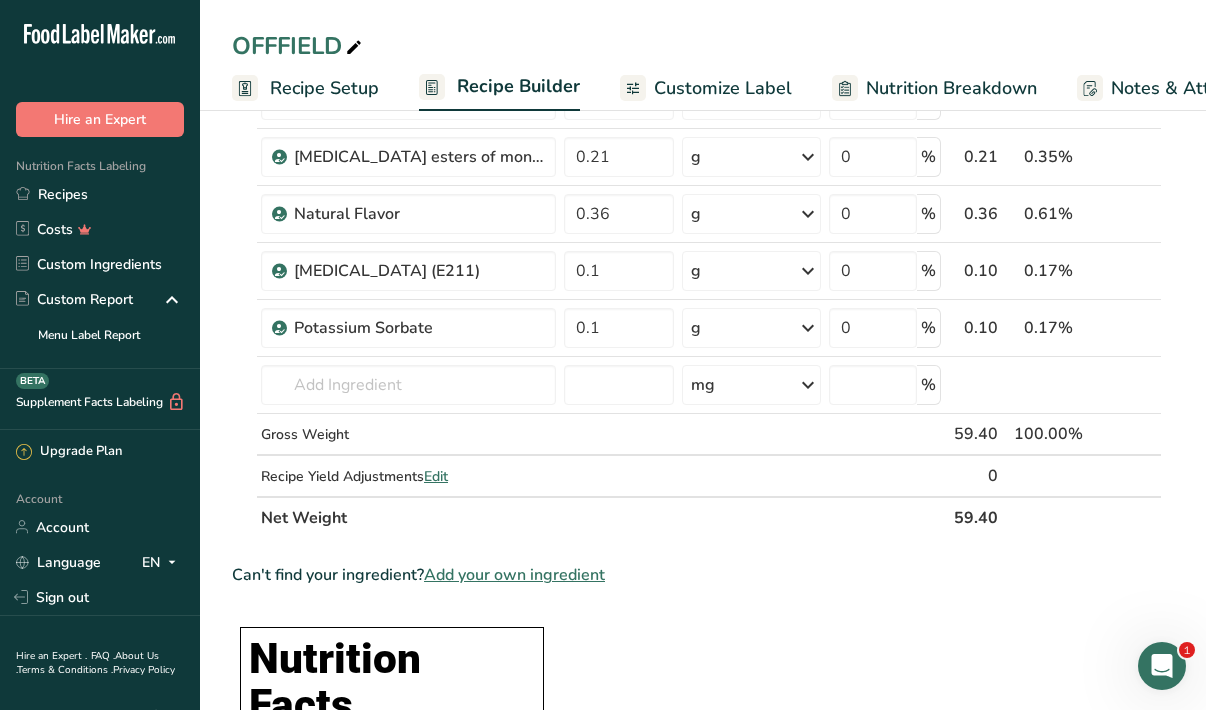 scroll, scrollTop: 243, scrollLeft: 0, axis: vertical 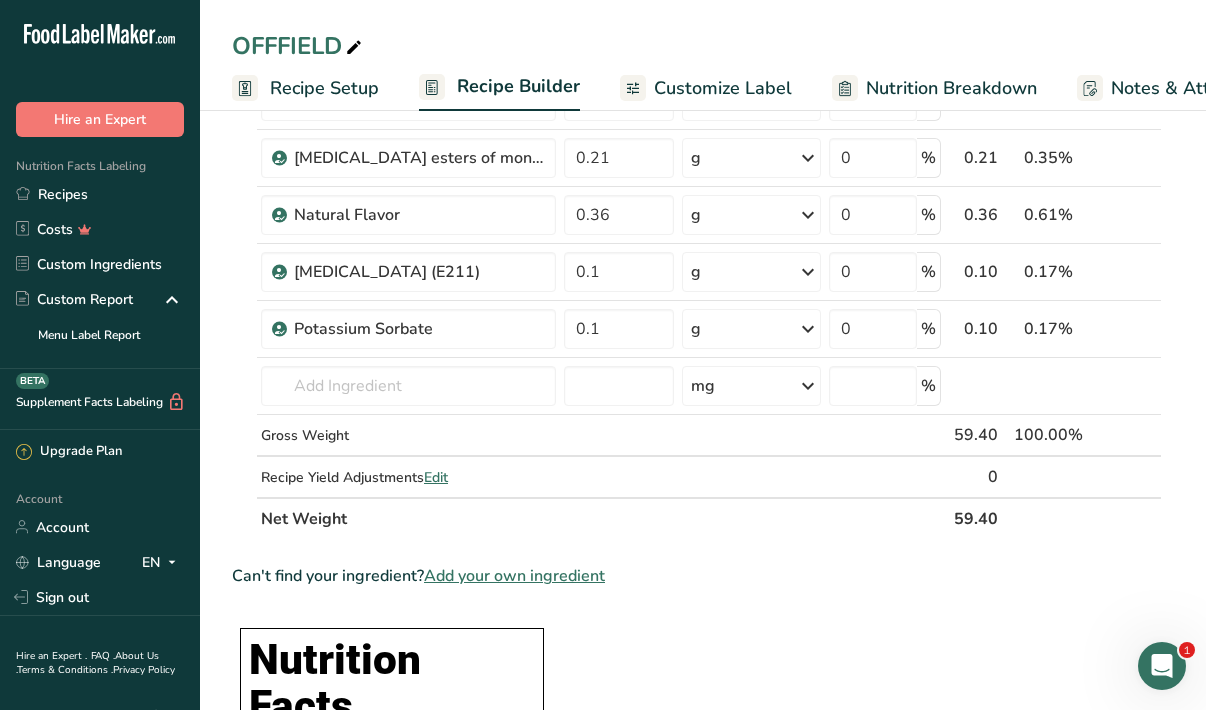 click on "Add your own ingredient" at bounding box center [514, 576] 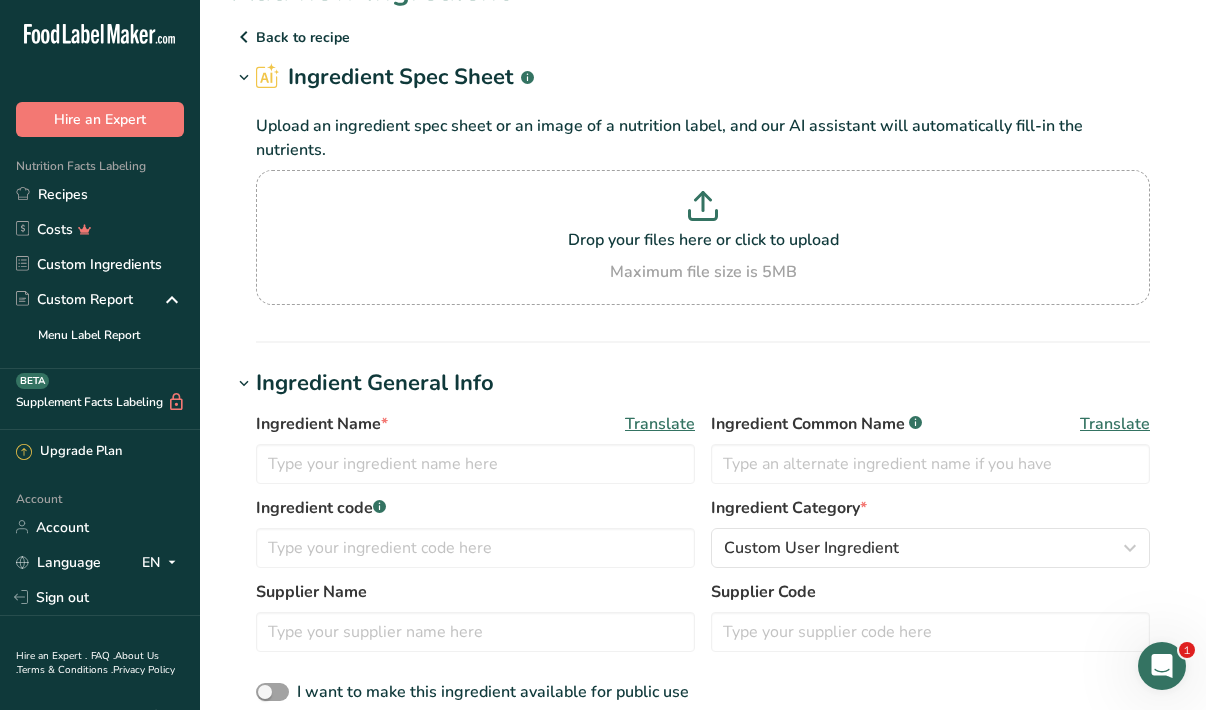 scroll, scrollTop: 62, scrollLeft: 0, axis: vertical 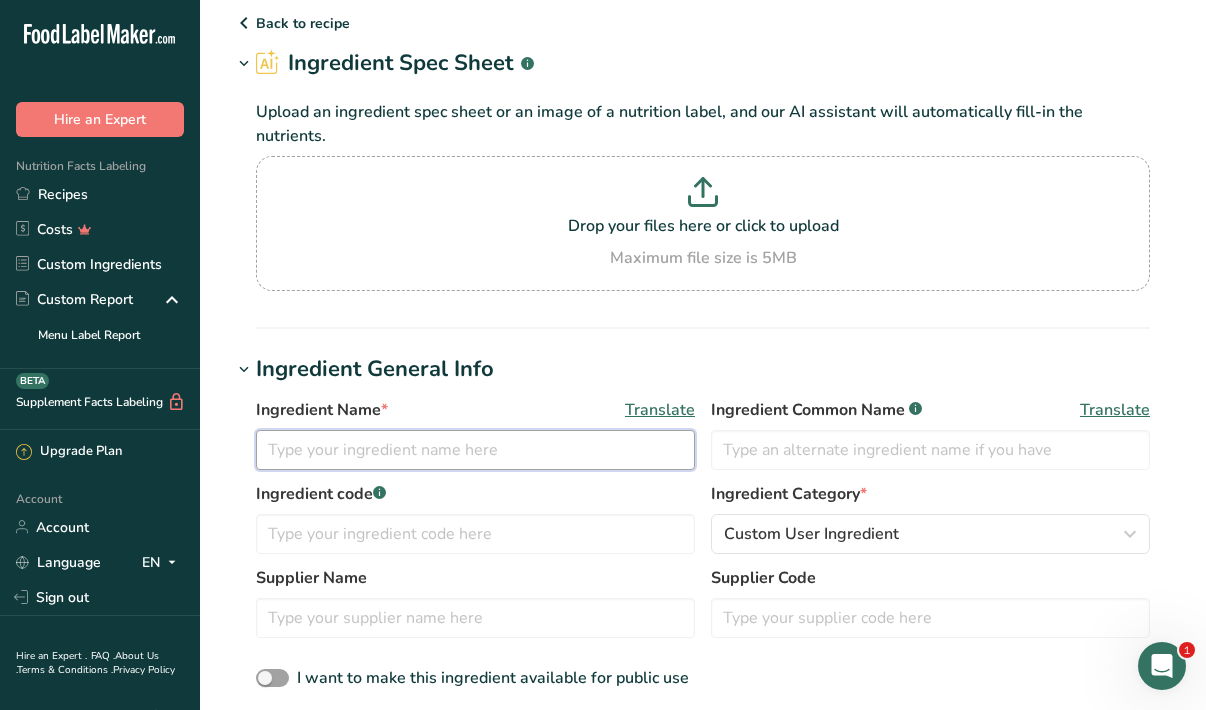 click at bounding box center [475, 450] 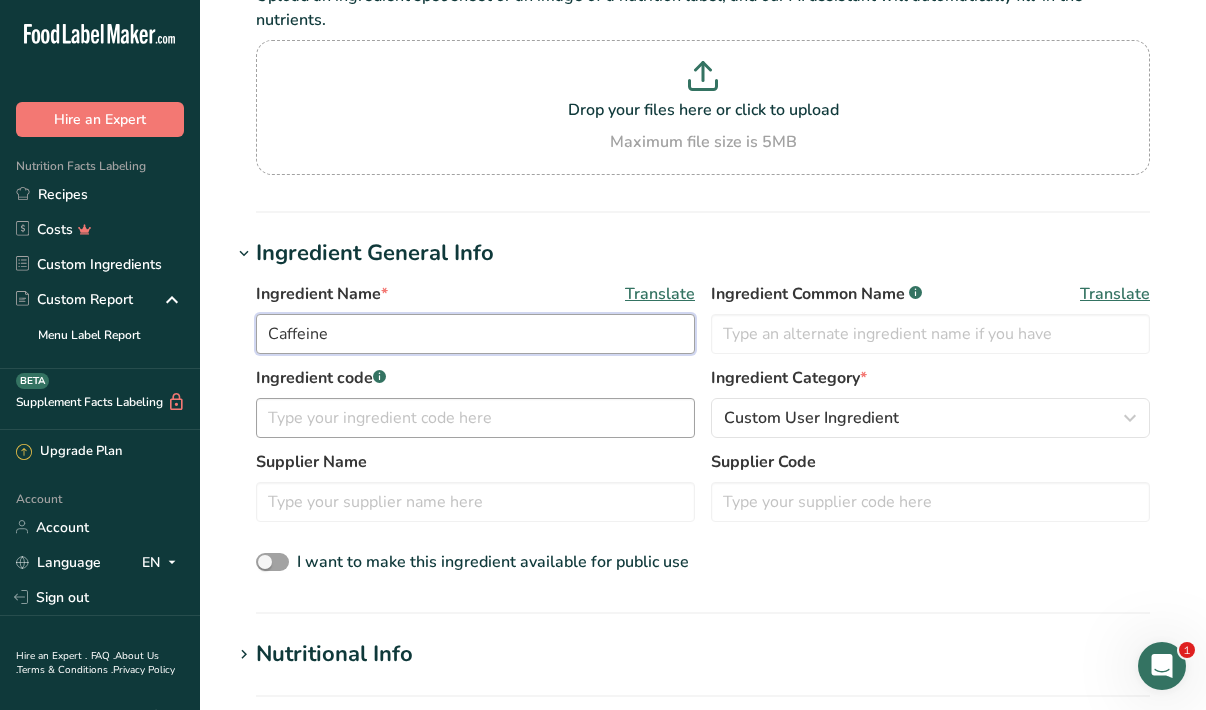 scroll, scrollTop: 217, scrollLeft: 0, axis: vertical 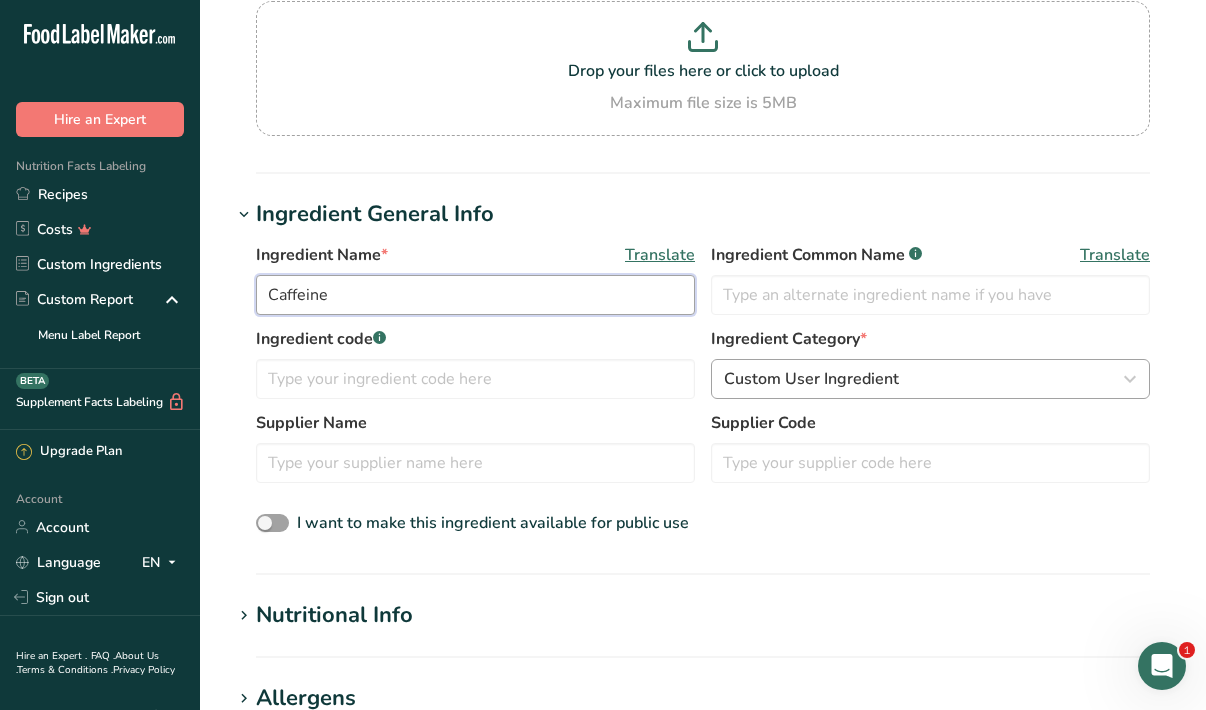 type on "Caffeine" 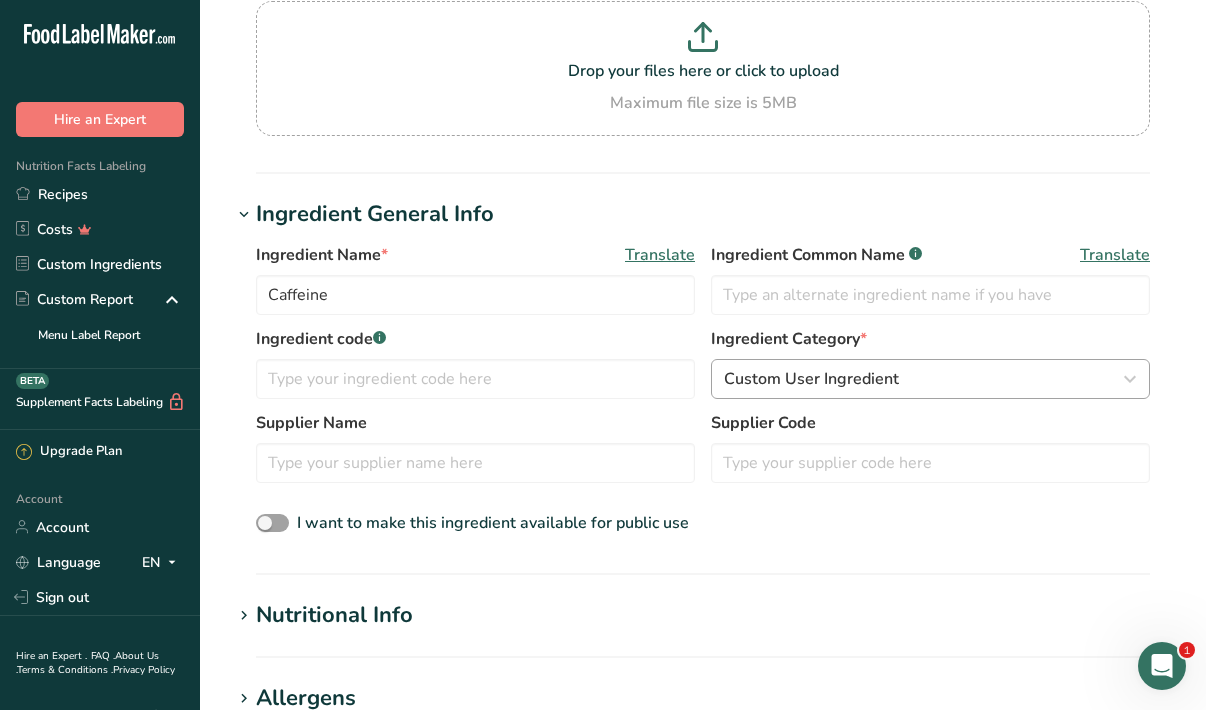 click on "Custom User Ingredient" at bounding box center [811, 379] 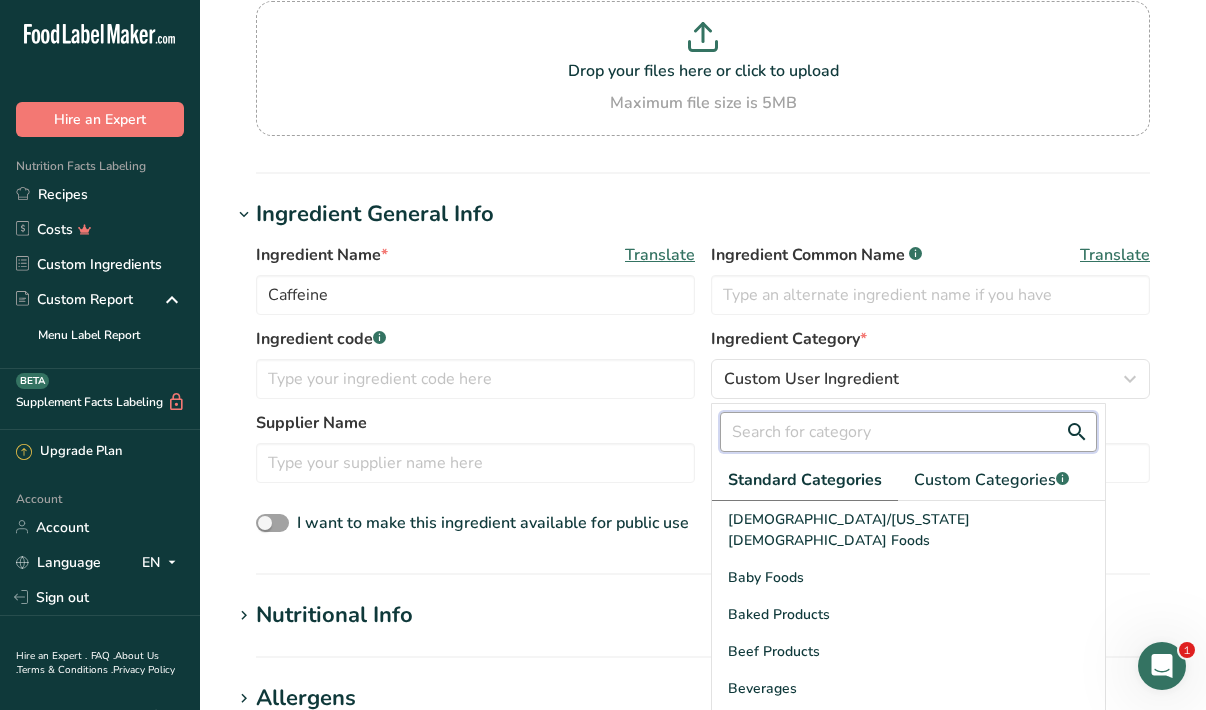 click at bounding box center (908, 432) 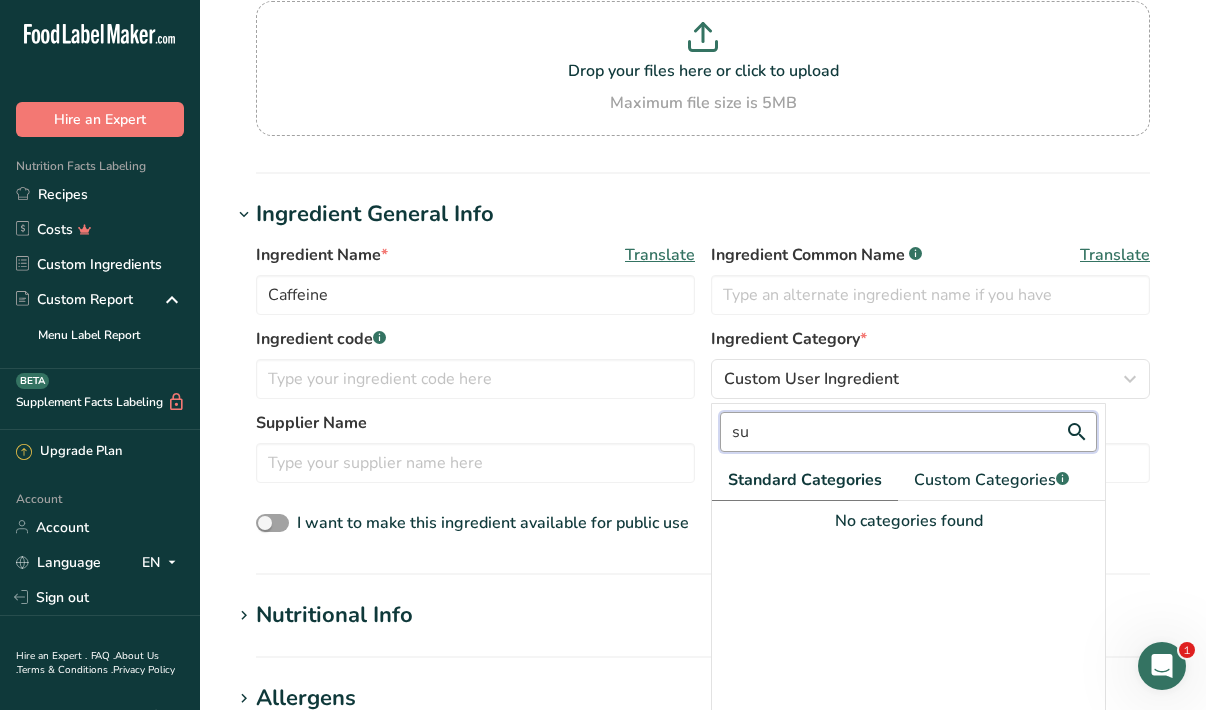 type on "s" 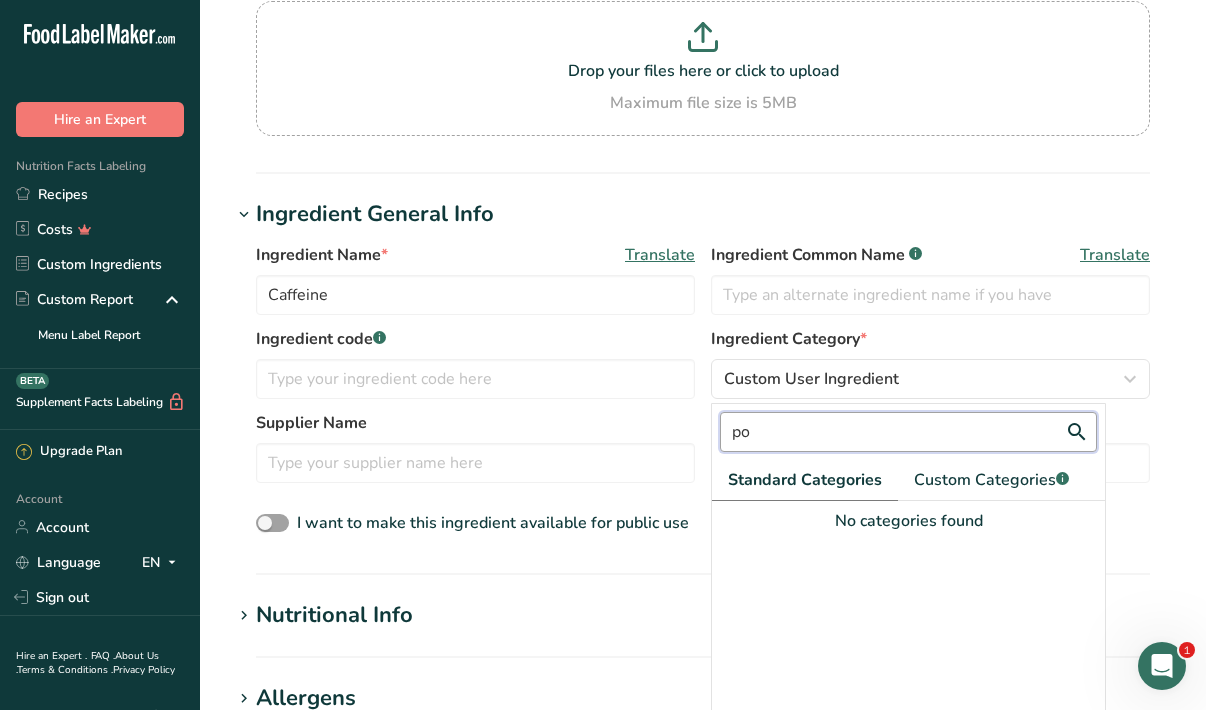 type on "p" 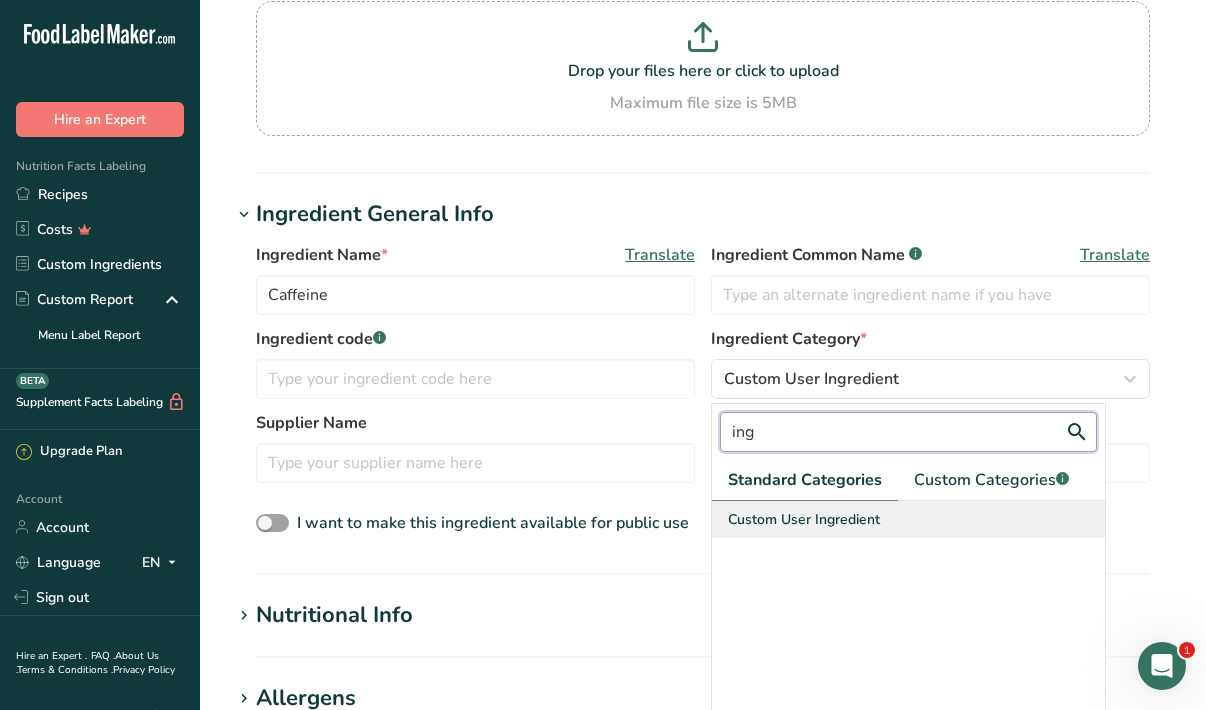 type on "ing" 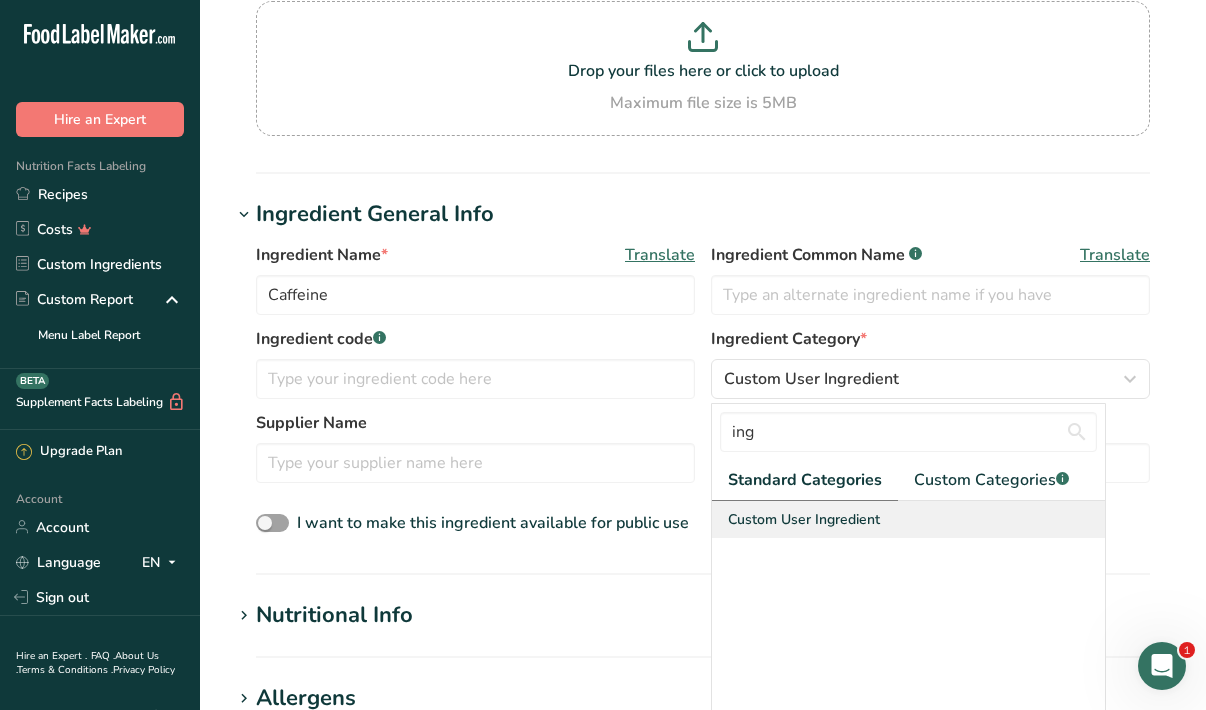 click on "Custom User Ingredient" at bounding box center (804, 519) 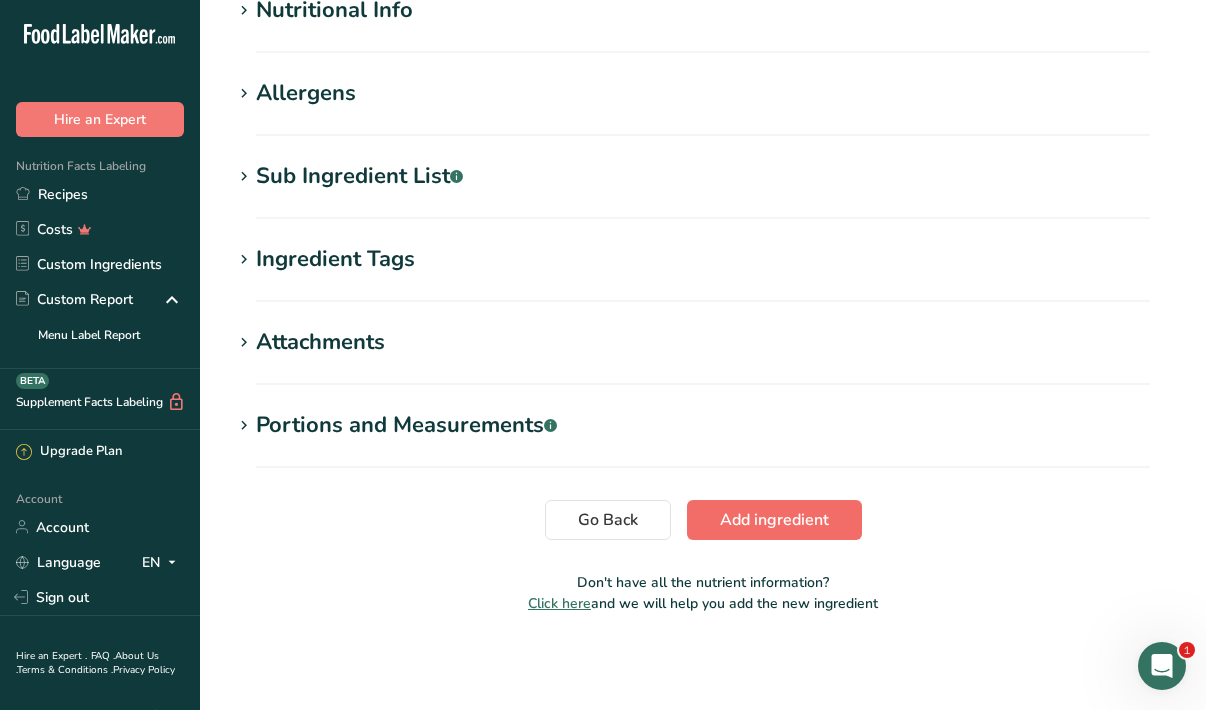 click on "Add ingredient" at bounding box center (774, 520) 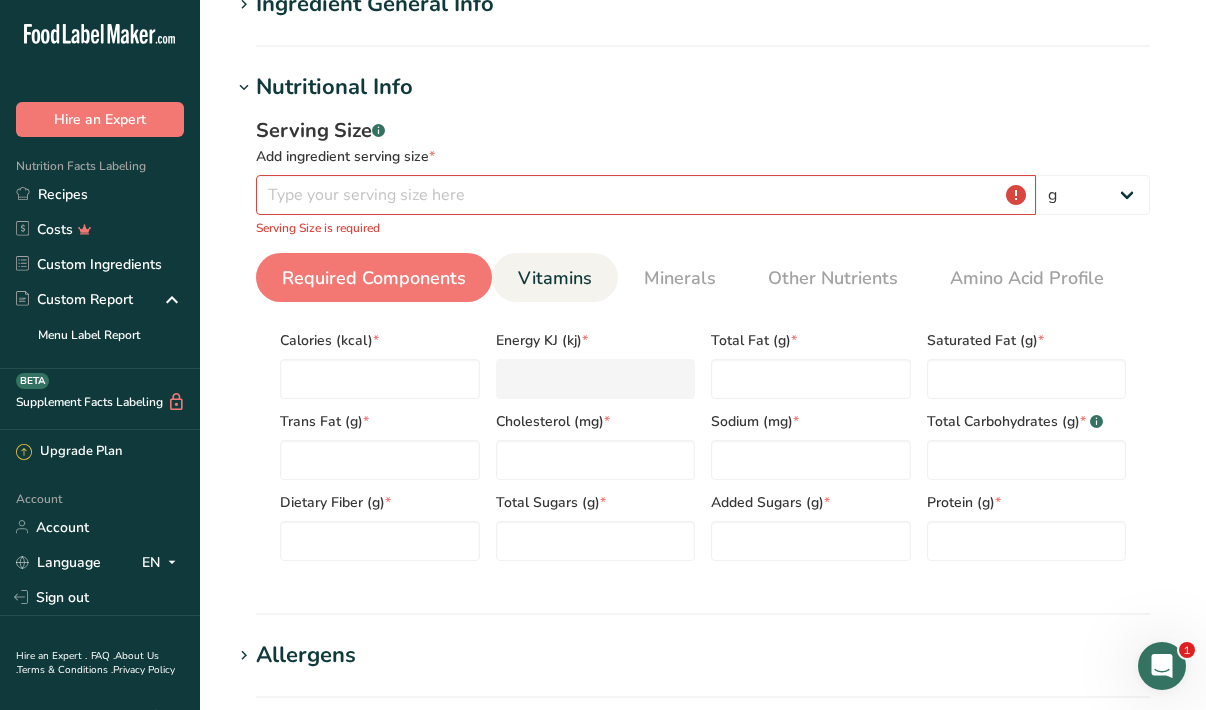scroll, scrollTop: 177, scrollLeft: 0, axis: vertical 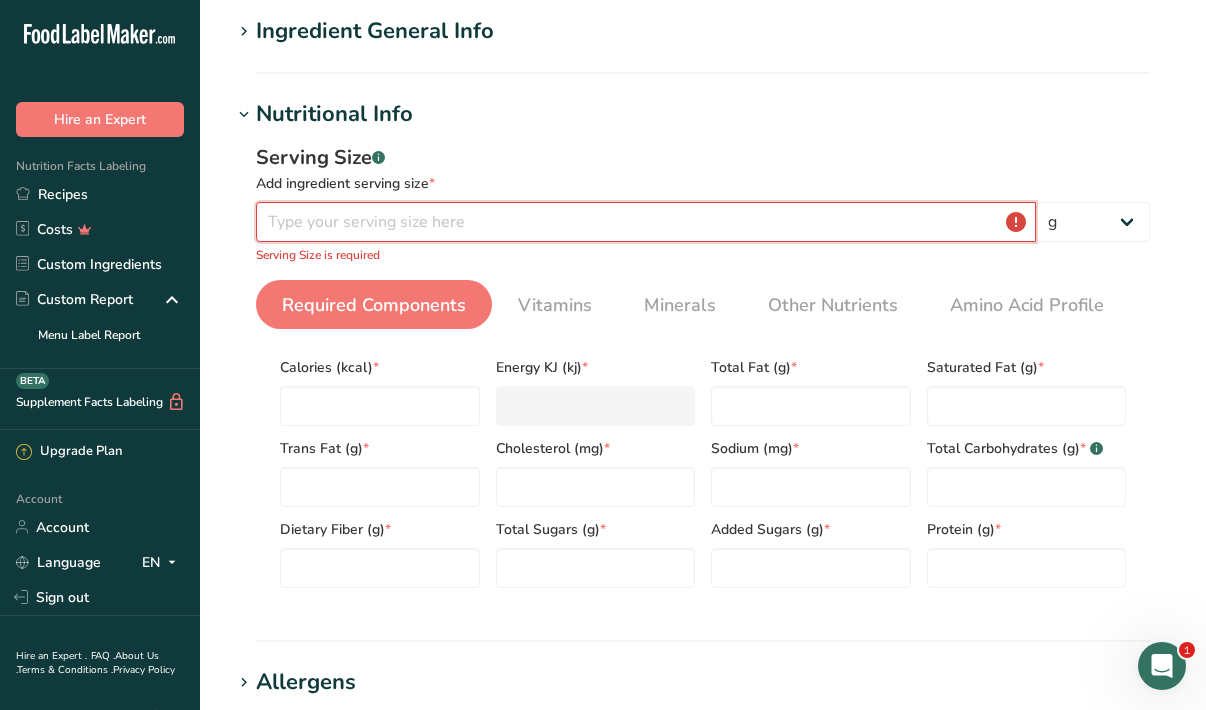 click at bounding box center [646, 222] 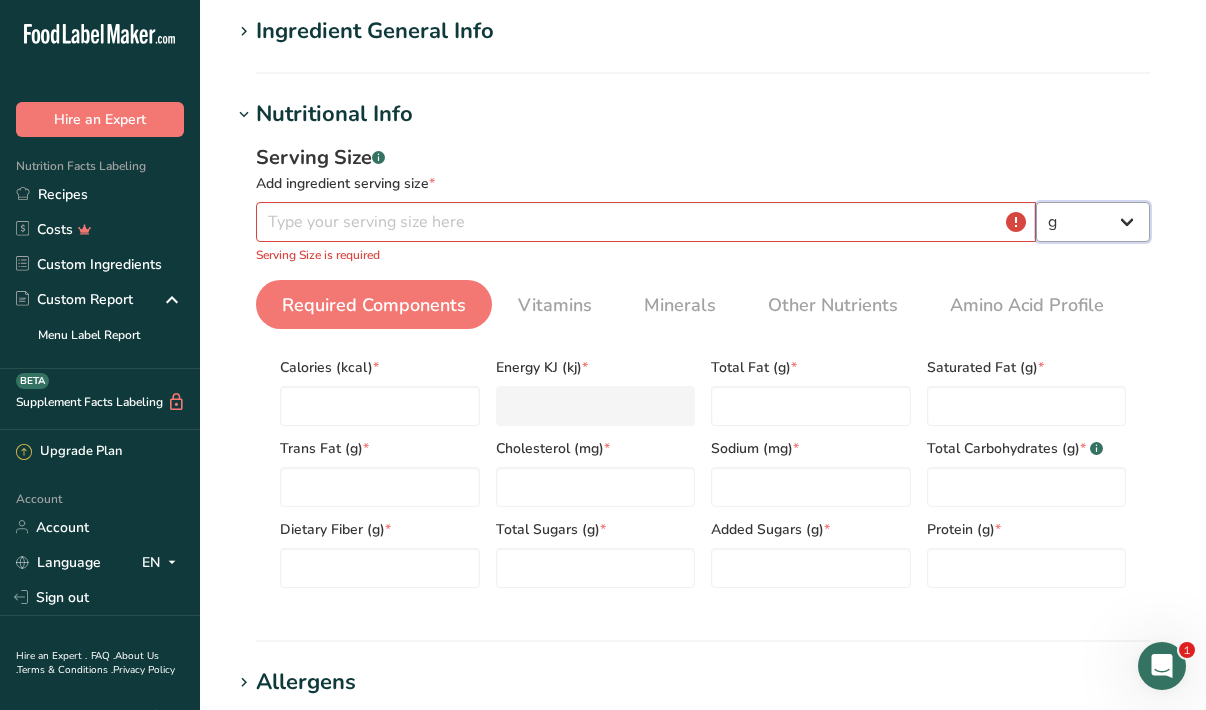 select on "3" 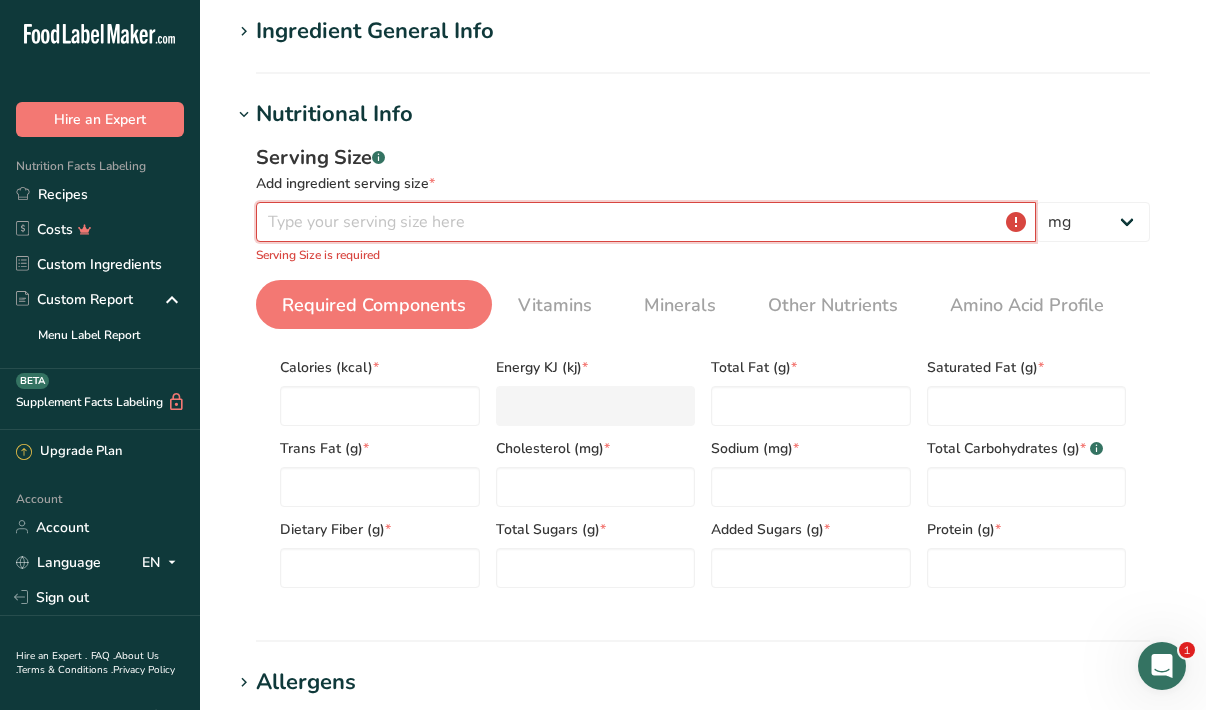 click at bounding box center [646, 222] 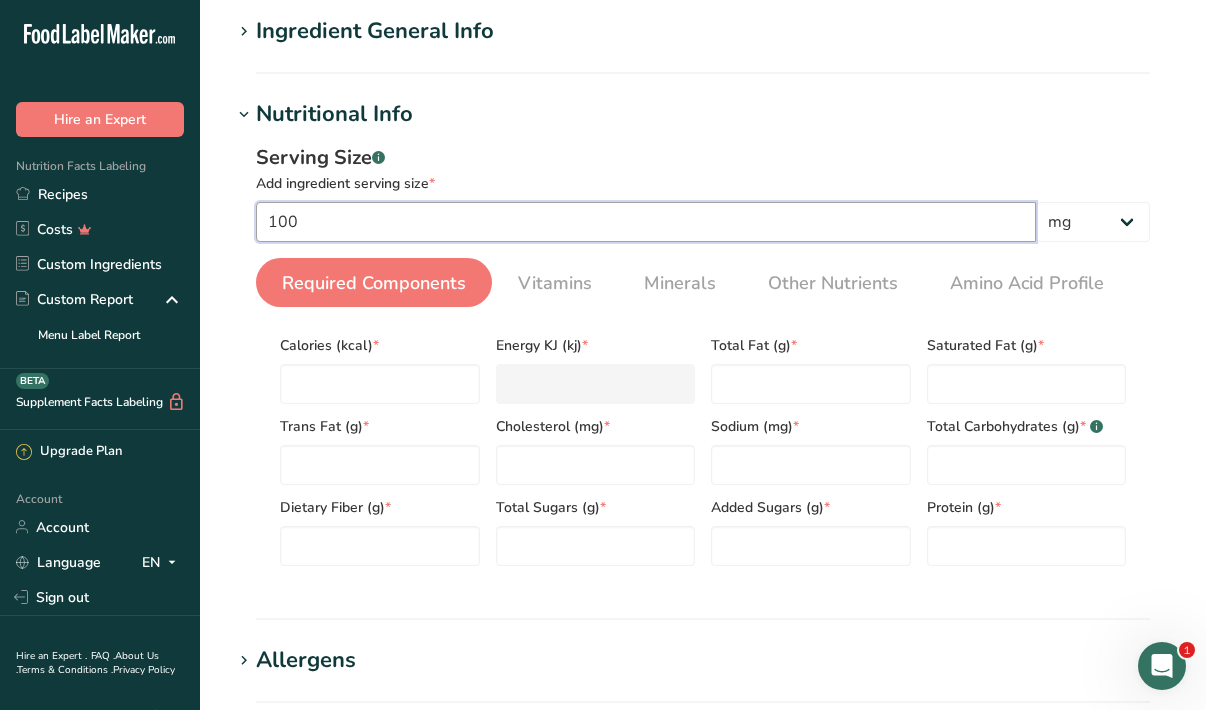 type on "100" 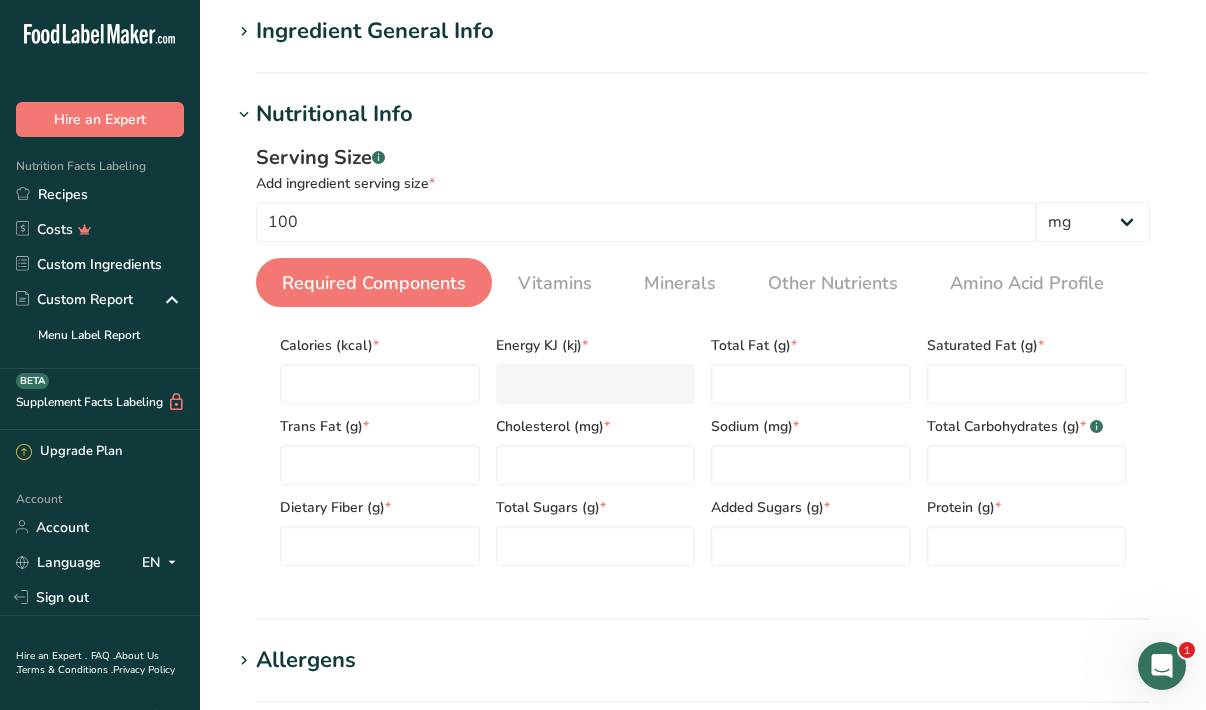click on "Required Components Vitamins Minerals Other Nutrients Amino Acid Profile" at bounding box center (703, 282) 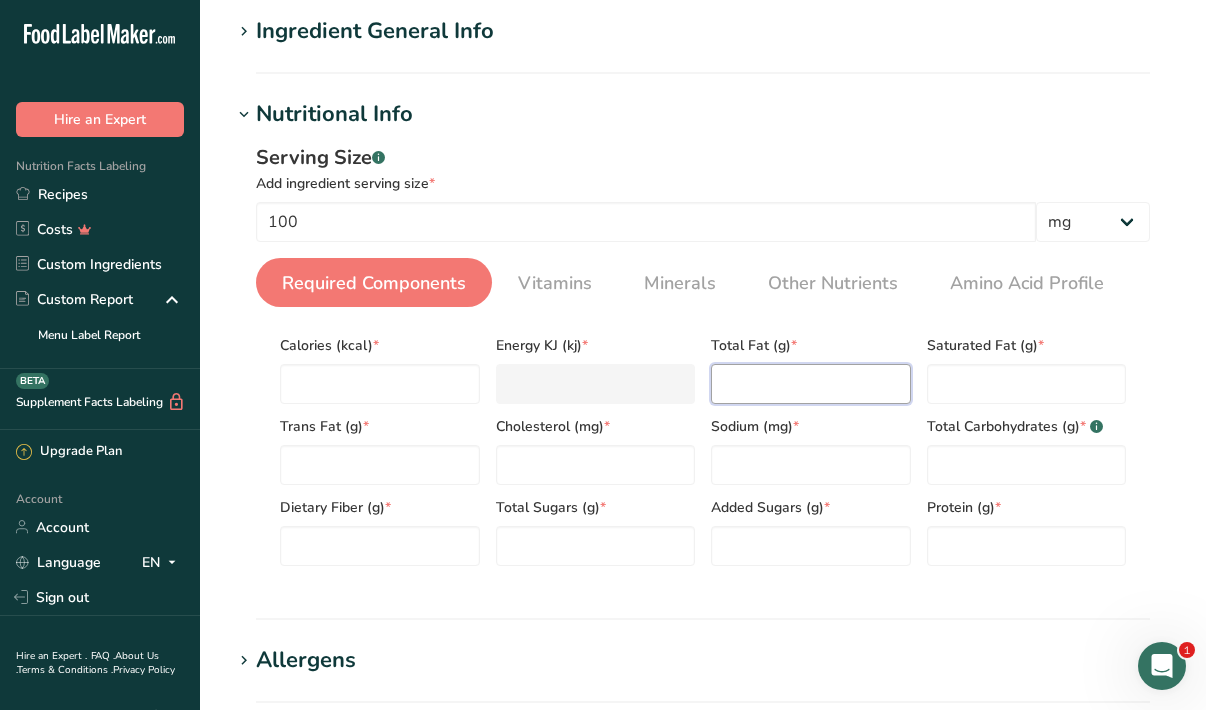 click at bounding box center (811, 384) 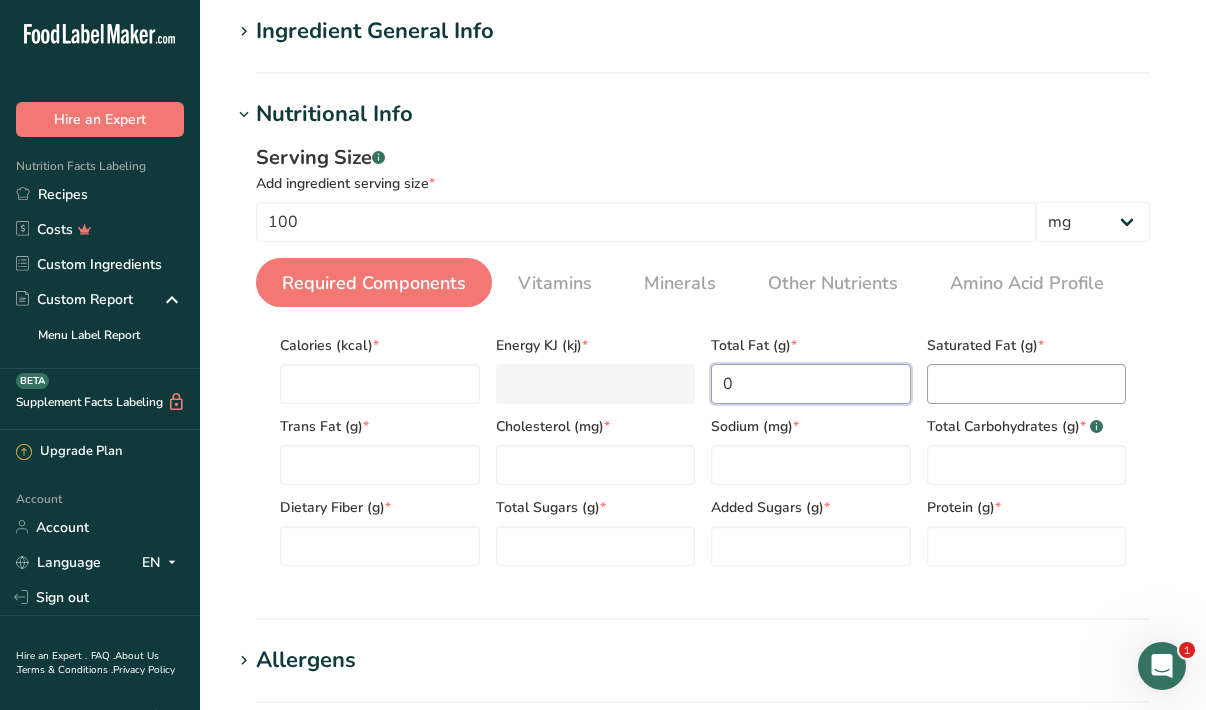 type on "0" 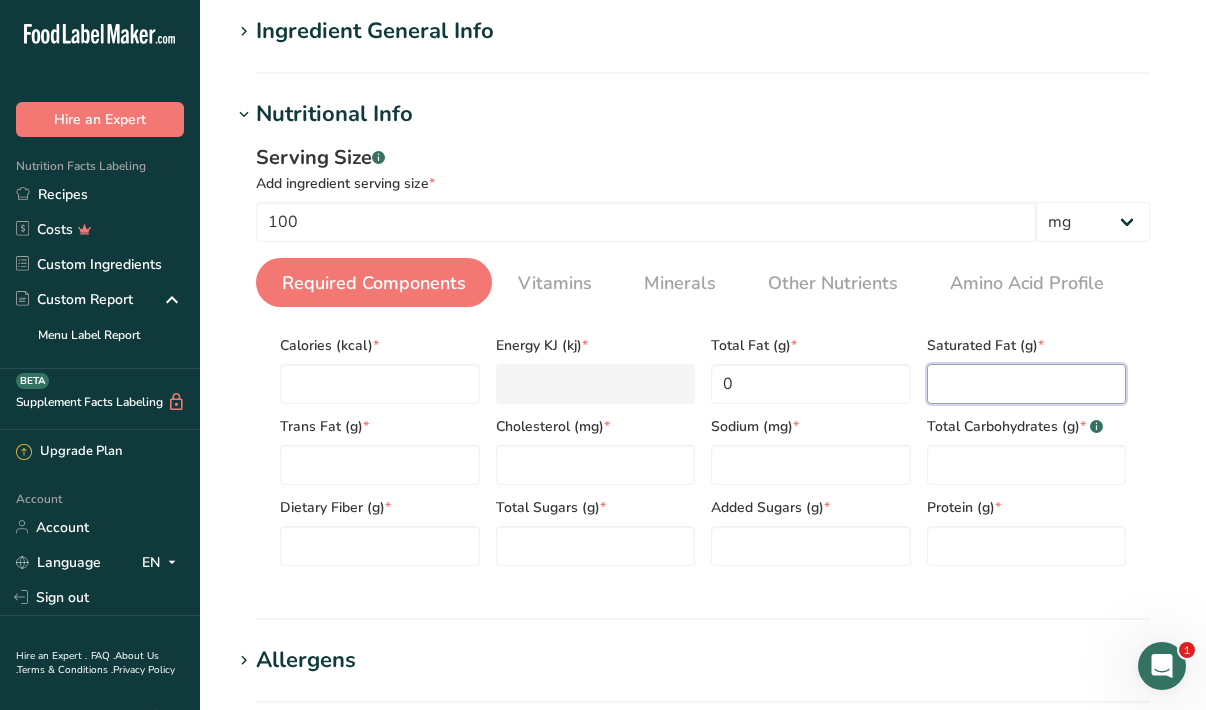 click at bounding box center (1027, 384) 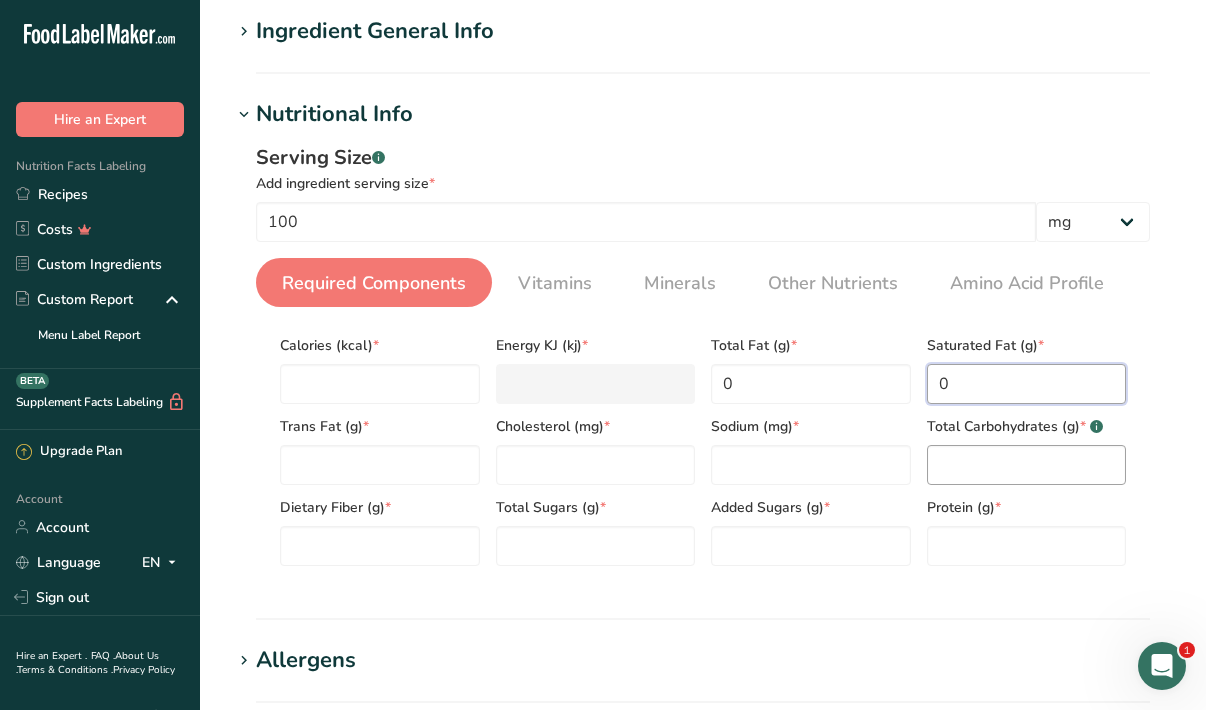 type on "0" 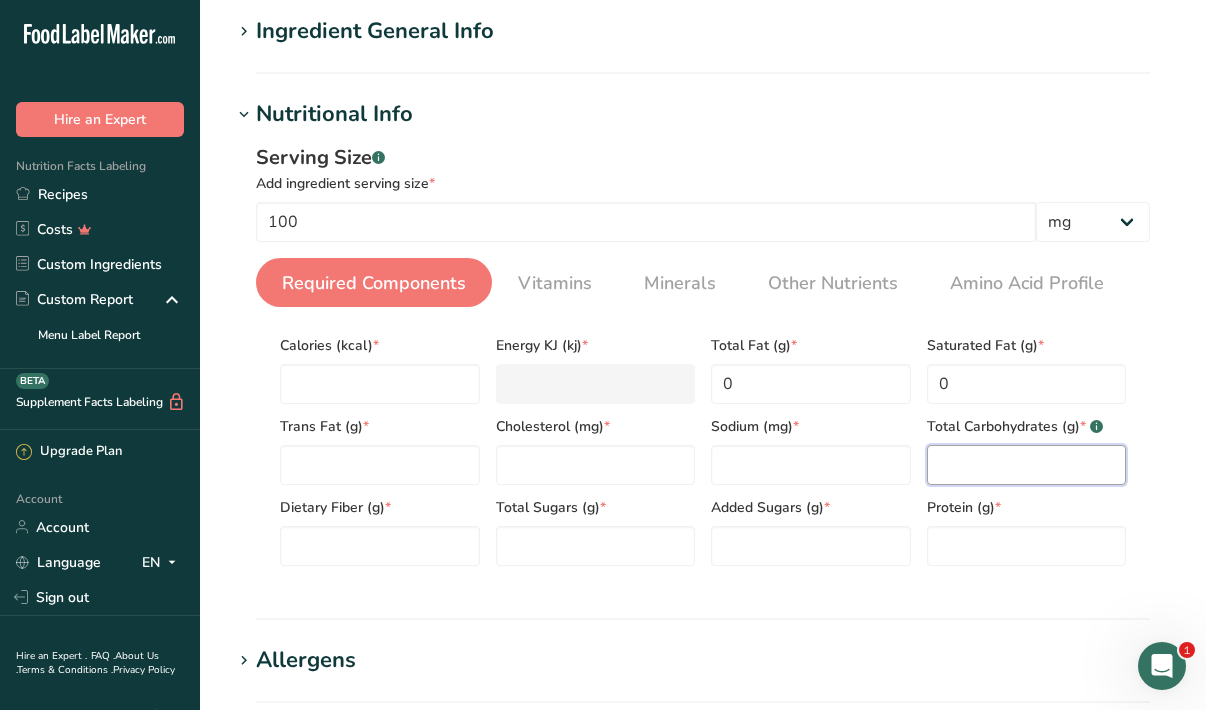 click at bounding box center (1027, 465) 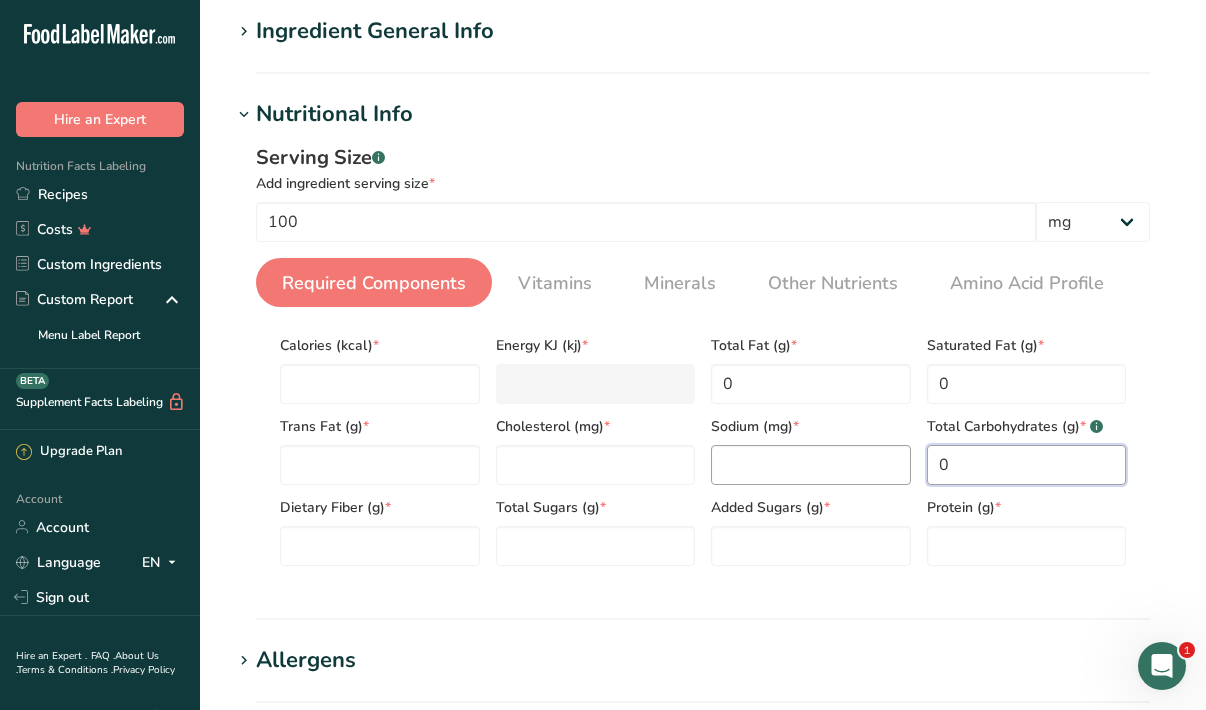 type on "0" 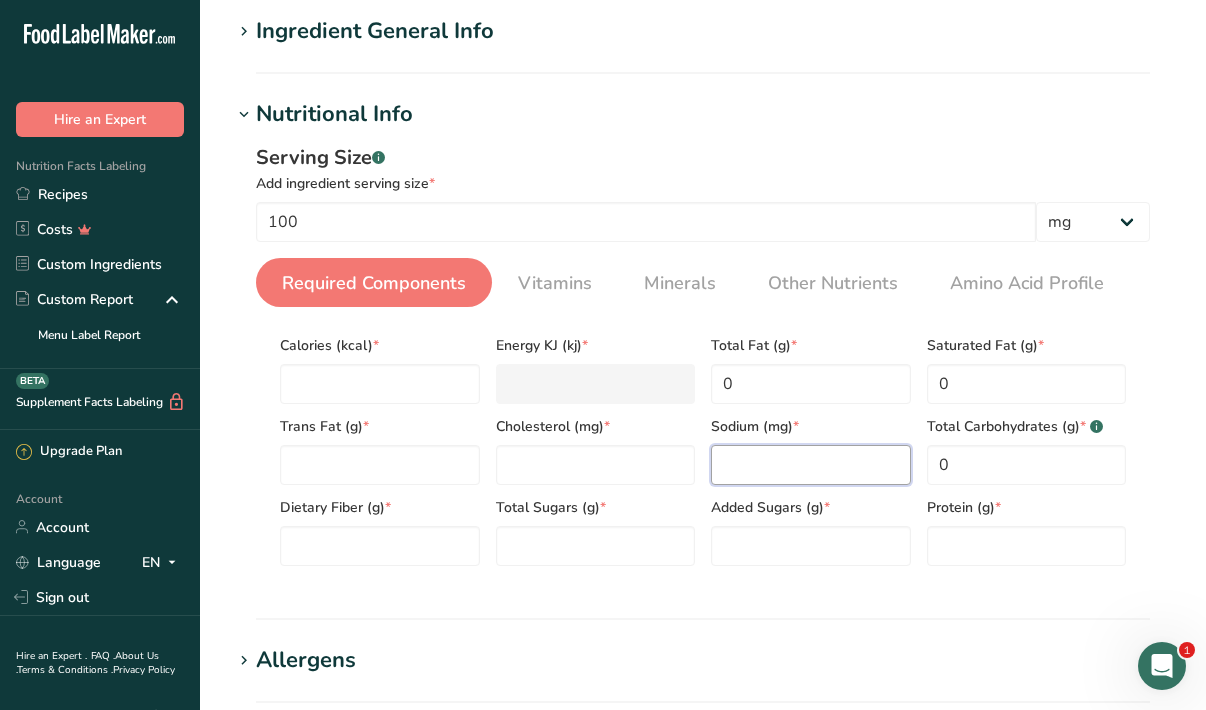 click at bounding box center (811, 465) 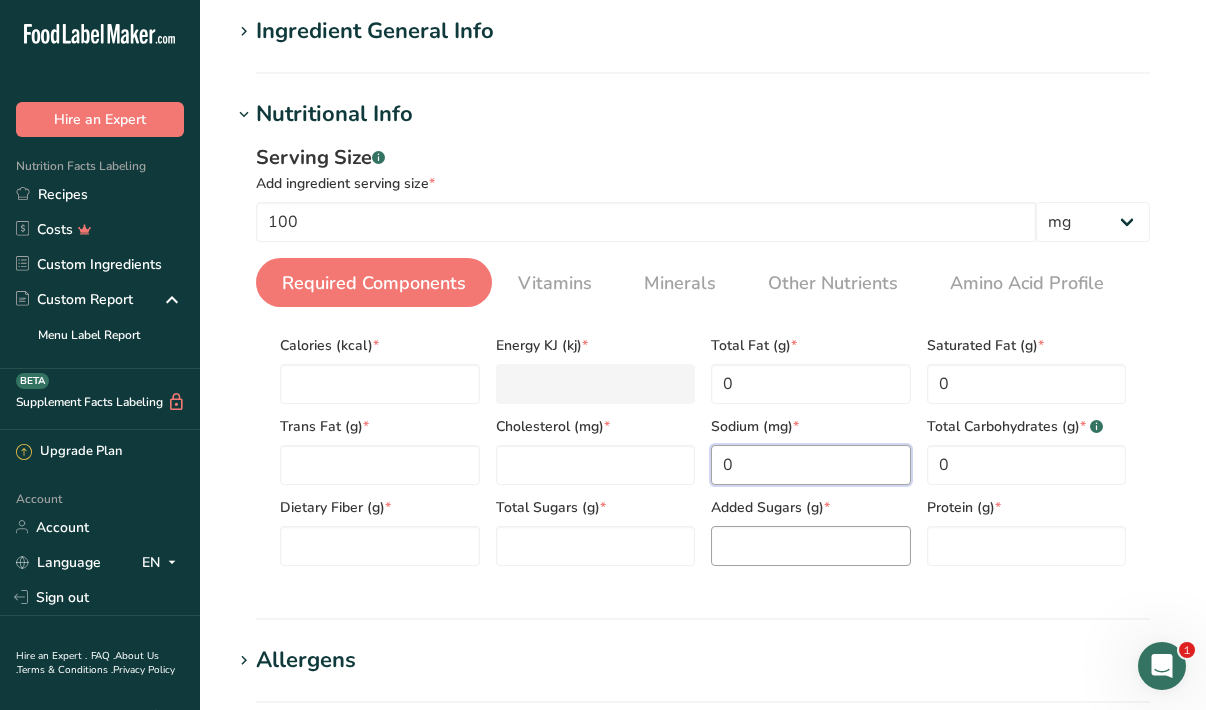 type on "0" 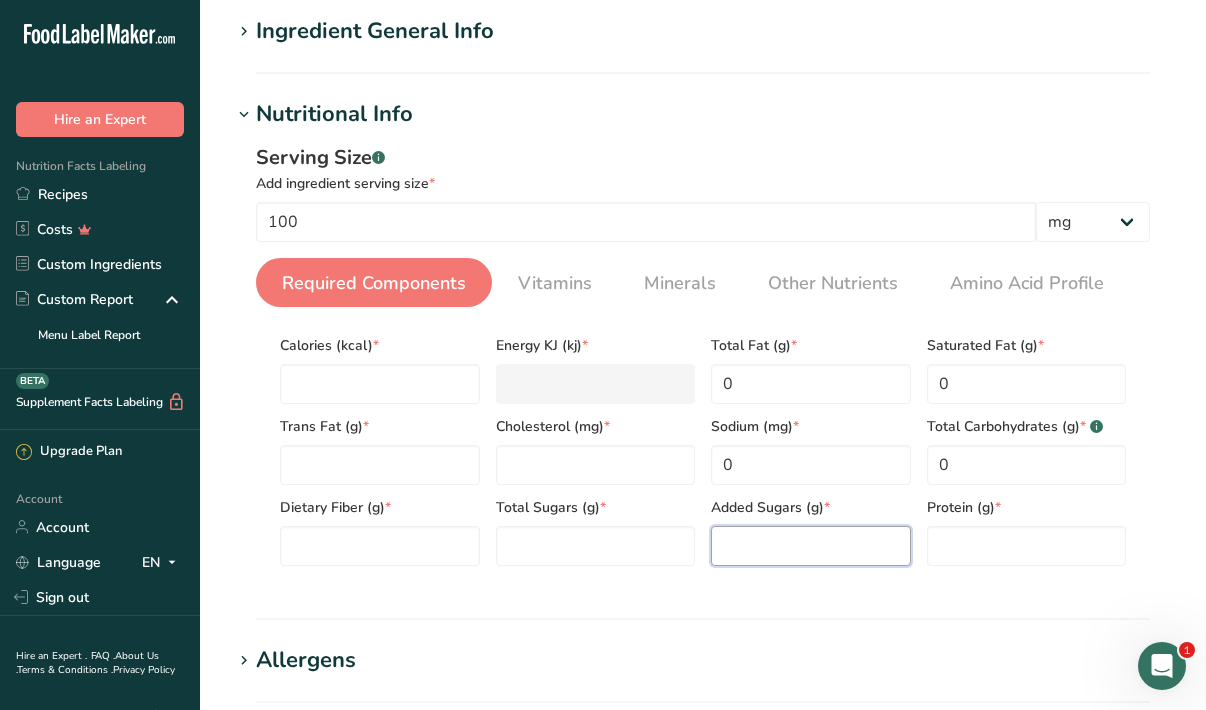 click at bounding box center [811, 546] 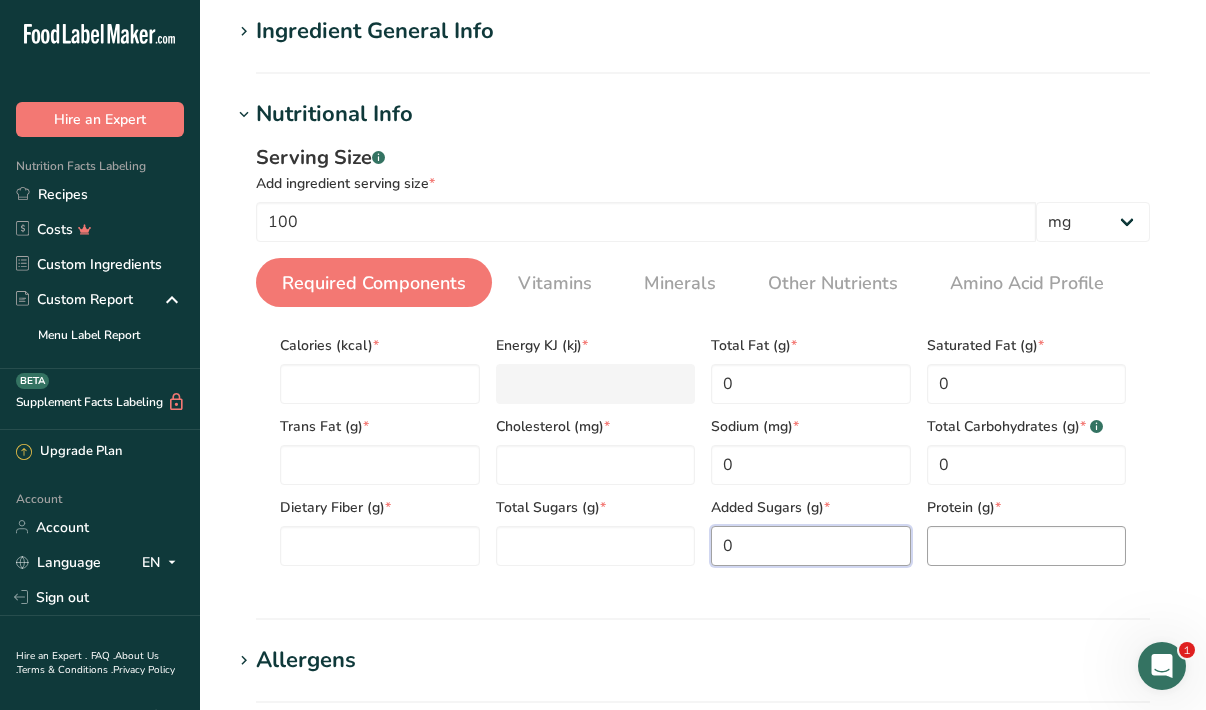 type on "0" 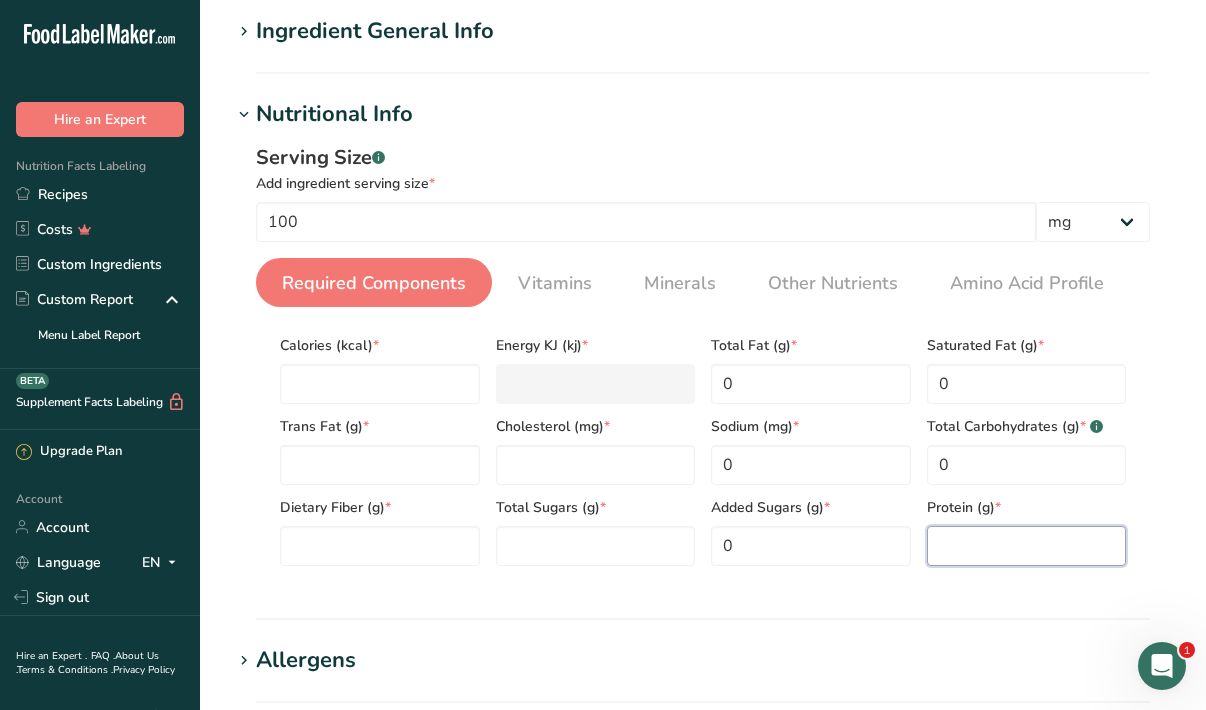 click at bounding box center (1027, 546) 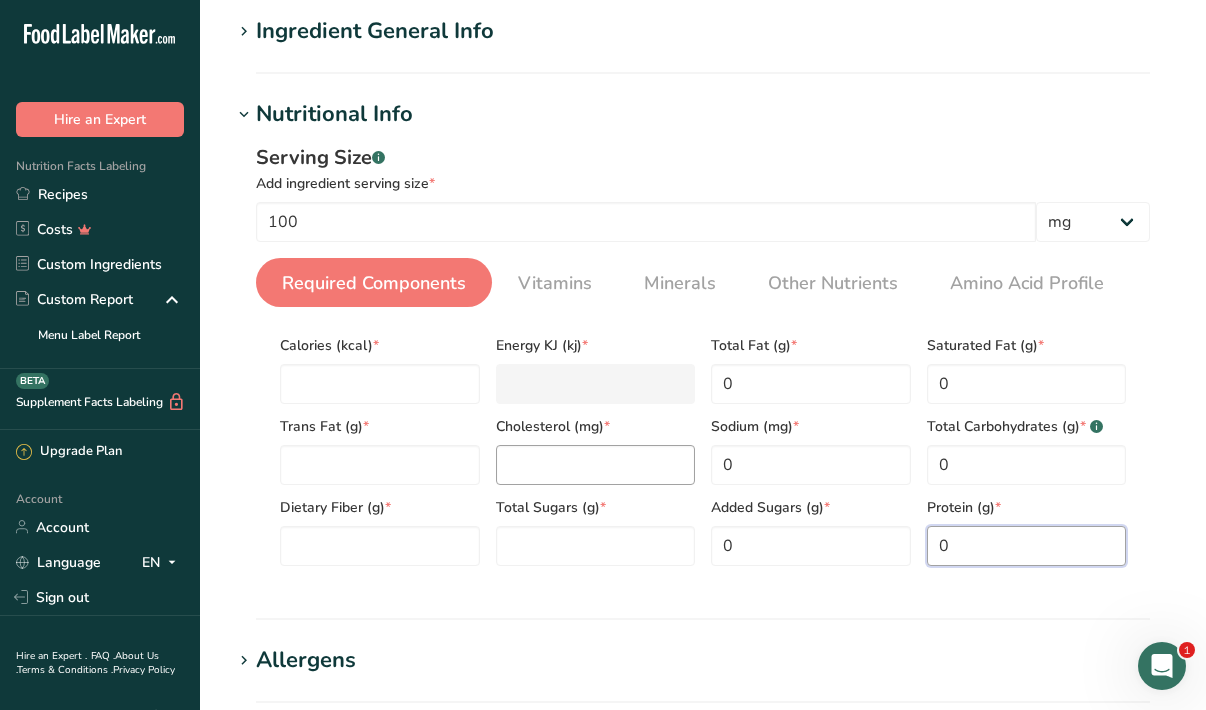 type on "0" 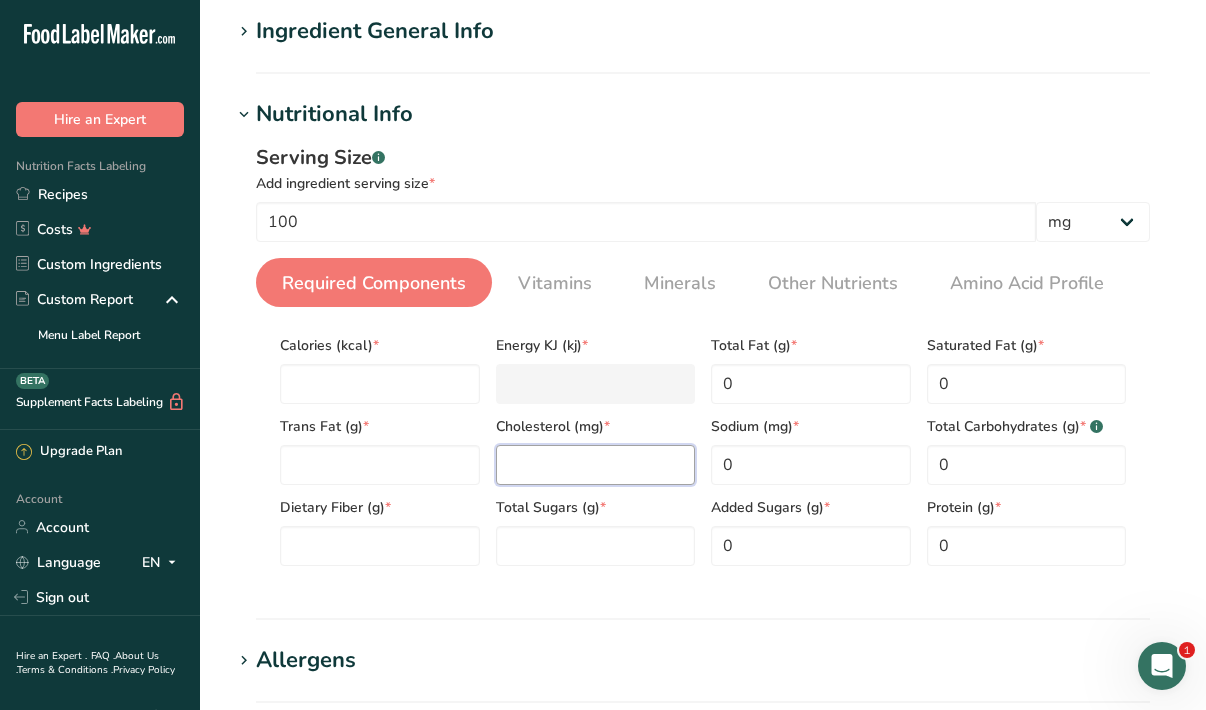 click at bounding box center [596, 465] 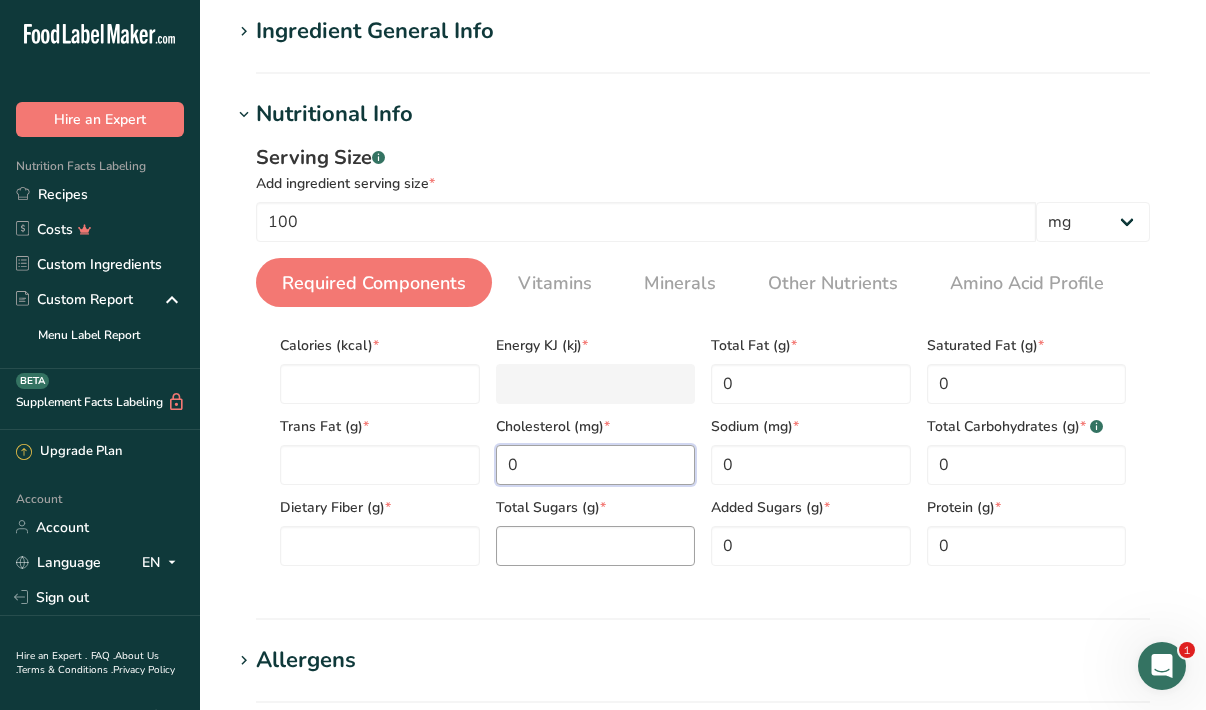 type on "0" 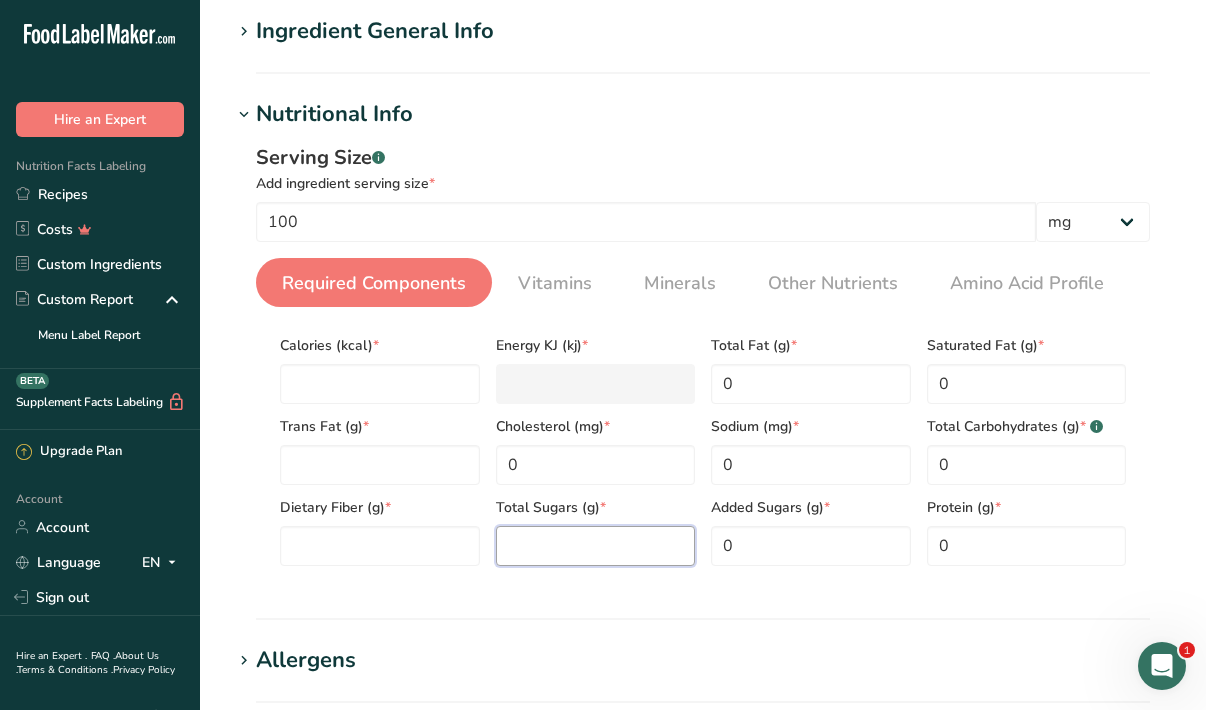 click at bounding box center [596, 546] 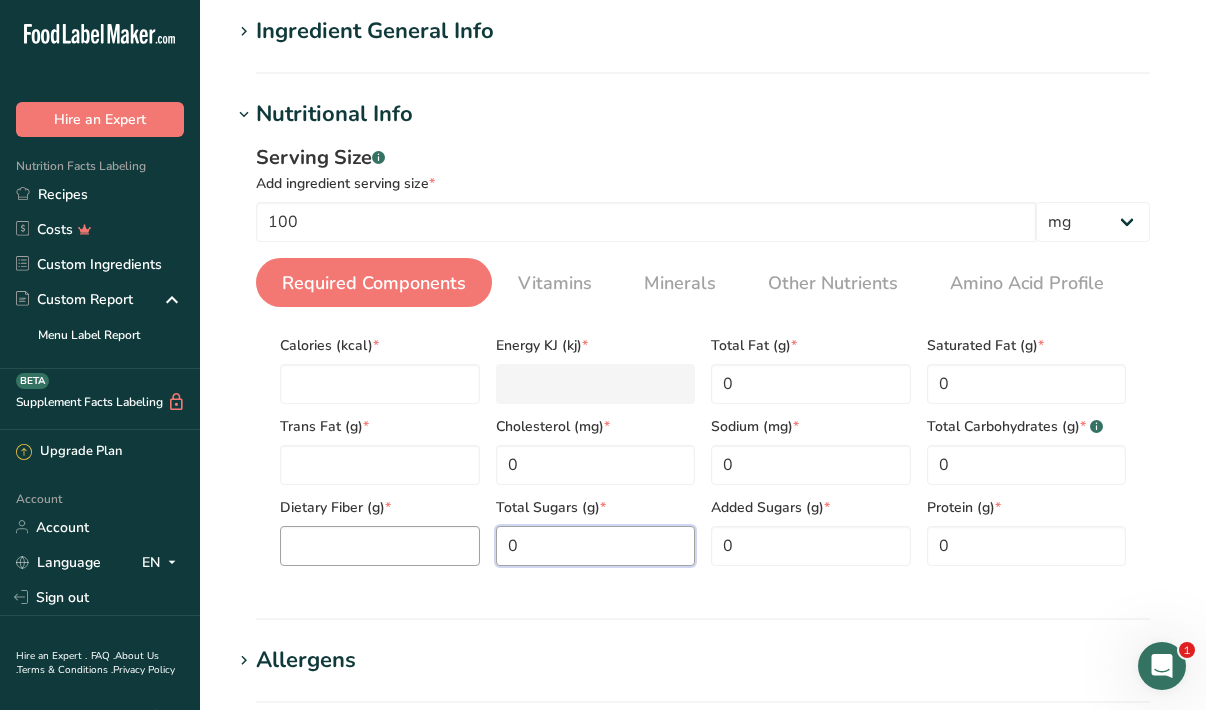 type on "0" 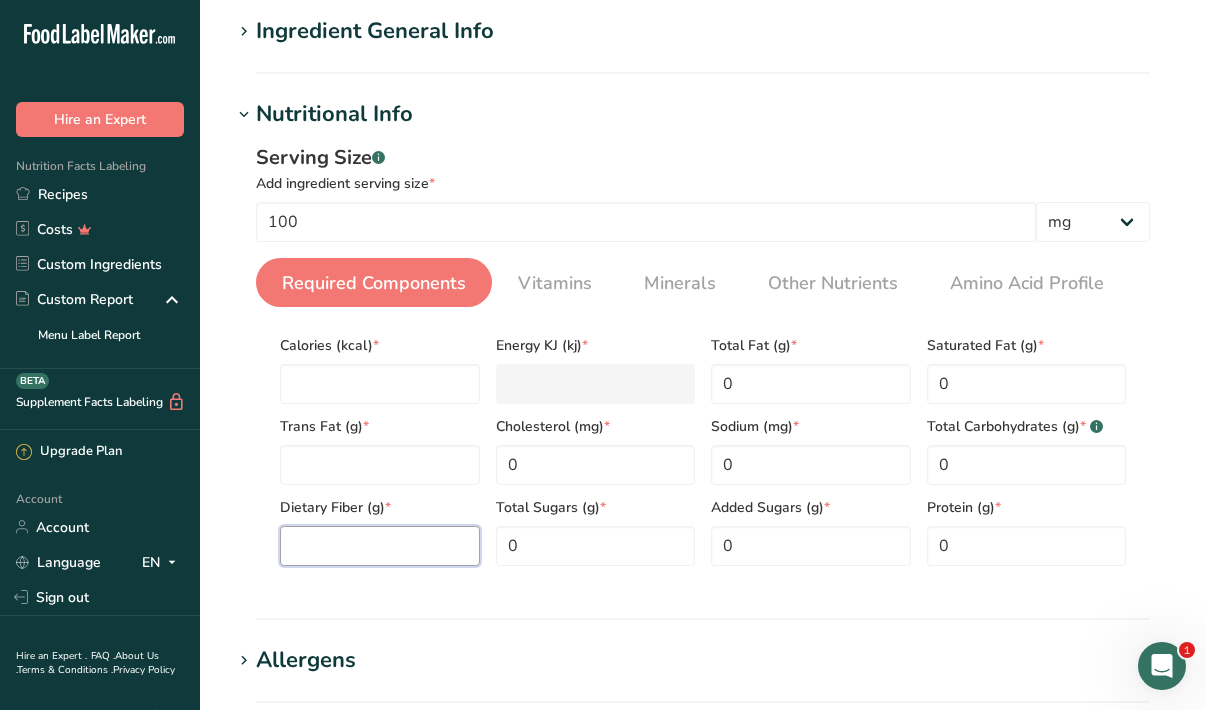 click at bounding box center [380, 546] 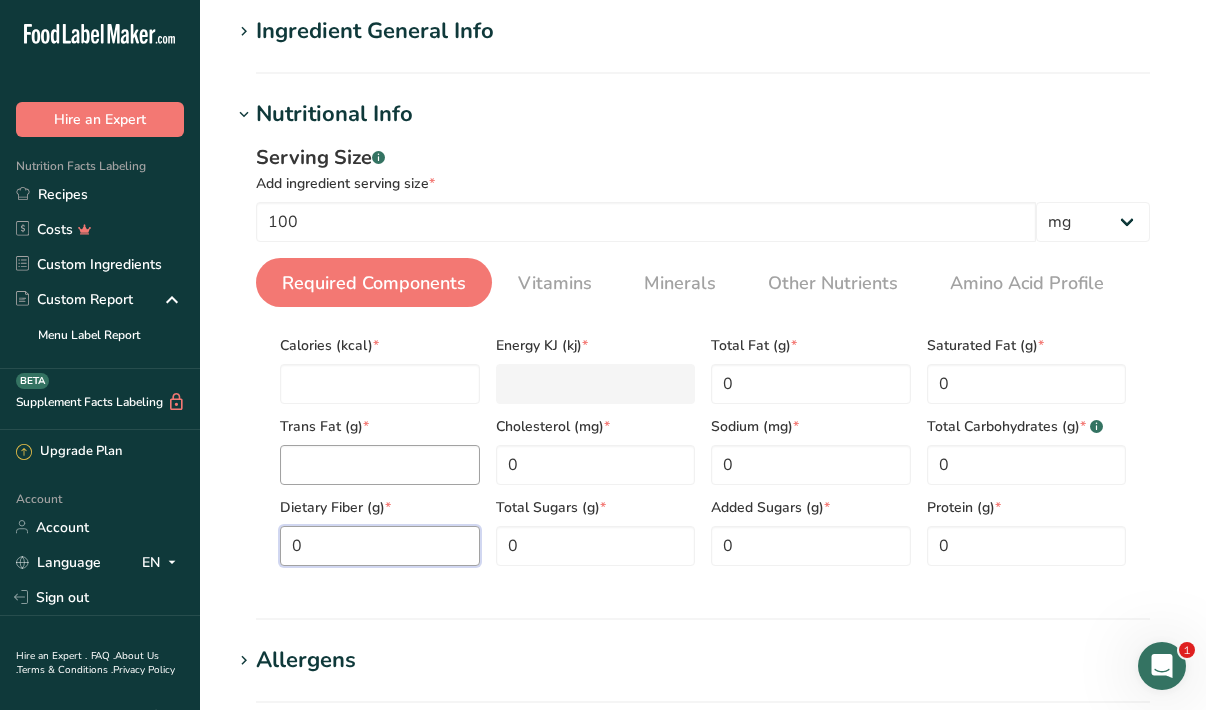 type on "0" 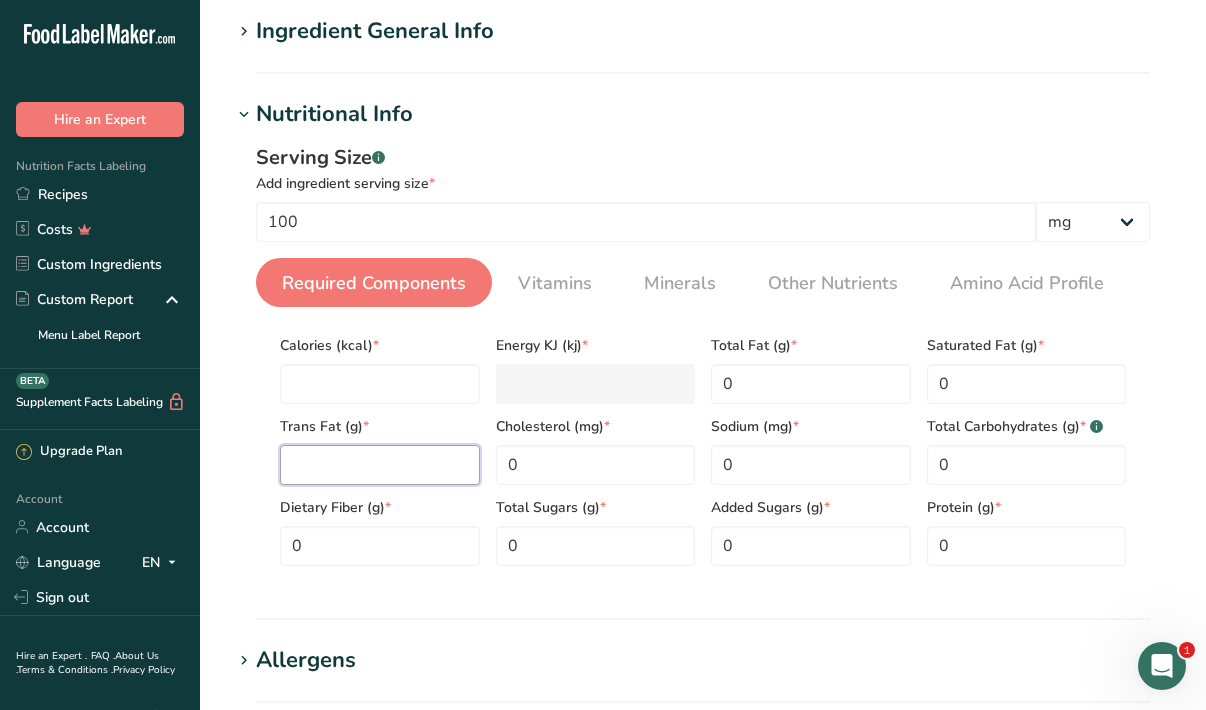 click at bounding box center [380, 465] 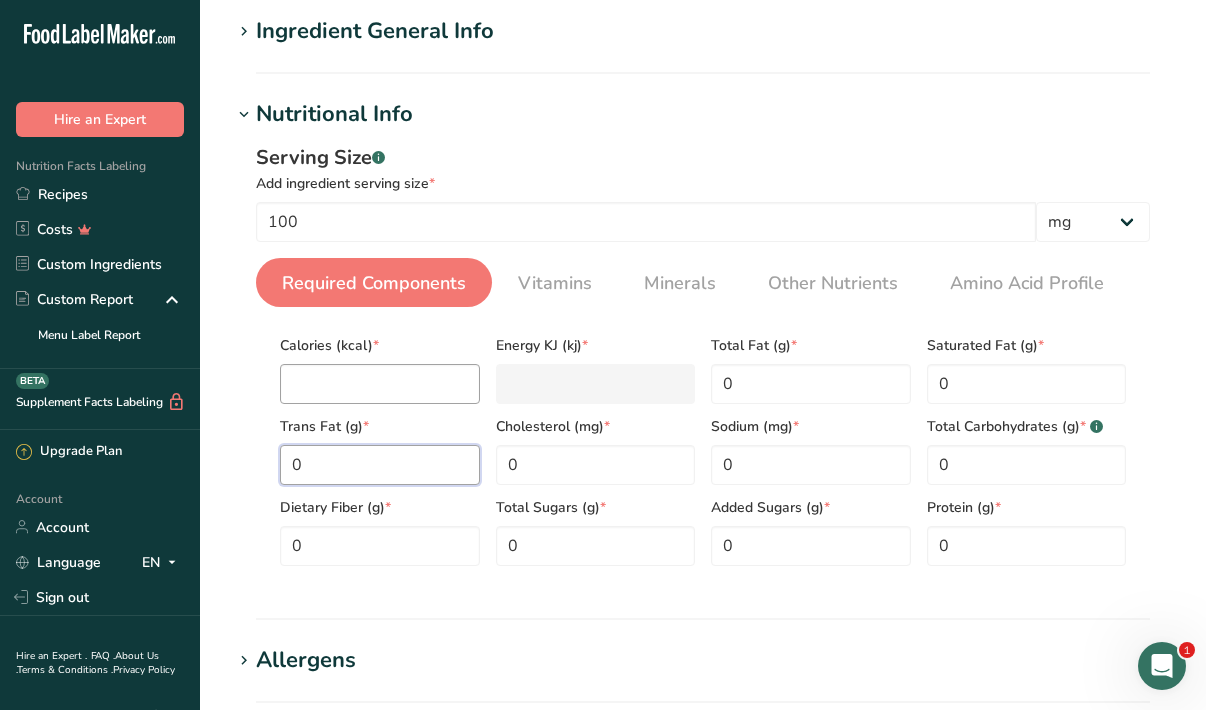 type on "0" 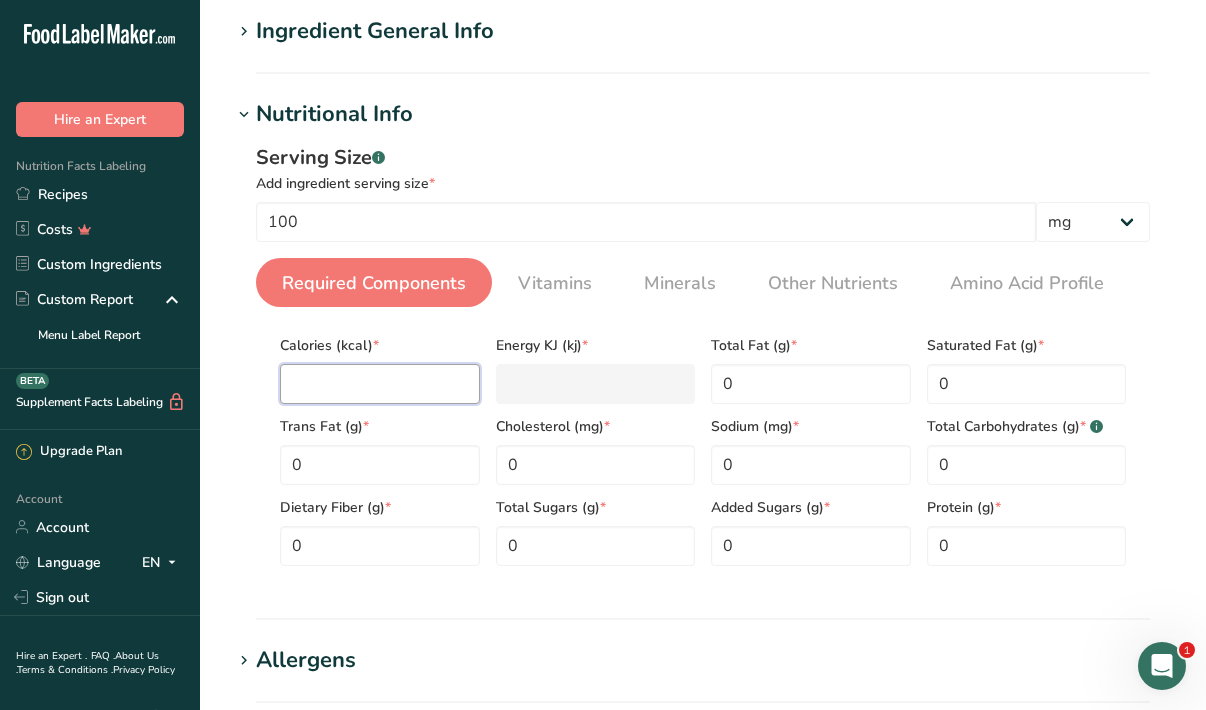 click at bounding box center (380, 384) 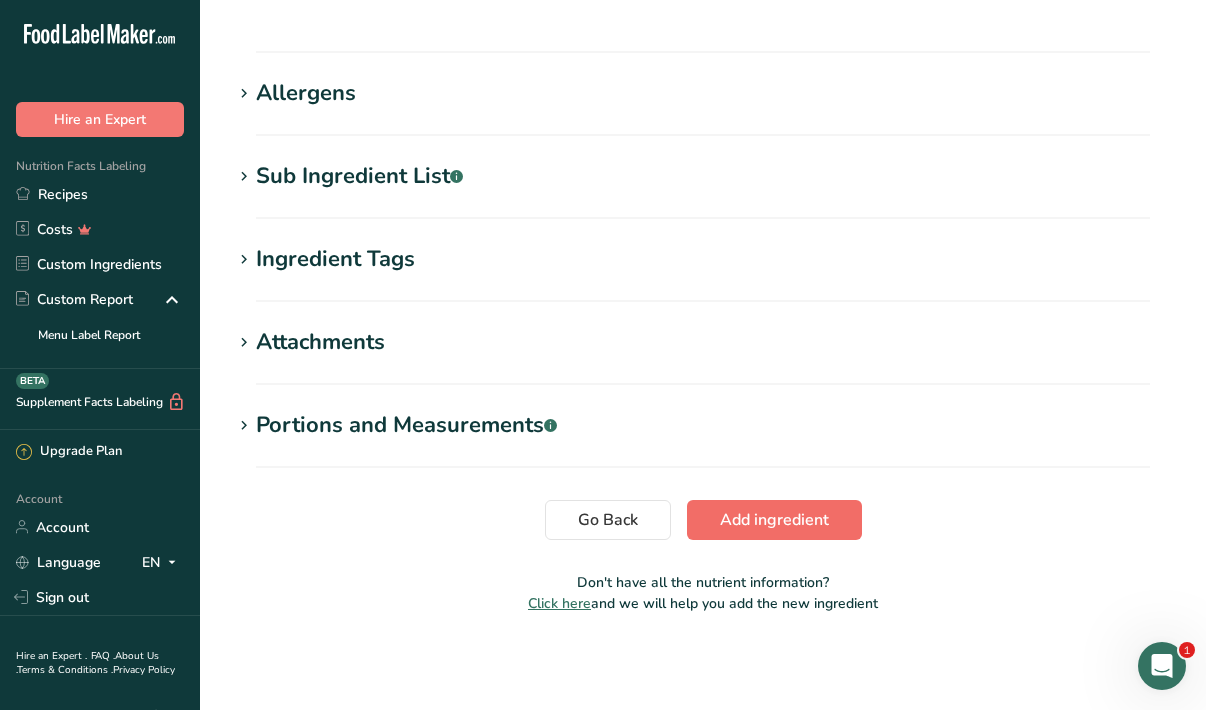type on "0" 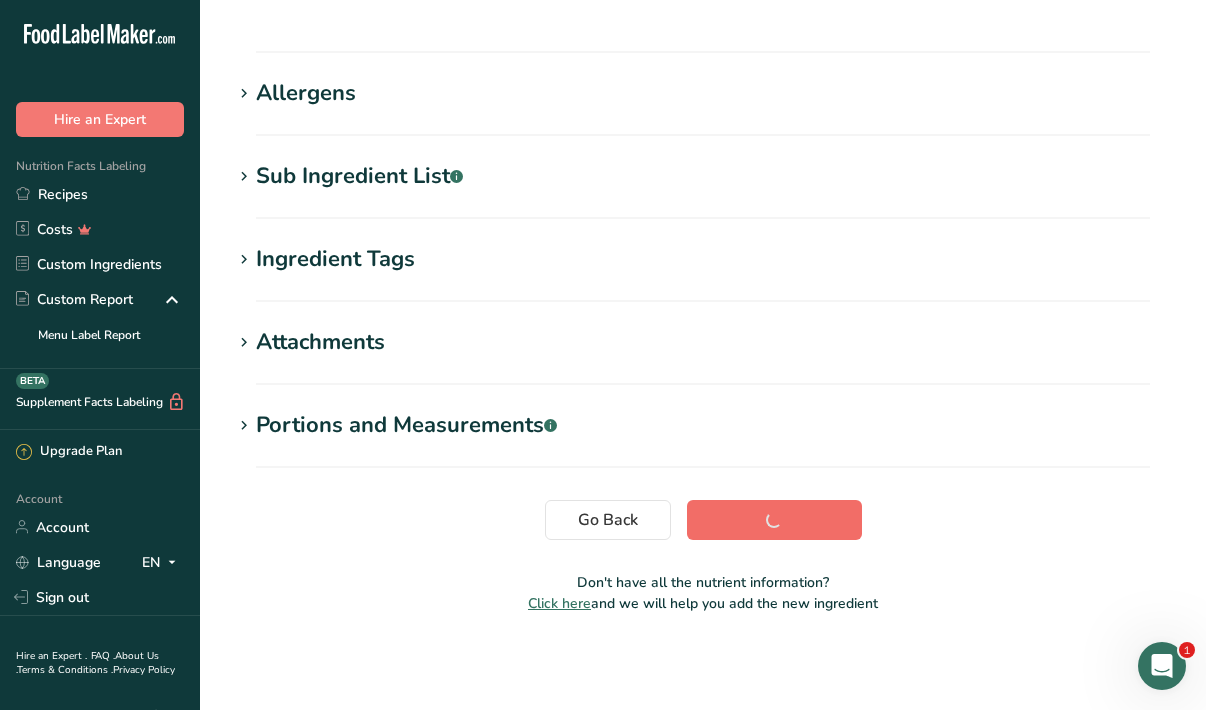 scroll, scrollTop: 281, scrollLeft: 0, axis: vertical 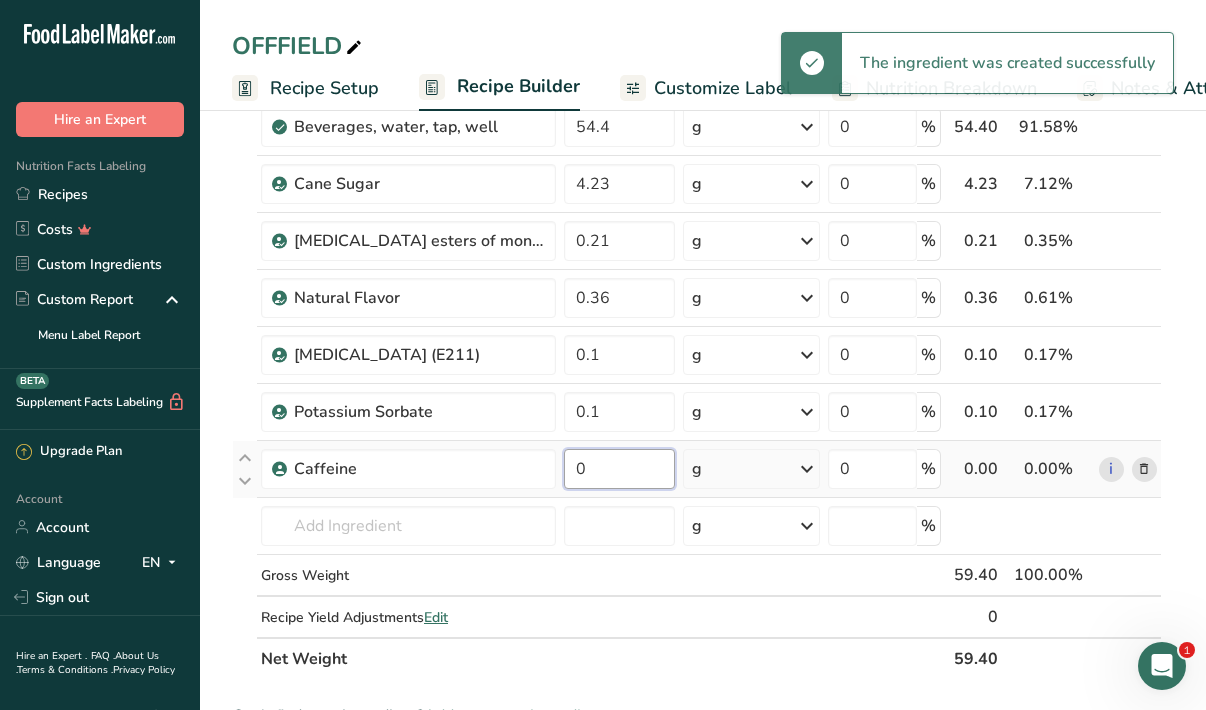 click on "0" at bounding box center [619, 469] 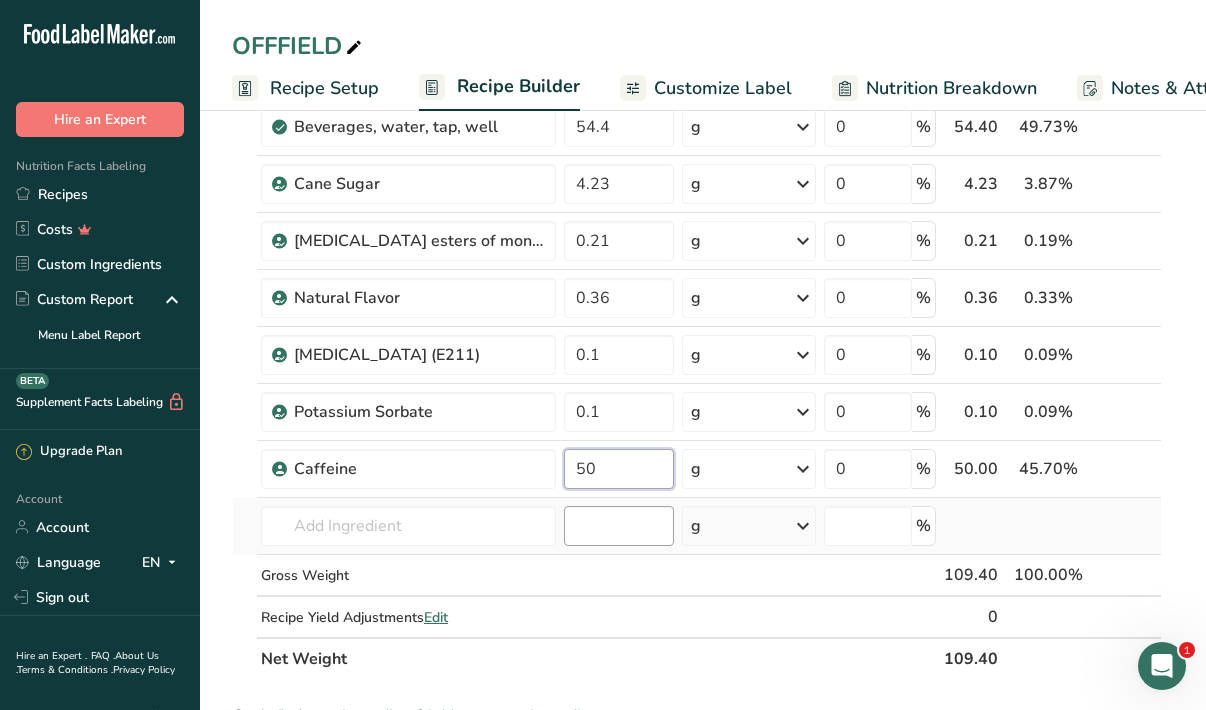 type on "5" 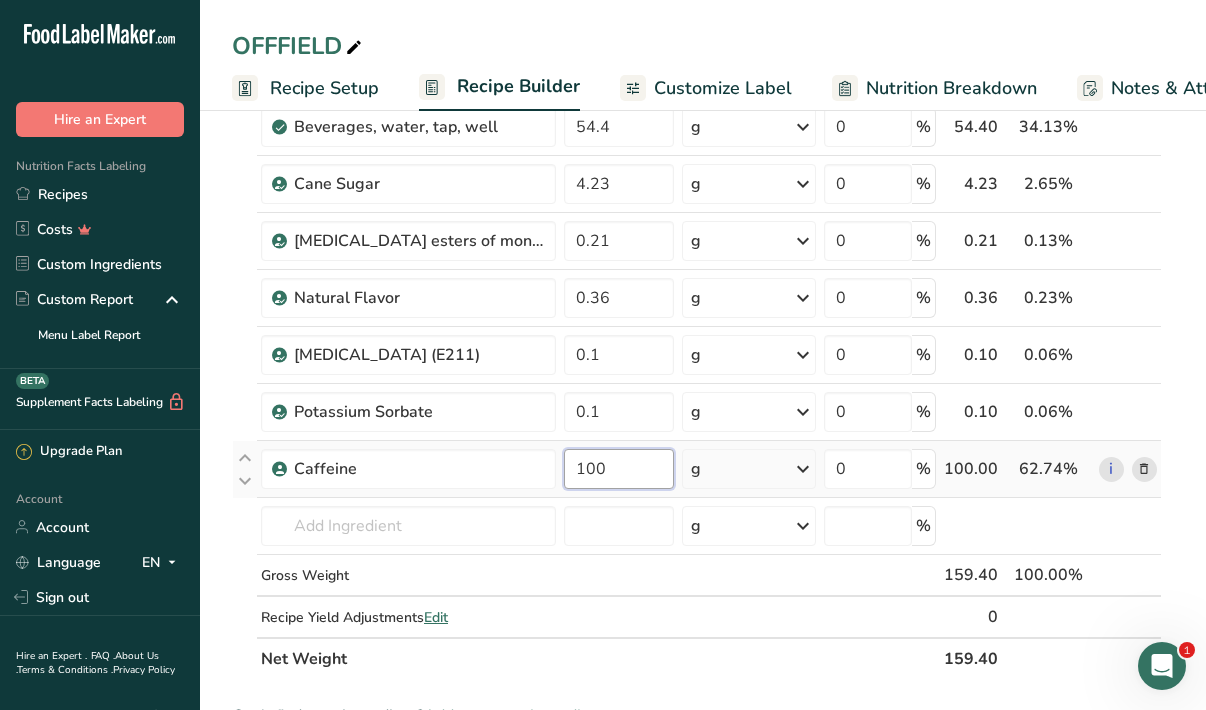 type on "100" 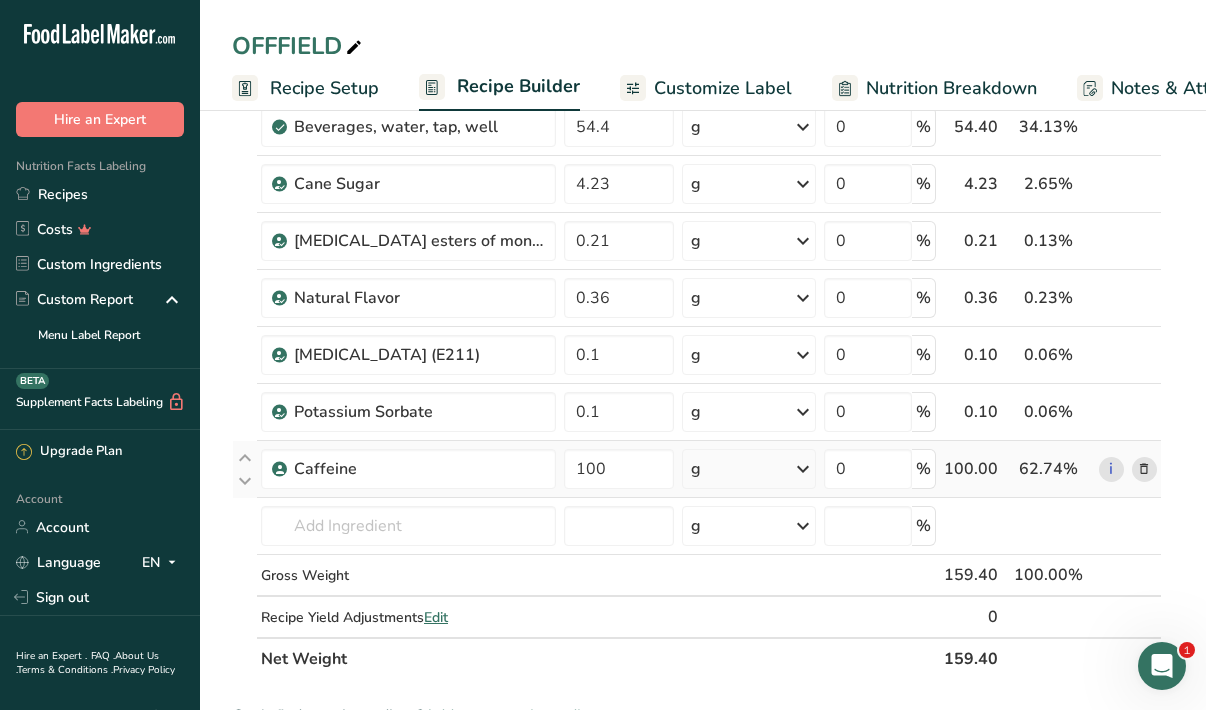 click on "Ingredient *
Amount *
Unit *
Waste *   .a-a{fill:#347362;}.b-a{fill:#fff;}          Grams
Percentage
Beverages, water, tap, well
54.4
g
Portions
1 fl oz
1 serving 8 fl oz 8 fl oz
1 liter
Weight Units
g
kg
mg
See more
Volume Units
l
Volume units require a density conversion. If you know your ingredient's density enter it below. Otherwise, click on "RIA" our AI Regulatory bot - she will be able to help you
lb/ft3
g/cm3
Confirm
mL
lb/ft3
g/cm3
Confirm" at bounding box center (697, 368) 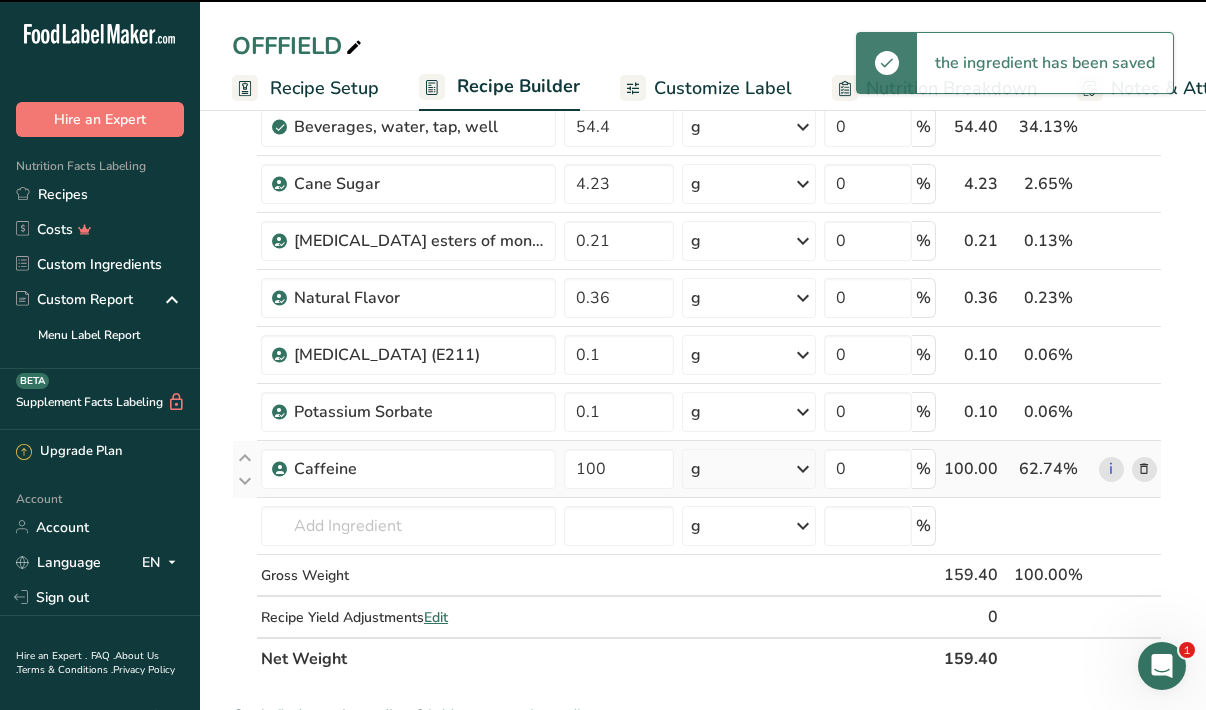 click at bounding box center [803, 469] 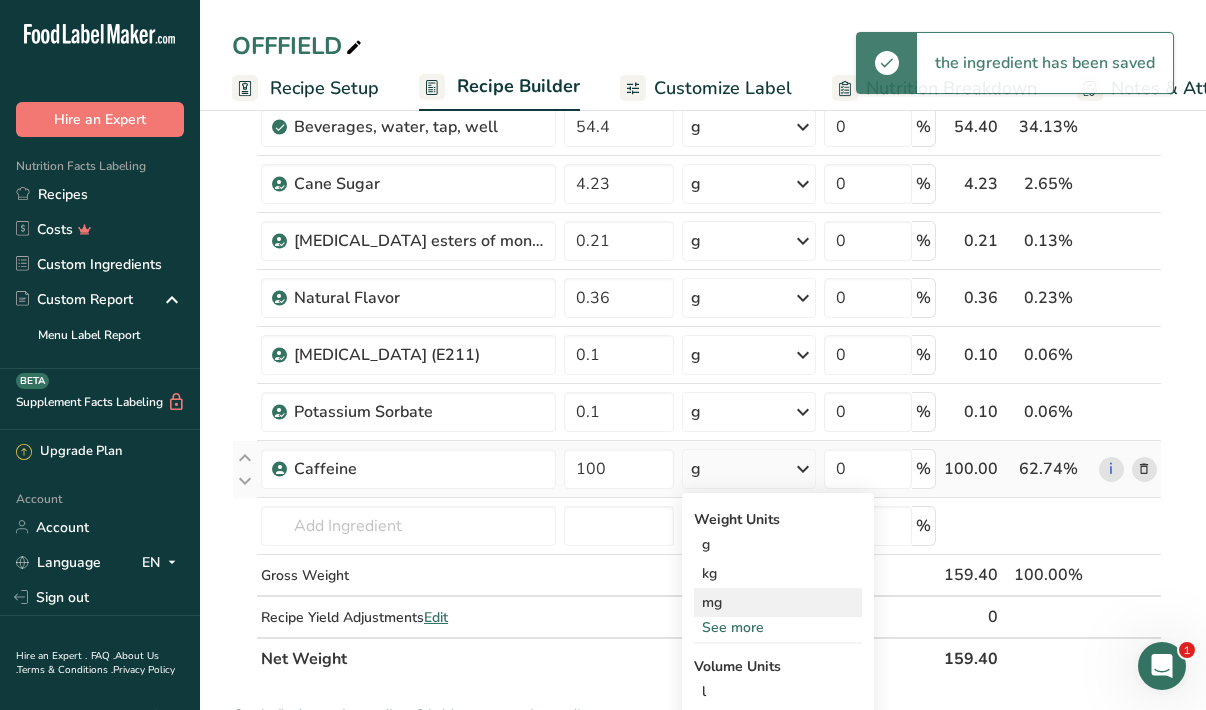 click on "mg" at bounding box center [778, 602] 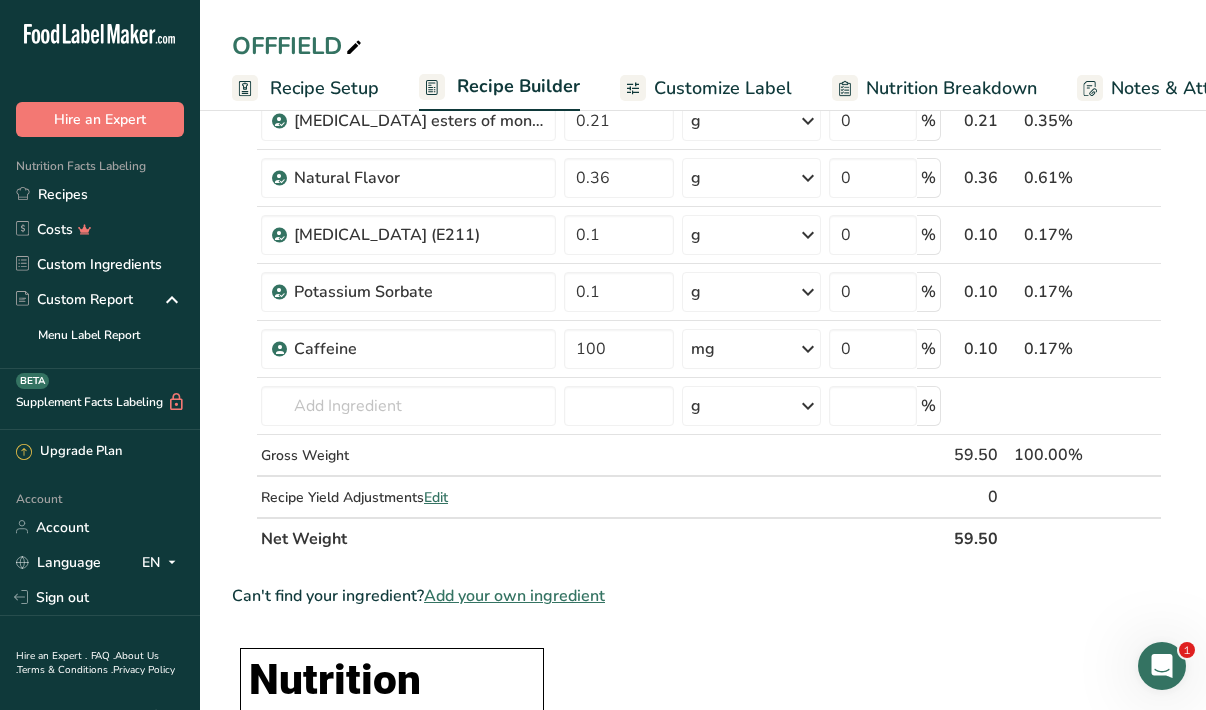 scroll, scrollTop: 291, scrollLeft: 0, axis: vertical 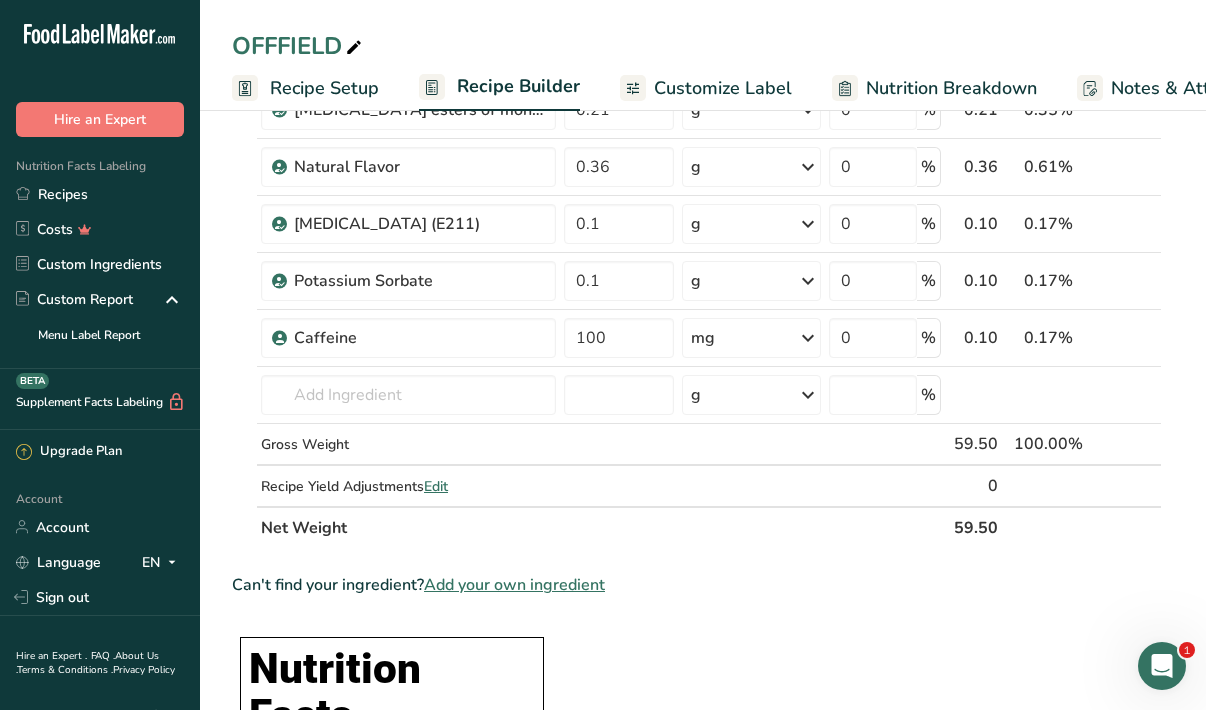 click on "Add your own ingredient" at bounding box center [514, 585] 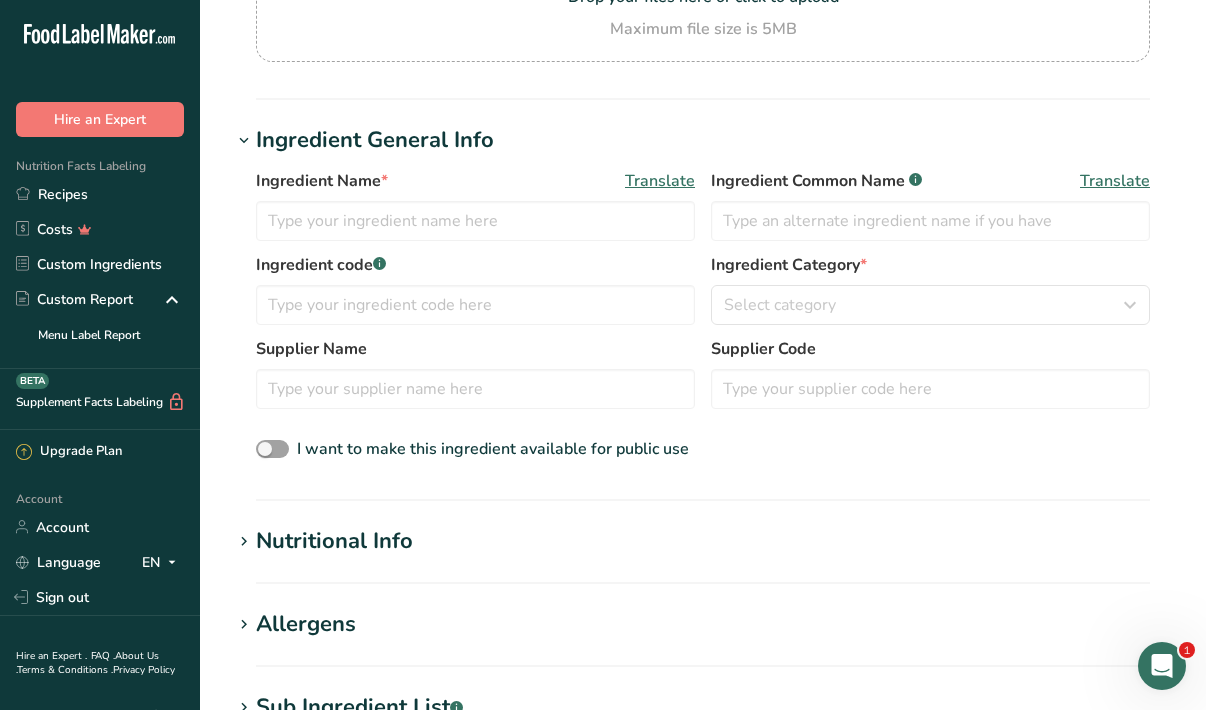 scroll, scrollTop: 0, scrollLeft: 0, axis: both 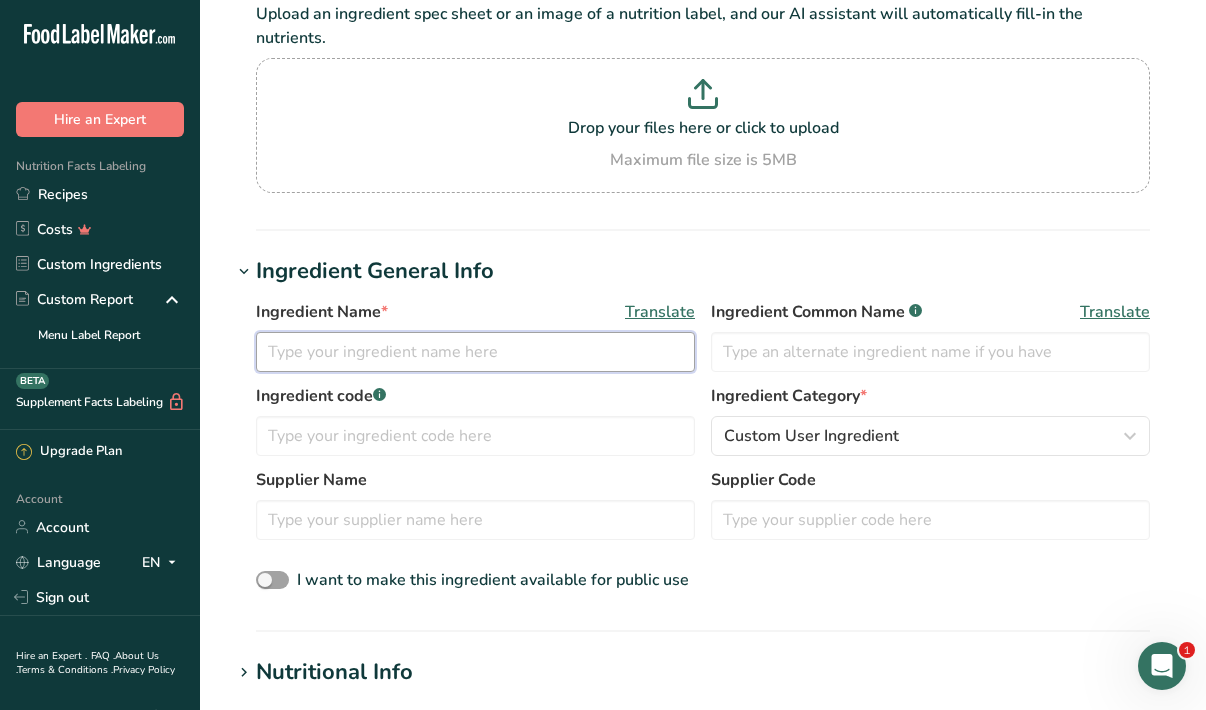 click at bounding box center (475, 352) 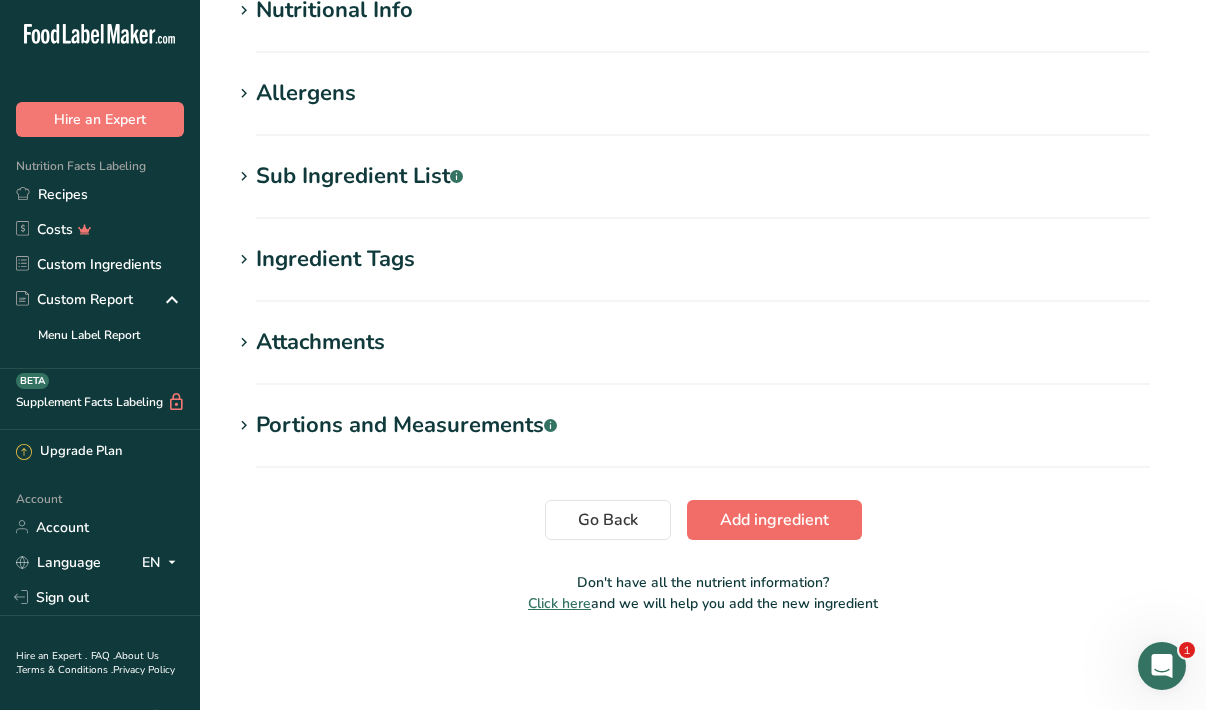 type on "Cordyceps" 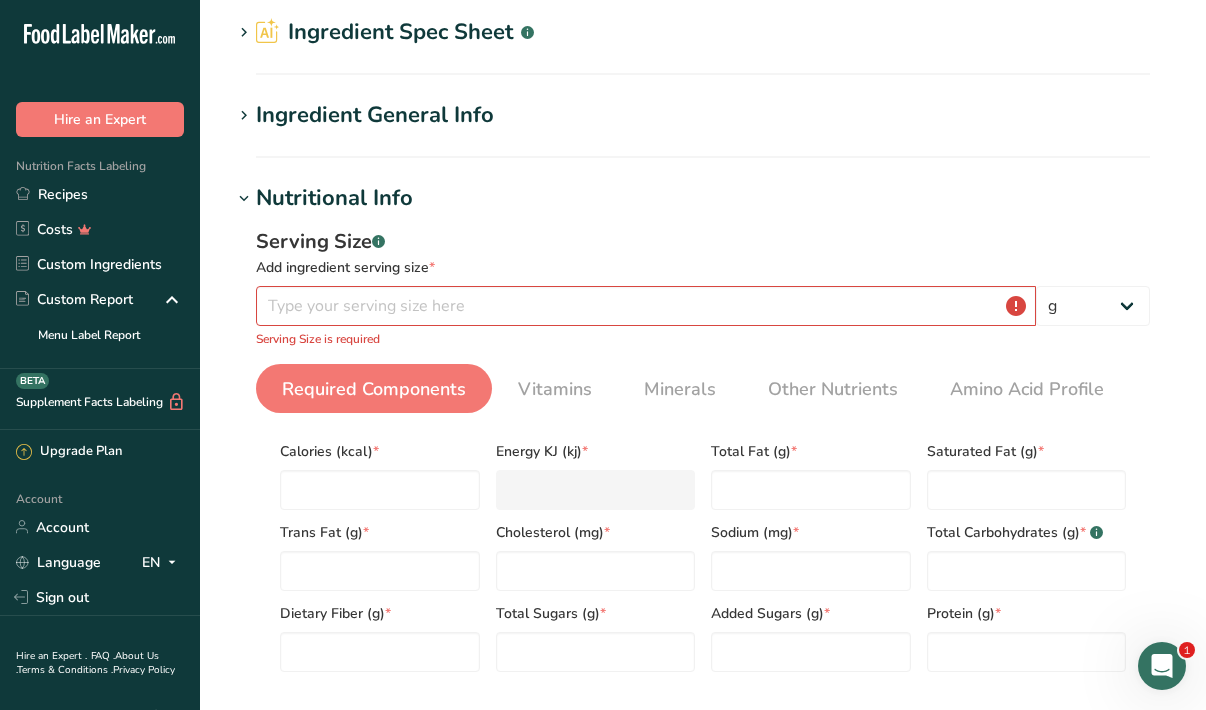 scroll, scrollTop: 90, scrollLeft: 0, axis: vertical 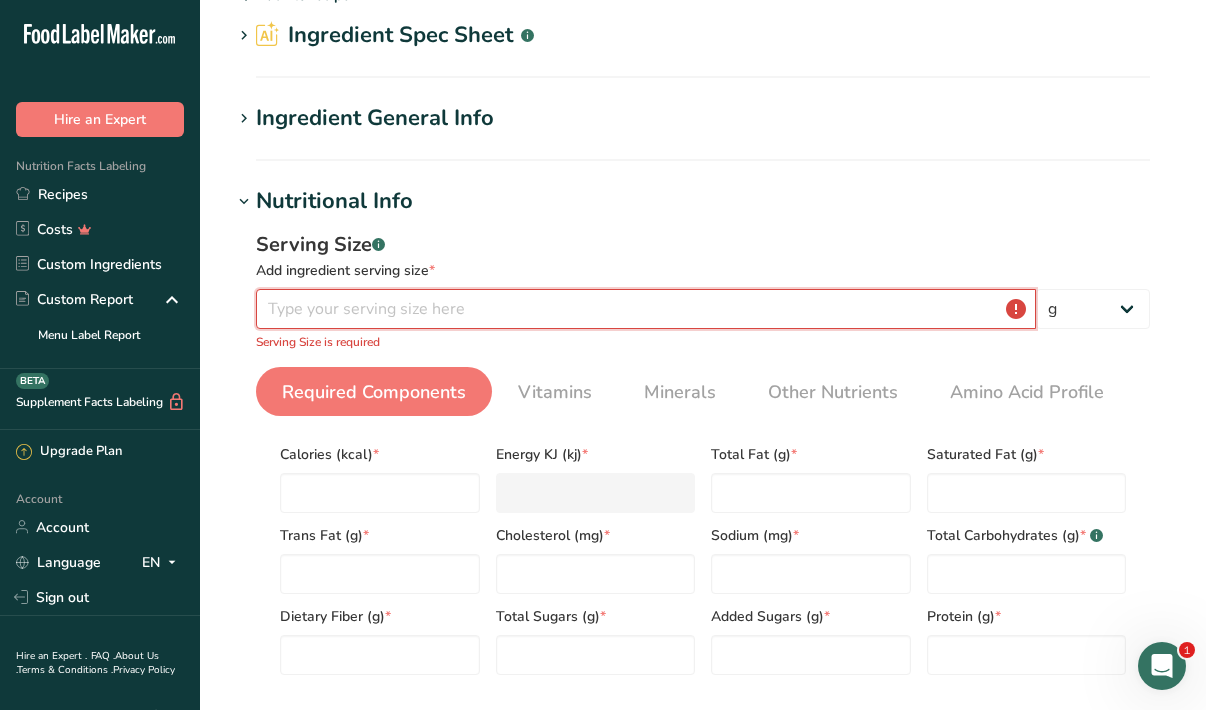 click at bounding box center (646, 309) 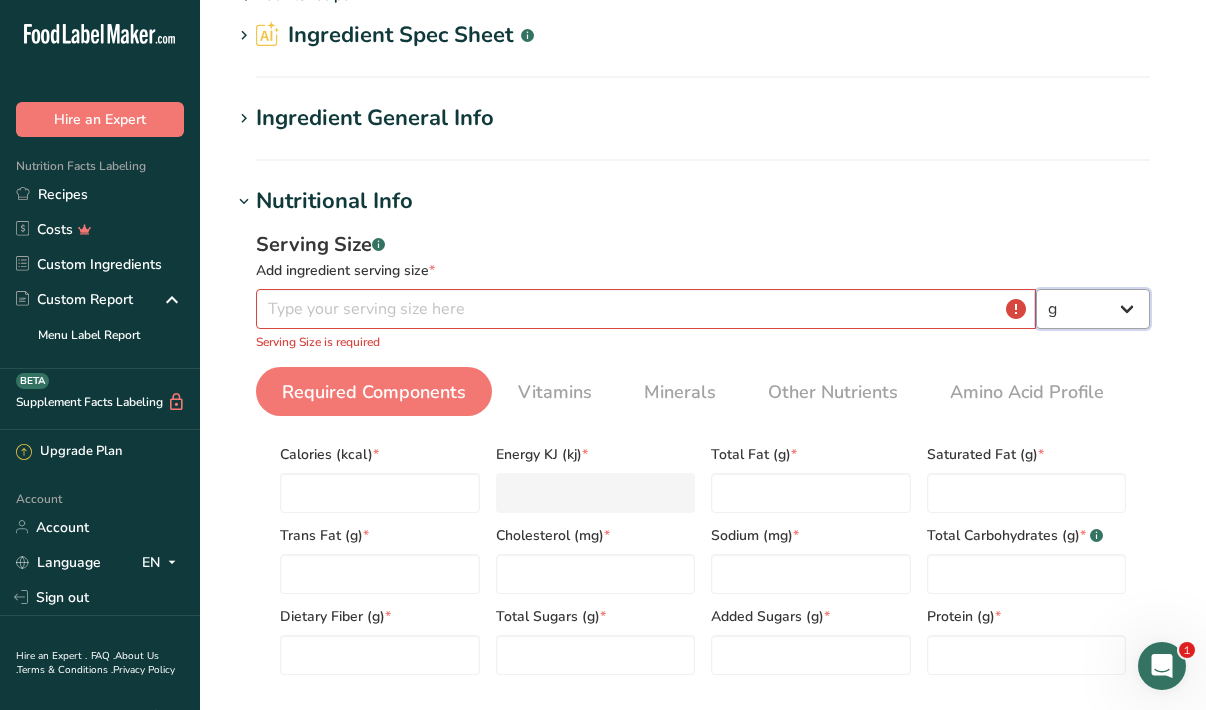 select on "3" 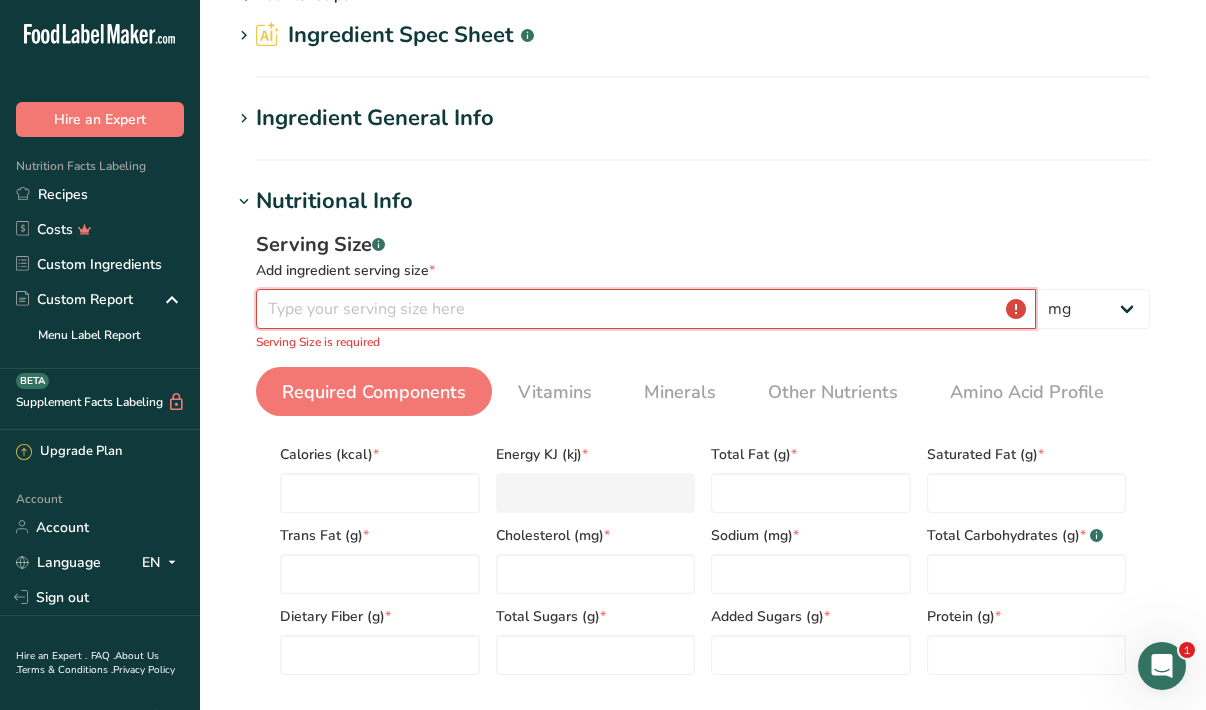 click at bounding box center (646, 309) 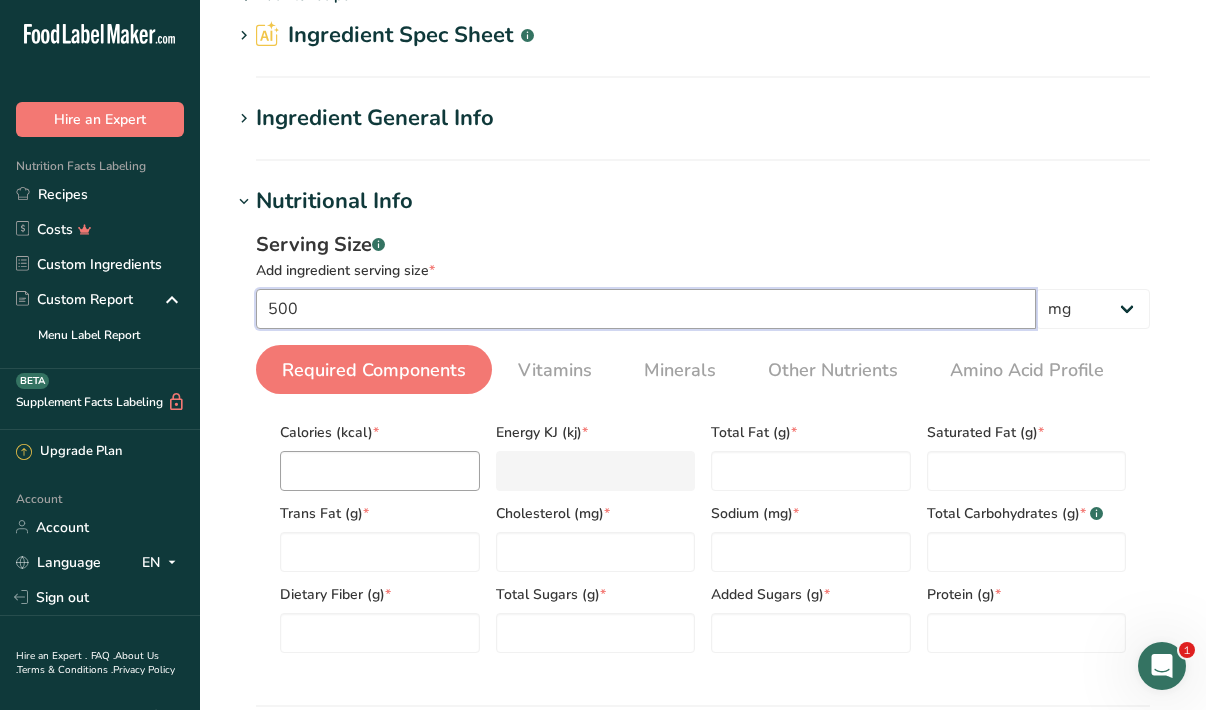 type on "500" 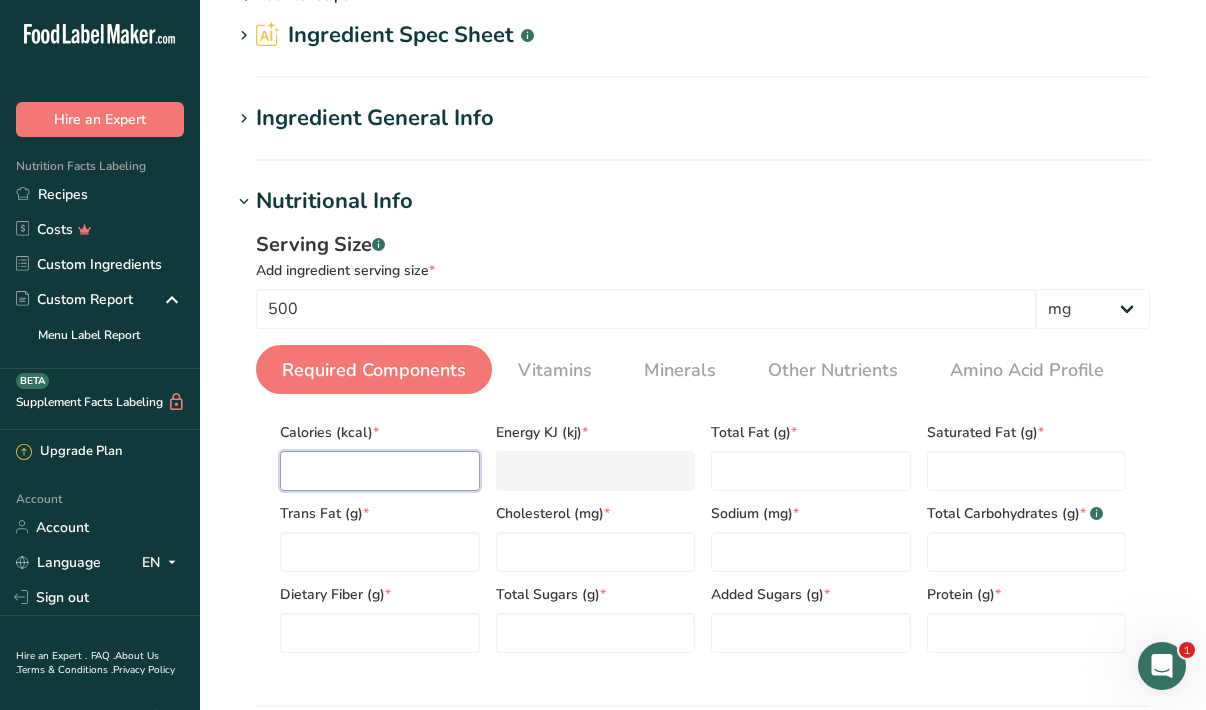 click at bounding box center [380, 471] 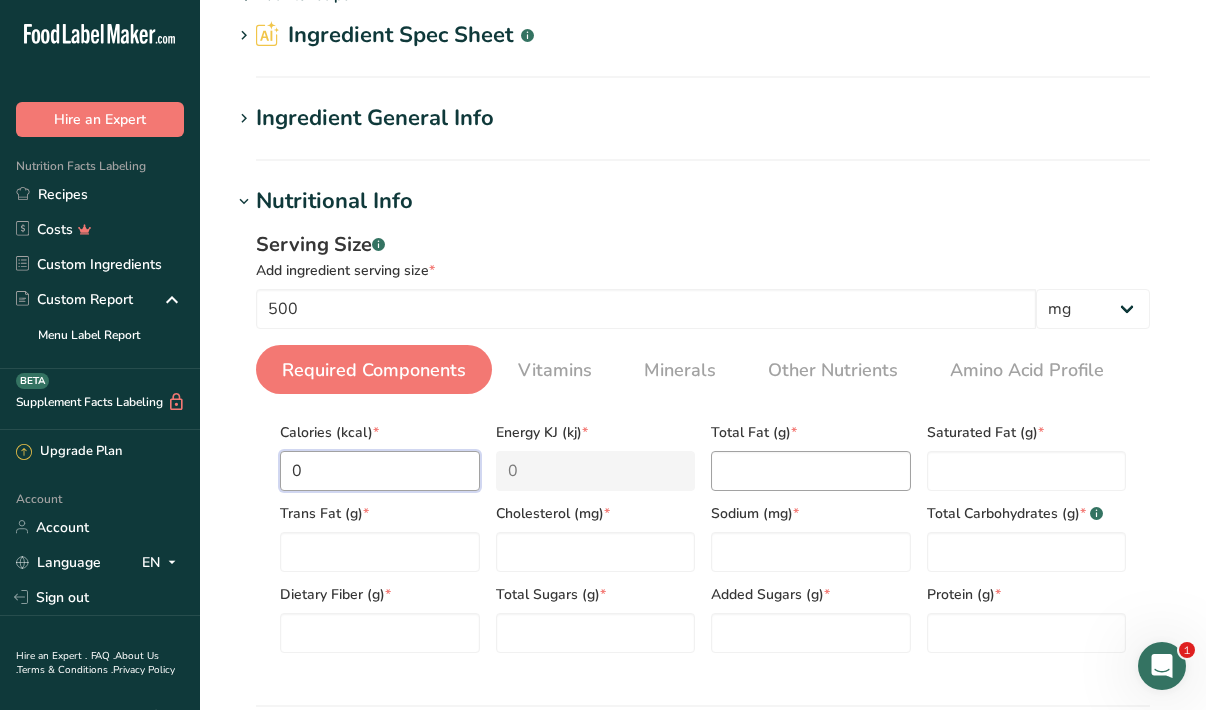 type on "0" 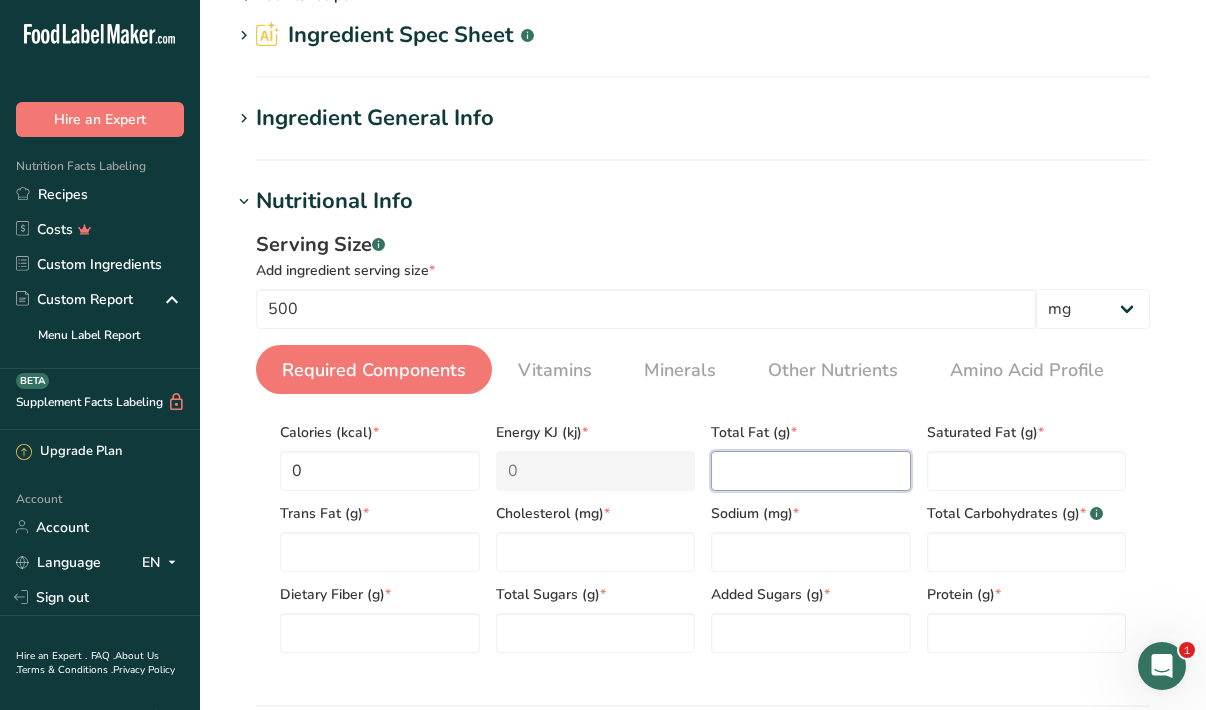 click at bounding box center [811, 471] 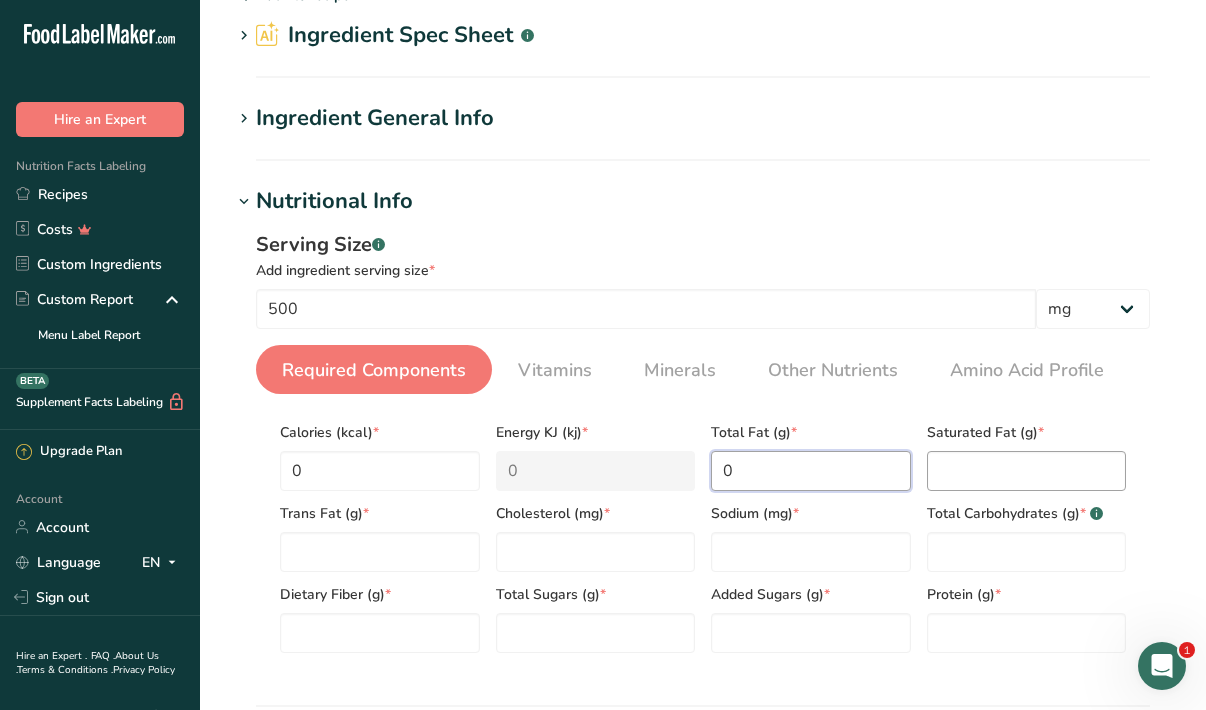 type on "0" 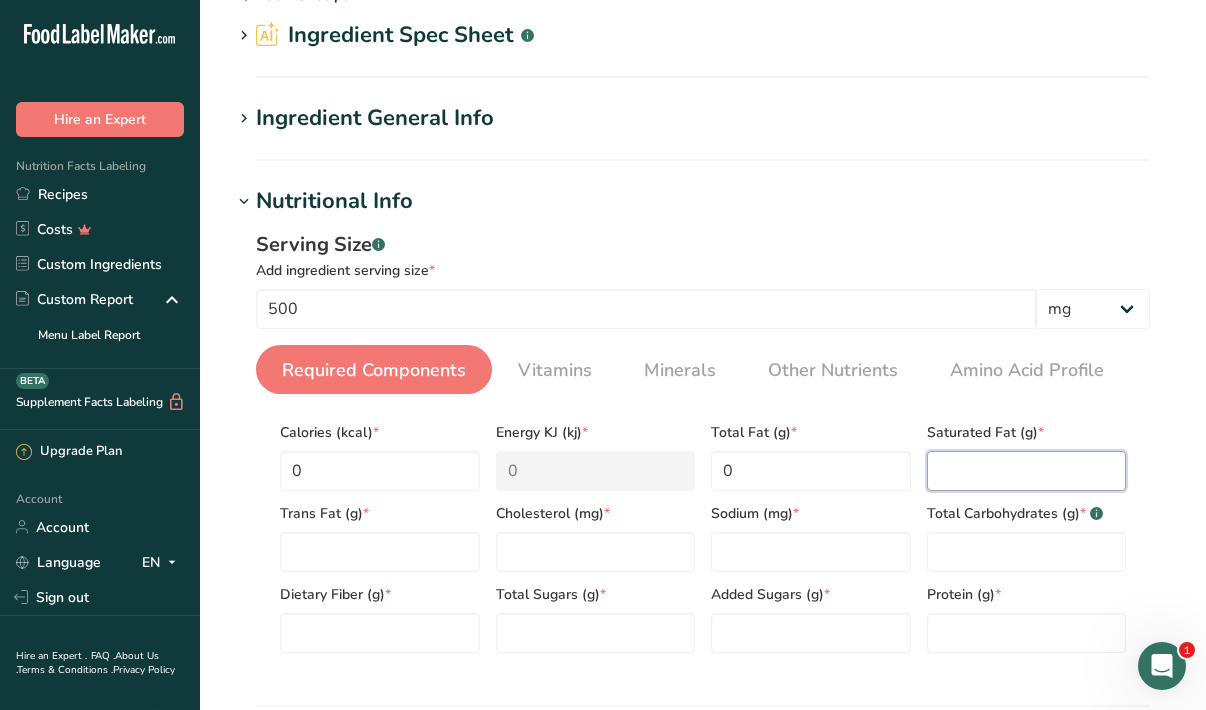 click at bounding box center (1027, 471) 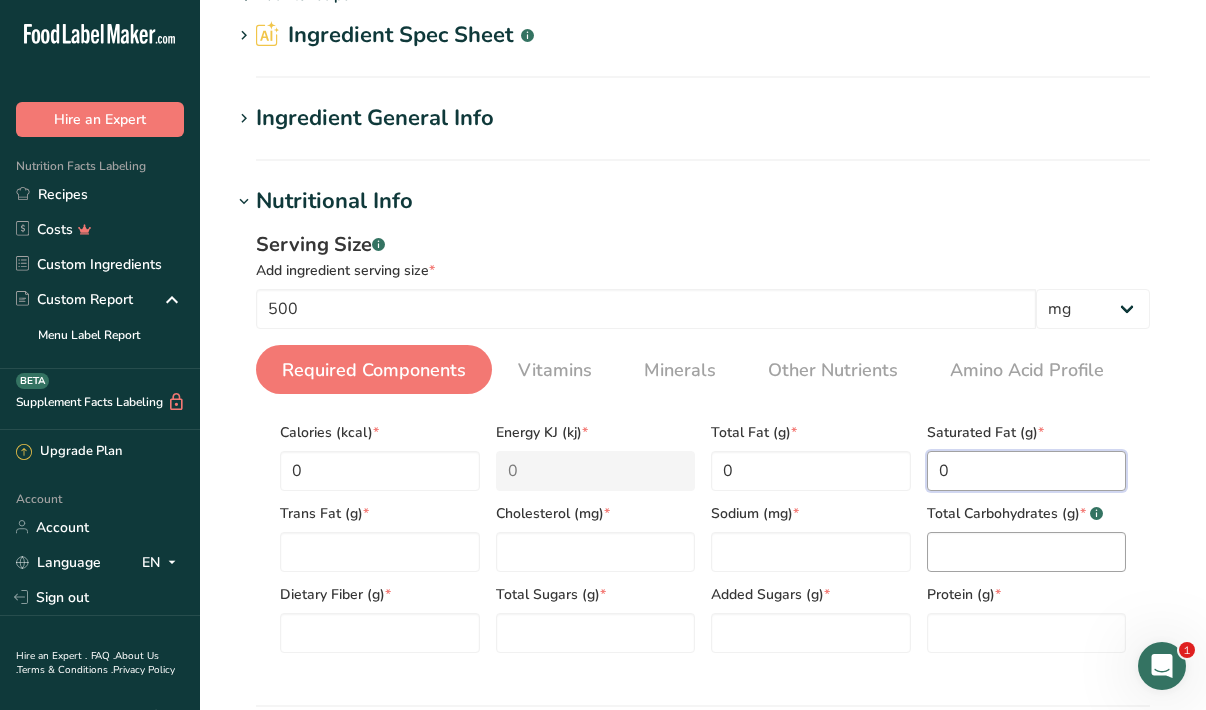 type on "0" 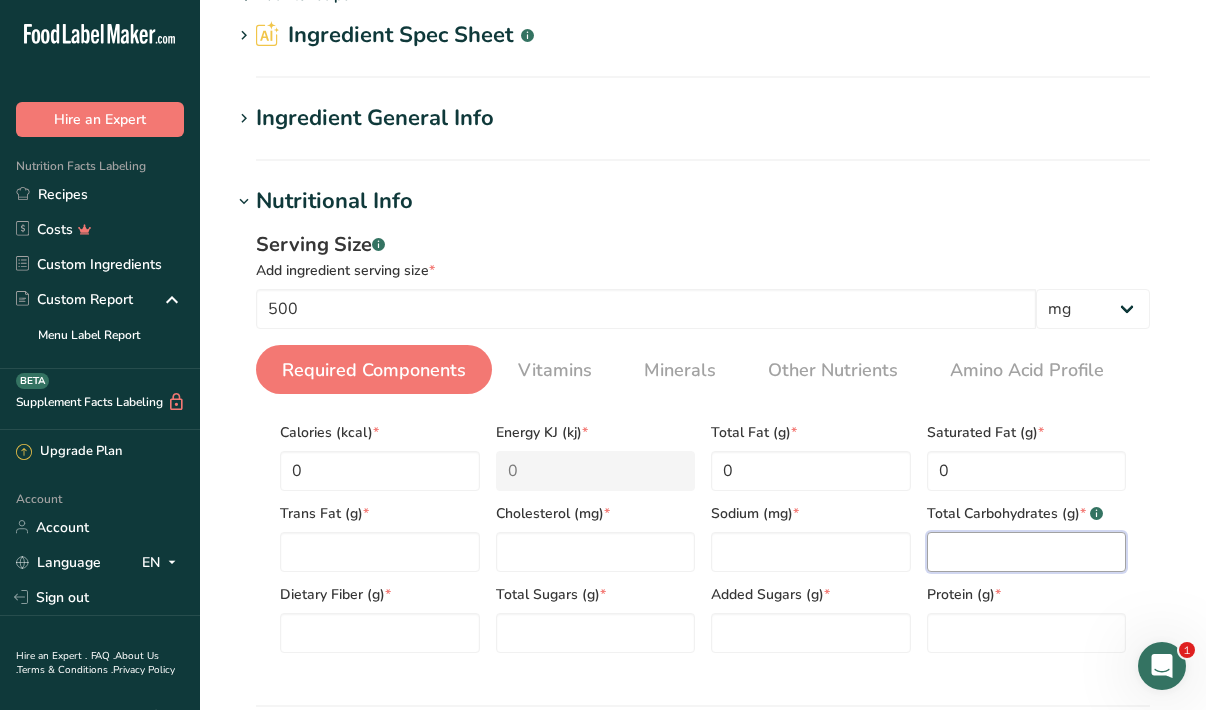 click at bounding box center [1027, 552] 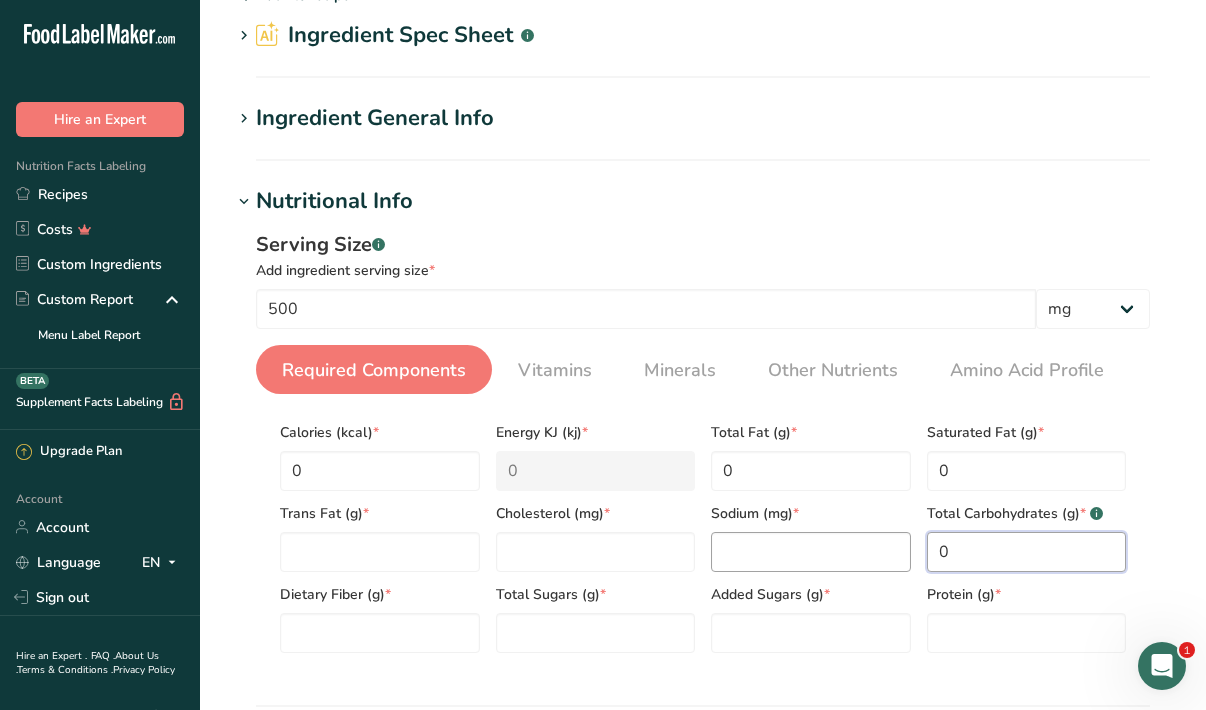 type on "0" 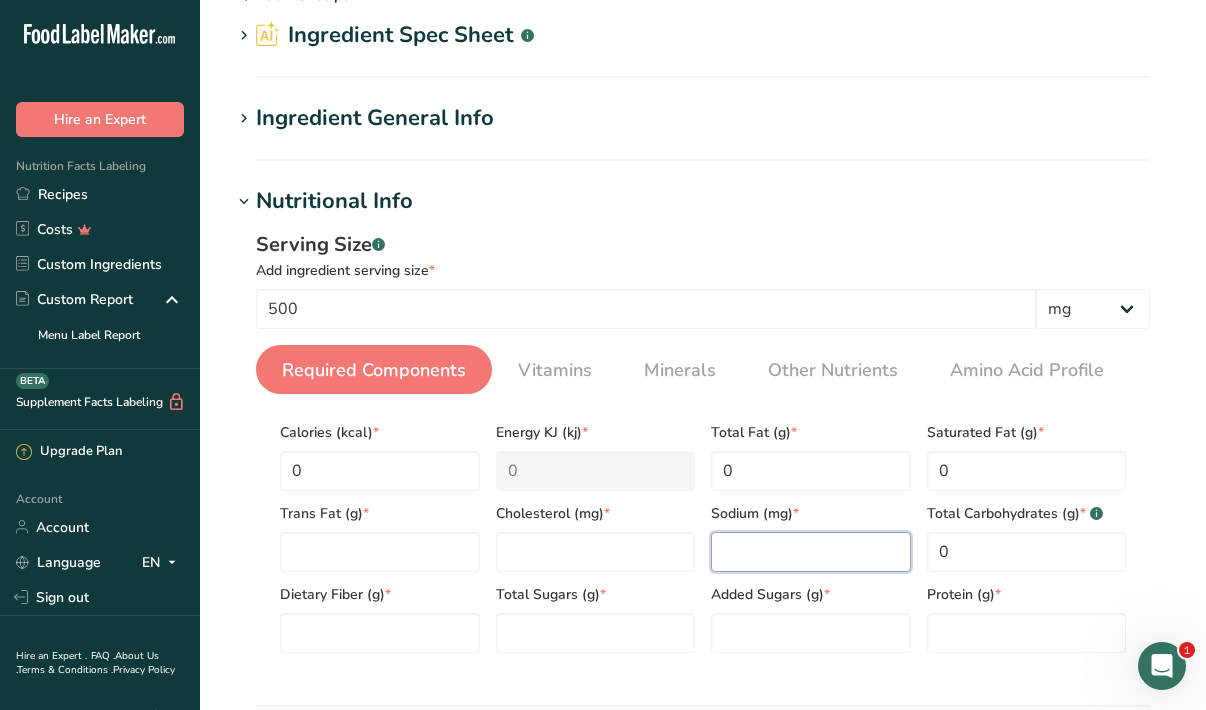click at bounding box center (811, 552) 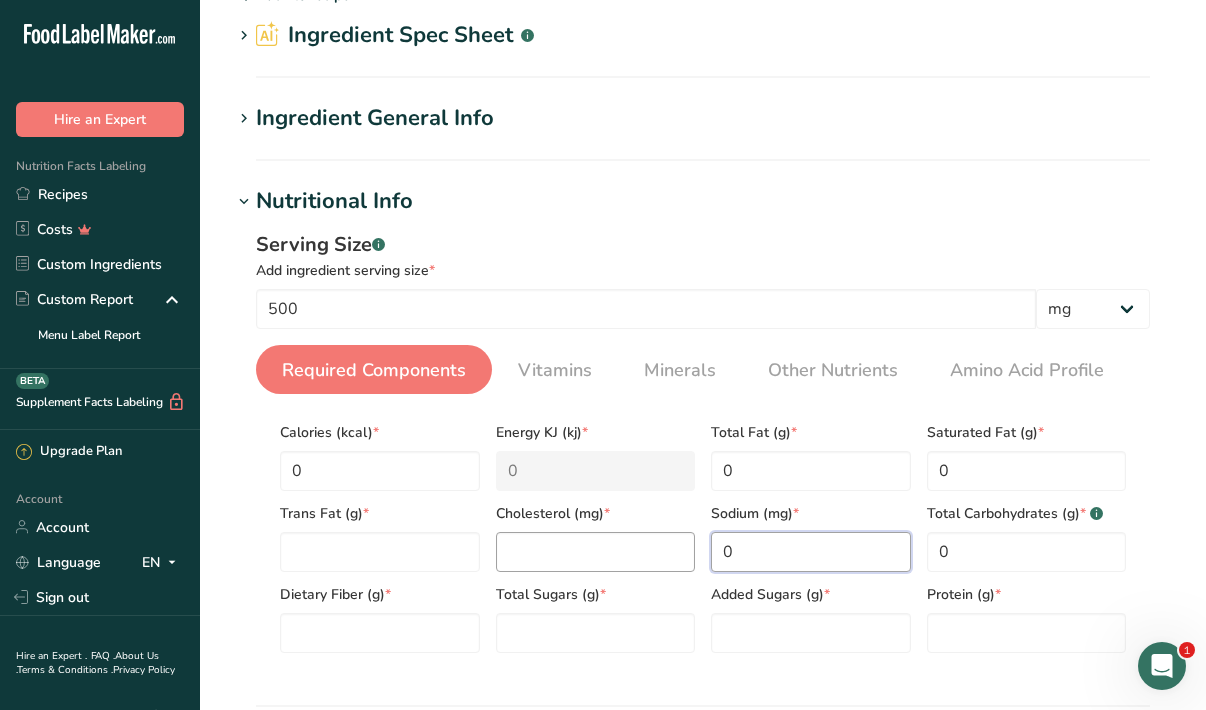 type on "0" 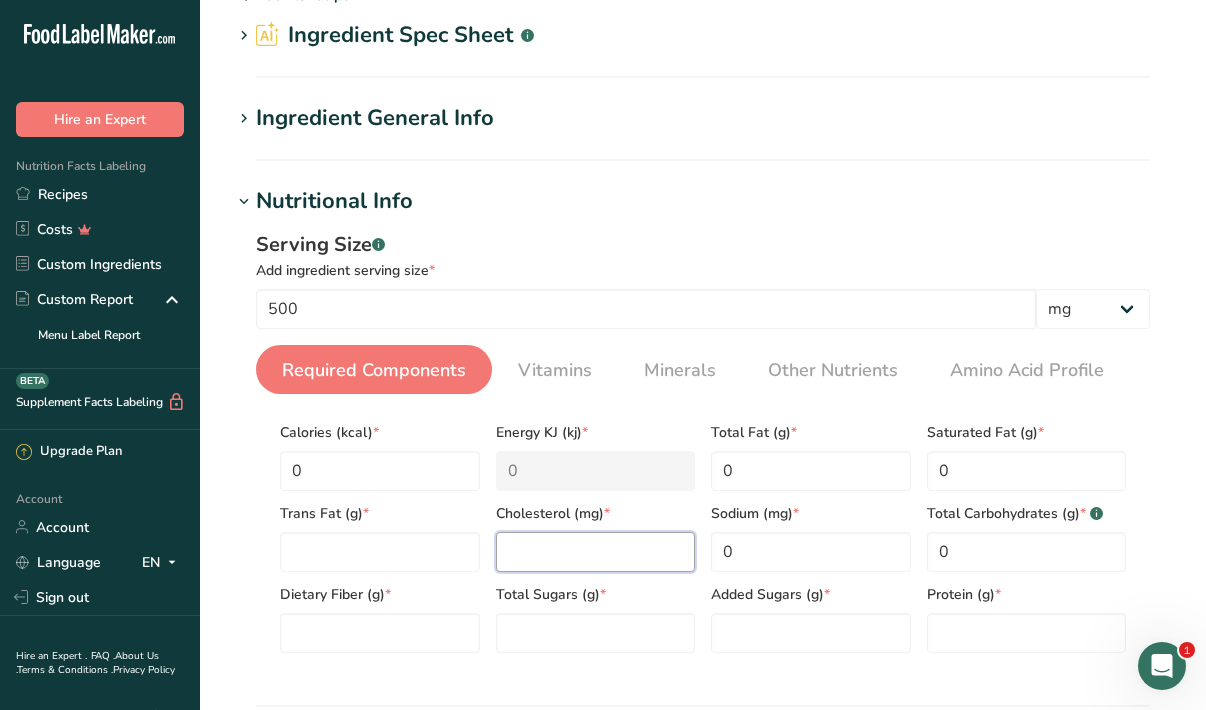 click at bounding box center [596, 552] 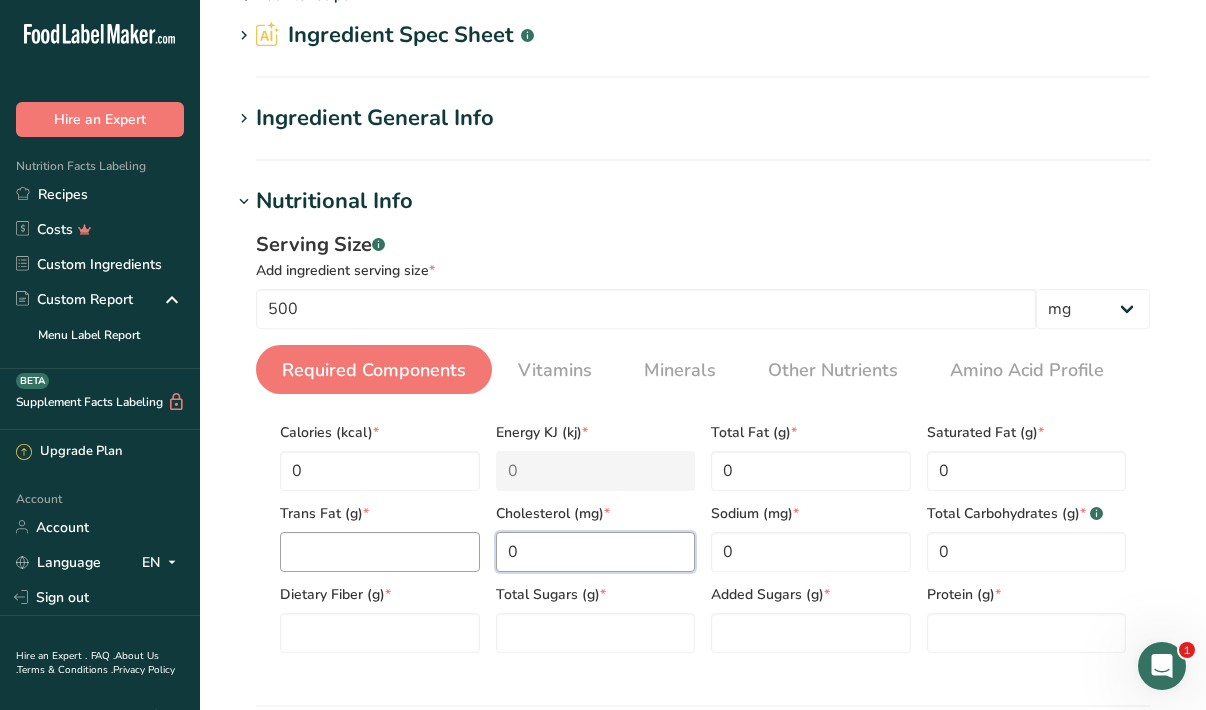 type on "0" 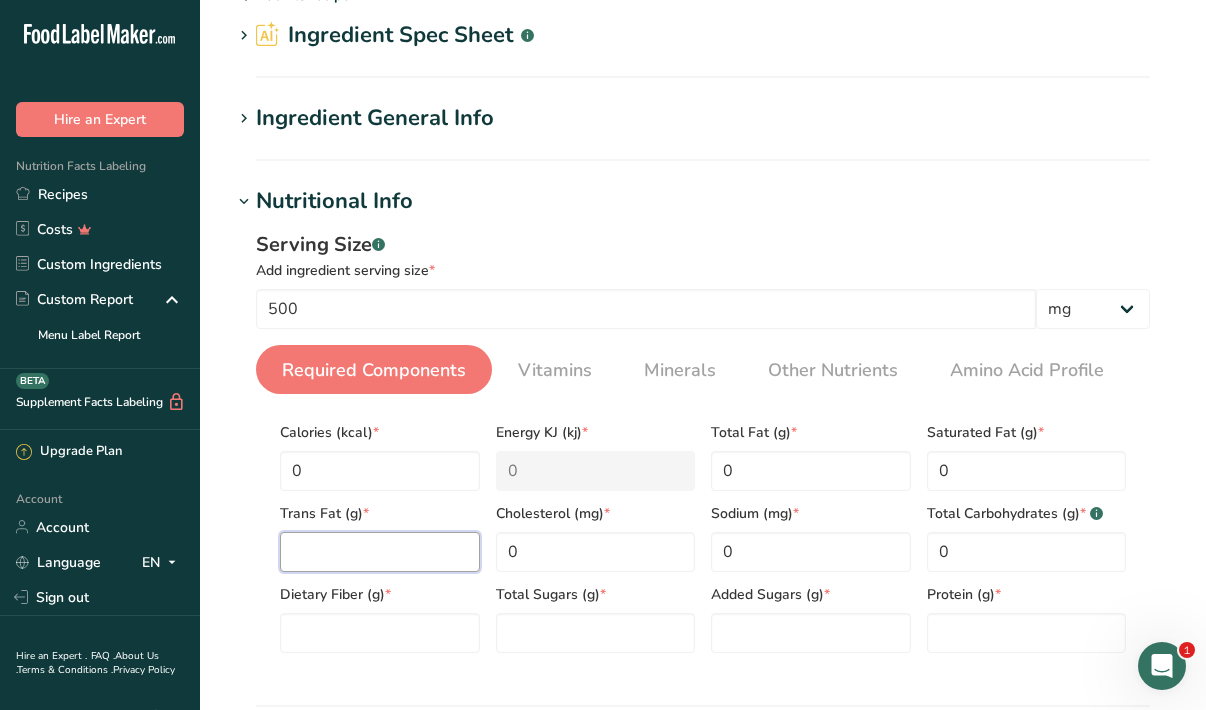 click at bounding box center (380, 552) 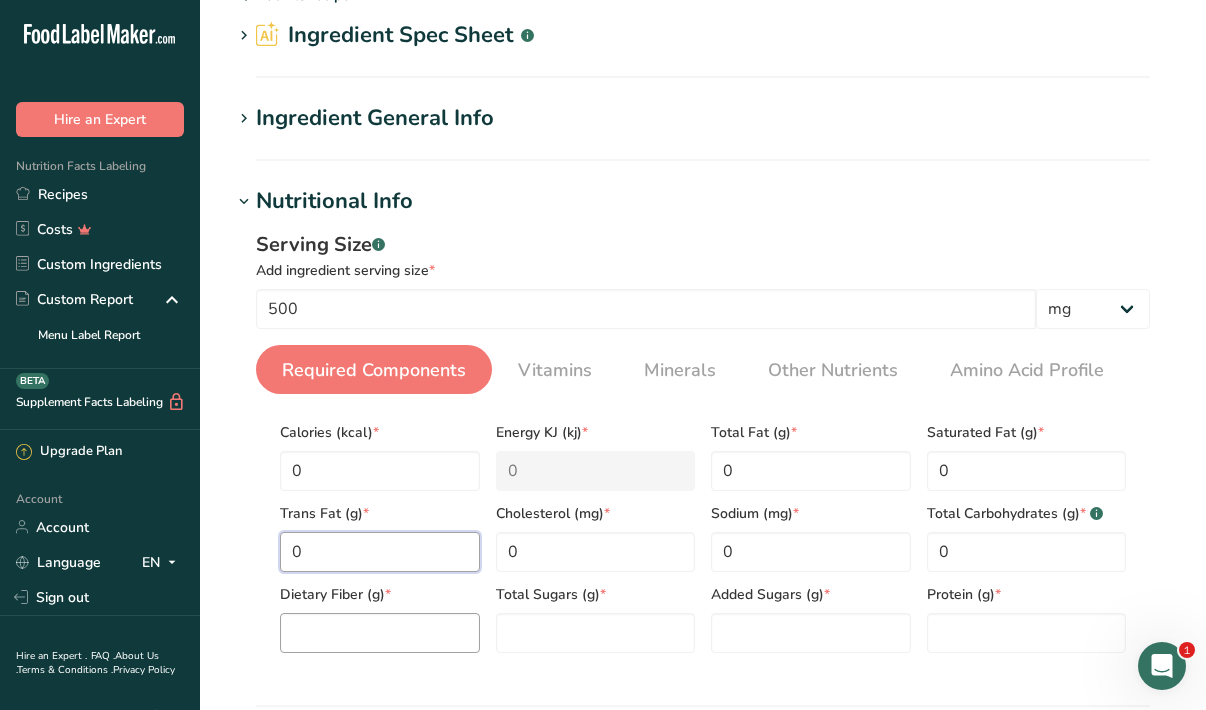 type on "0" 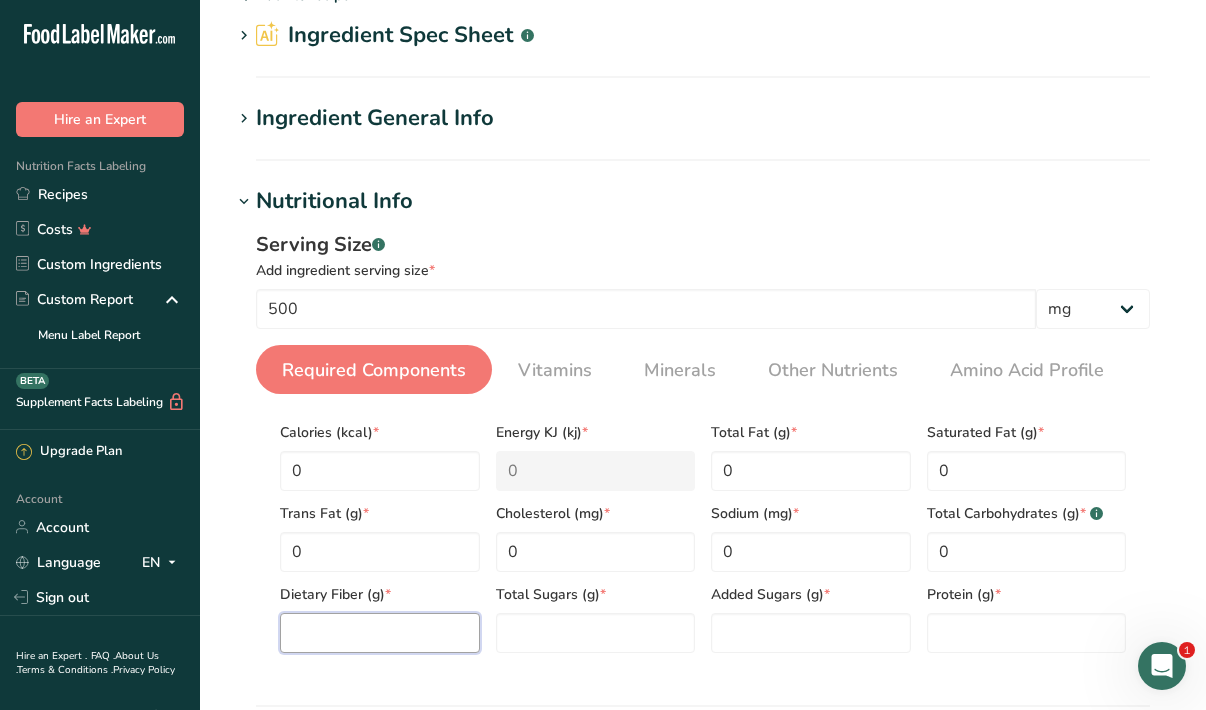 click at bounding box center [380, 633] 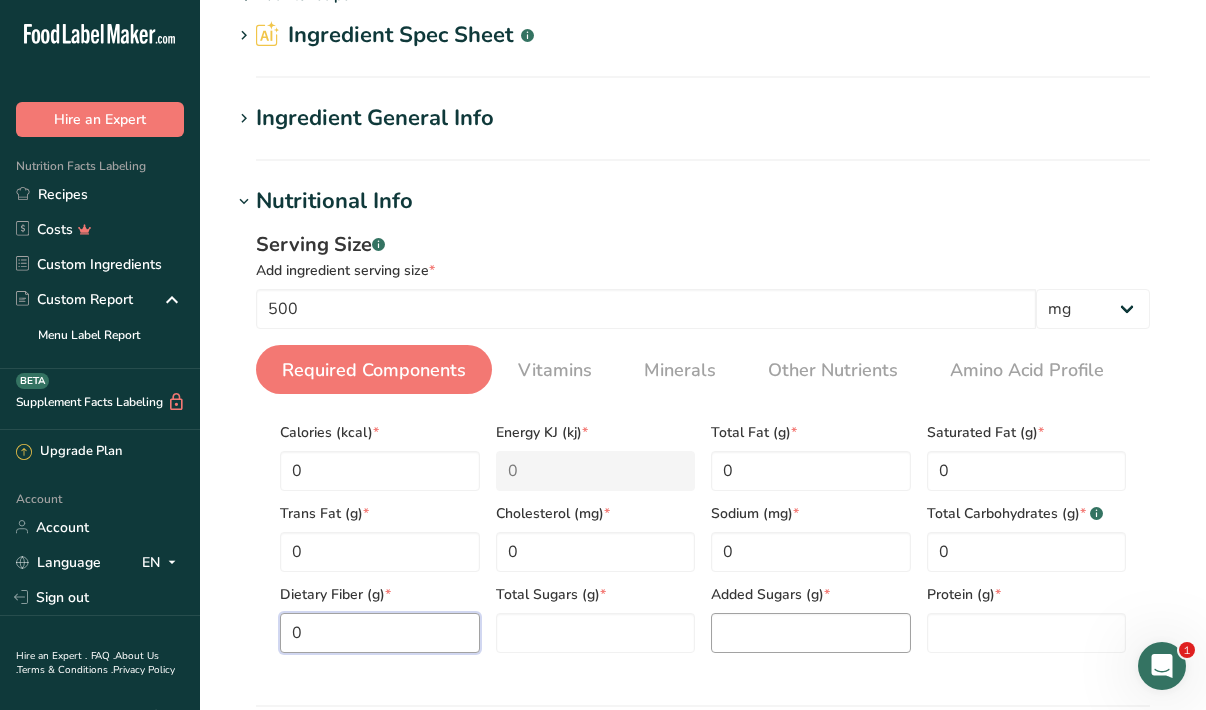 type on "0" 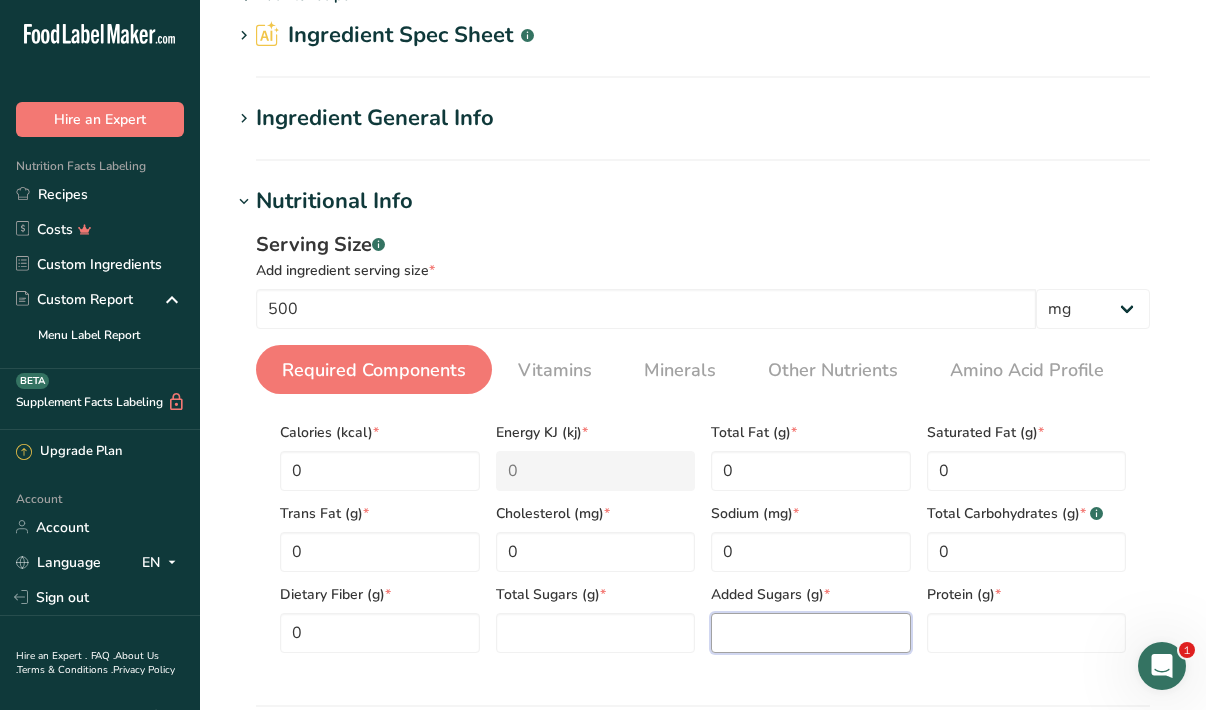 click at bounding box center [811, 633] 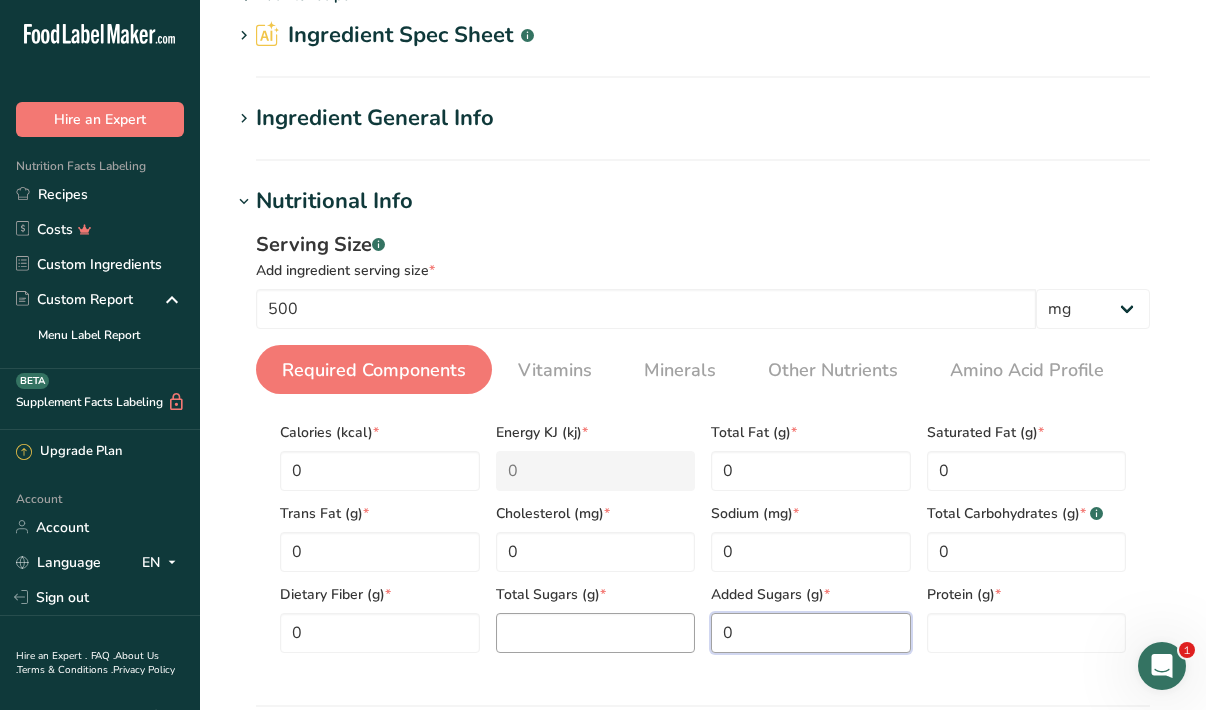 type on "0" 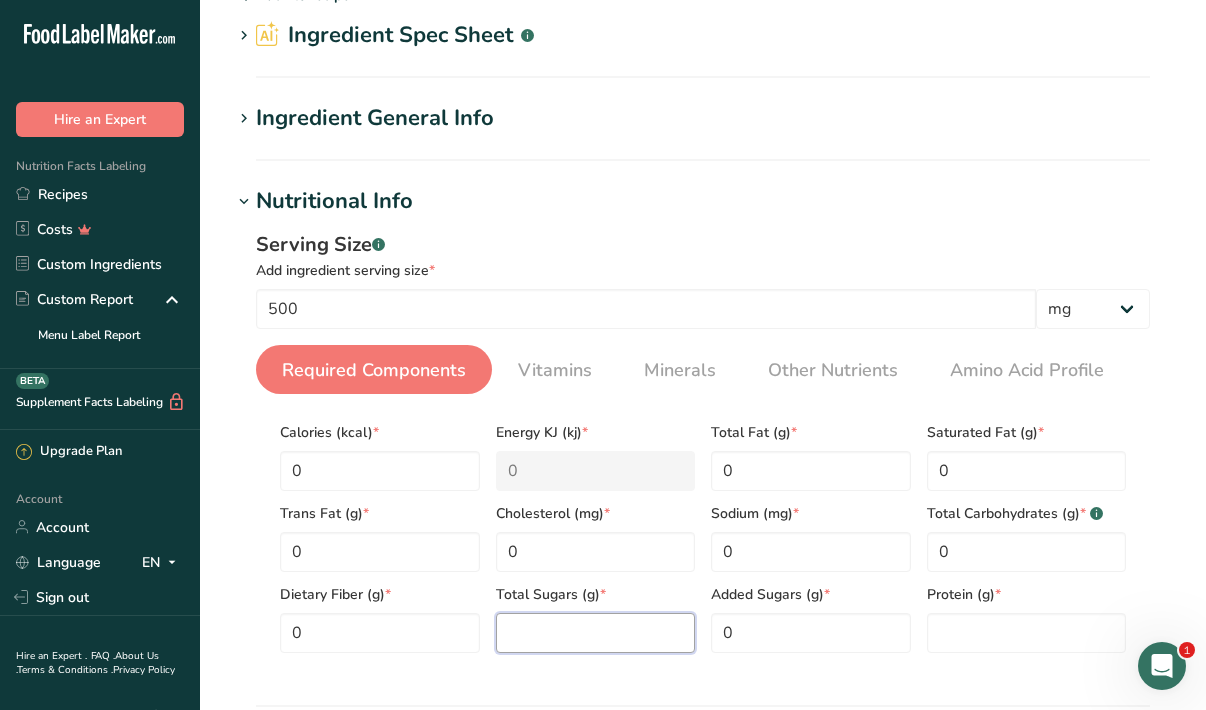 click at bounding box center [596, 633] 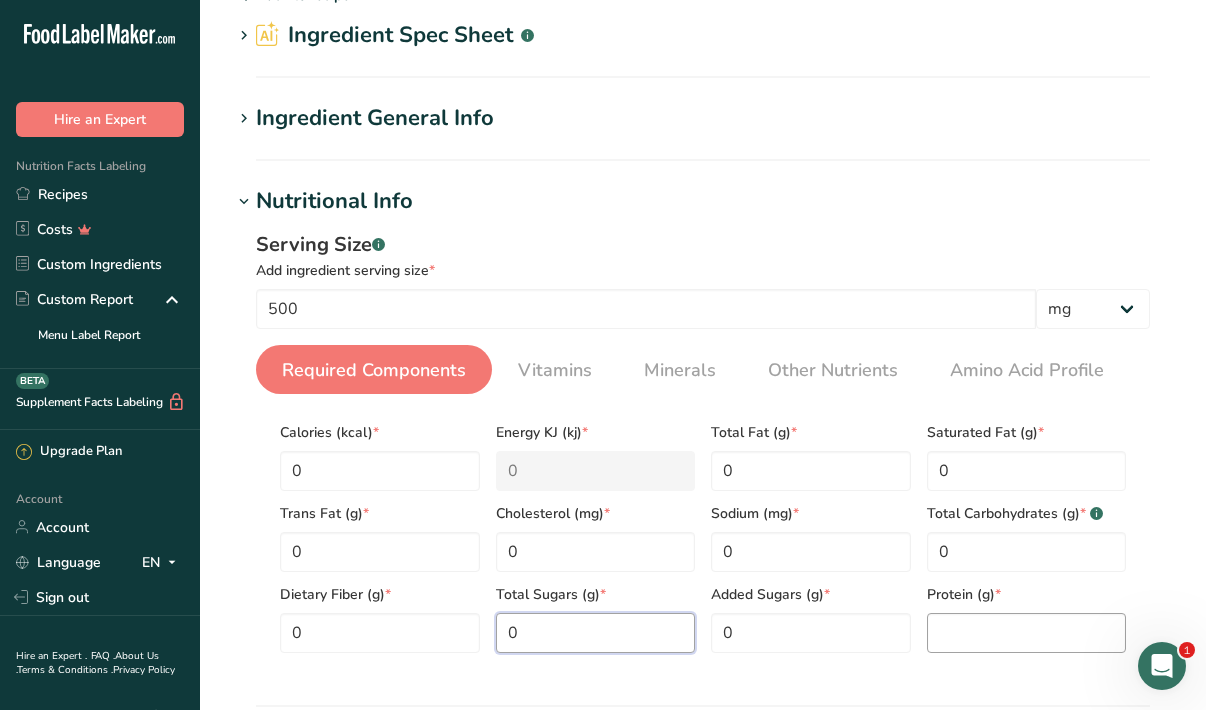 type on "0" 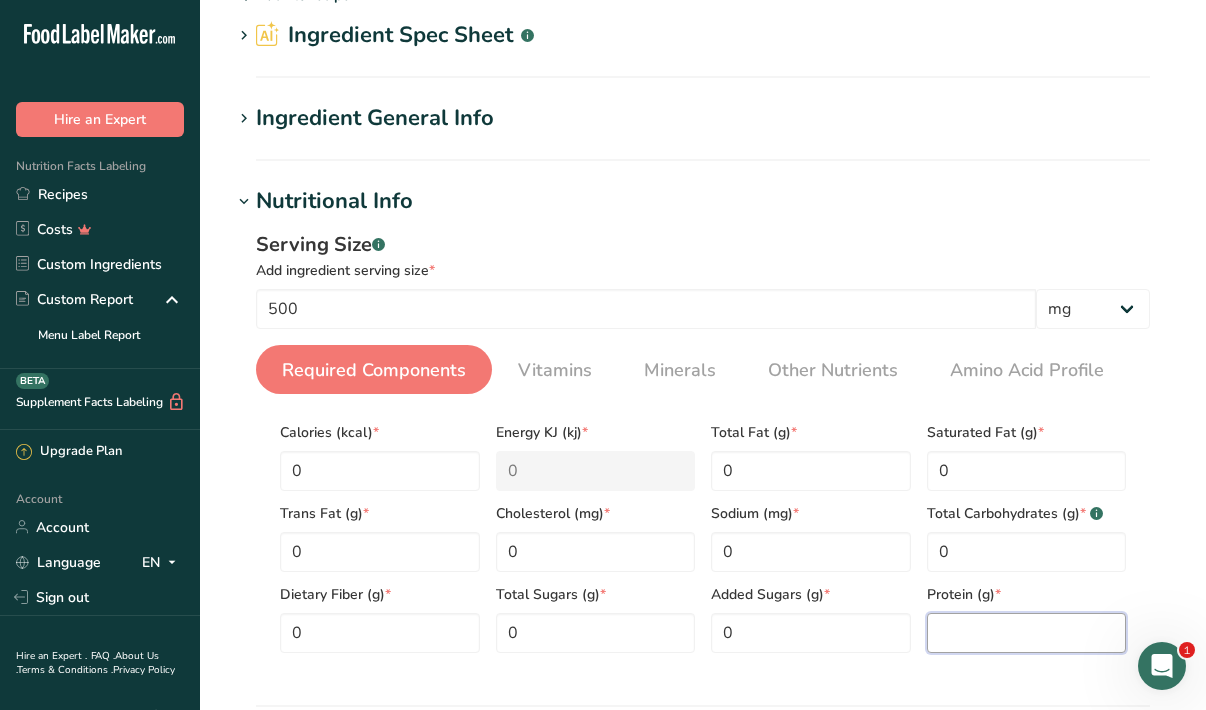 click at bounding box center [1027, 633] 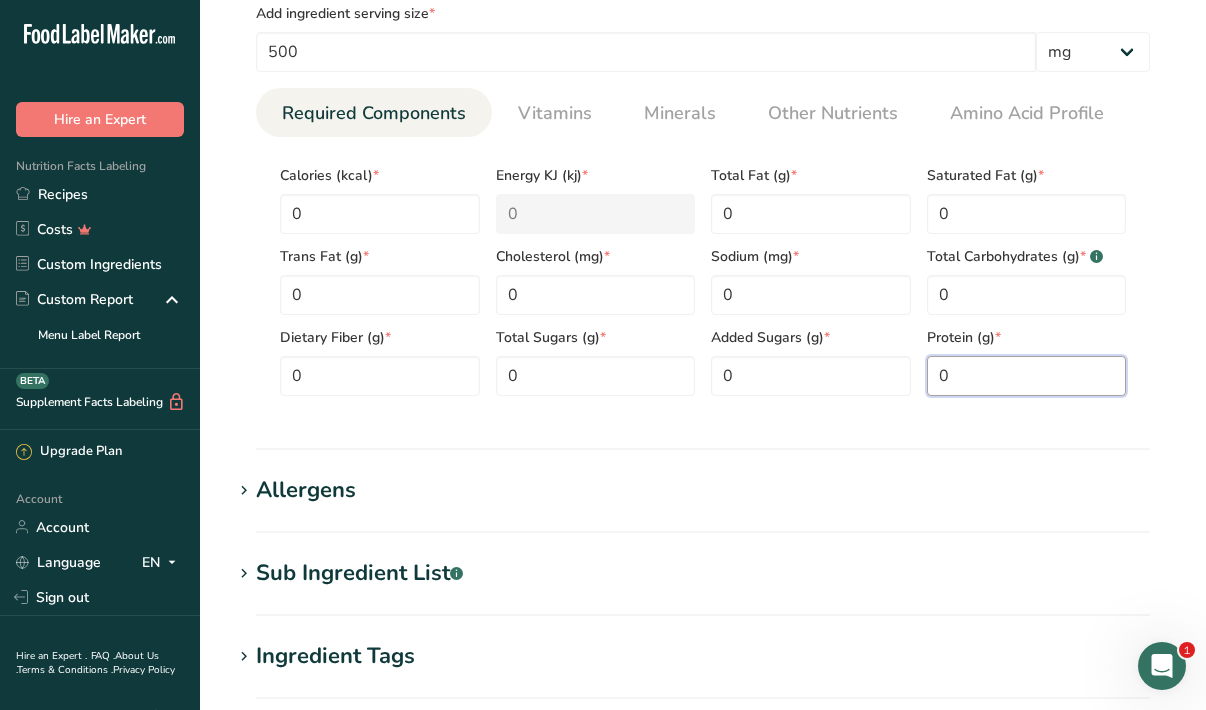 type on "0" 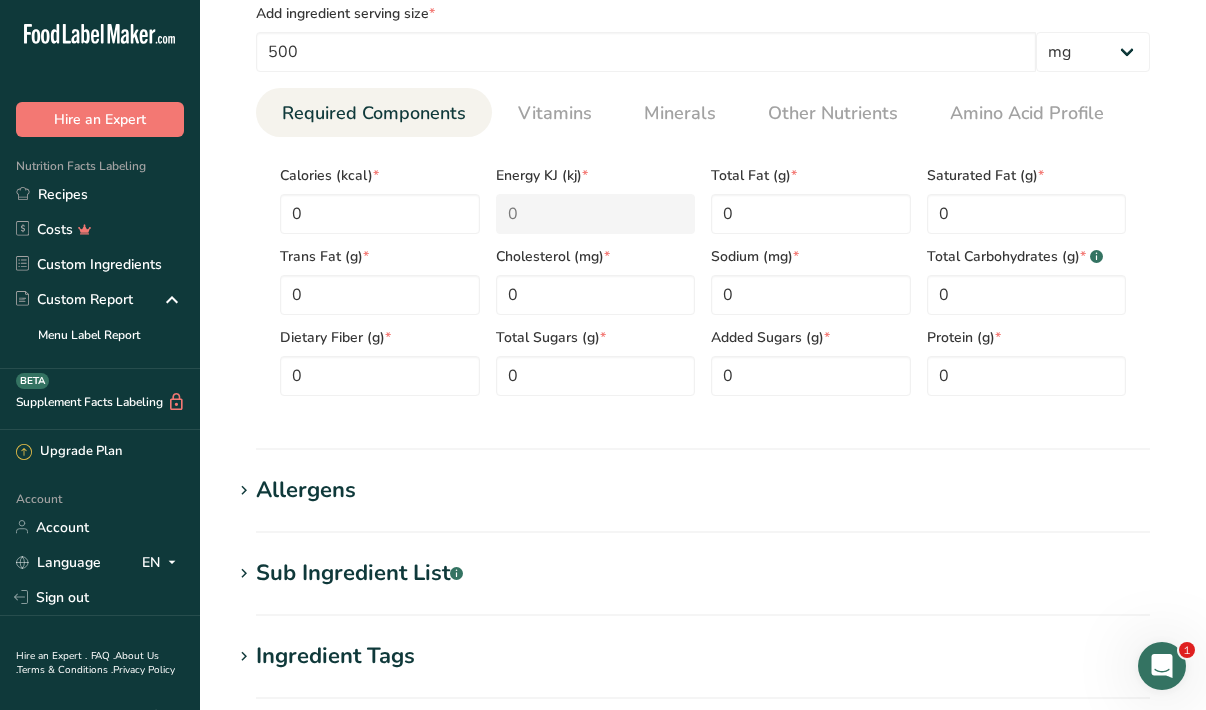 click on "Nutritional Info
Serving Size
.a-a{fill:#347362;}.b-a{fill:#fff;}
Add ingredient serving size *   500
g
kg
mg
mcg
lb
oz
l
mL
fl oz
tbsp
tsp
cup
qt
gallon
Required Components Vitamins Minerals Other Nutrients Amino Acid Profile
Calories
(kcal) *     0
Energy KJ
(kj) *     0
Total Fat
(g) *     0 *     0 *     0 *     0" at bounding box center [703, 189] 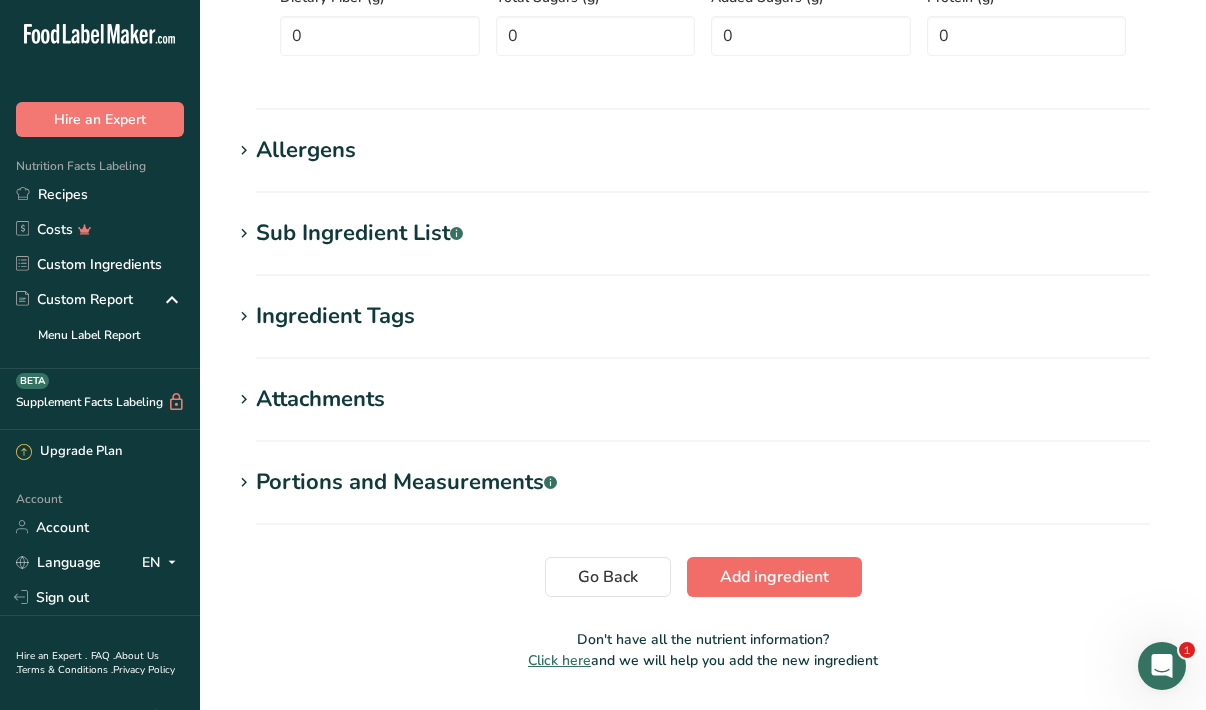 scroll, scrollTop: 689, scrollLeft: 0, axis: vertical 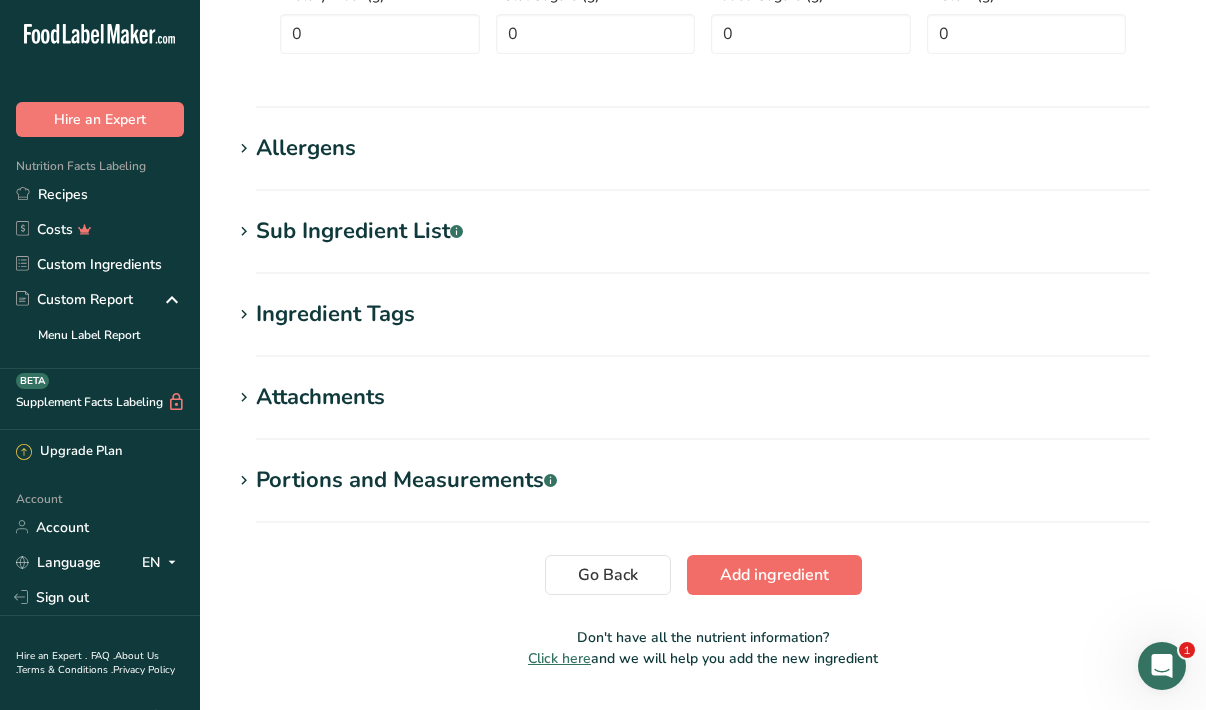 click on "Add ingredient" at bounding box center (774, 575) 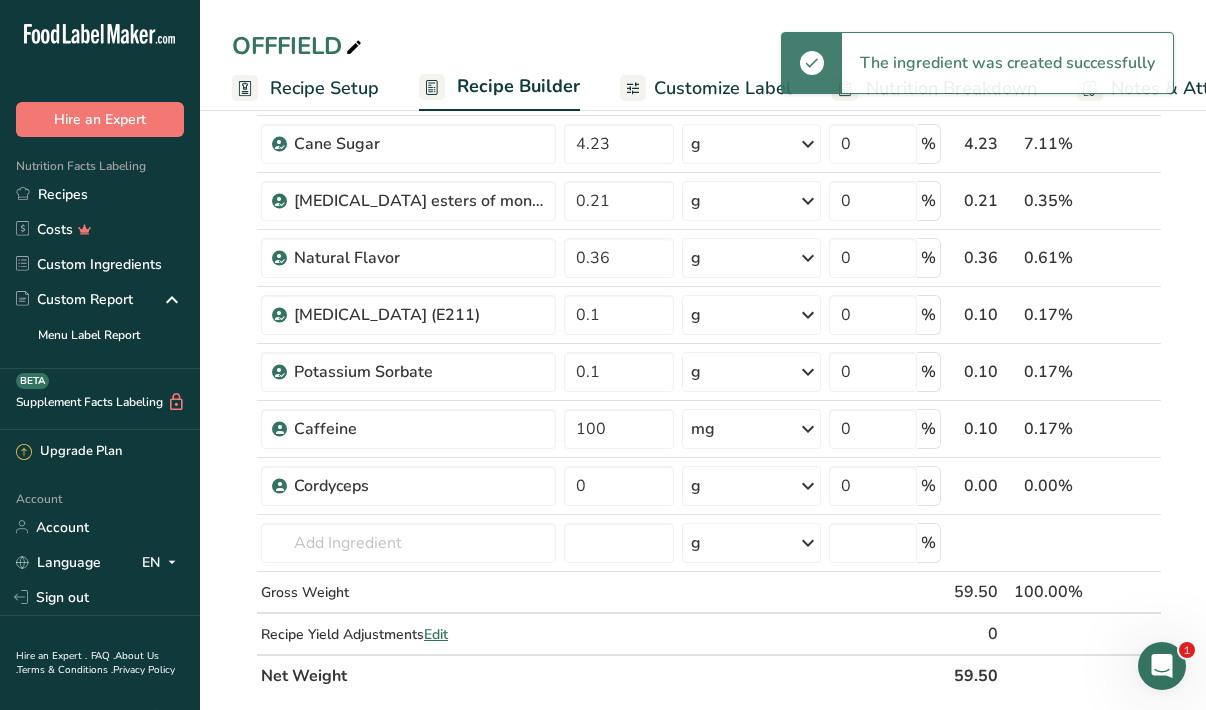 scroll, scrollTop: 204, scrollLeft: 0, axis: vertical 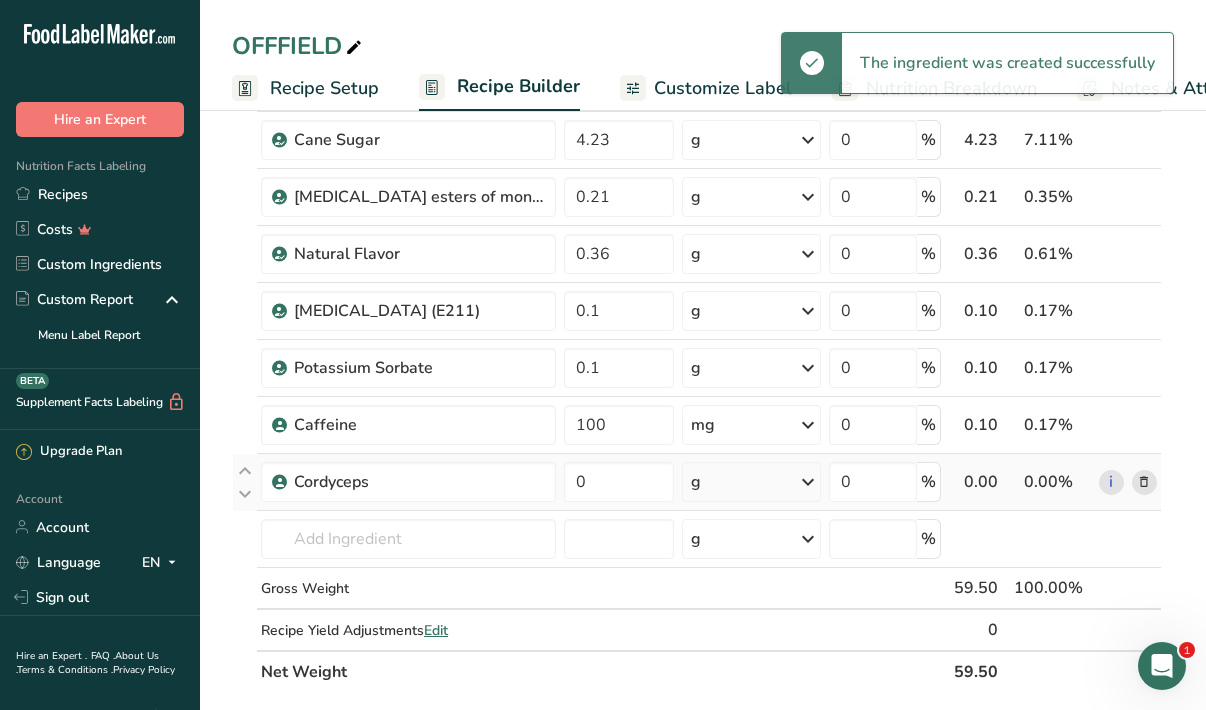 click on "g" at bounding box center [751, 482] 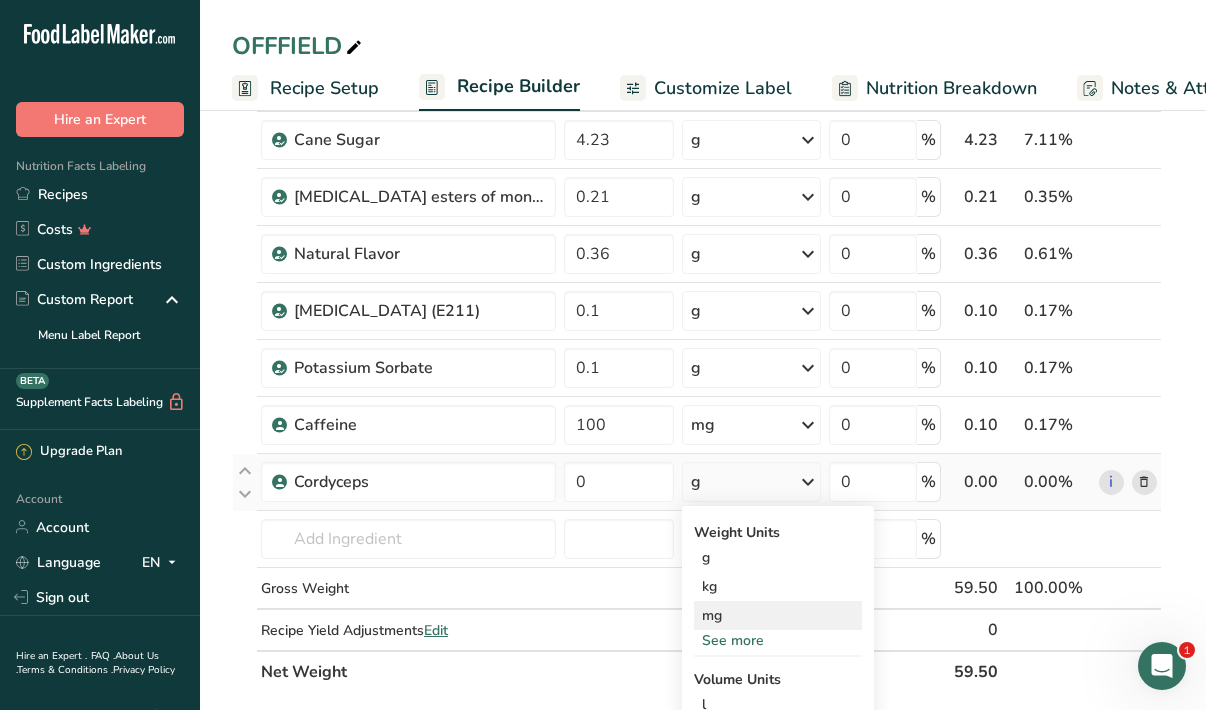 click on "mg" at bounding box center (778, 615) 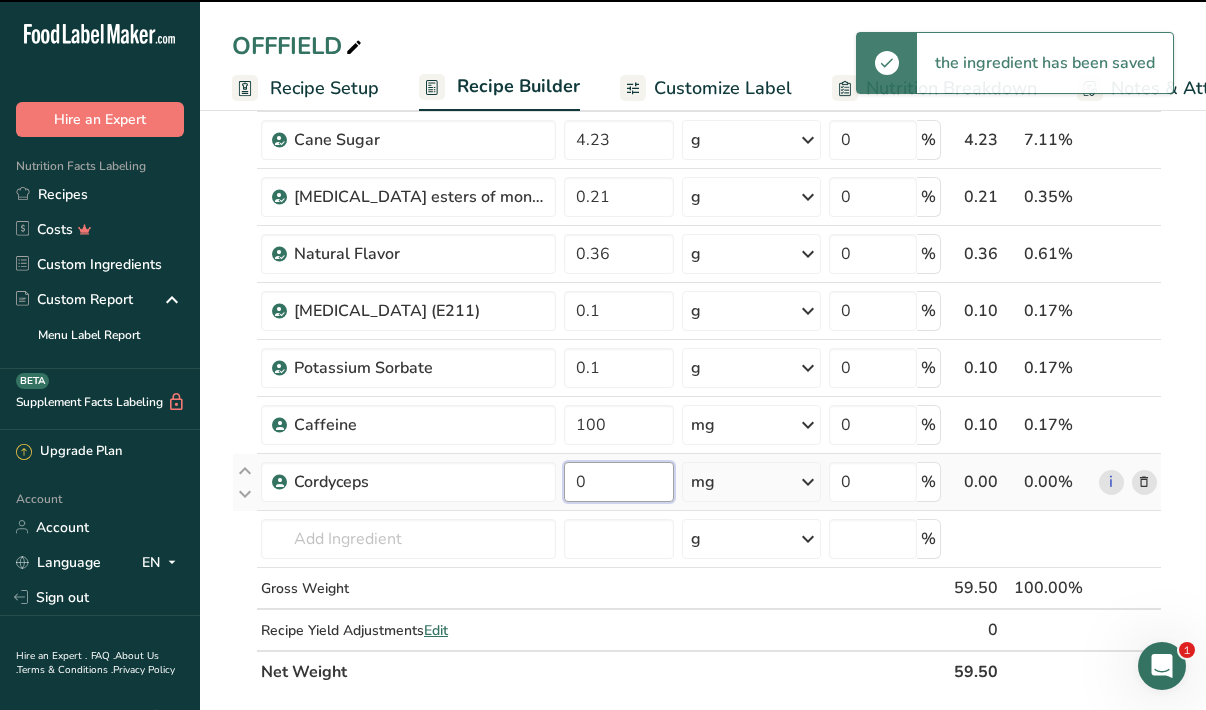 click on "0" at bounding box center (619, 482) 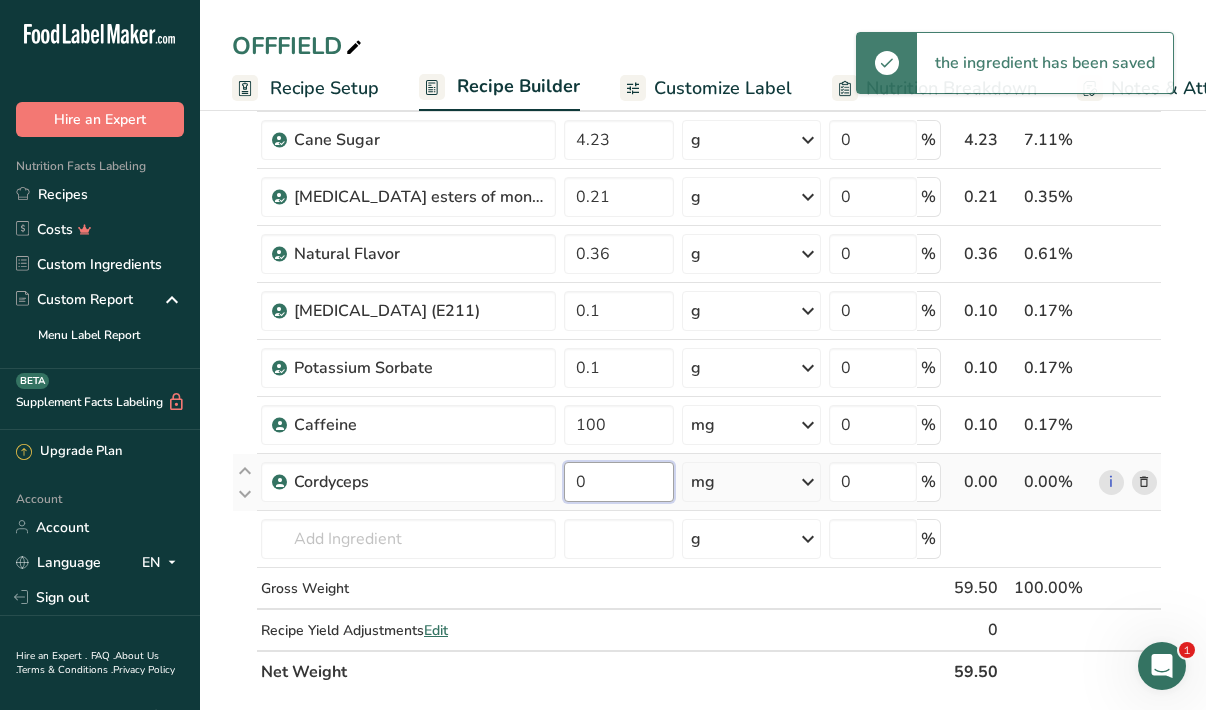 click on "0" at bounding box center [619, 482] 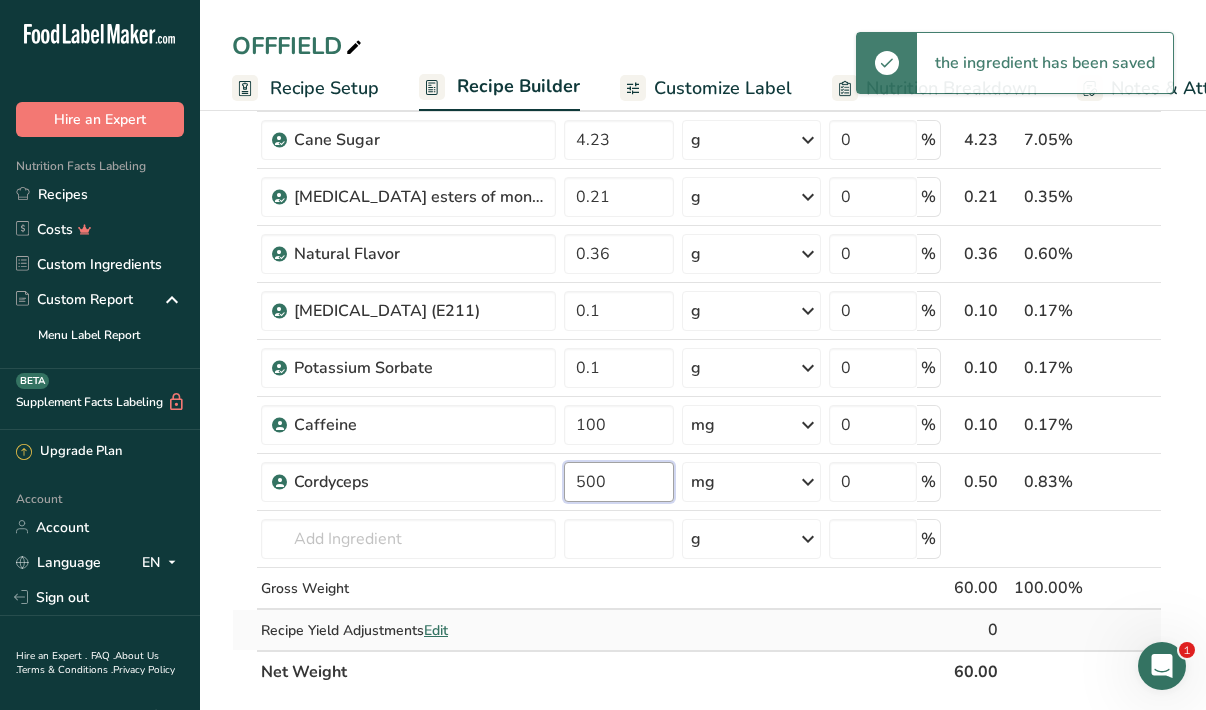 type on "500" 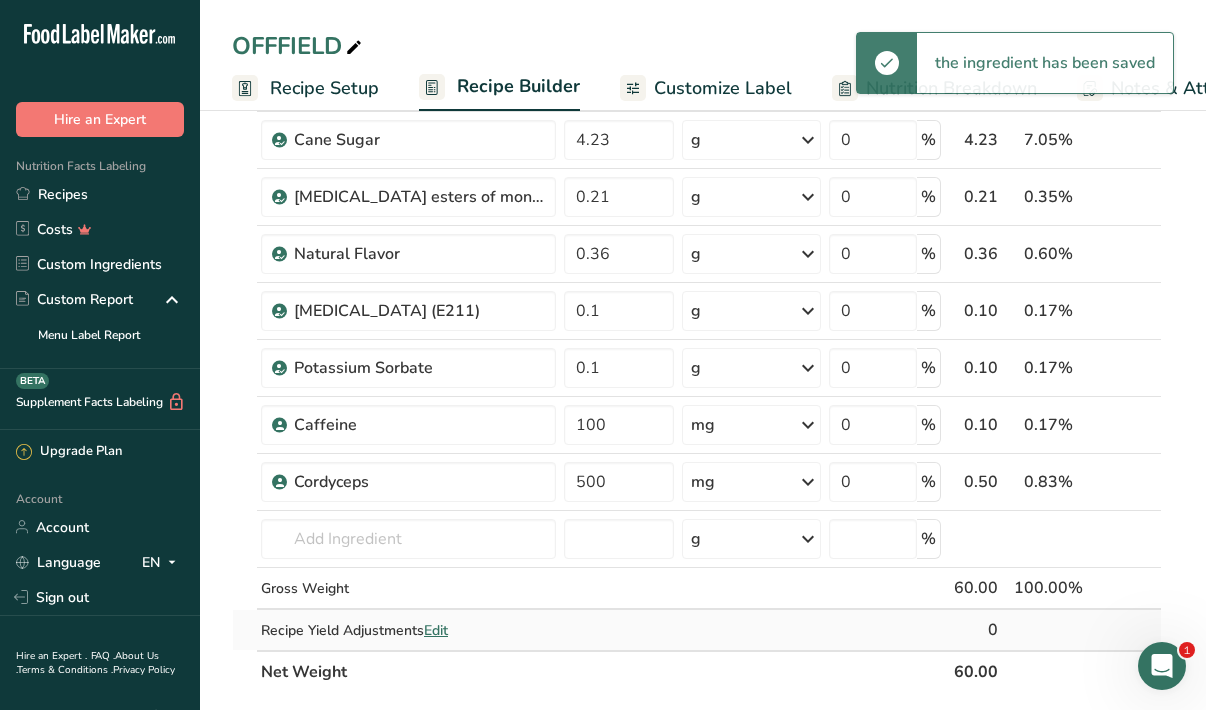 click on "Ingredient *
Amount *
Unit *
Waste *   .a-a{fill:#347362;}.b-a{fill:#fff;}          Grams
Percentage
Beverages, water, tap, well
54.4
g
Portions
1 fl oz
1 serving 8 fl oz 8 fl oz
1 liter
Weight Units
g
kg
mg
See more
Volume Units
l
Volume units require a density conversion. If you know your ingredient's density enter it below. Otherwise, click on "RIA" our AI Regulatory bot - she will be able to help you
lb/ft3
g/cm3
Confirm
mL
lb/ft3
g/cm3
Confirm" at bounding box center (697, 352) 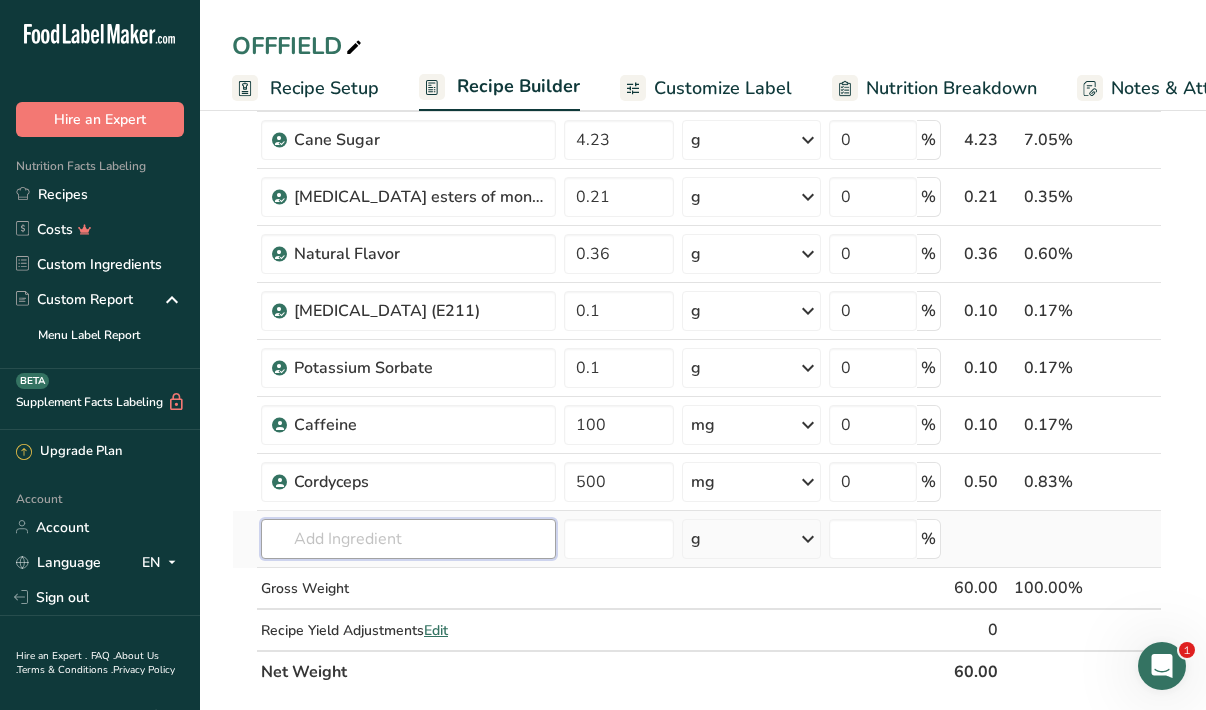 click at bounding box center [408, 539] 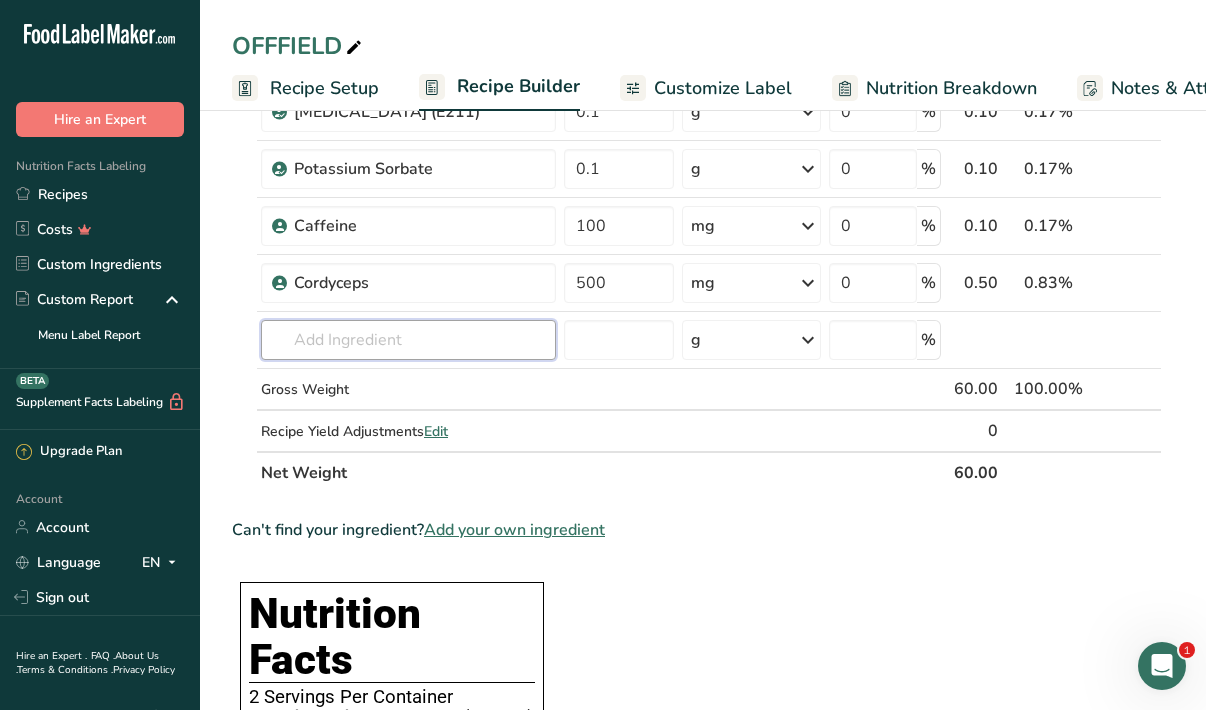 scroll, scrollTop: 442, scrollLeft: 0, axis: vertical 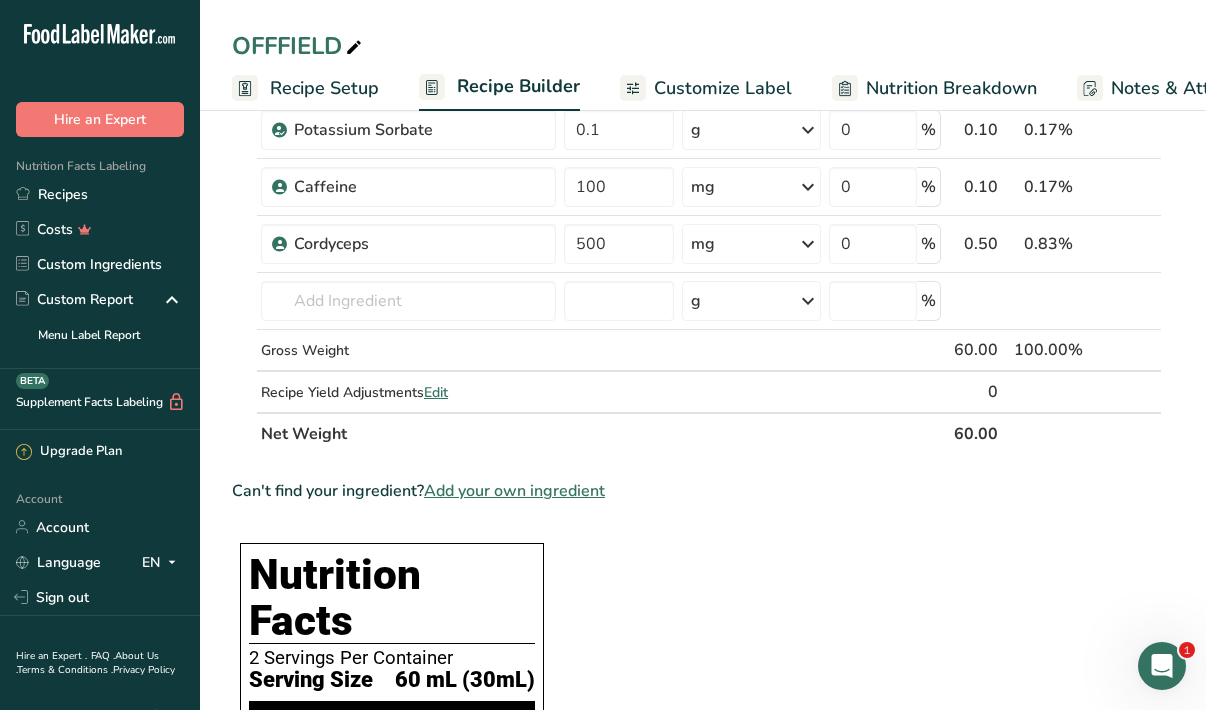 click on "Add your own ingredient" at bounding box center [514, 491] 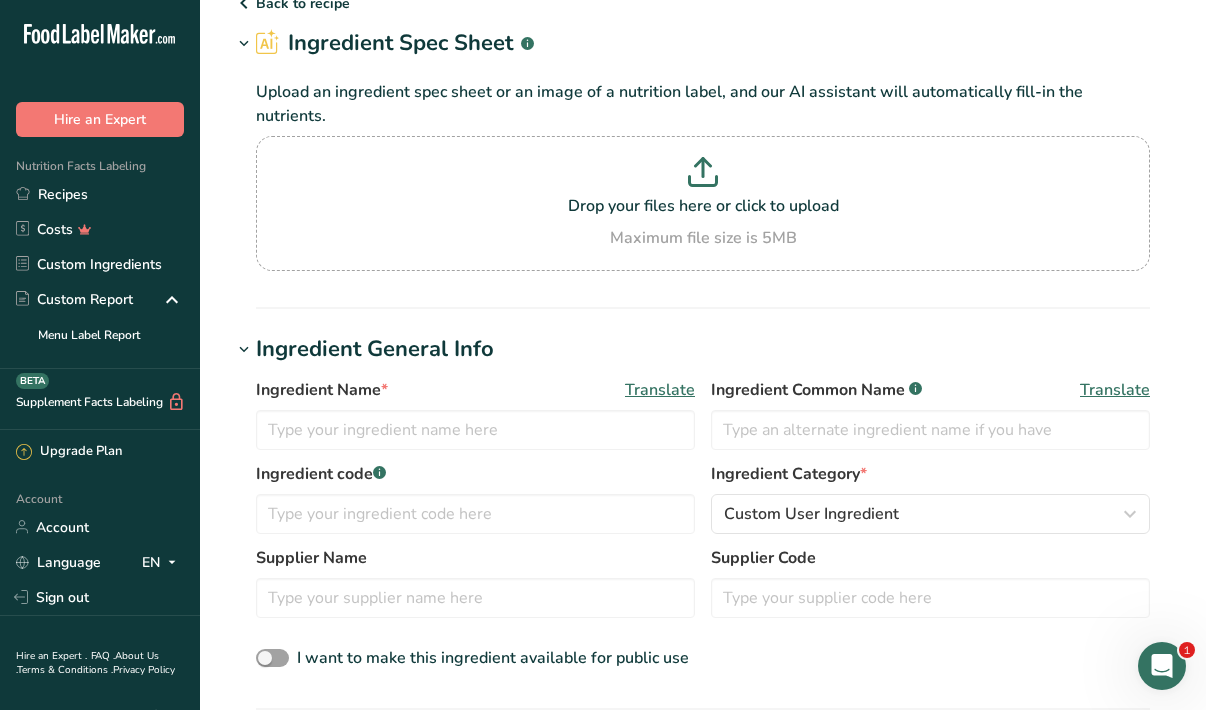 scroll, scrollTop: 92, scrollLeft: 0, axis: vertical 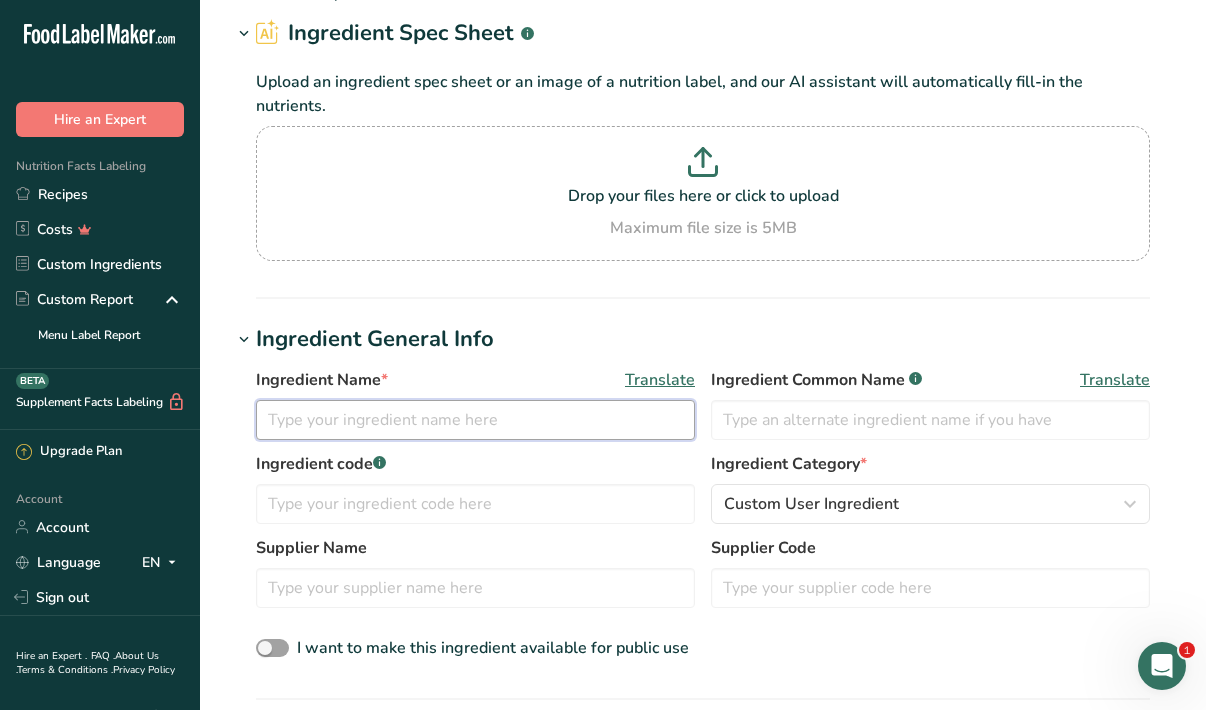 click at bounding box center (475, 420) 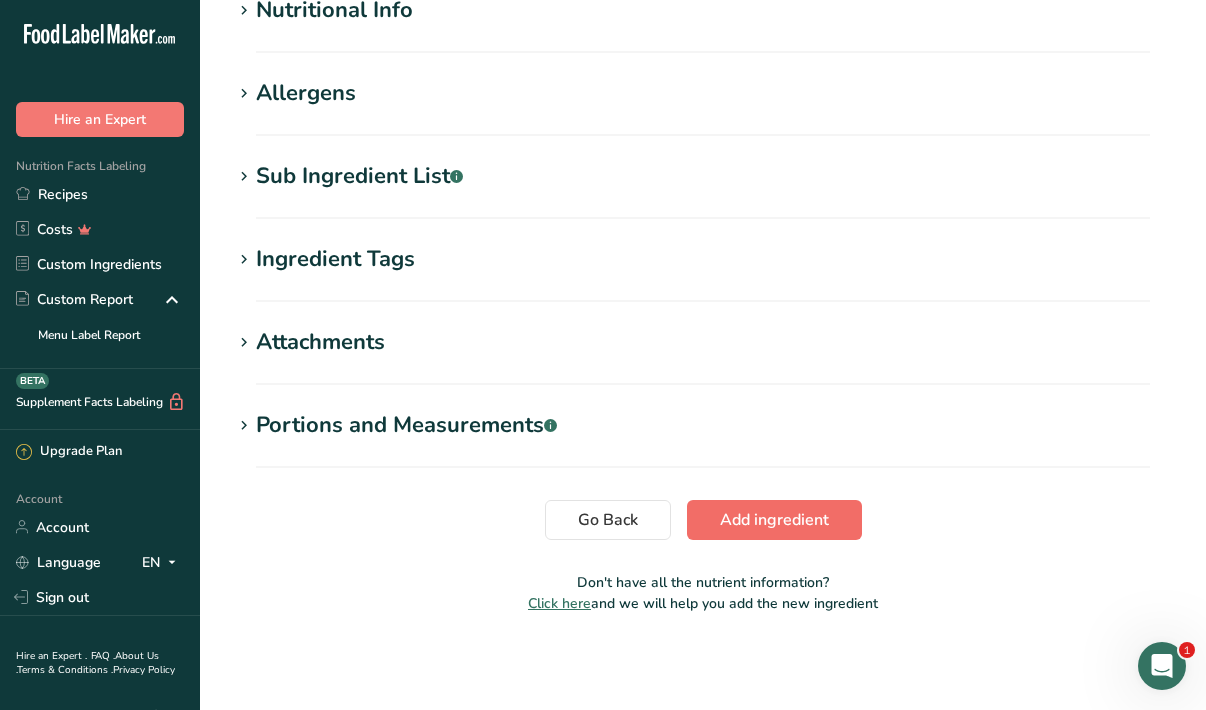 type on "L Theanine" 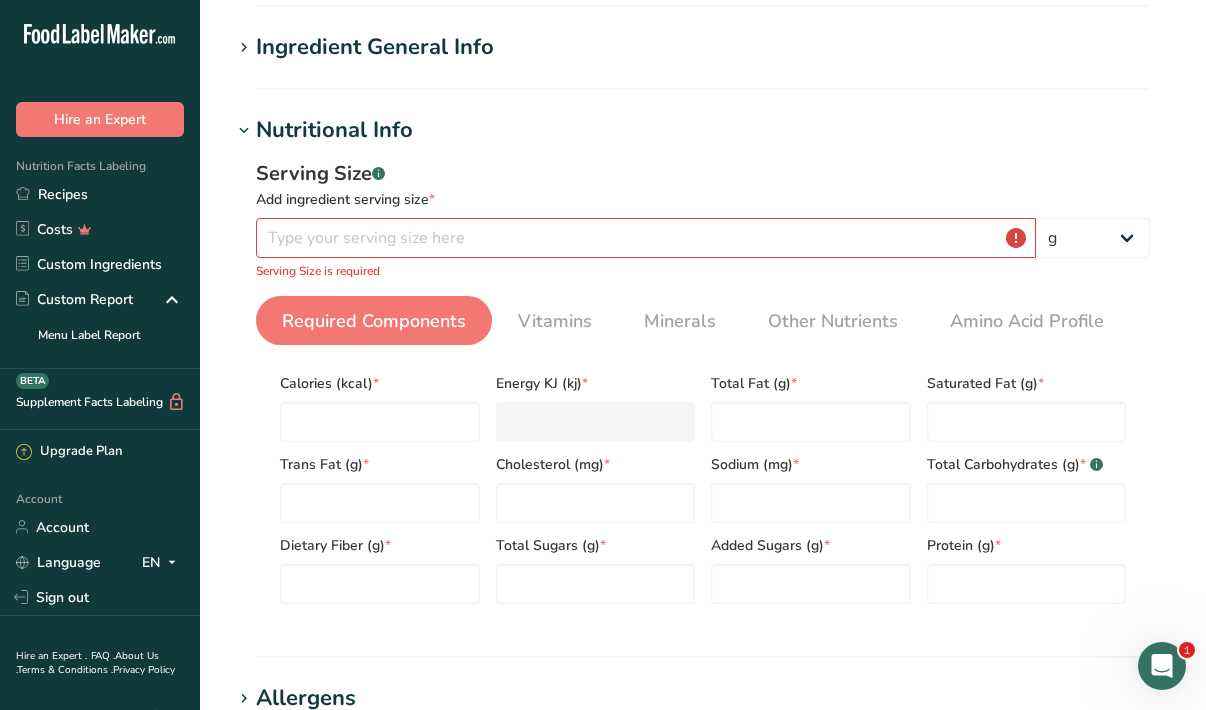 scroll, scrollTop: 10, scrollLeft: 0, axis: vertical 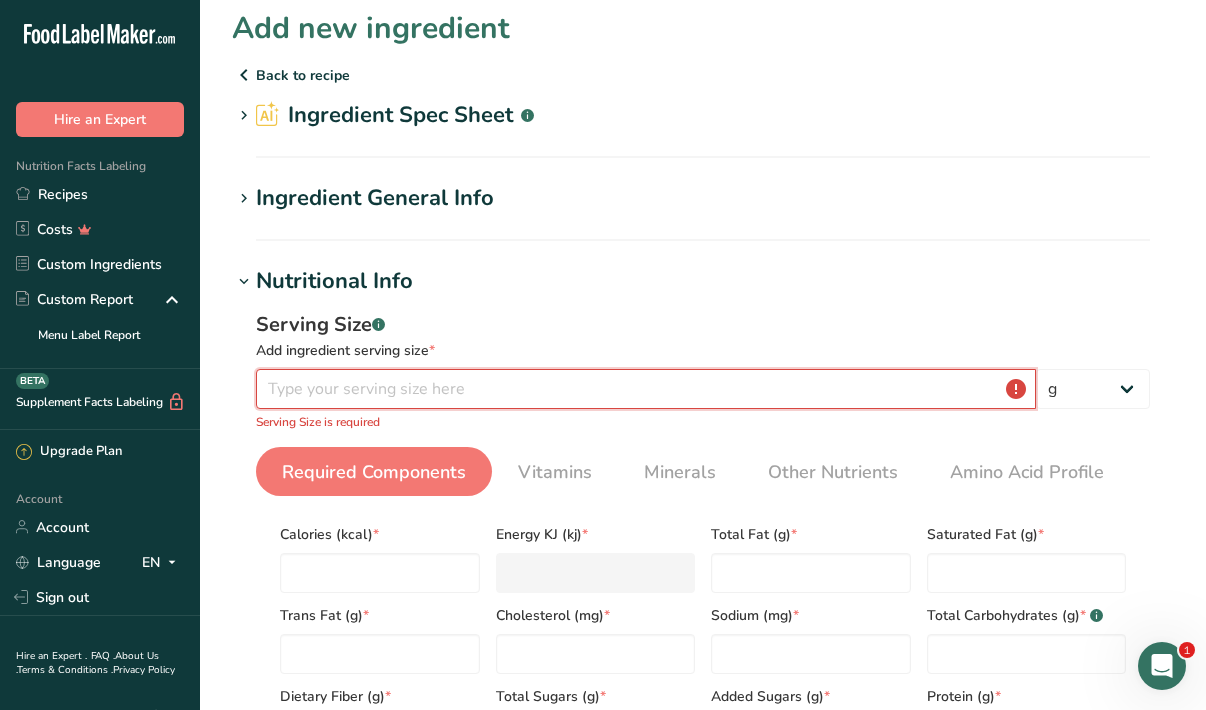 click at bounding box center (646, 389) 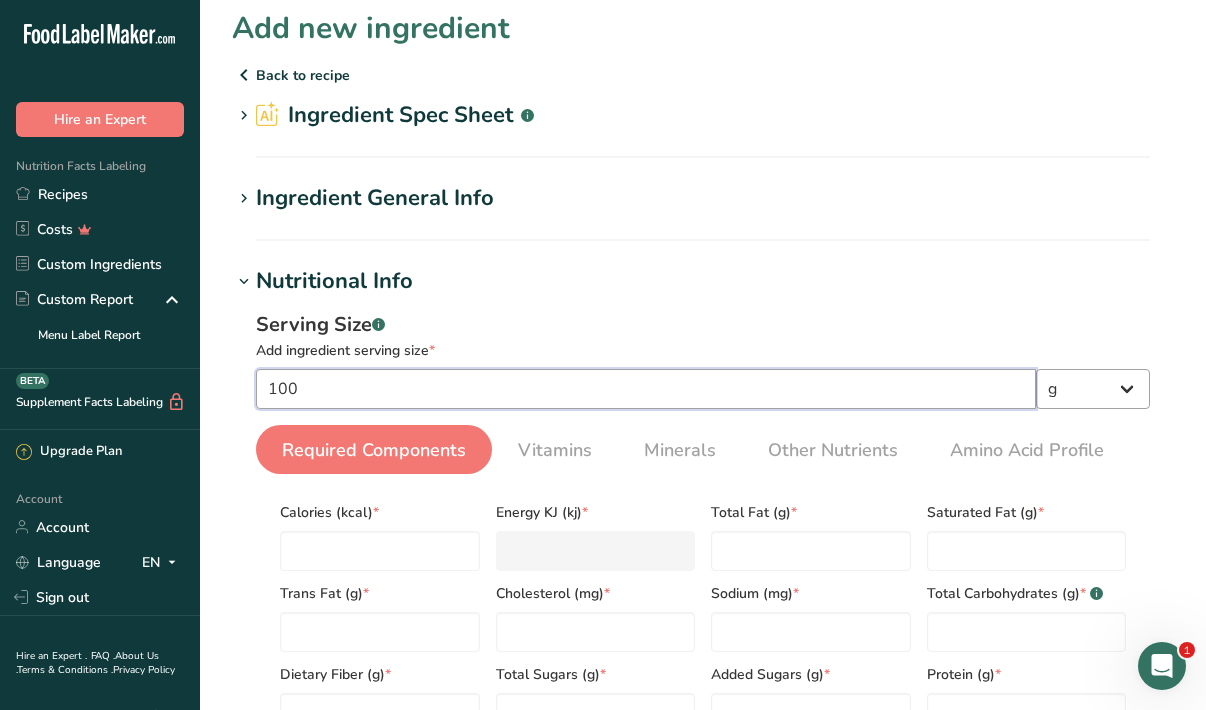 type on "100" 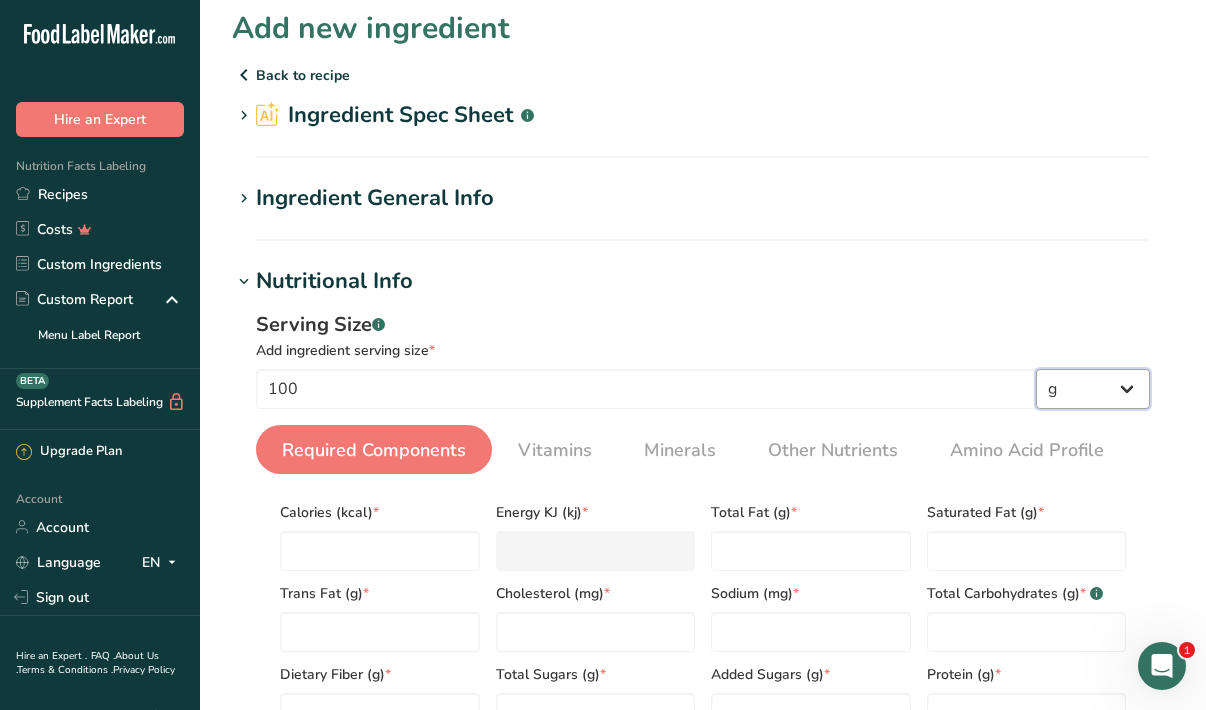 select on "3" 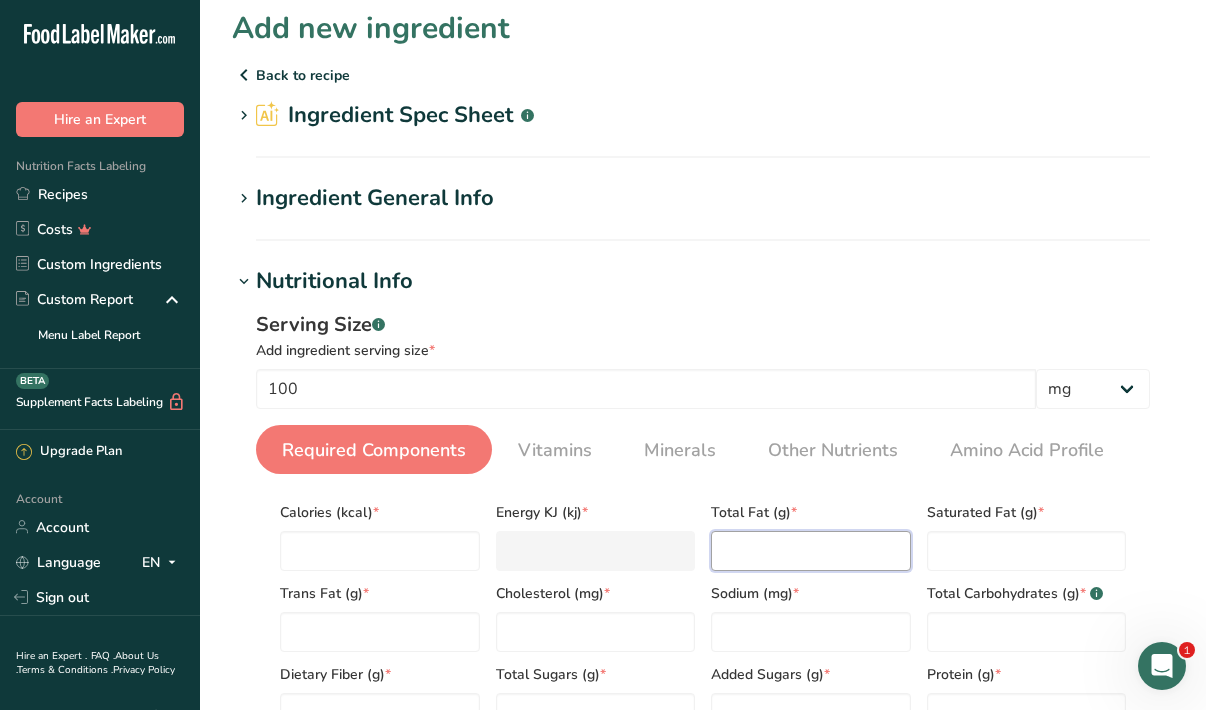 click at bounding box center (811, 551) 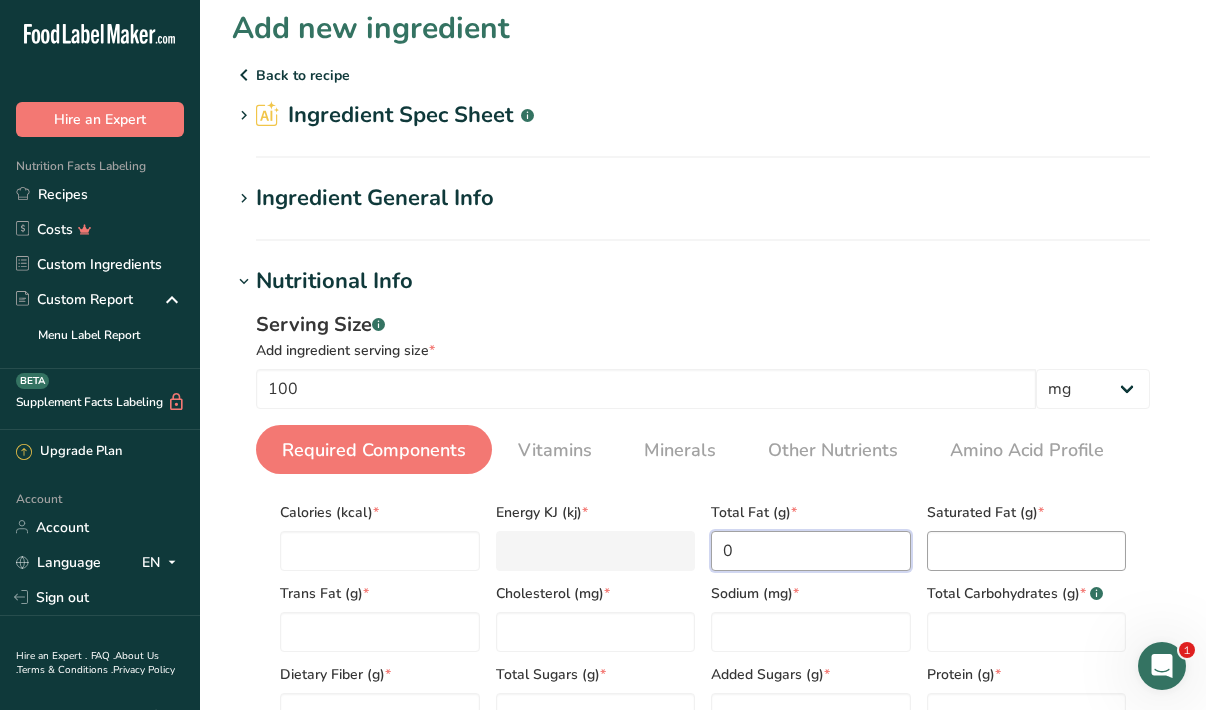 type on "0" 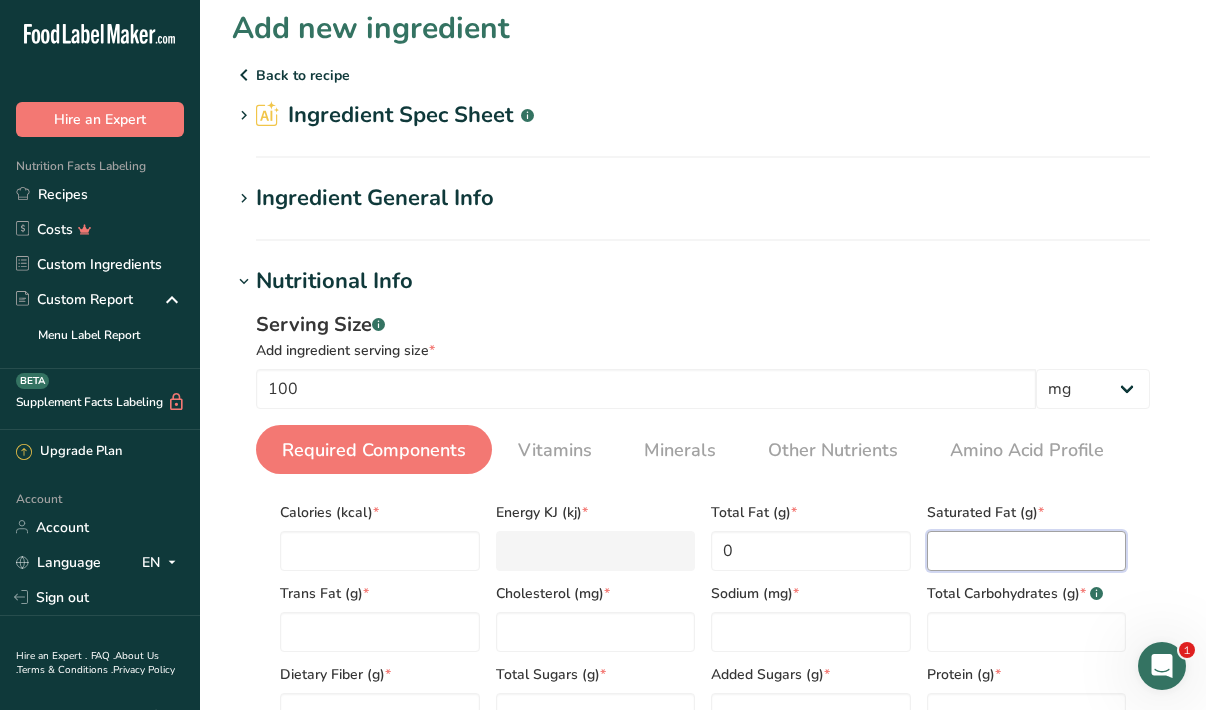 click at bounding box center [1027, 551] 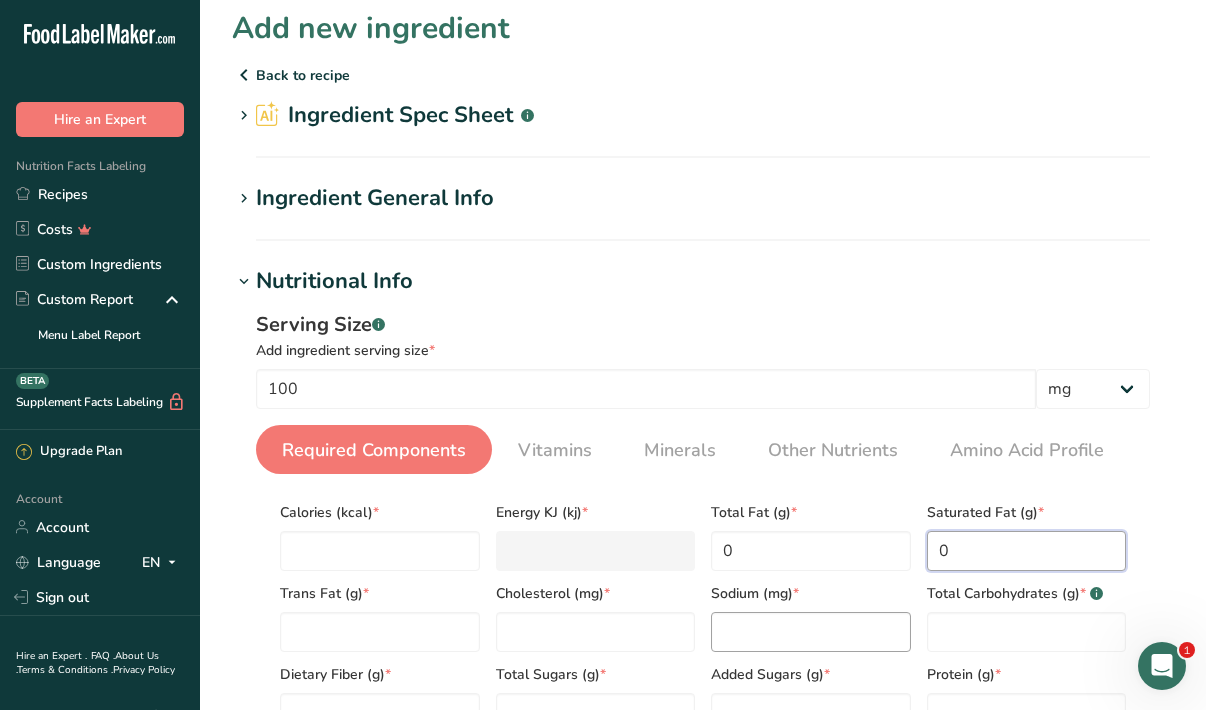 type on "0" 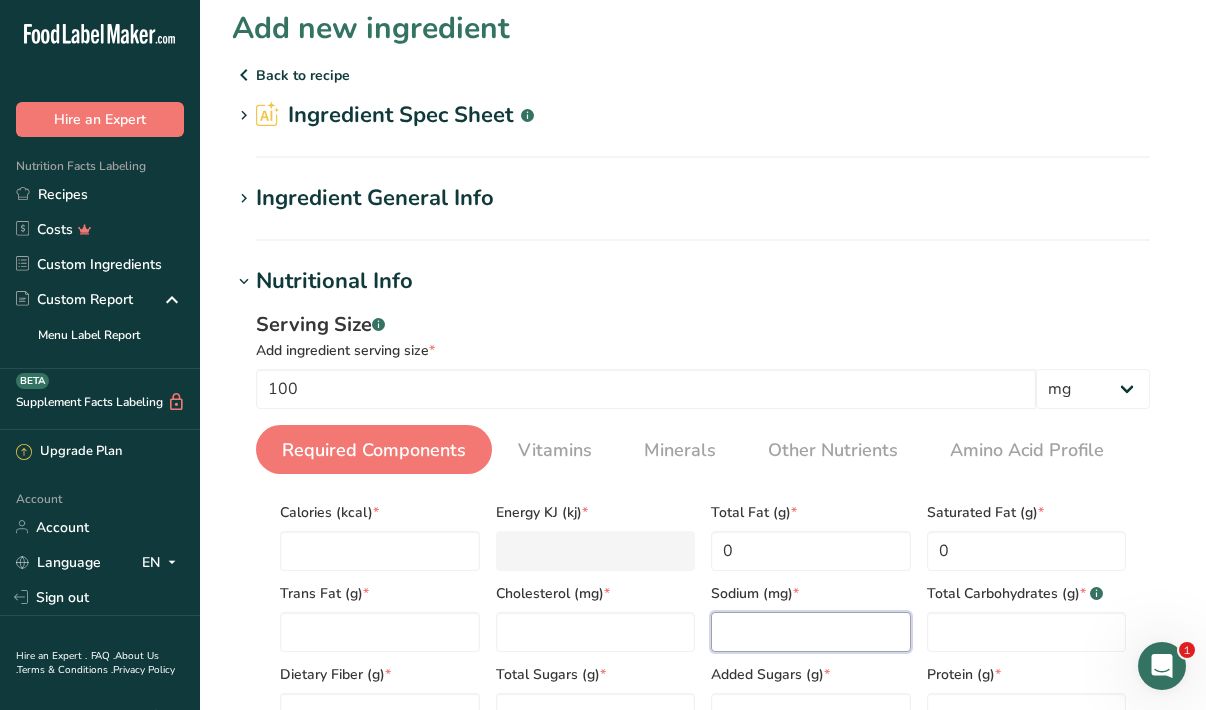 click at bounding box center (811, 632) 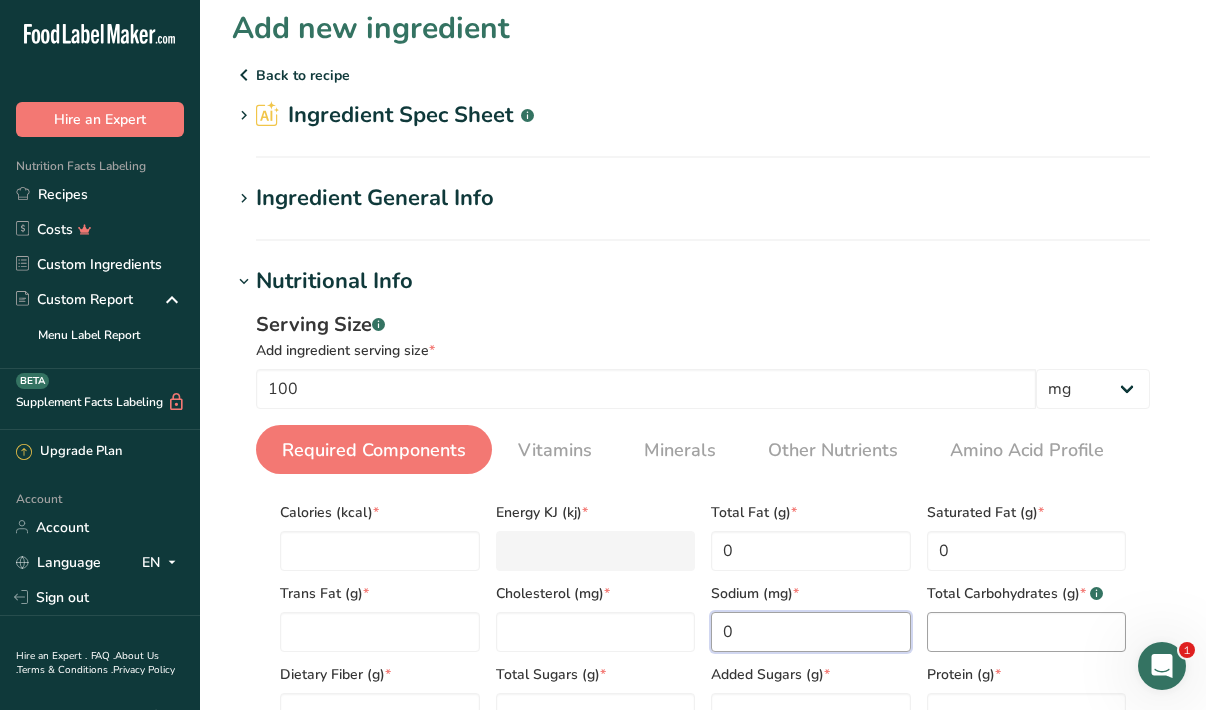 type on "0" 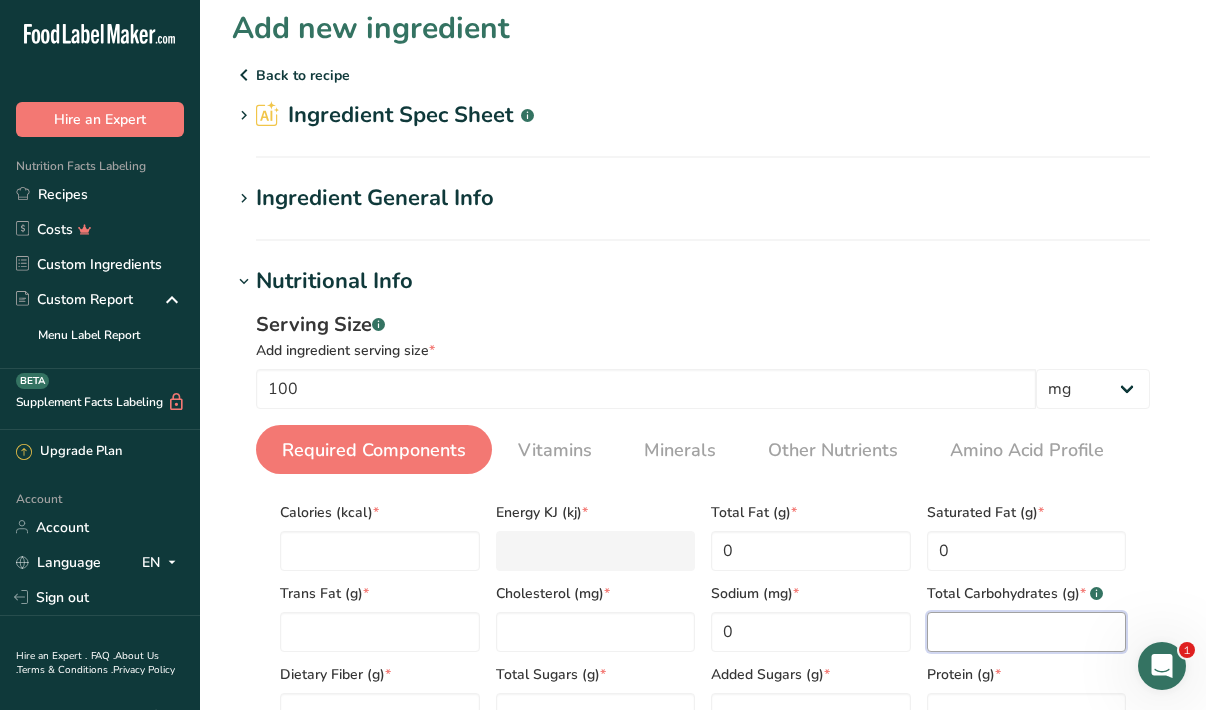 click at bounding box center [1027, 632] 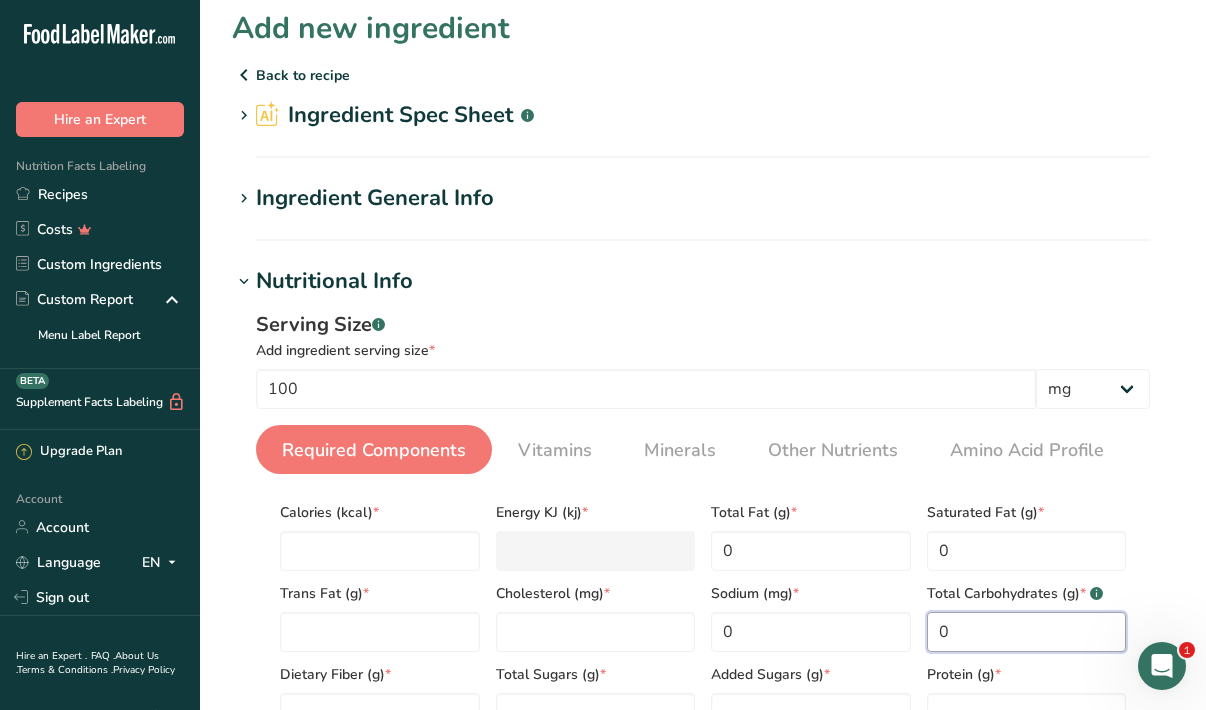 scroll, scrollTop: 130, scrollLeft: 0, axis: vertical 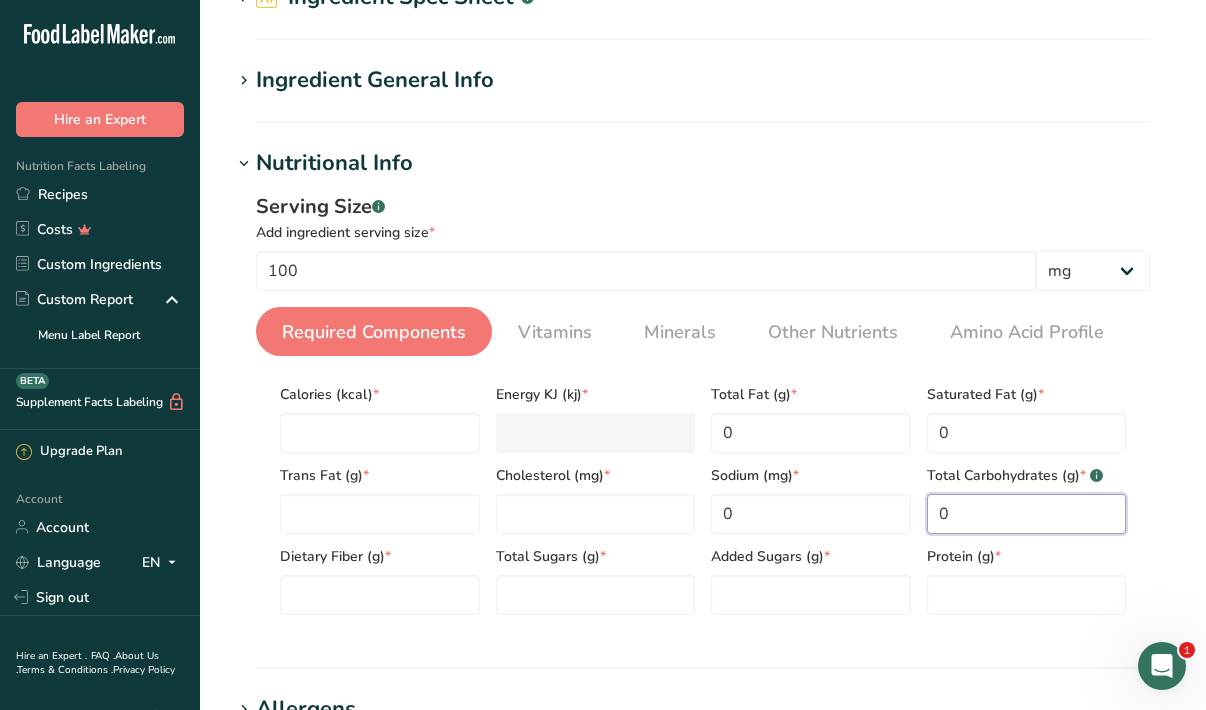 type on "0.0001" 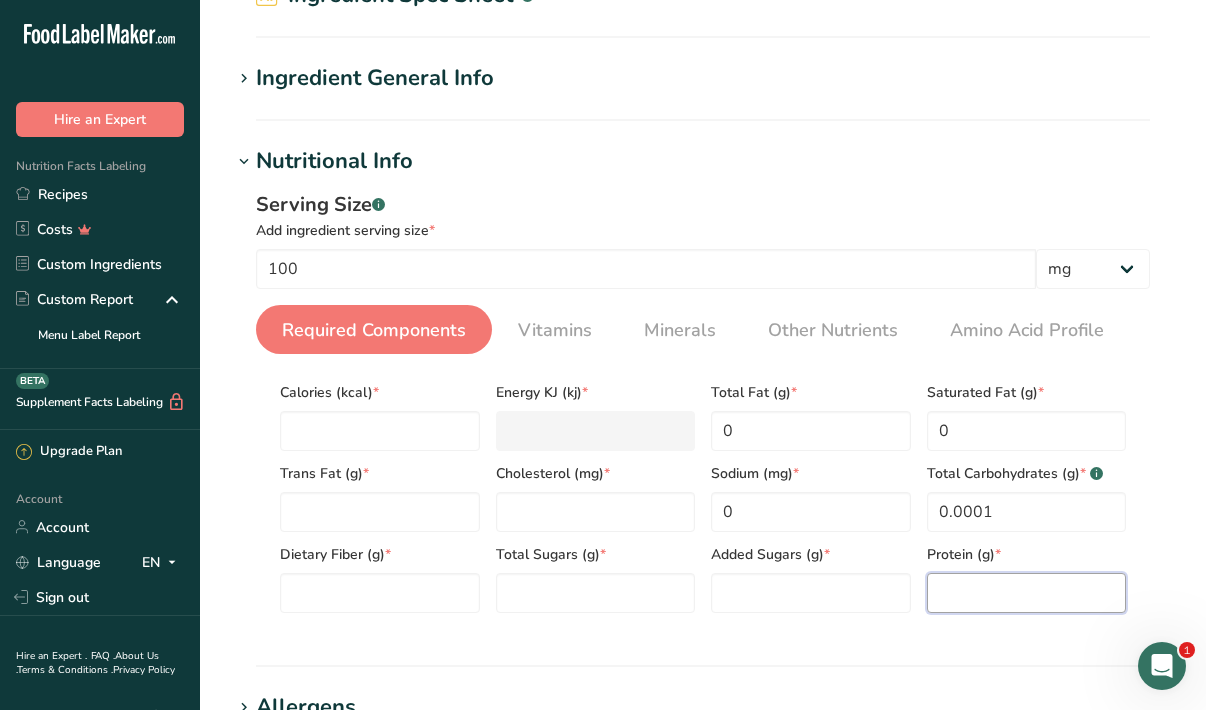 click at bounding box center [1027, 593] 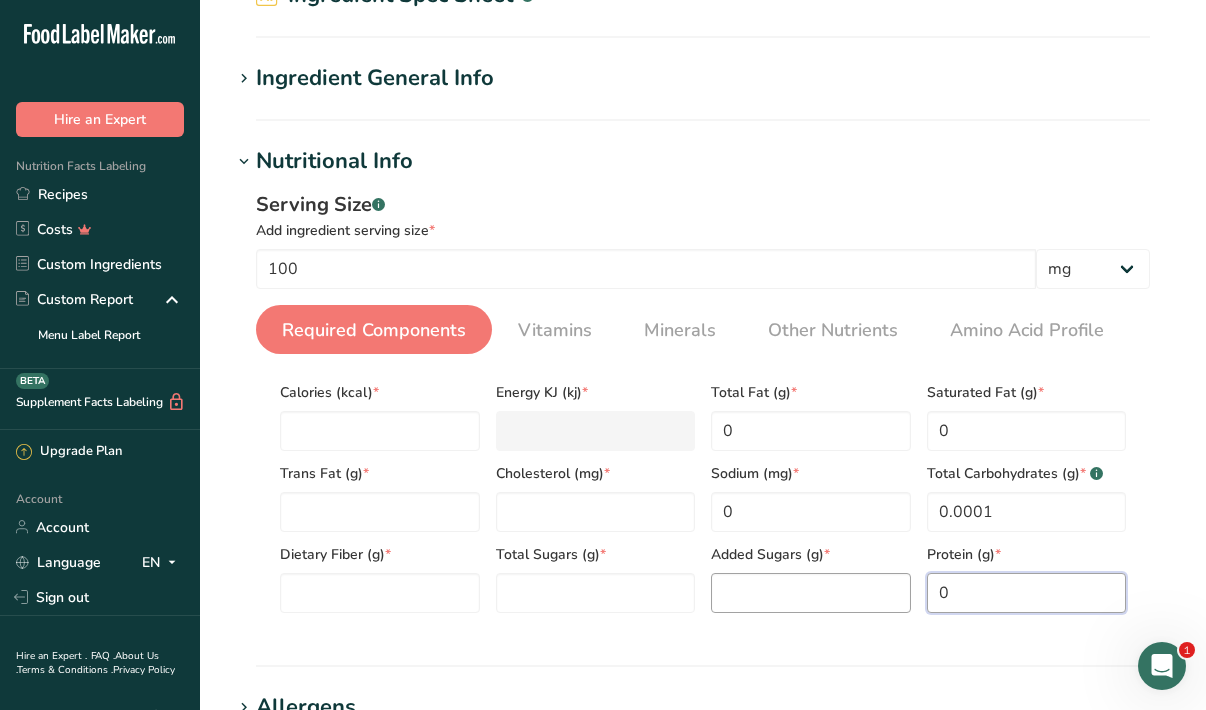 type on "0" 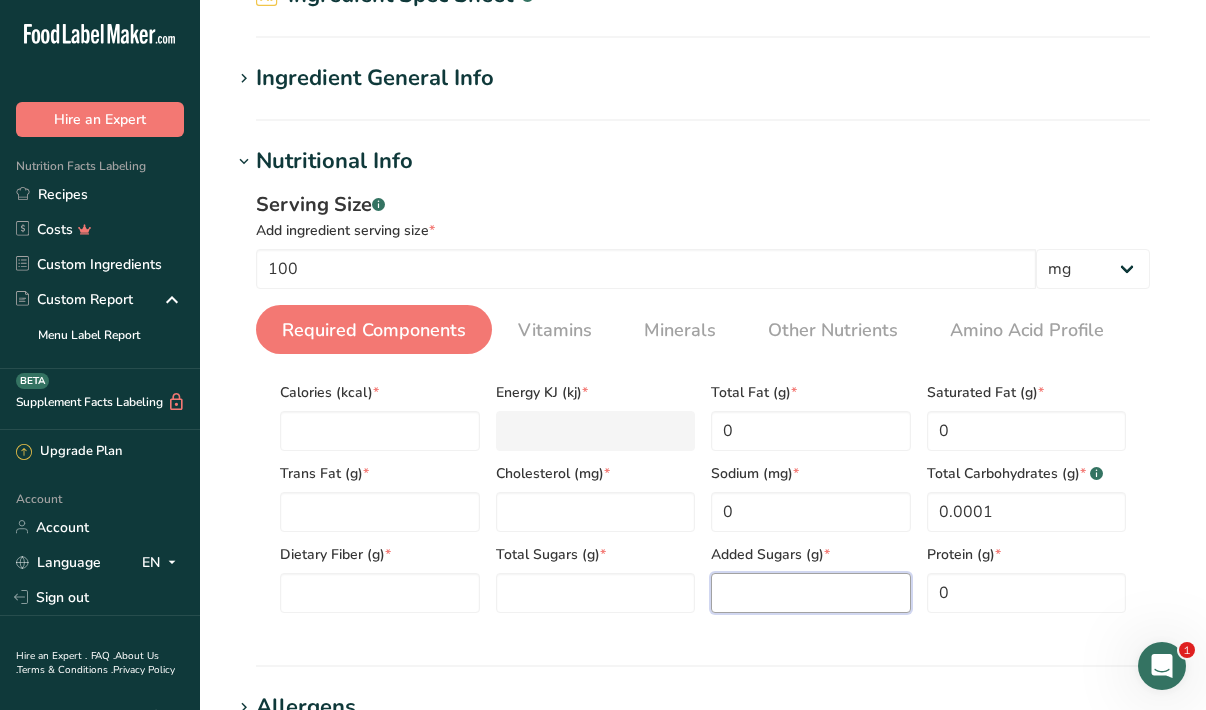 click at bounding box center [811, 593] 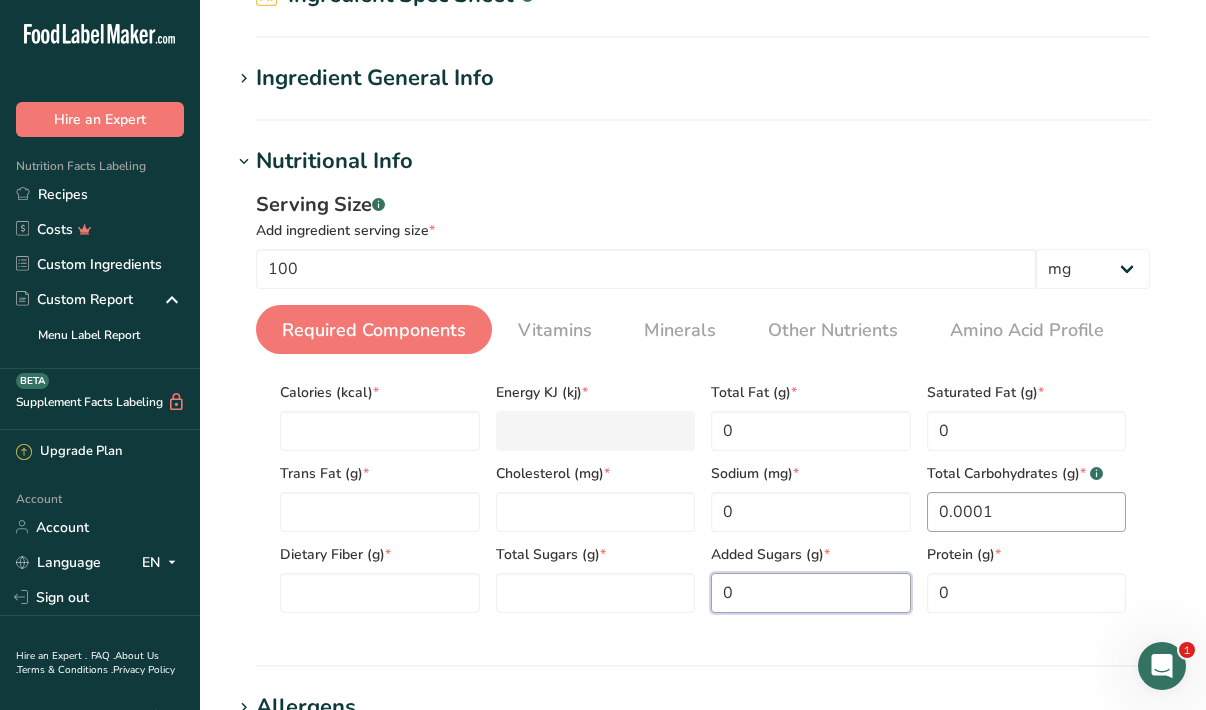 type on "0" 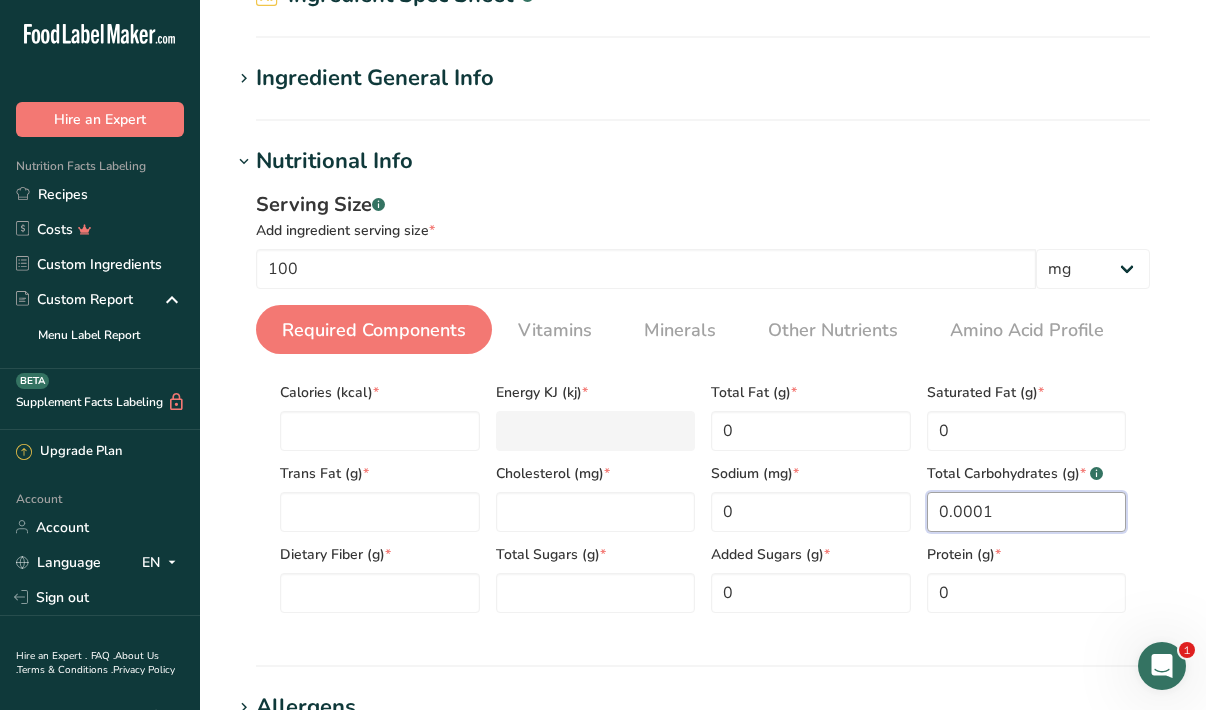click on "0.0001" at bounding box center [1027, 512] 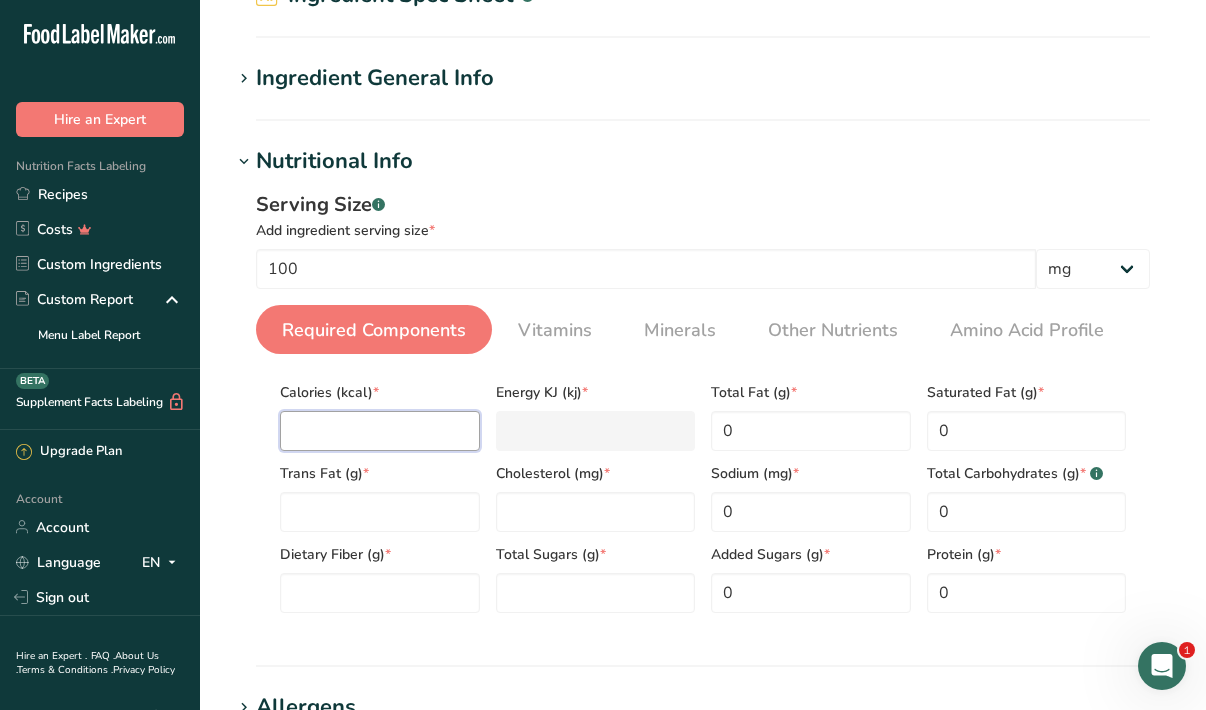click at bounding box center (380, 431) 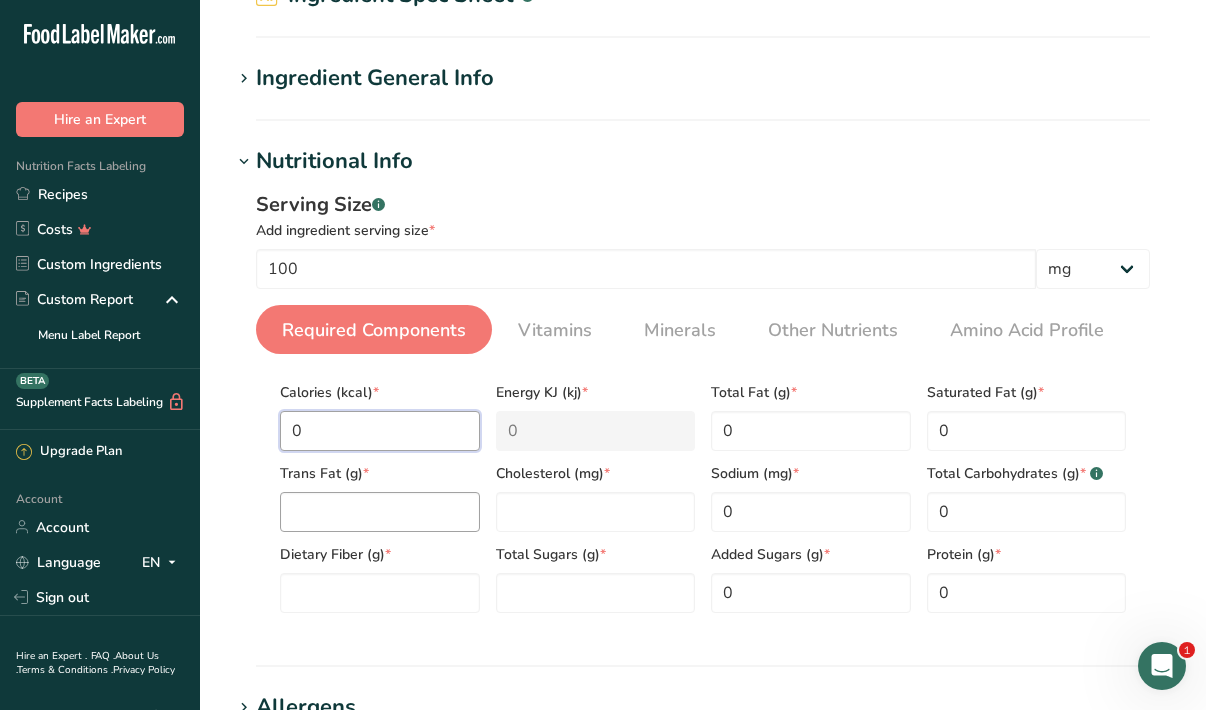 type on "0" 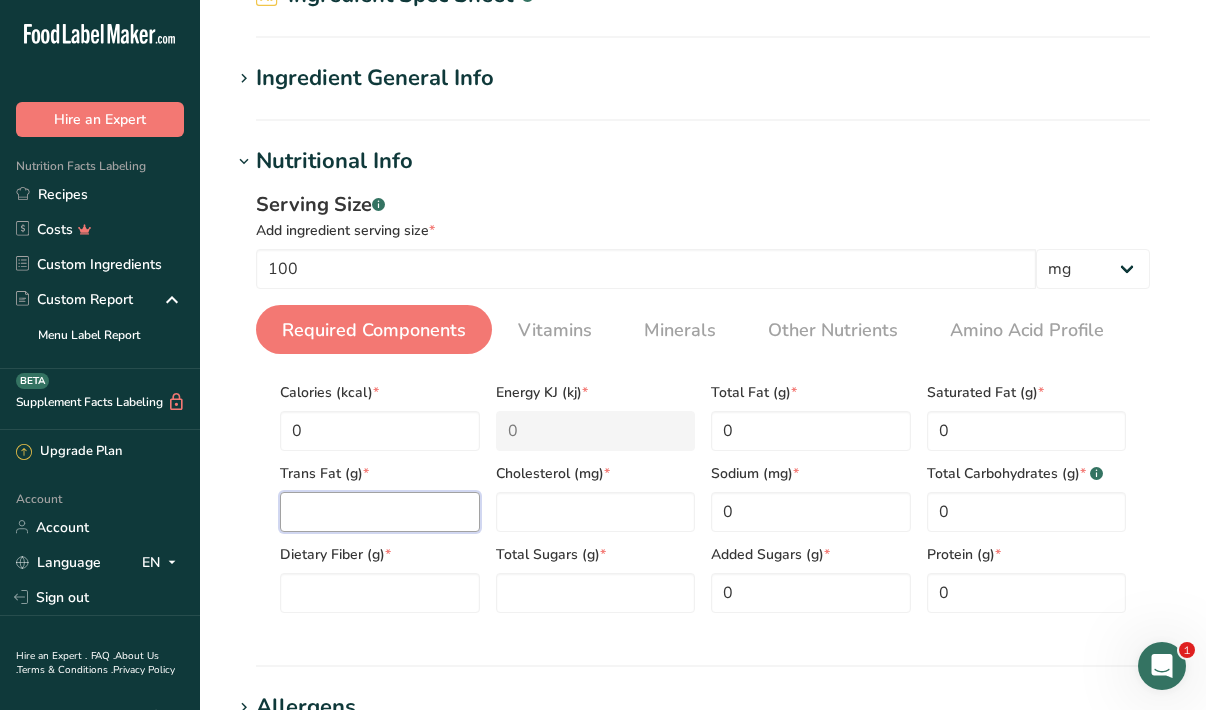 click at bounding box center [380, 512] 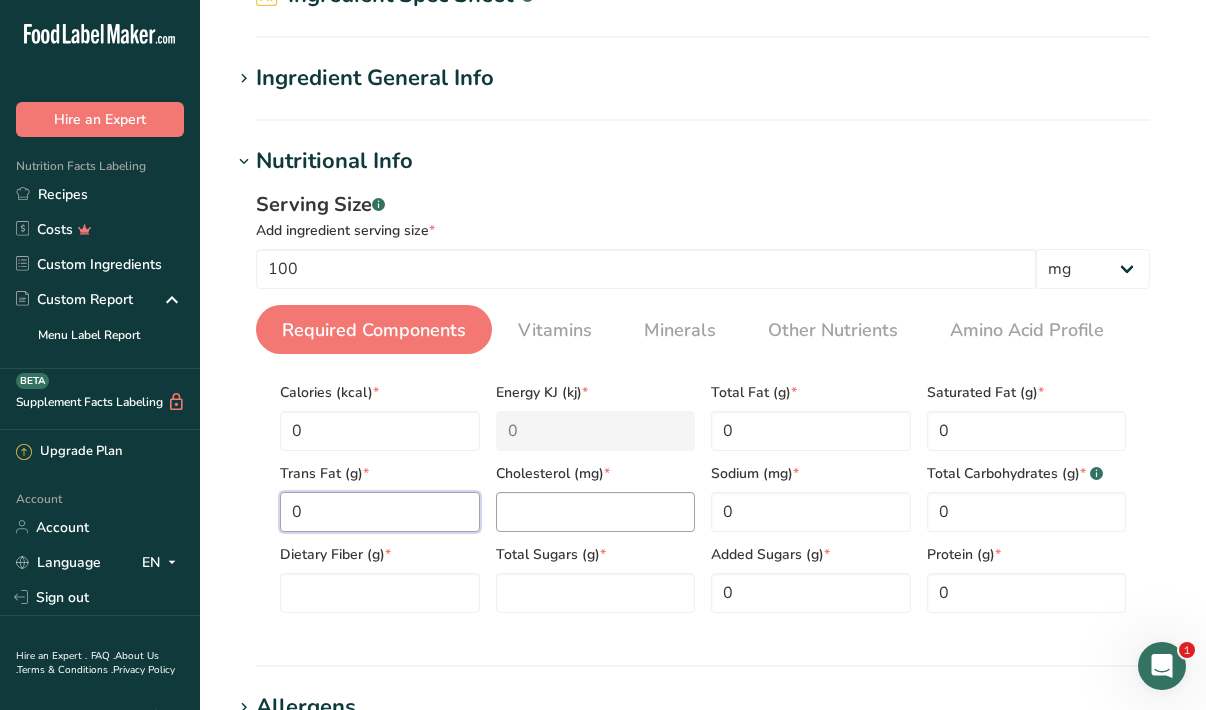 type on "0" 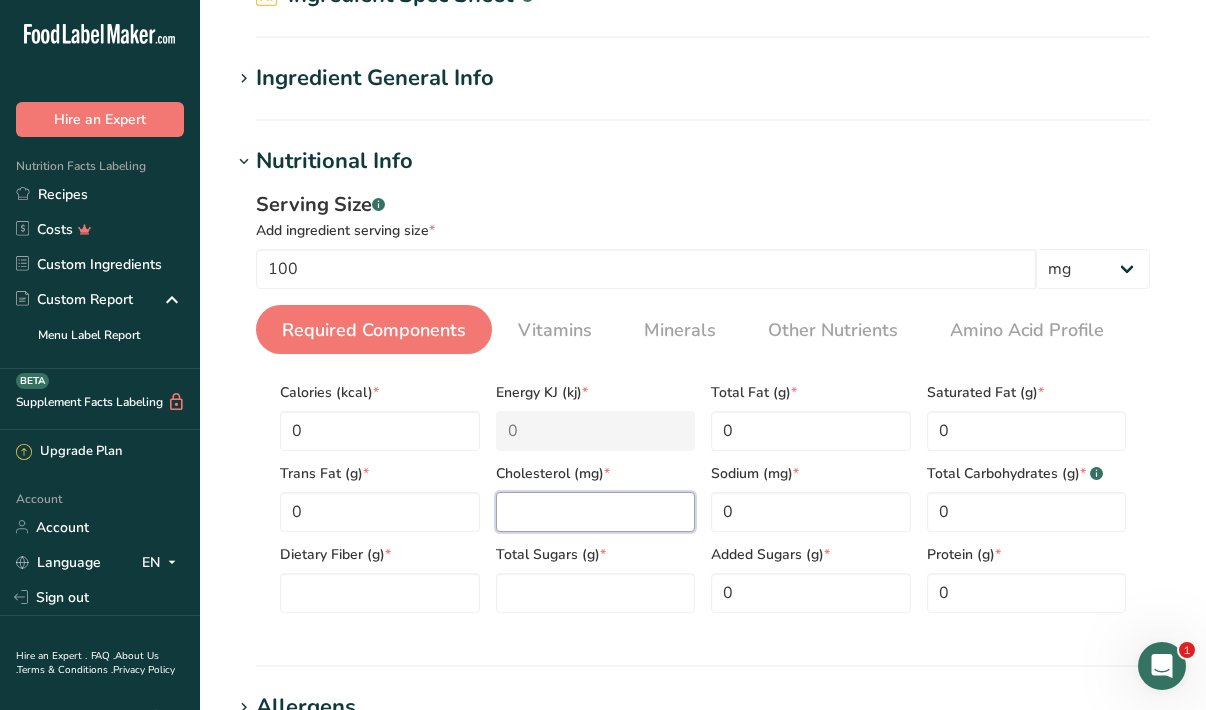 click at bounding box center [596, 512] 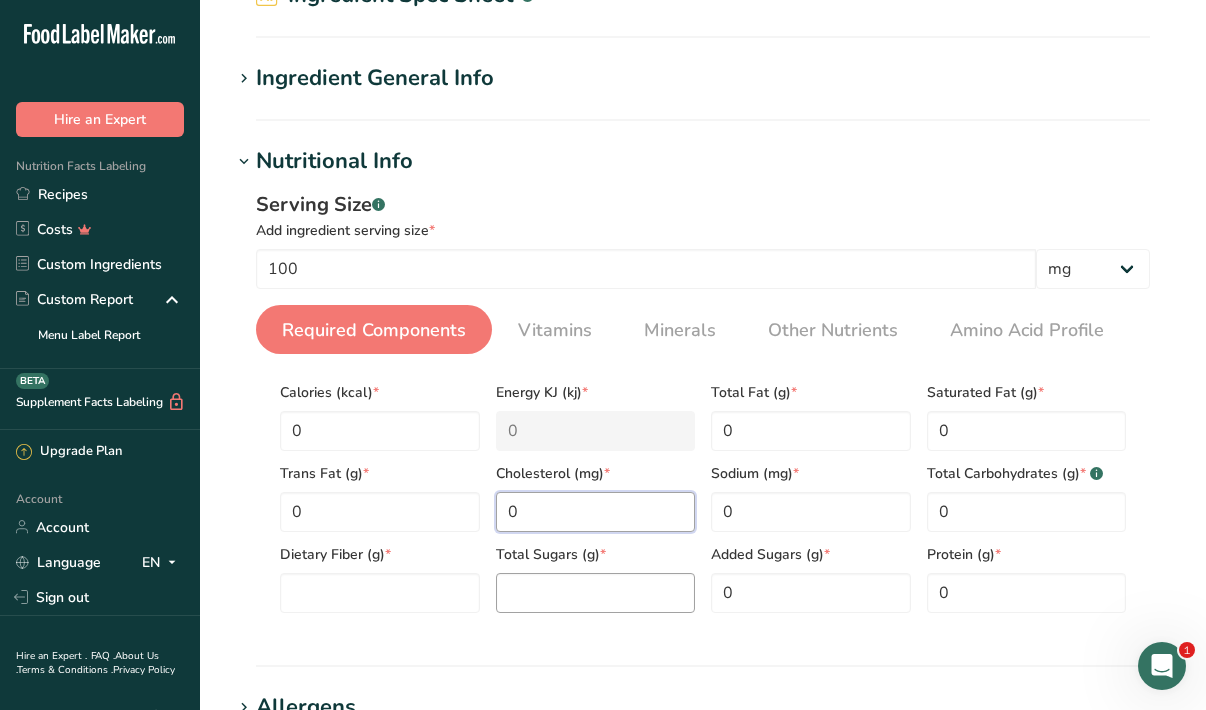 type on "0" 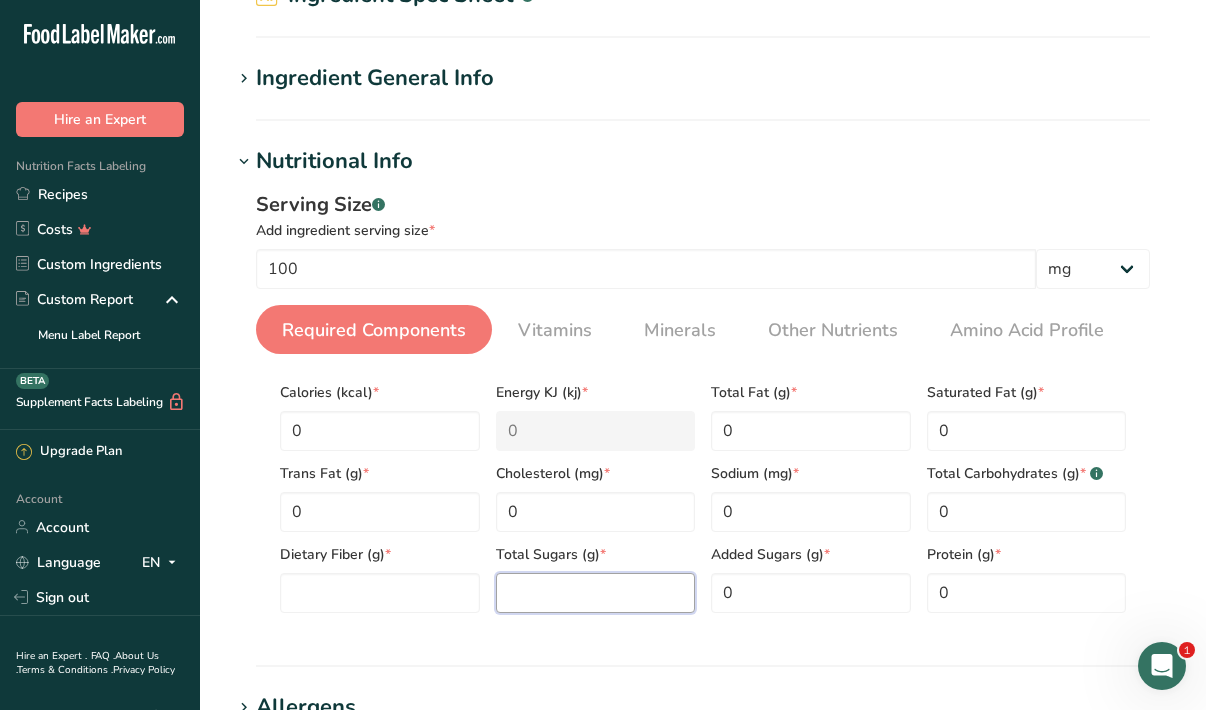 click at bounding box center (596, 593) 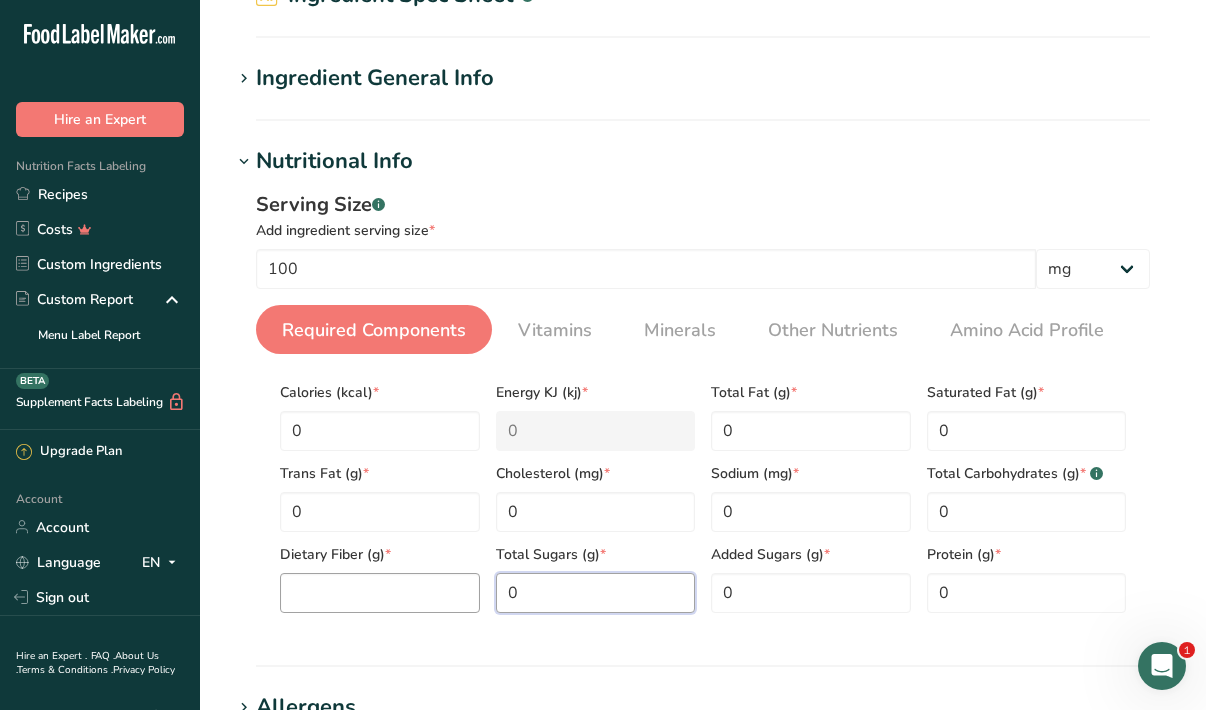 type on "0" 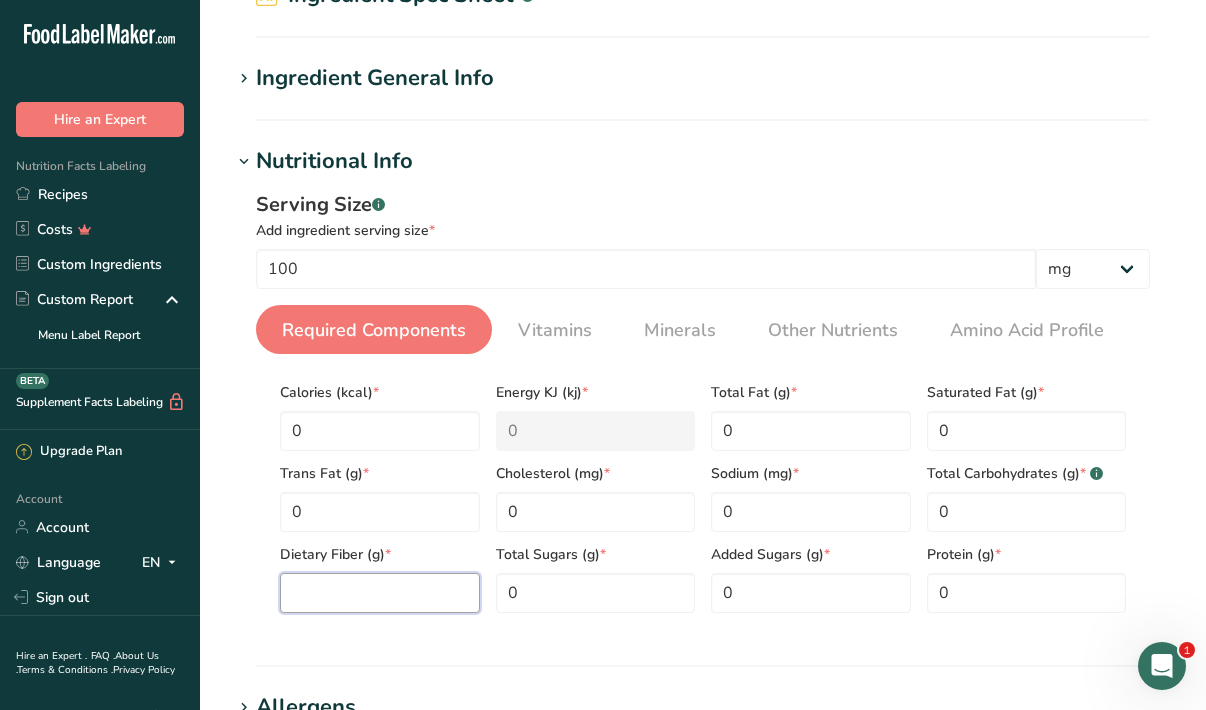 click at bounding box center (380, 593) 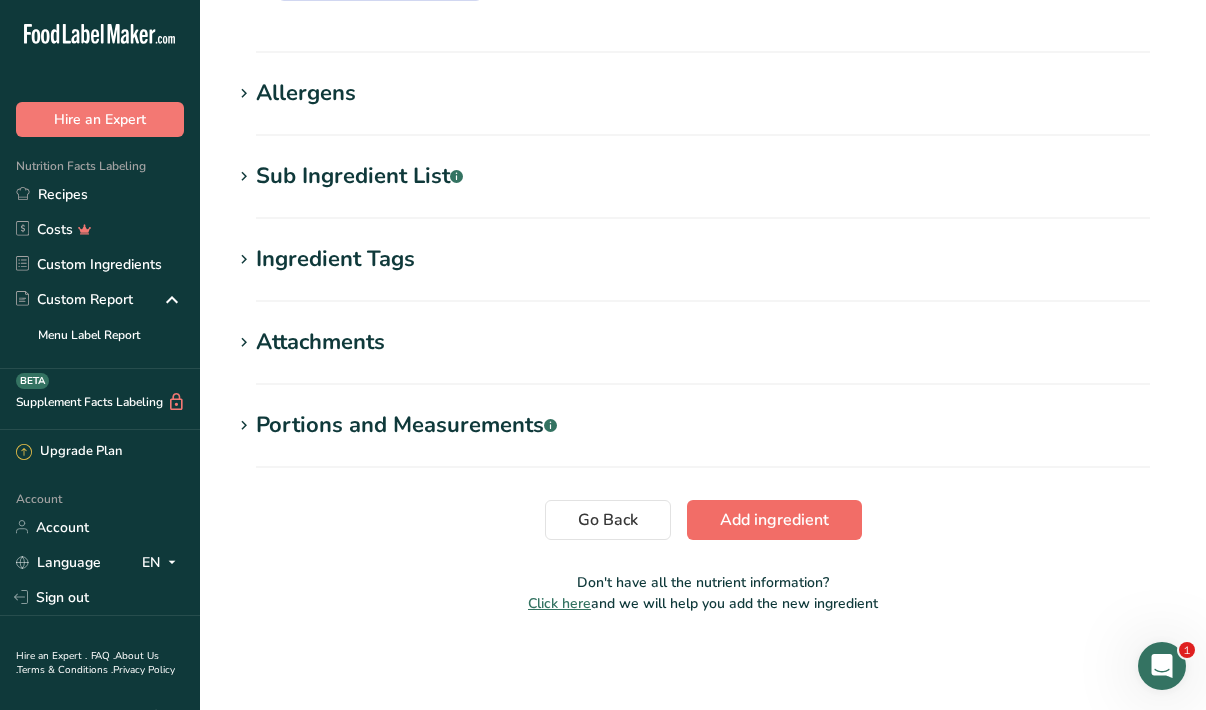 type on "0" 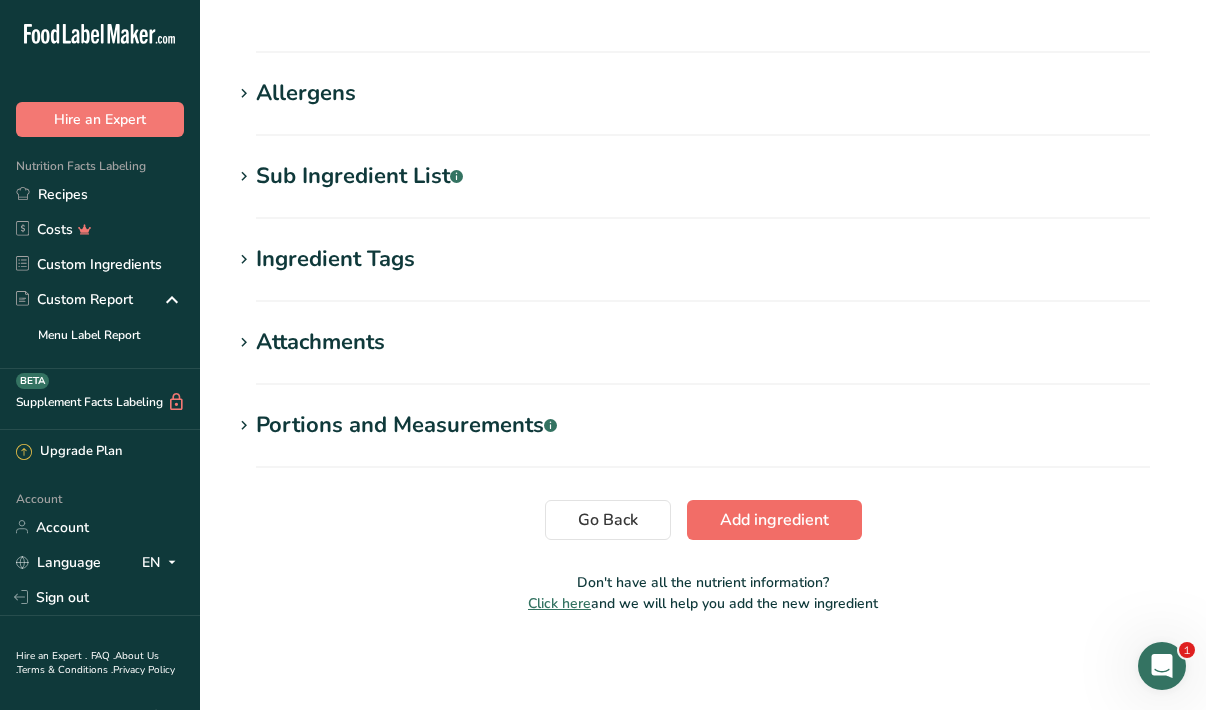 click on "Add ingredient" at bounding box center (774, 520) 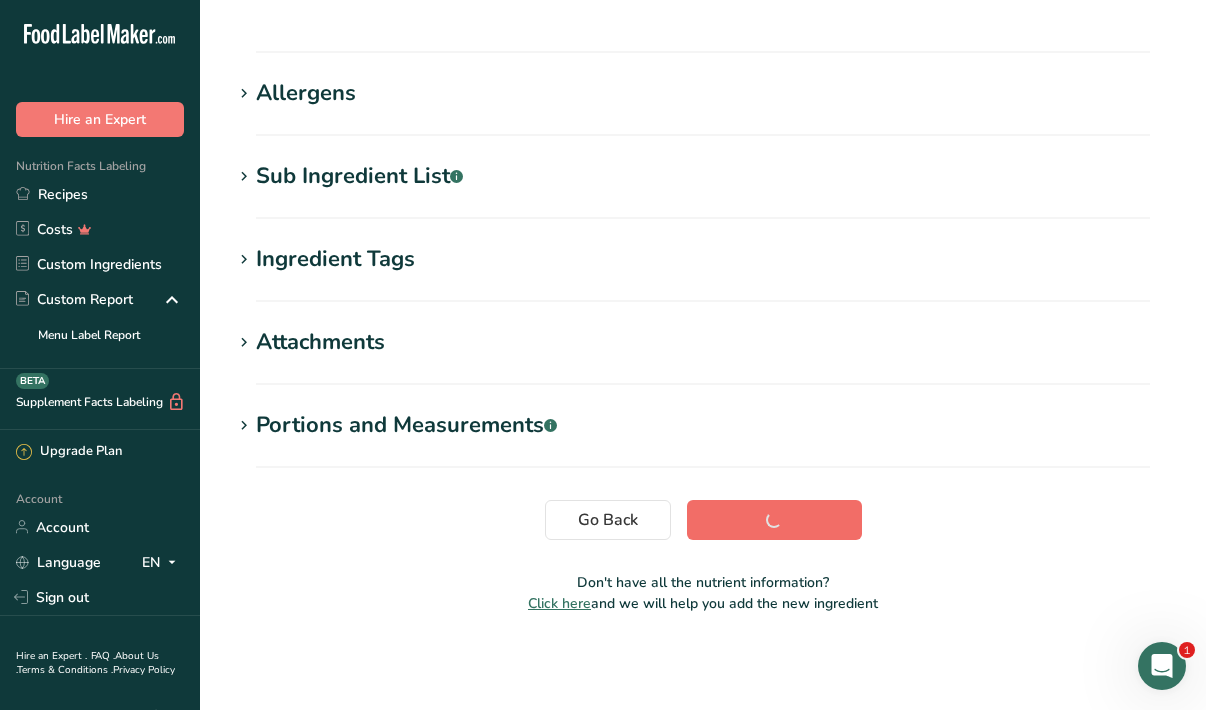 scroll, scrollTop: 281, scrollLeft: 0, axis: vertical 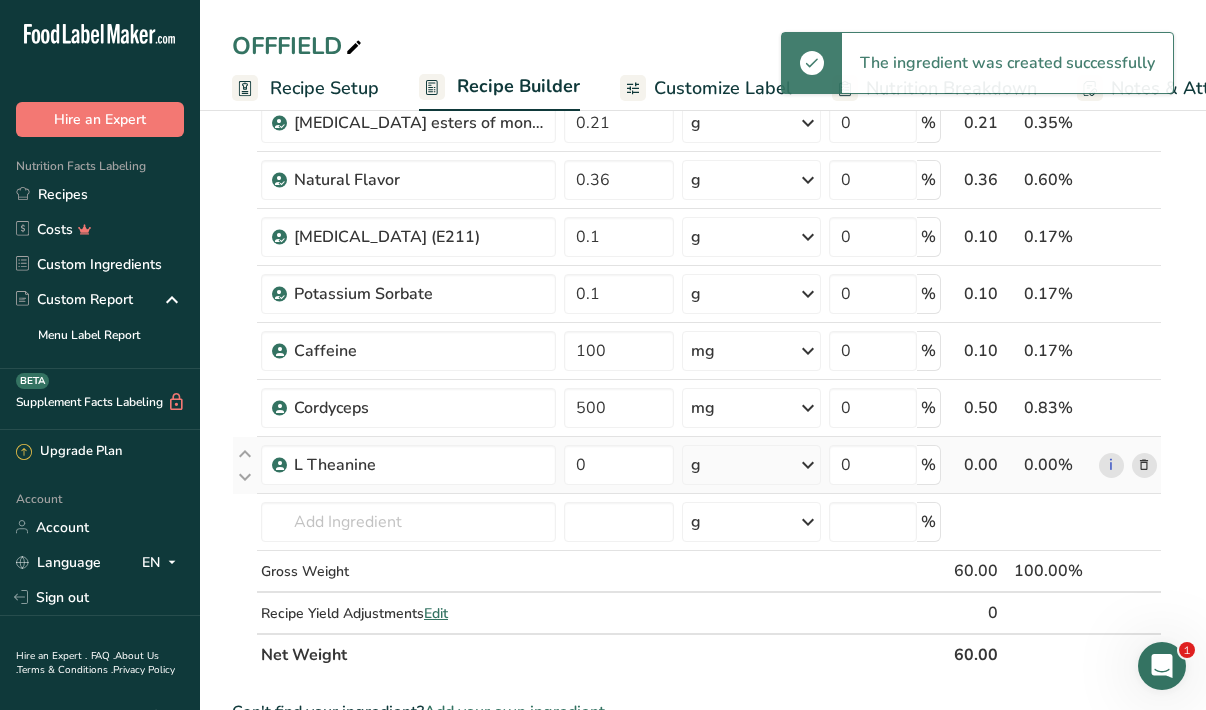 click on "0" at bounding box center [619, 465] 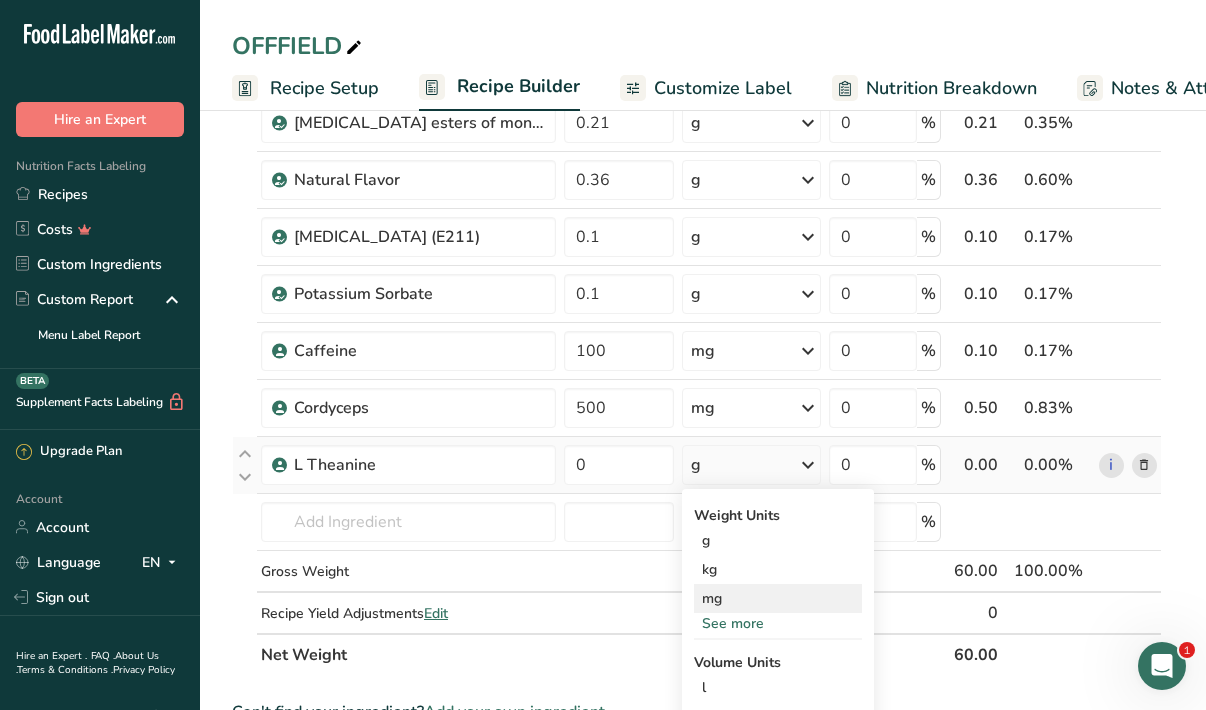 click on "mg" at bounding box center [778, 598] 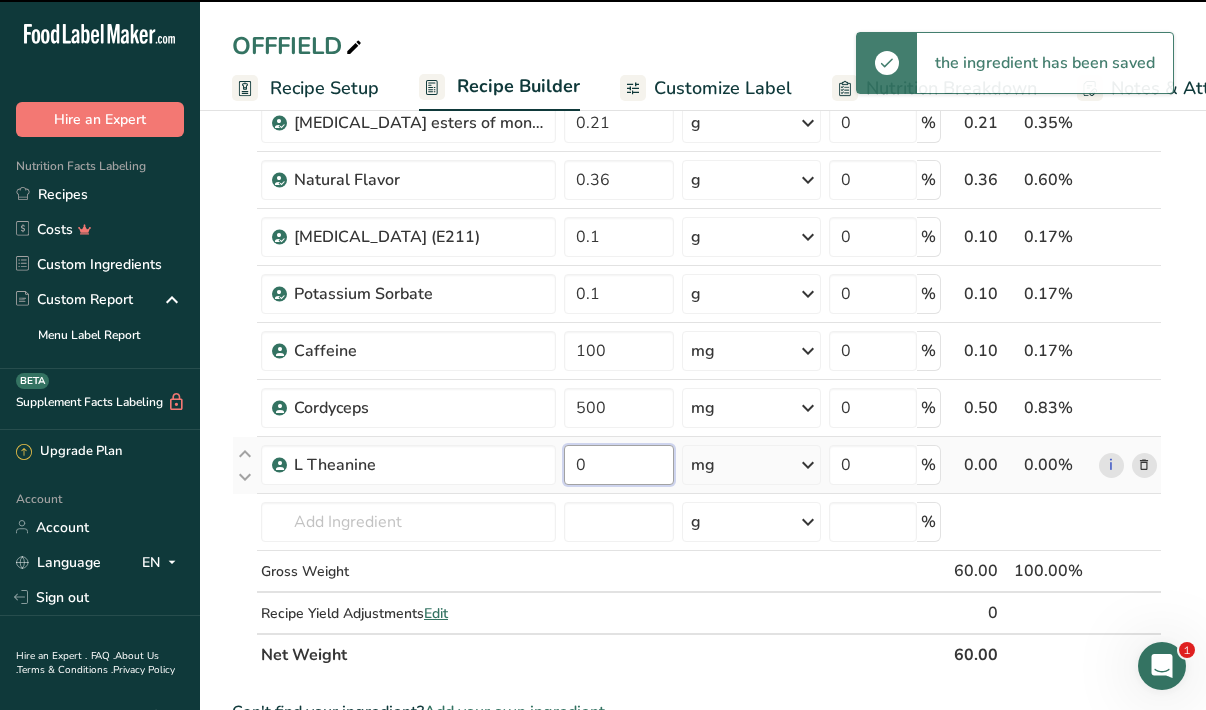 click on "0" at bounding box center [619, 465] 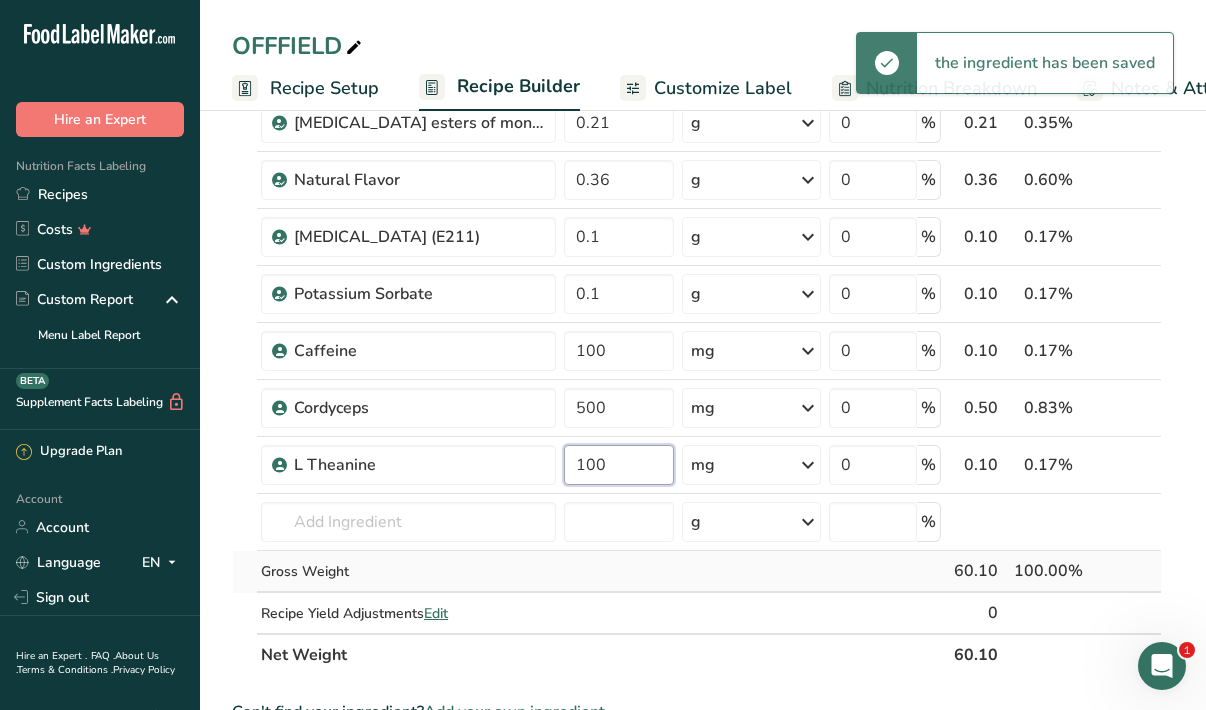 type on "100" 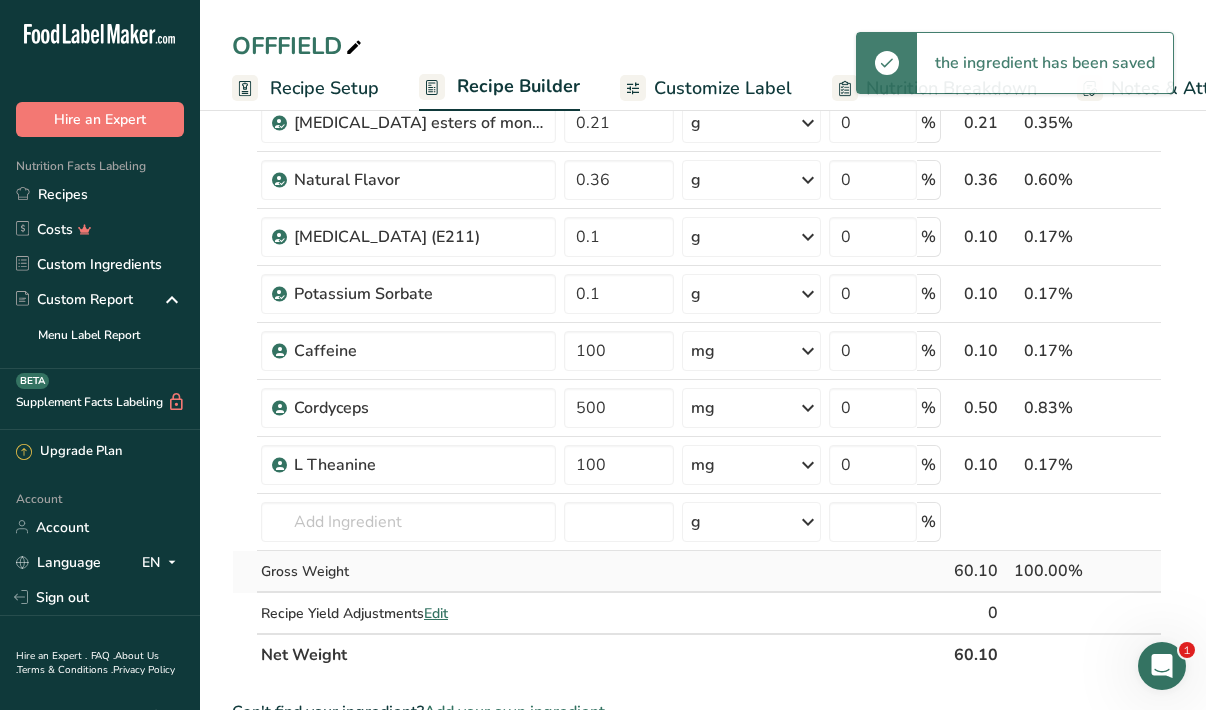 click on "Ingredient *
Amount *
Unit *
Waste *   .a-a{fill:#347362;}.b-a{fill:#fff;}          Grams
Percentage
Beverages, water, tap, well
54.4
g
Portions
1 fl oz
1 serving 8 fl oz 8 fl oz
1 liter
Weight Units
g
kg
mg
See more
Volume Units
l
Volume units require a density conversion. If you know your ingredient's density enter it below. Otherwise, click on "RIA" our AI Regulatory bot - she will be able to help you
lb/ft3
g/cm3
Confirm
mL
lb/ft3
g/cm3
Confirm" at bounding box center (697, 307) 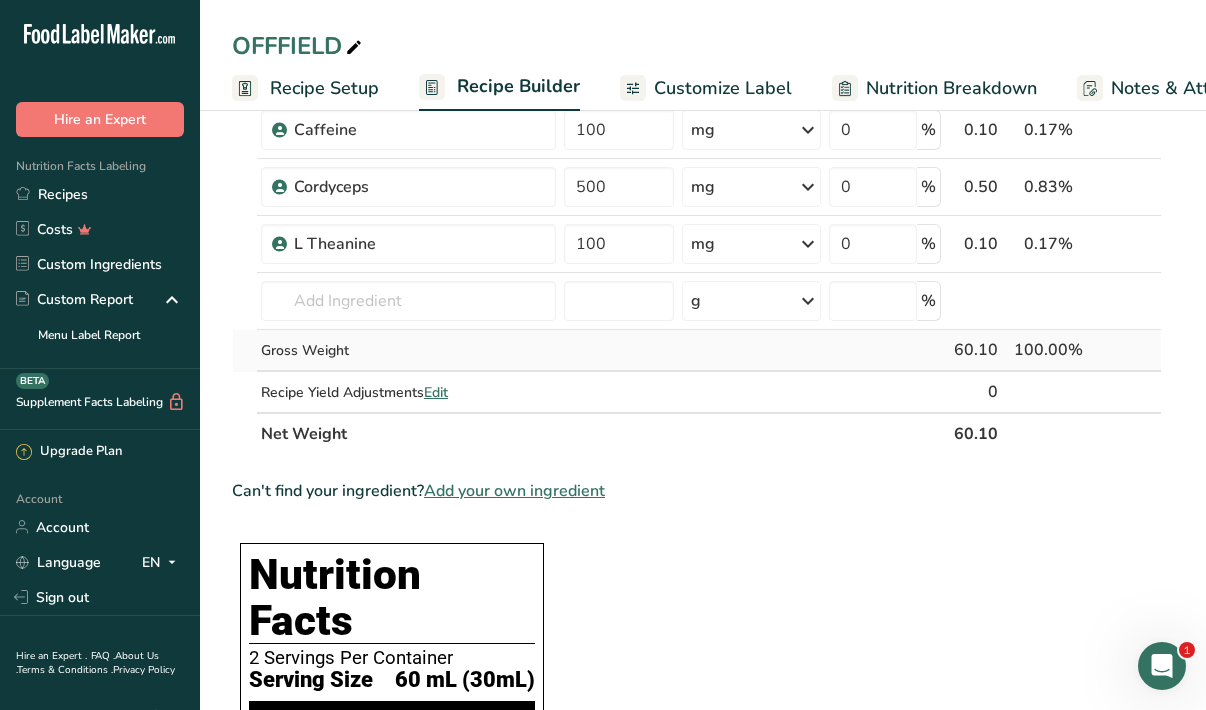 scroll, scrollTop: 497, scrollLeft: 0, axis: vertical 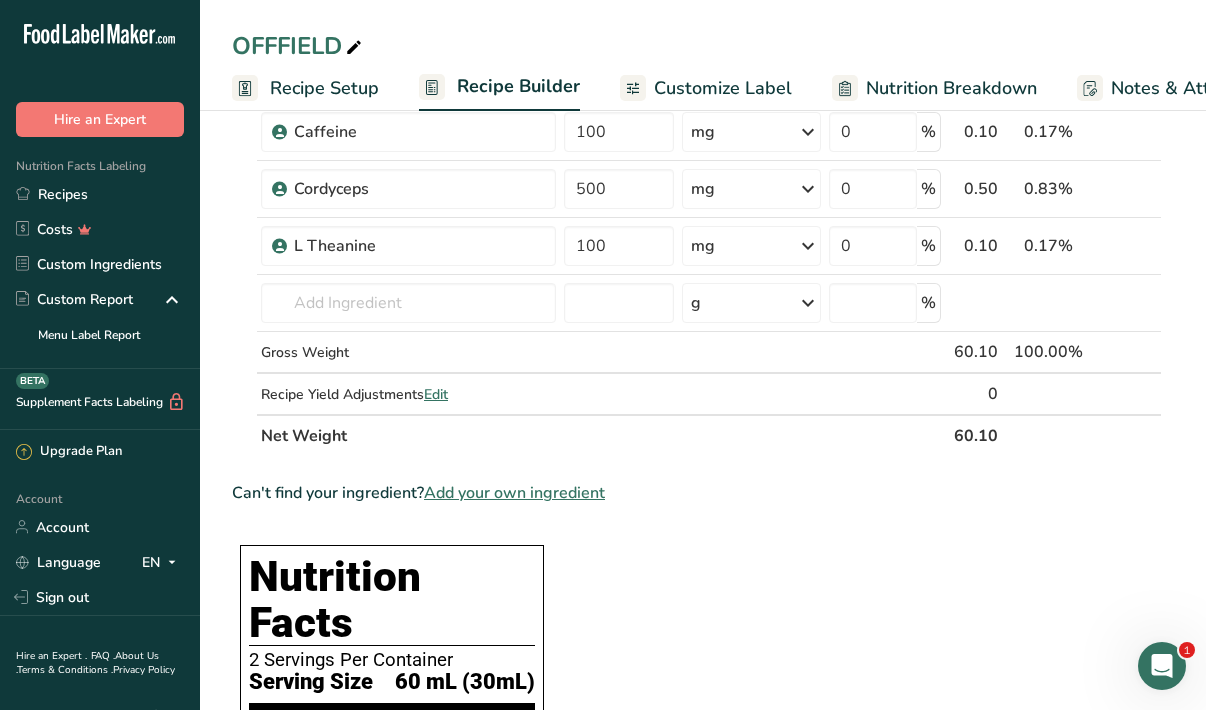 click on "Add your own ingredient" at bounding box center (514, 493) 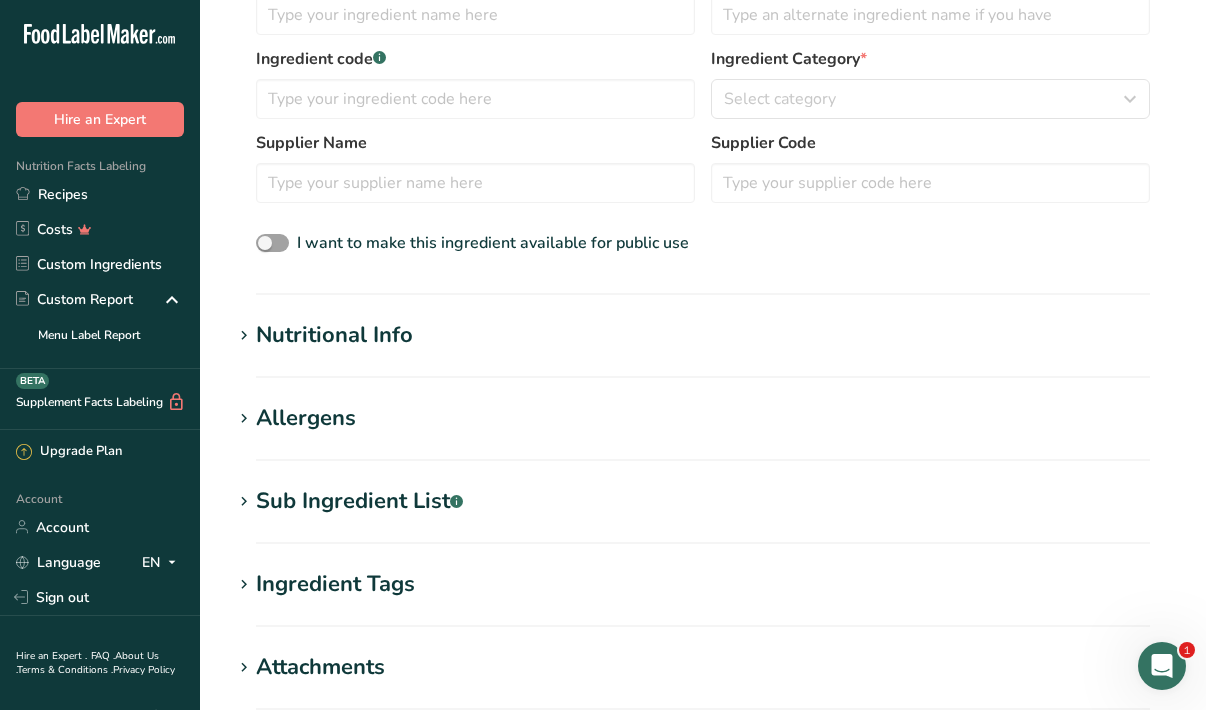 scroll, scrollTop: 0, scrollLeft: 0, axis: both 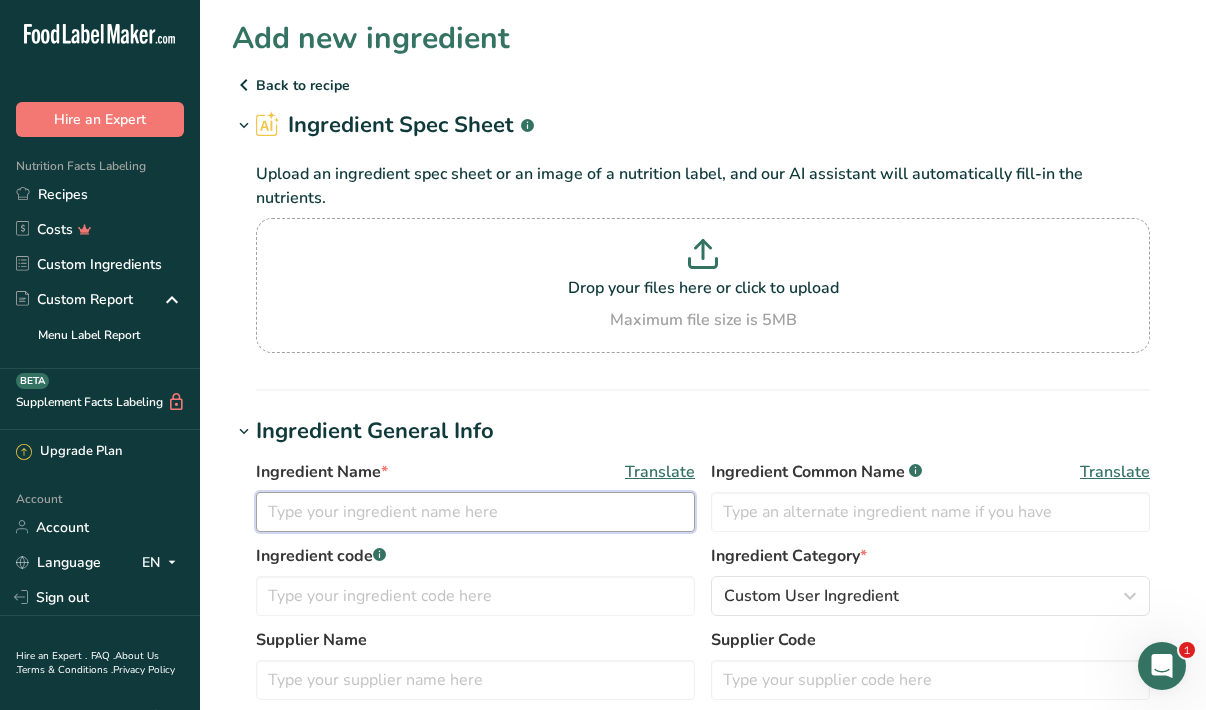 click at bounding box center [475, 512] 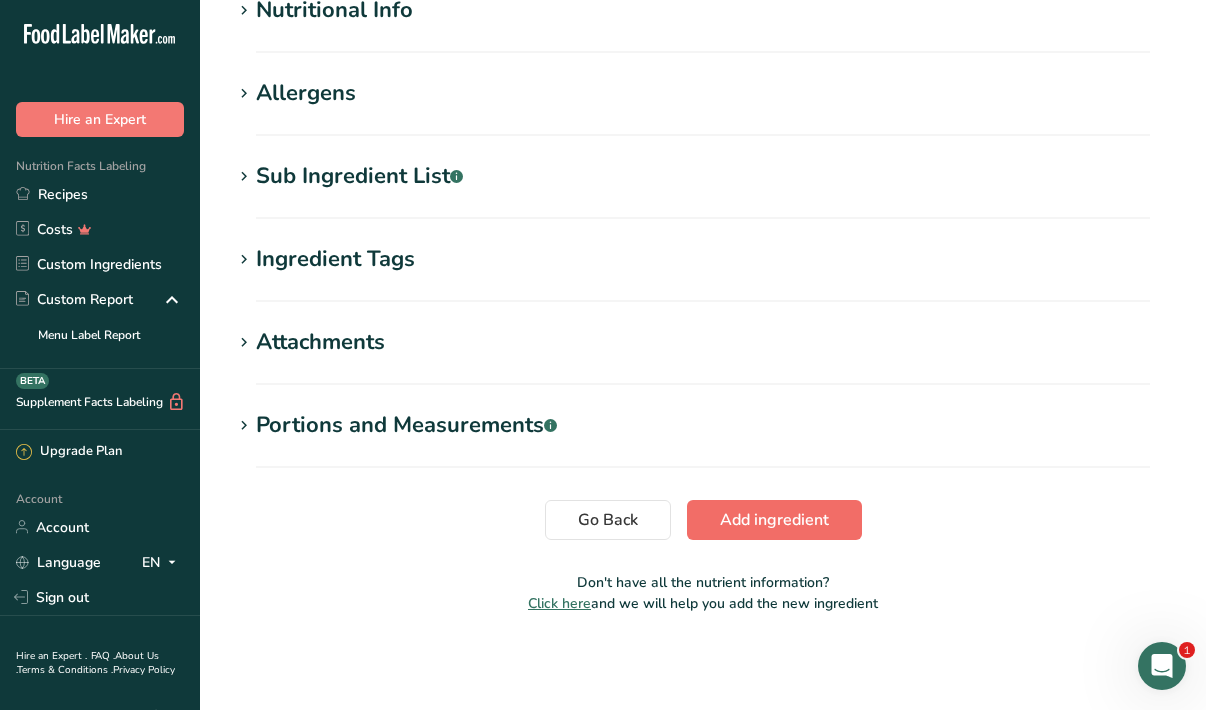 type on "Magnesium Threonate" 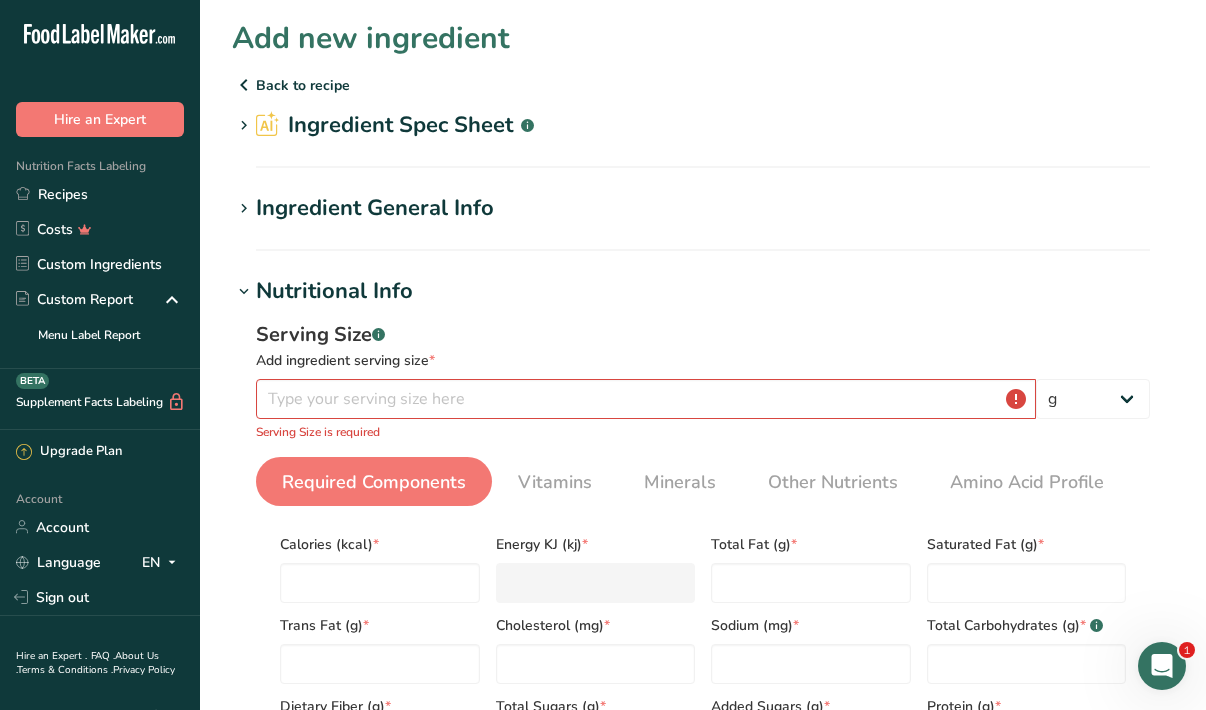 scroll, scrollTop: 0, scrollLeft: 0, axis: both 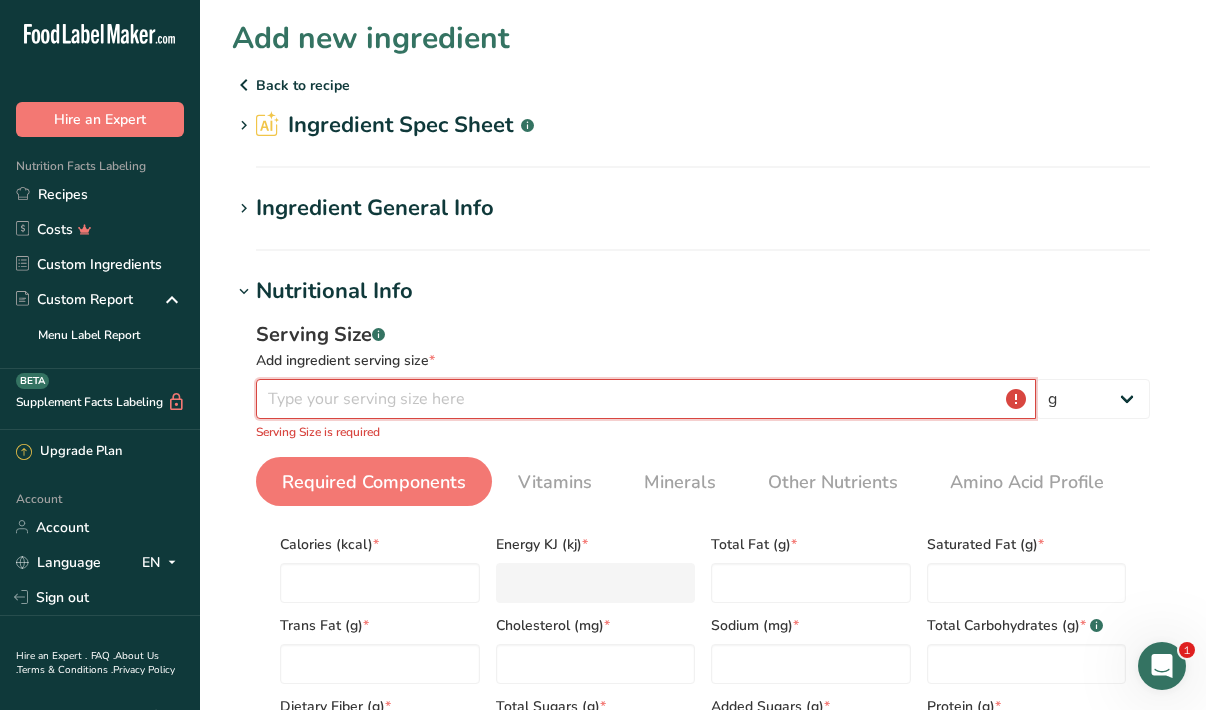 click at bounding box center (646, 399) 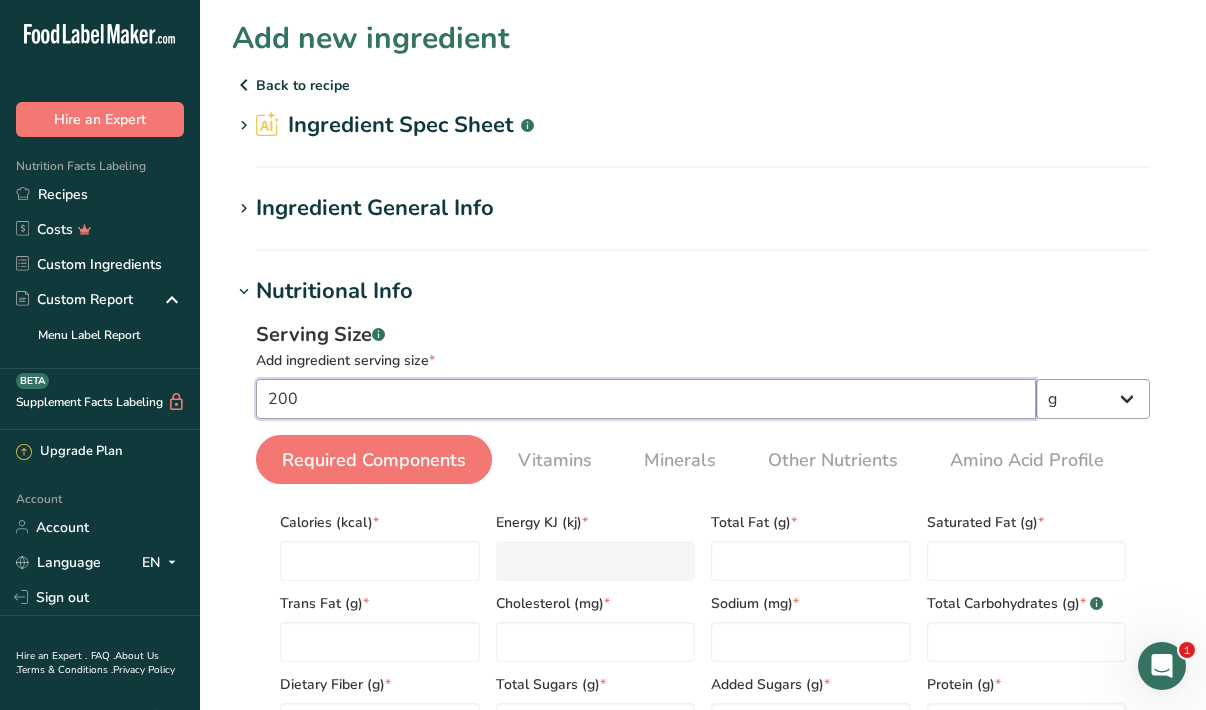 type on "200" 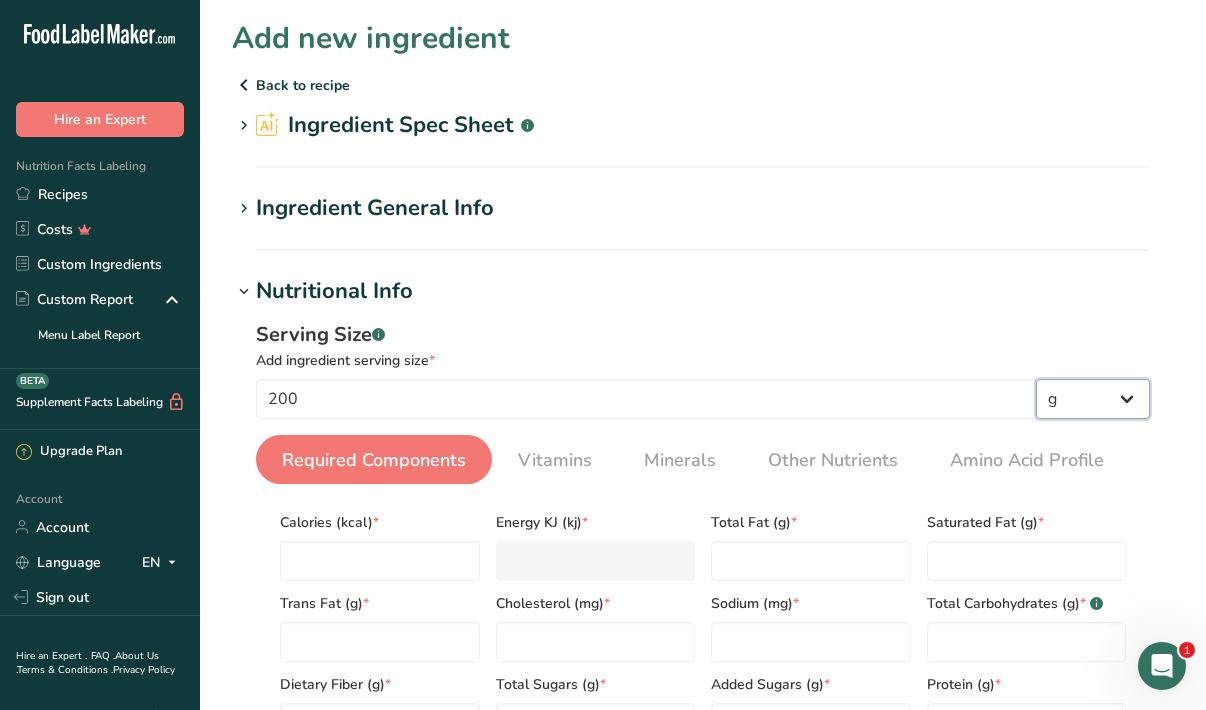 select on "3" 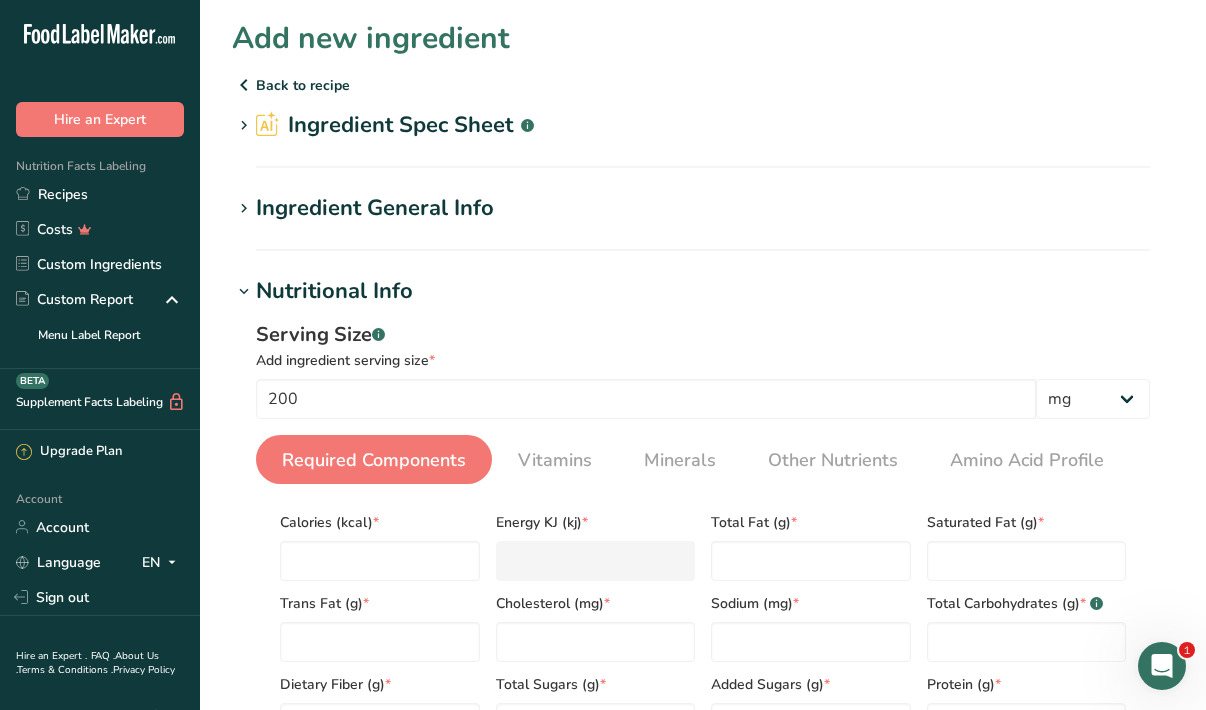 click on "Calories
(kcal) *" at bounding box center (380, 540) 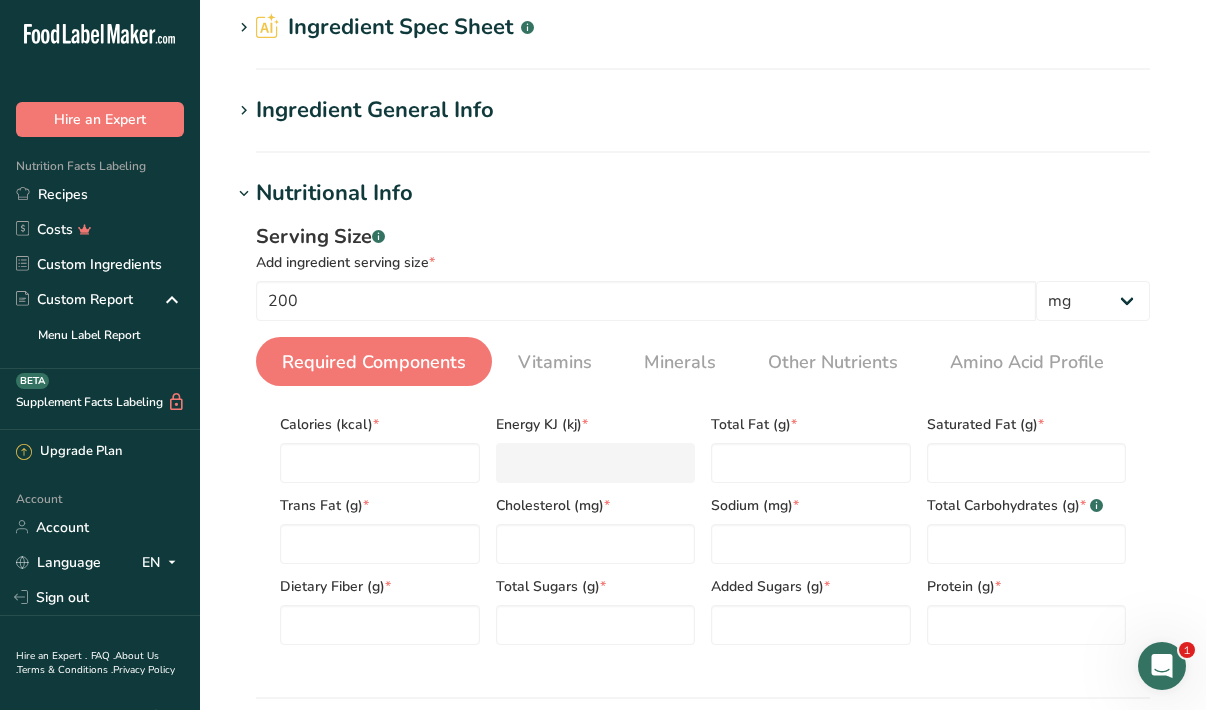 scroll, scrollTop: 103, scrollLeft: 0, axis: vertical 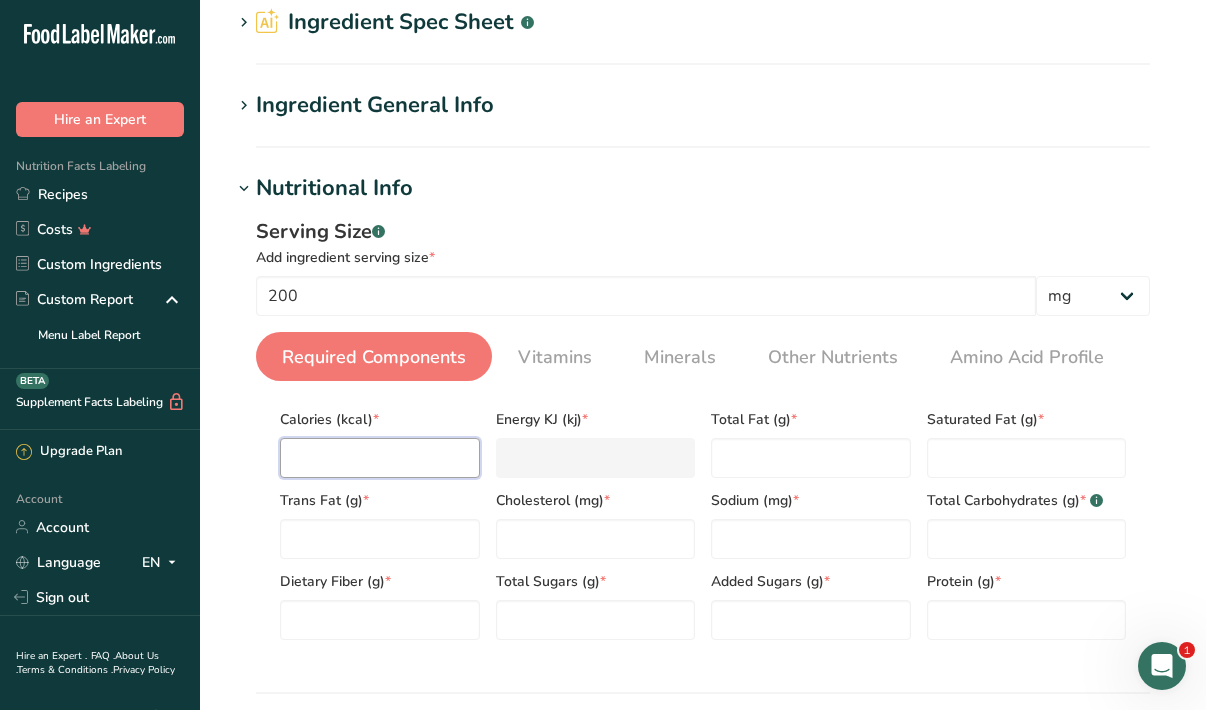 click at bounding box center (380, 458) 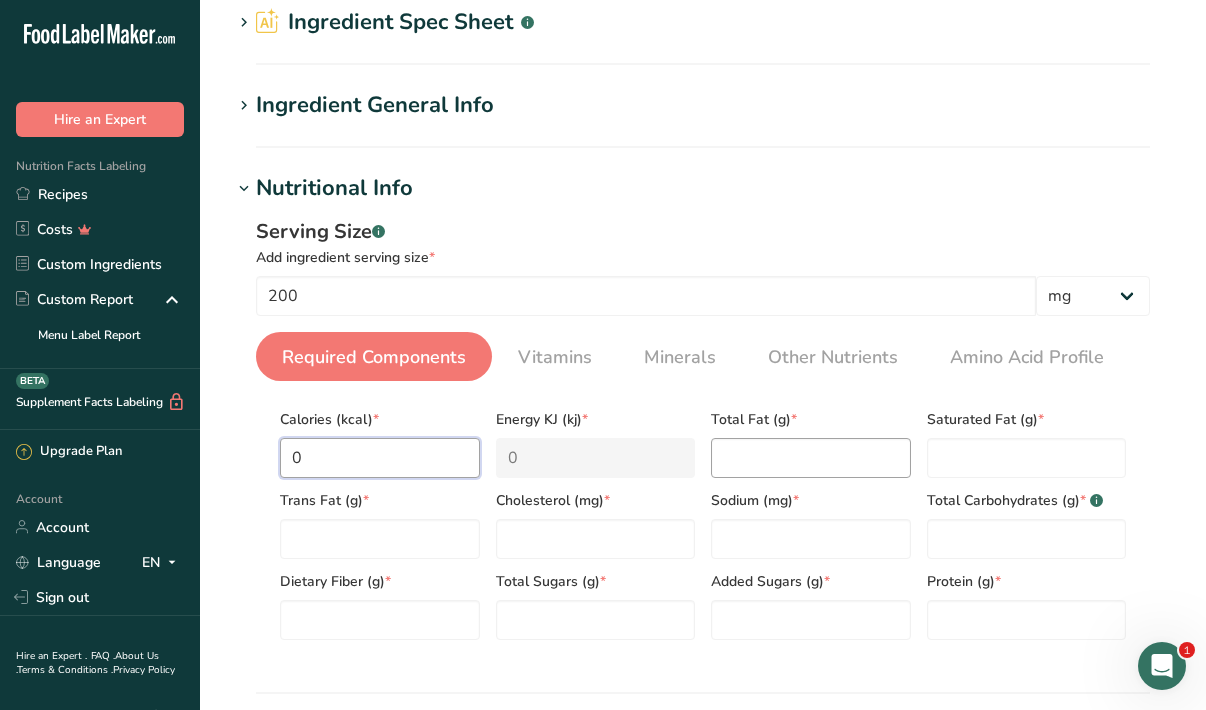 type on "0" 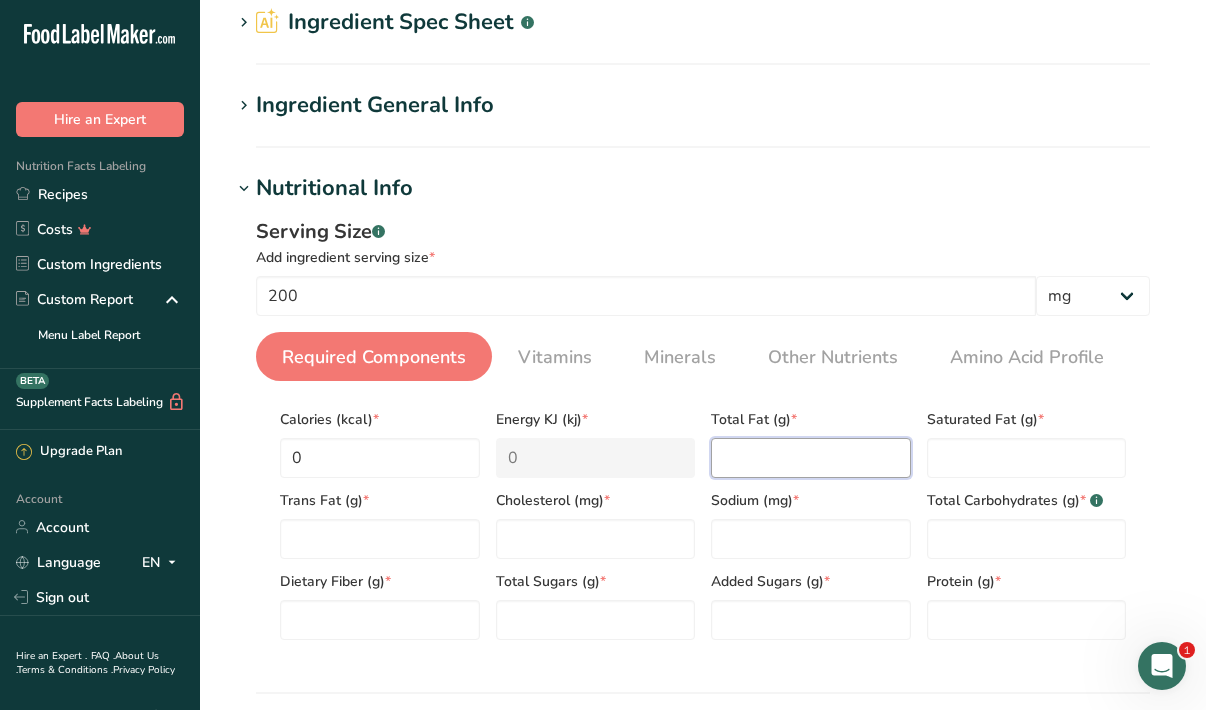 click at bounding box center [811, 458] 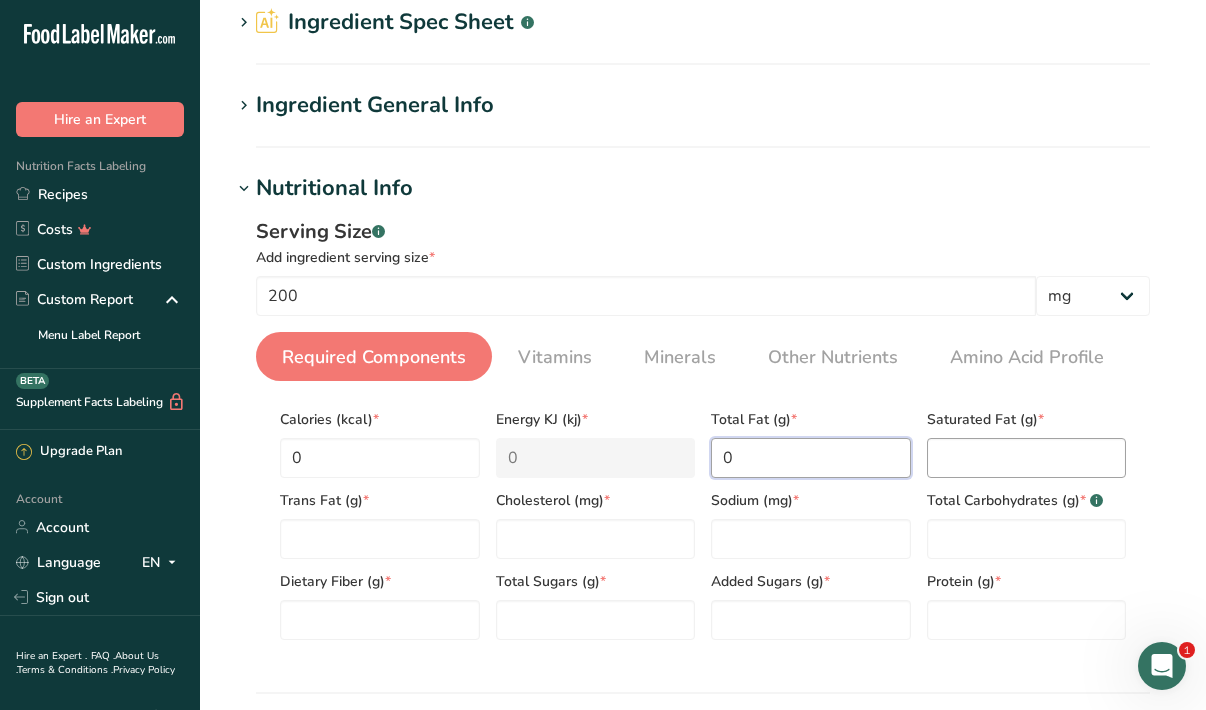 type on "0" 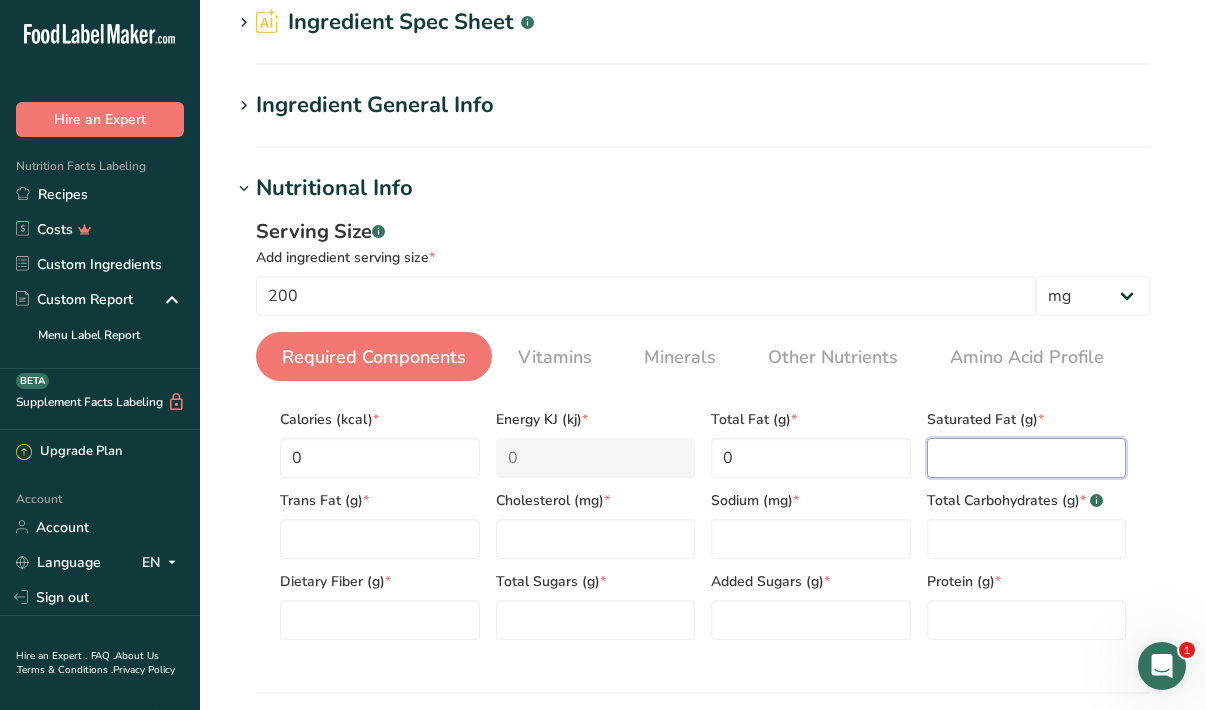 click at bounding box center [1027, 458] 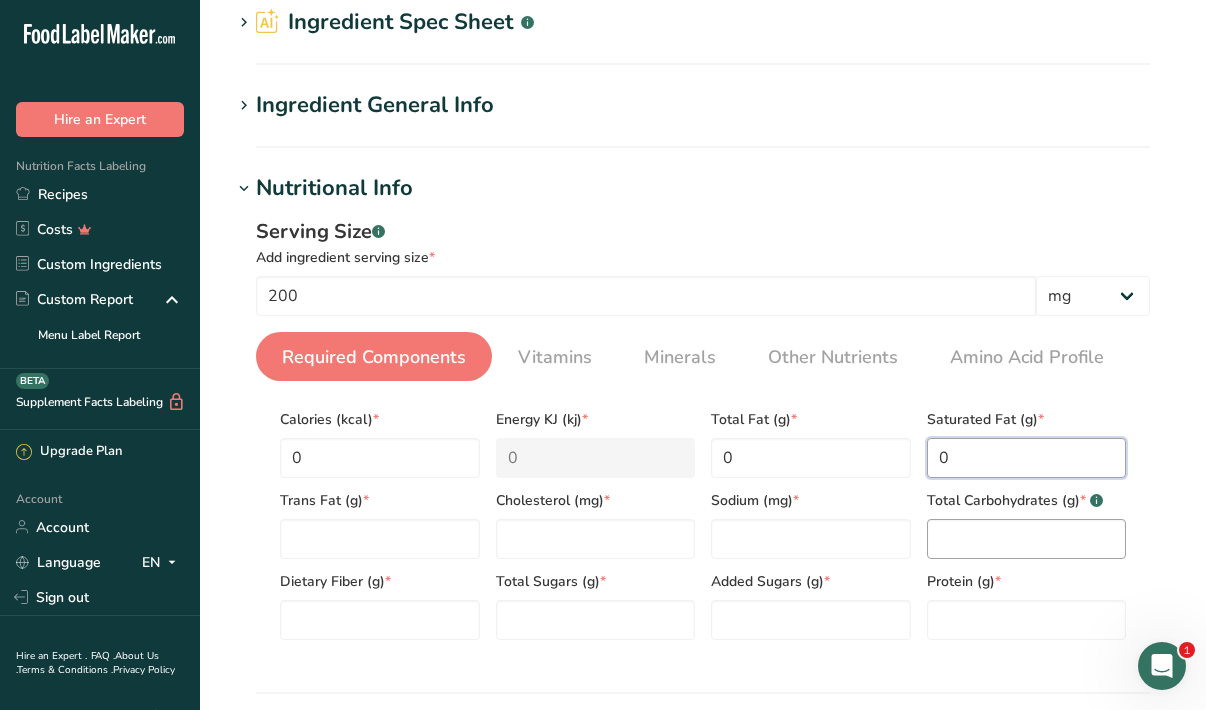 type on "0" 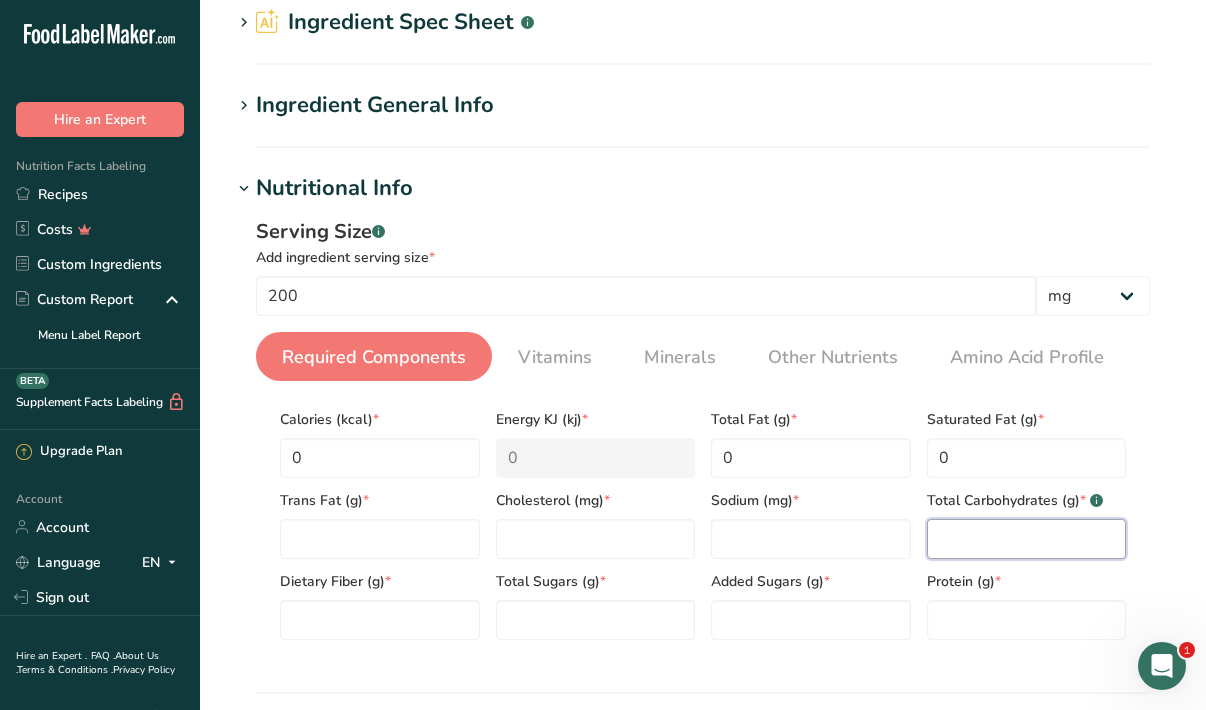 click at bounding box center (1027, 539) 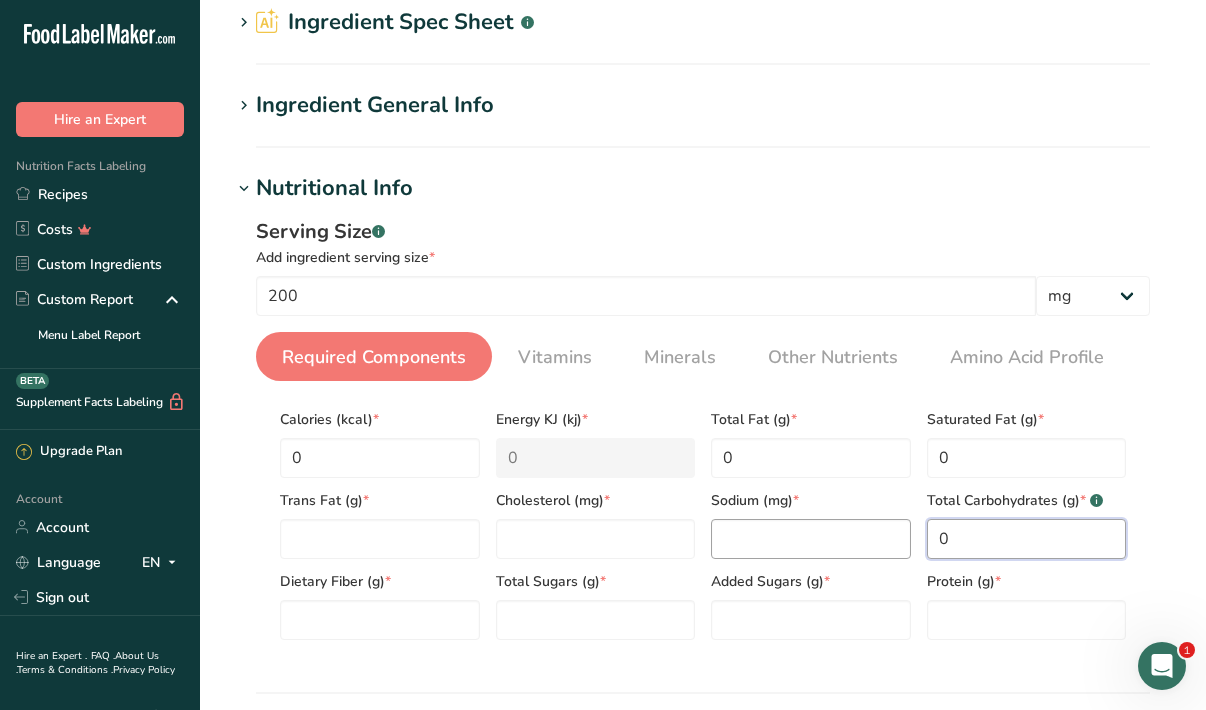 type on "0" 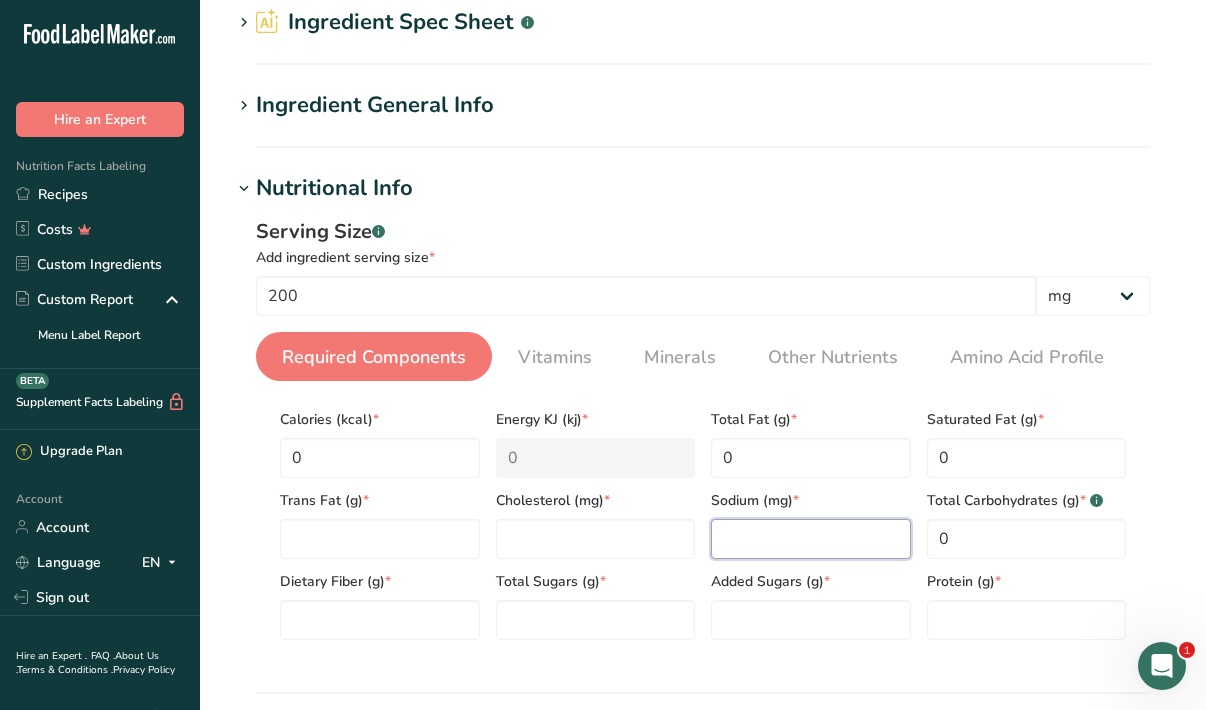 click at bounding box center (811, 539) 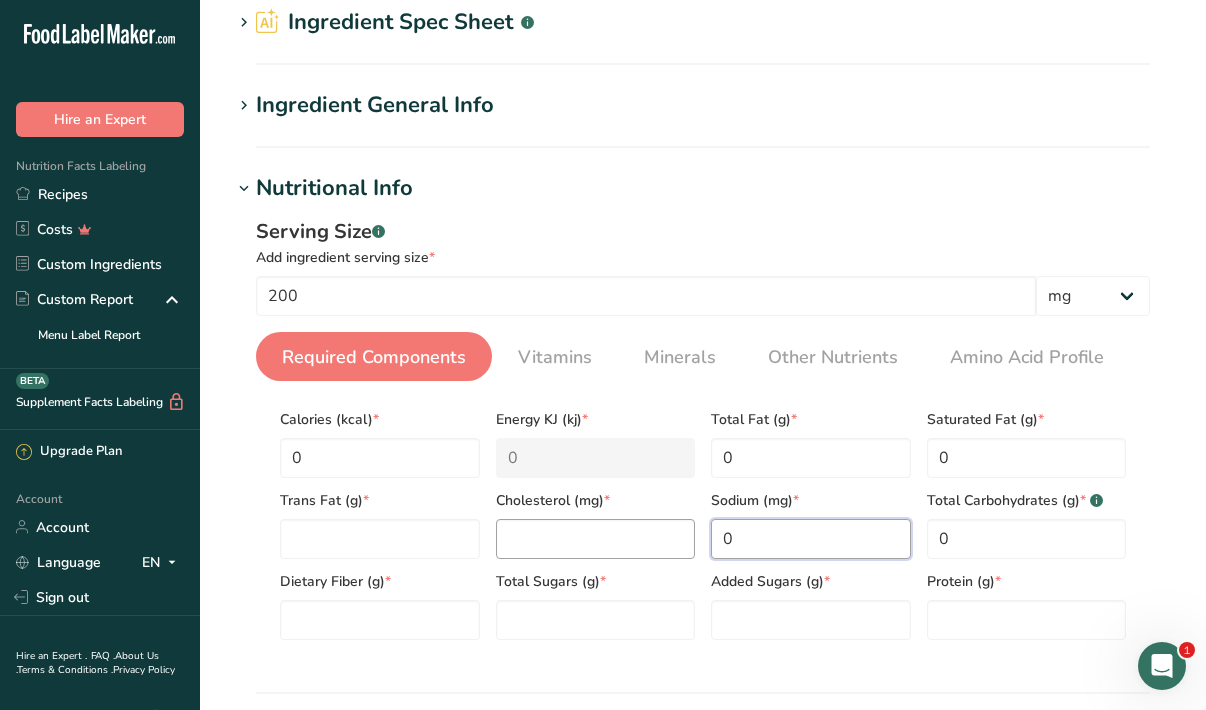 type on "0" 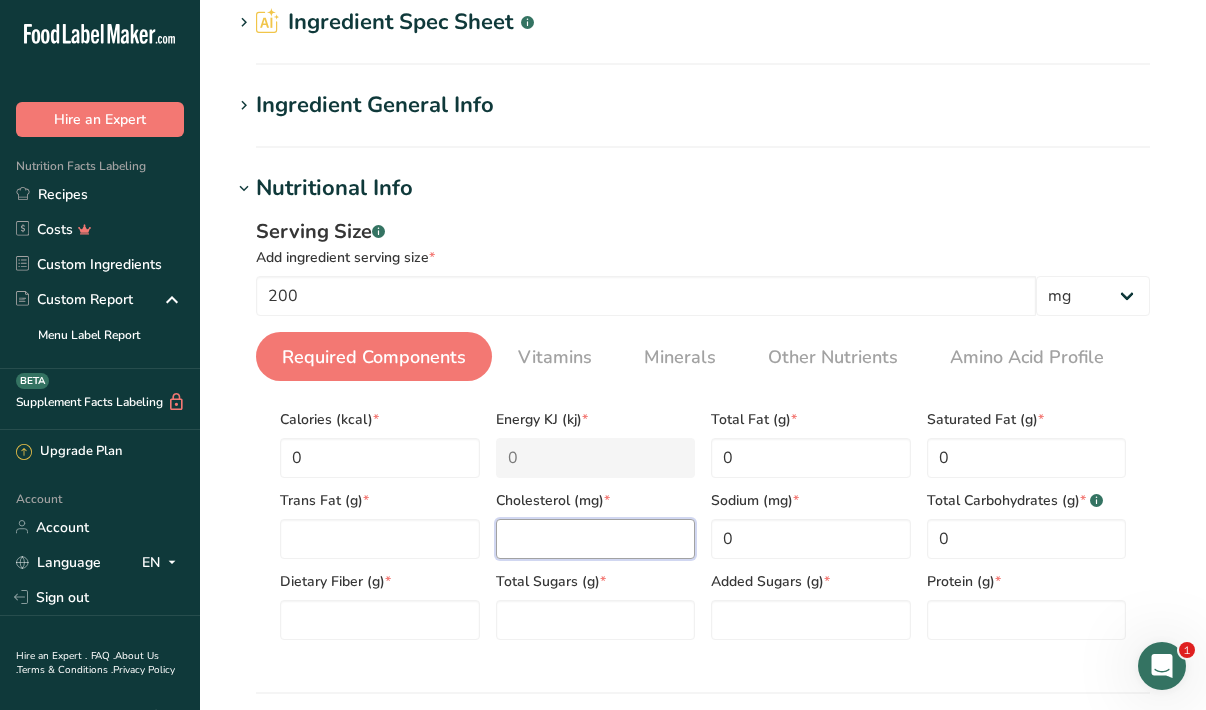 click at bounding box center (596, 539) 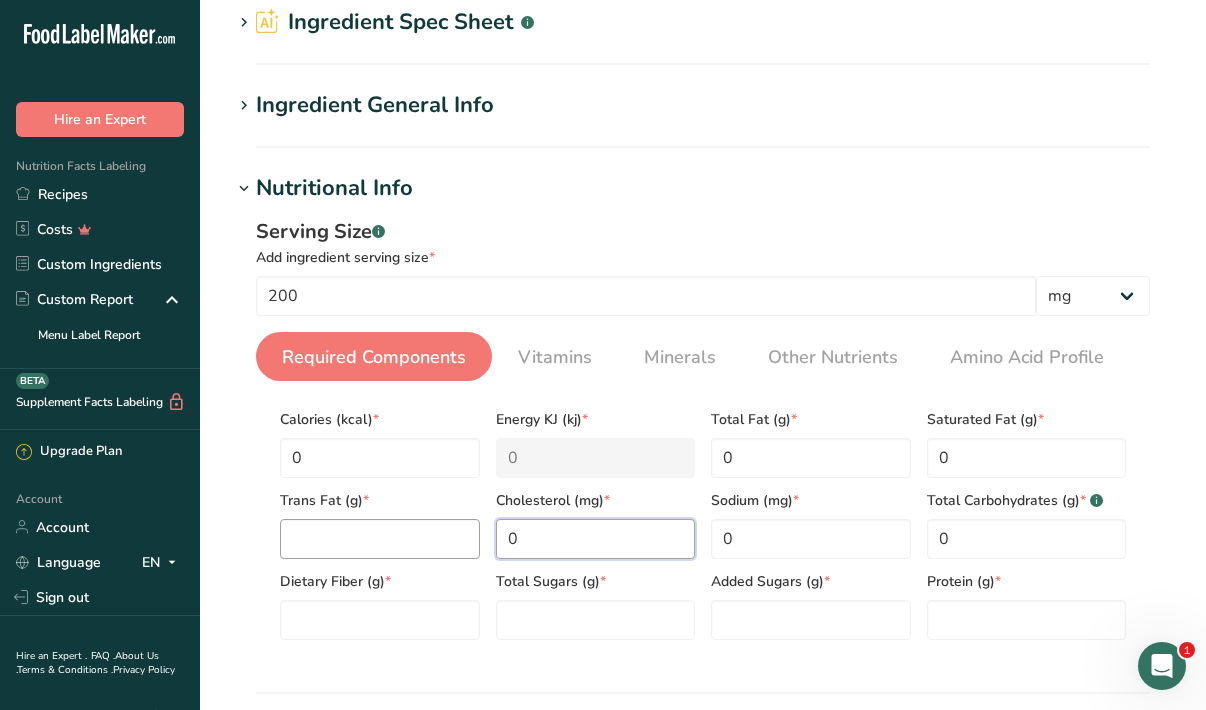 type on "0" 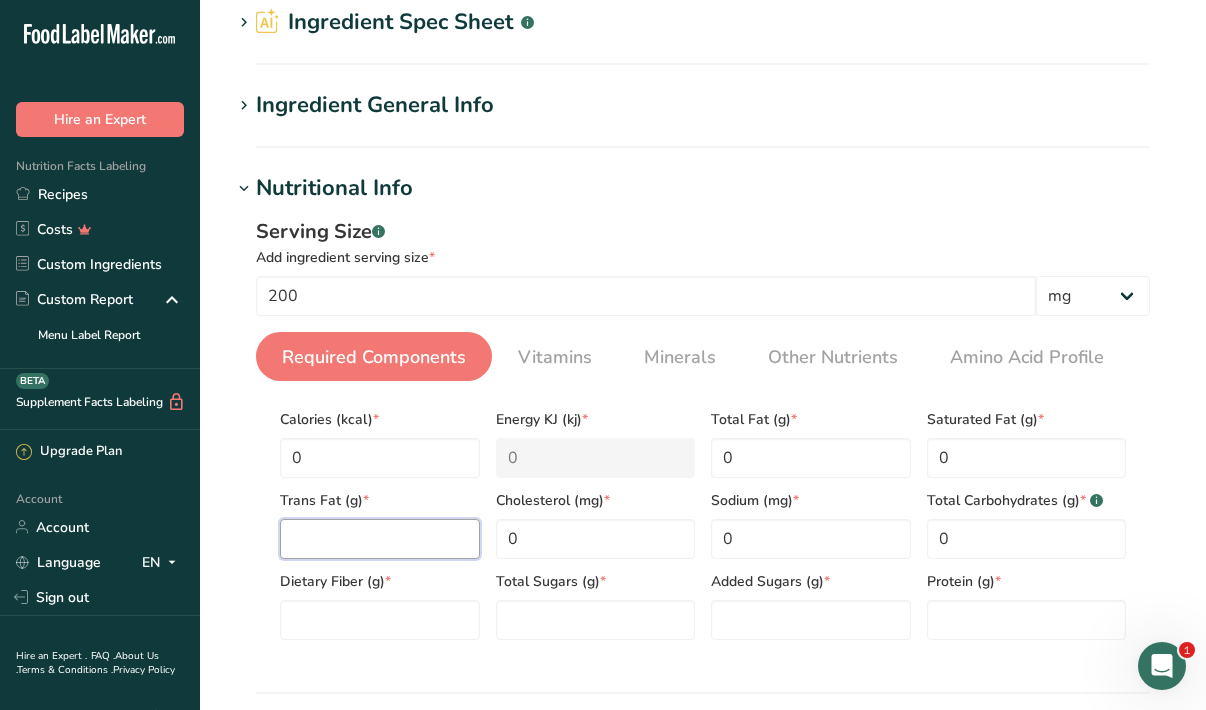 click at bounding box center (380, 539) 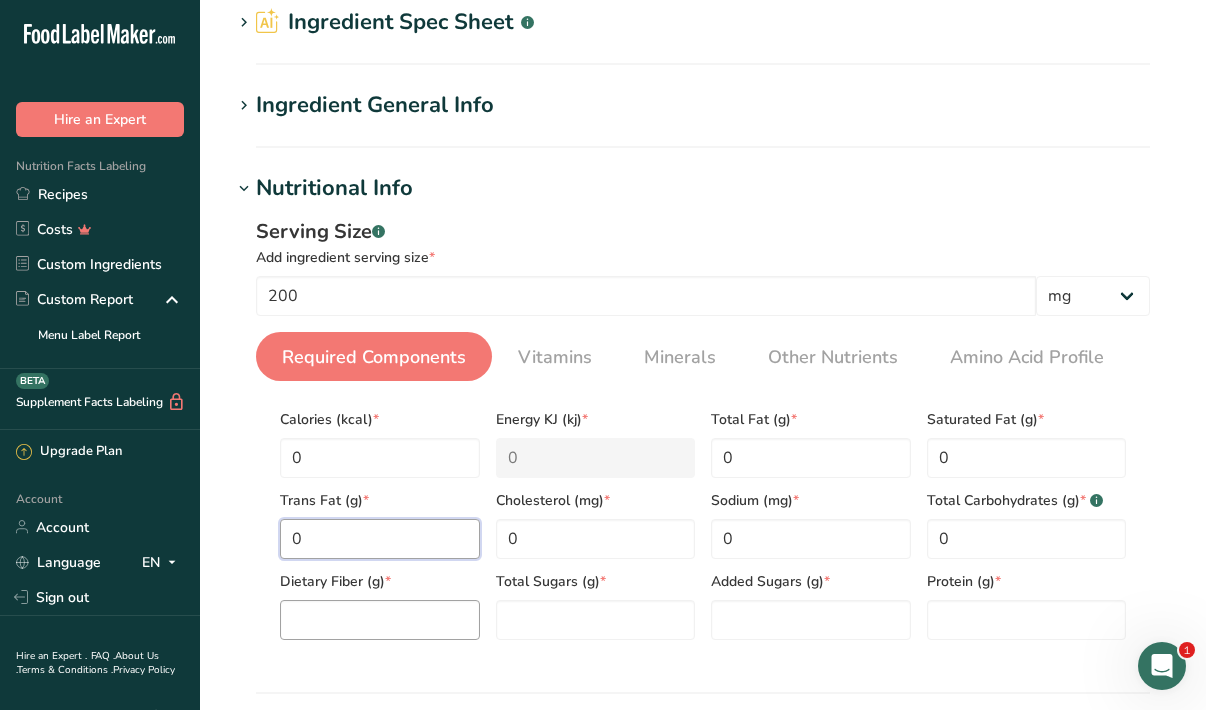 type on "0" 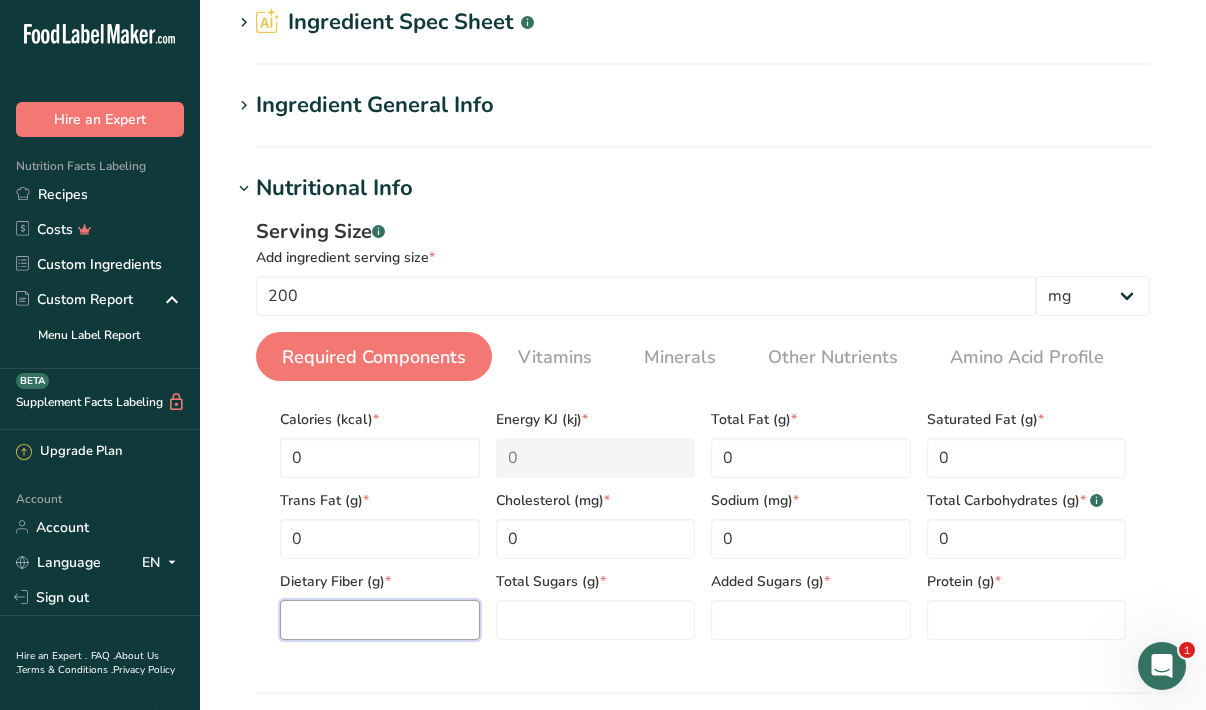 click at bounding box center (380, 620) 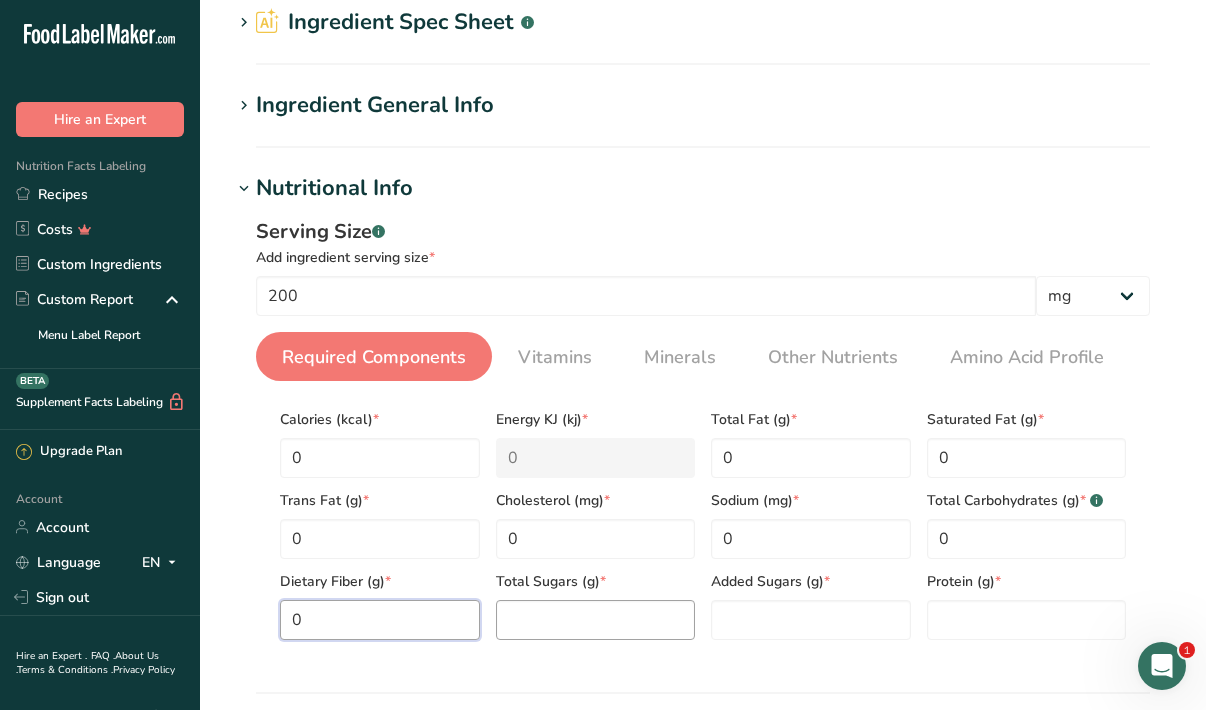 type on "0" 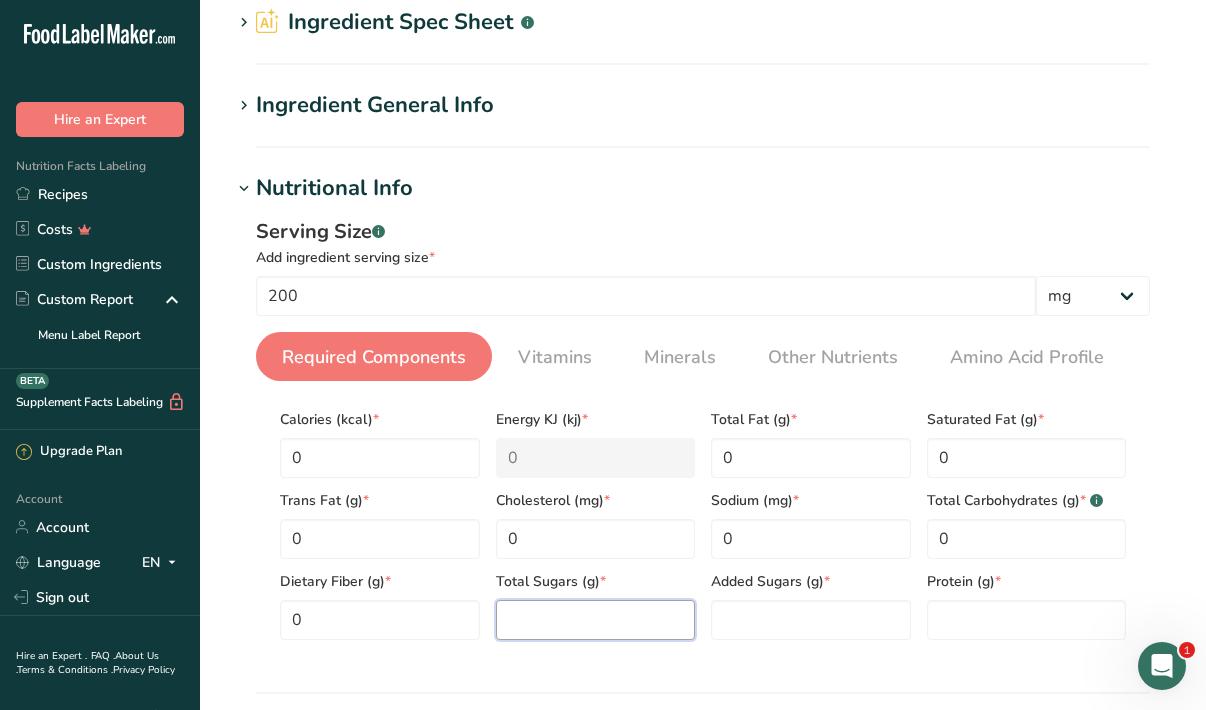 click at bounding box center [596, 620] 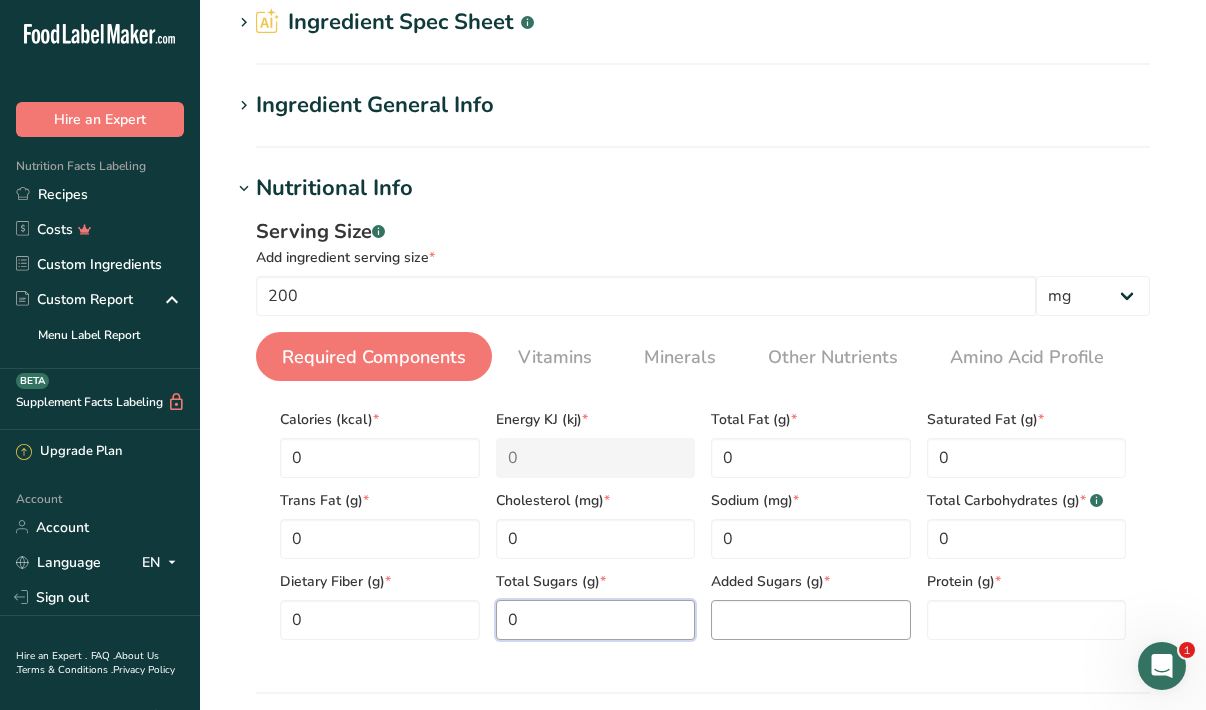 type on "0" 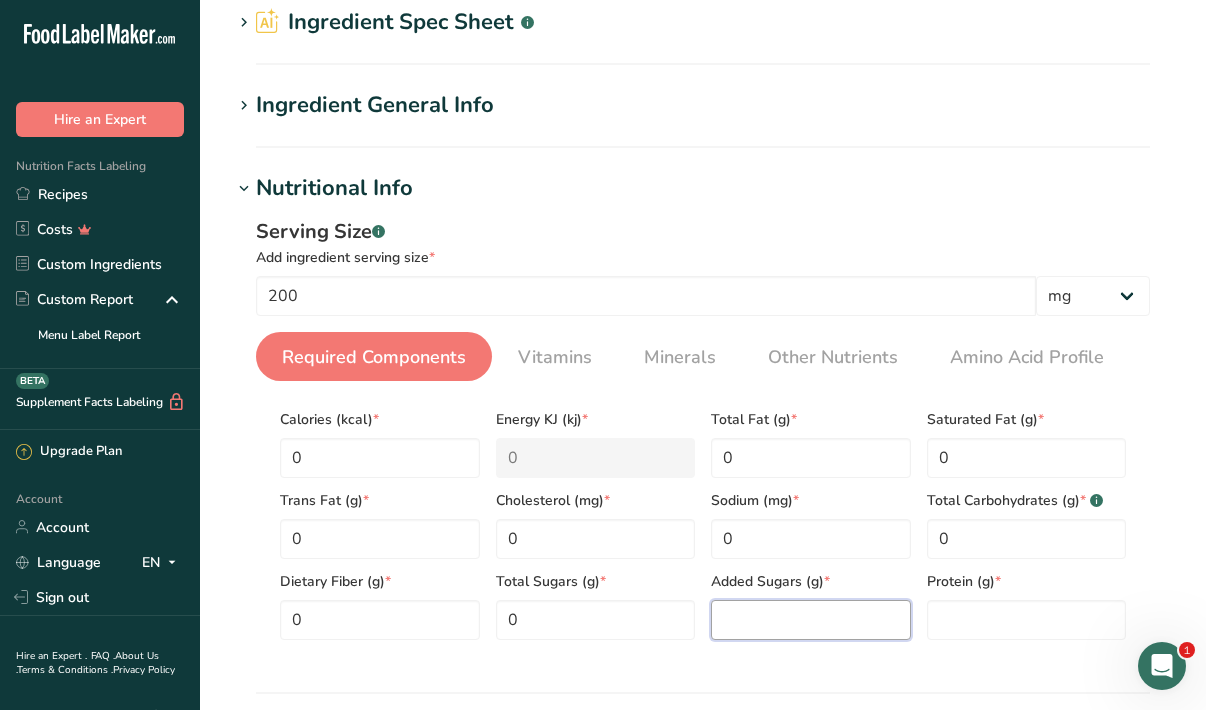 click at bounding box center (811, 620) 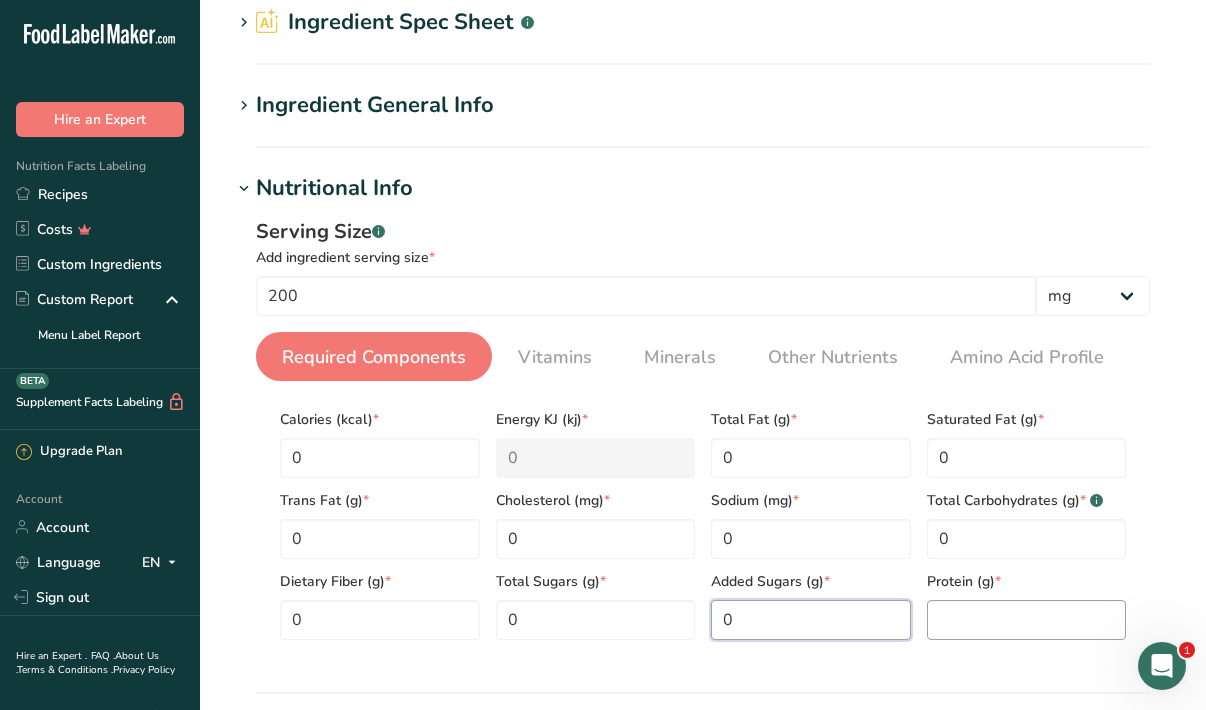 type on "0" 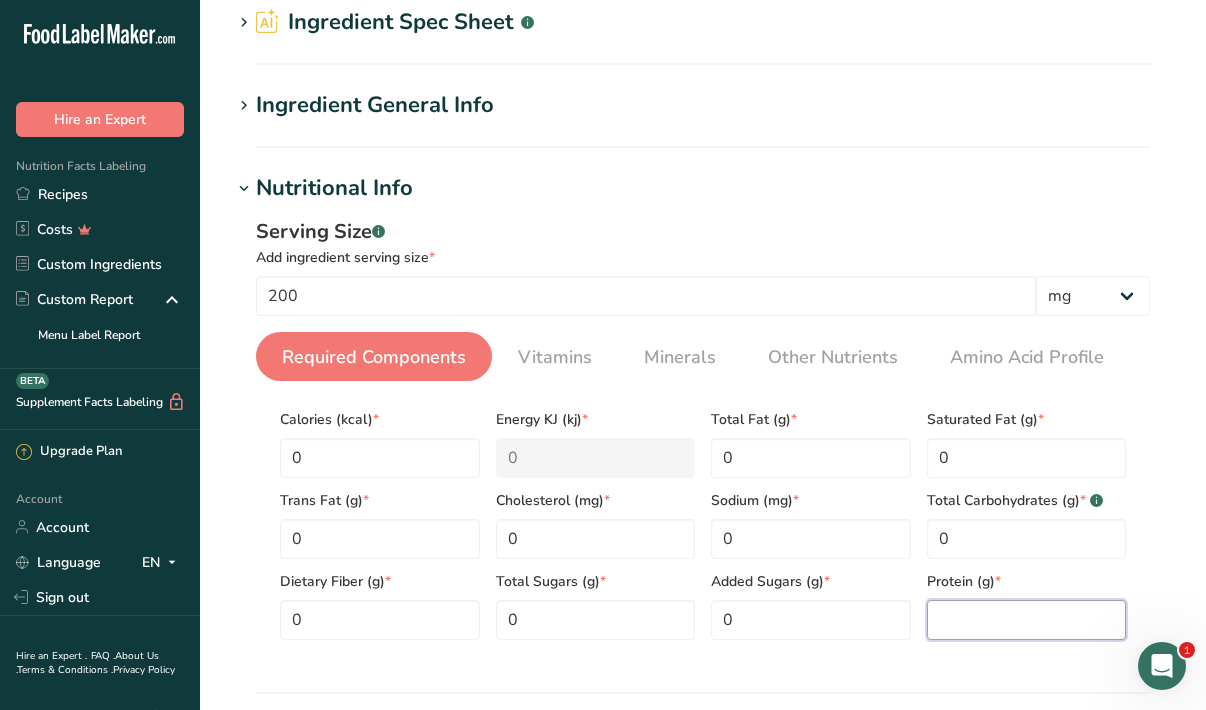 click at bounding box center [1027, 620] 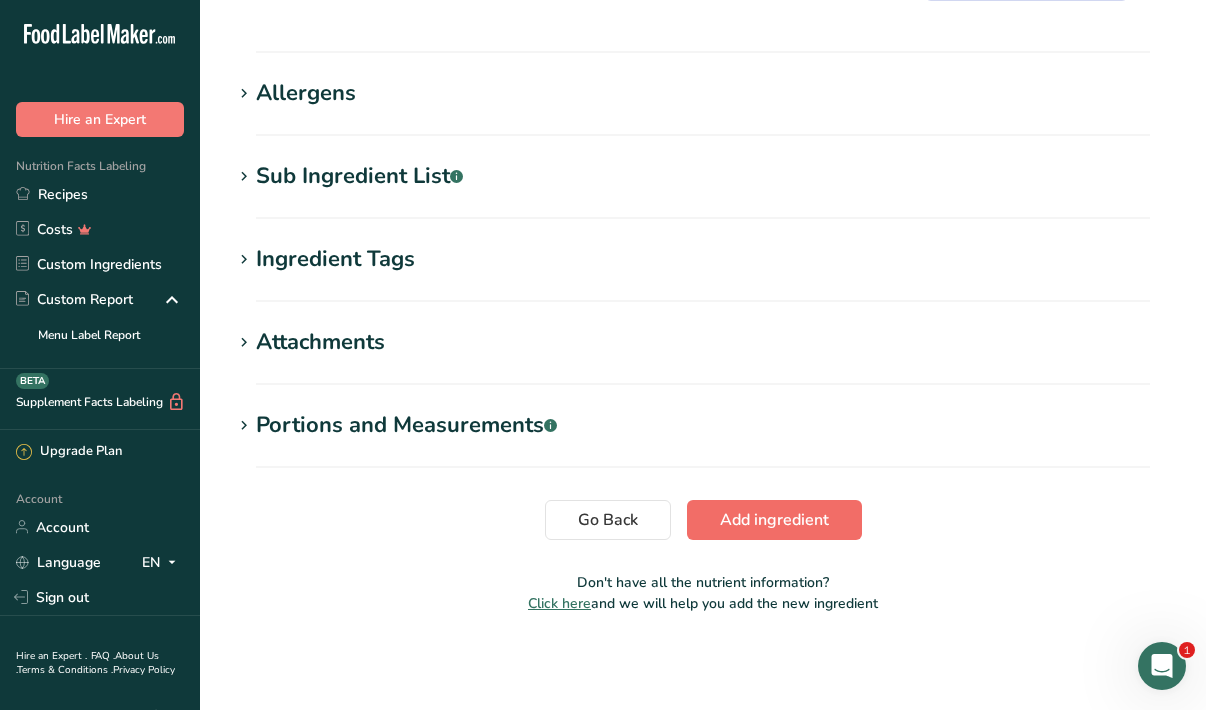 type on "0" 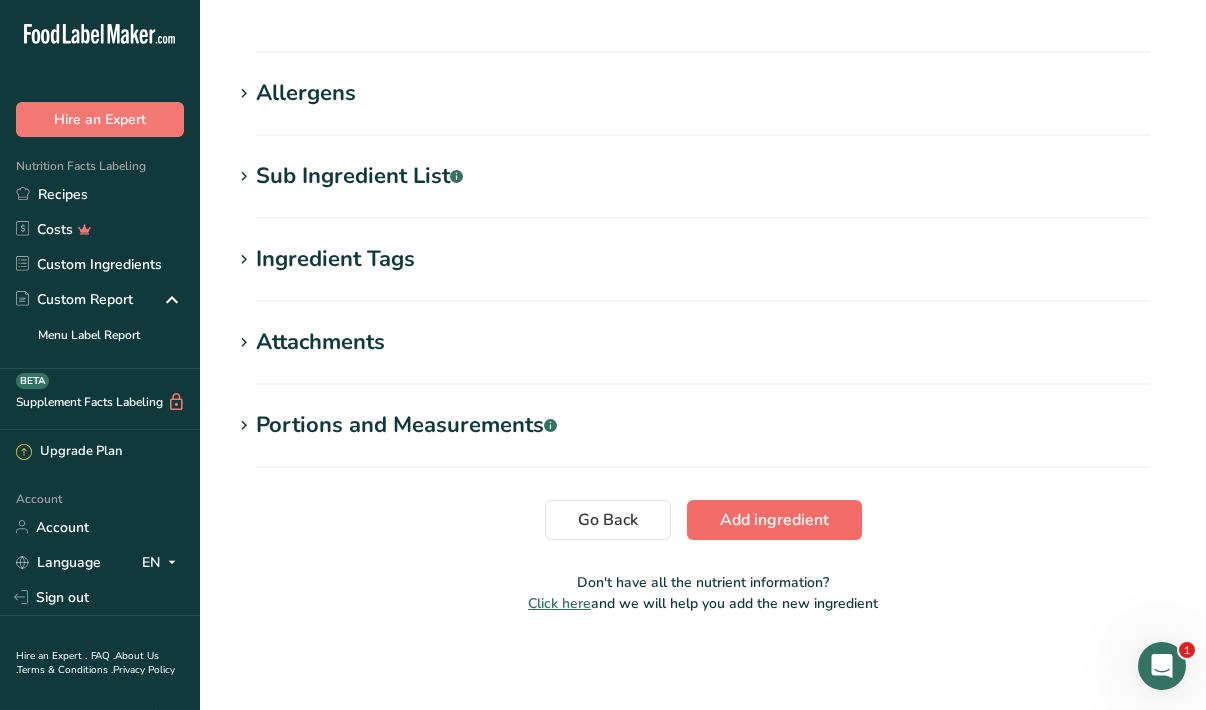 click on "Add ingredient" at bounding box center [774, 520] 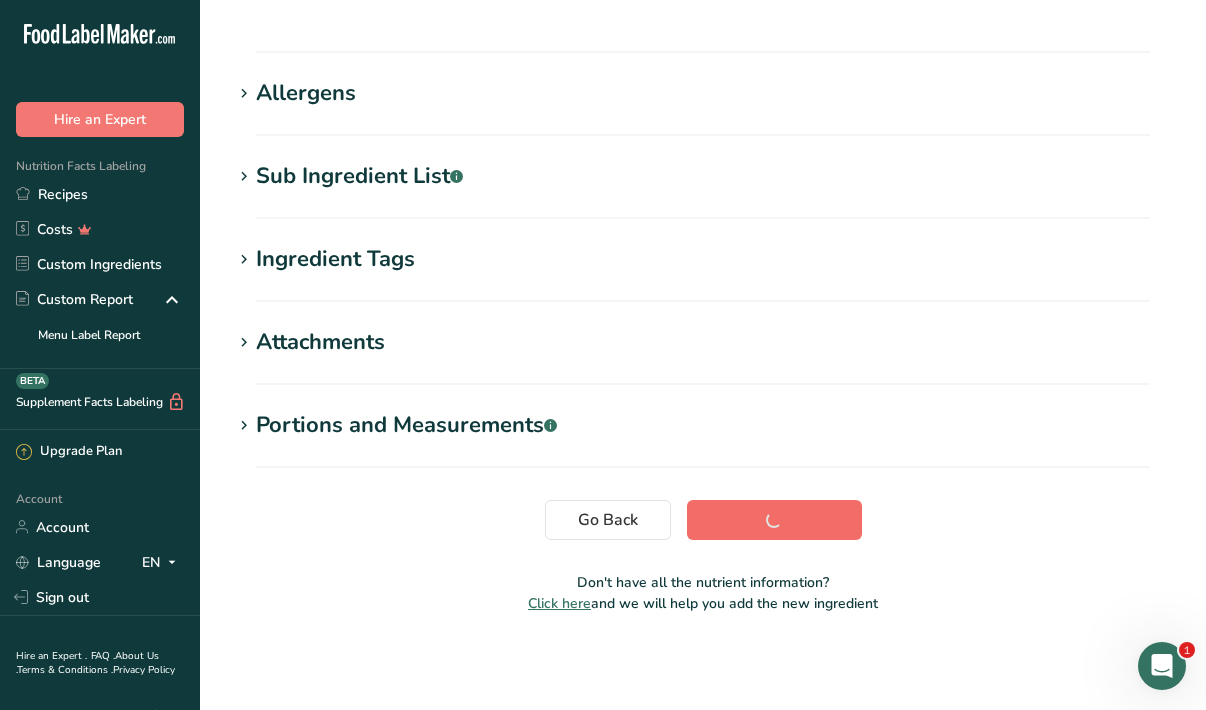 scroll, scrollTop: 281, scrollLeft: 0, axis: vertical 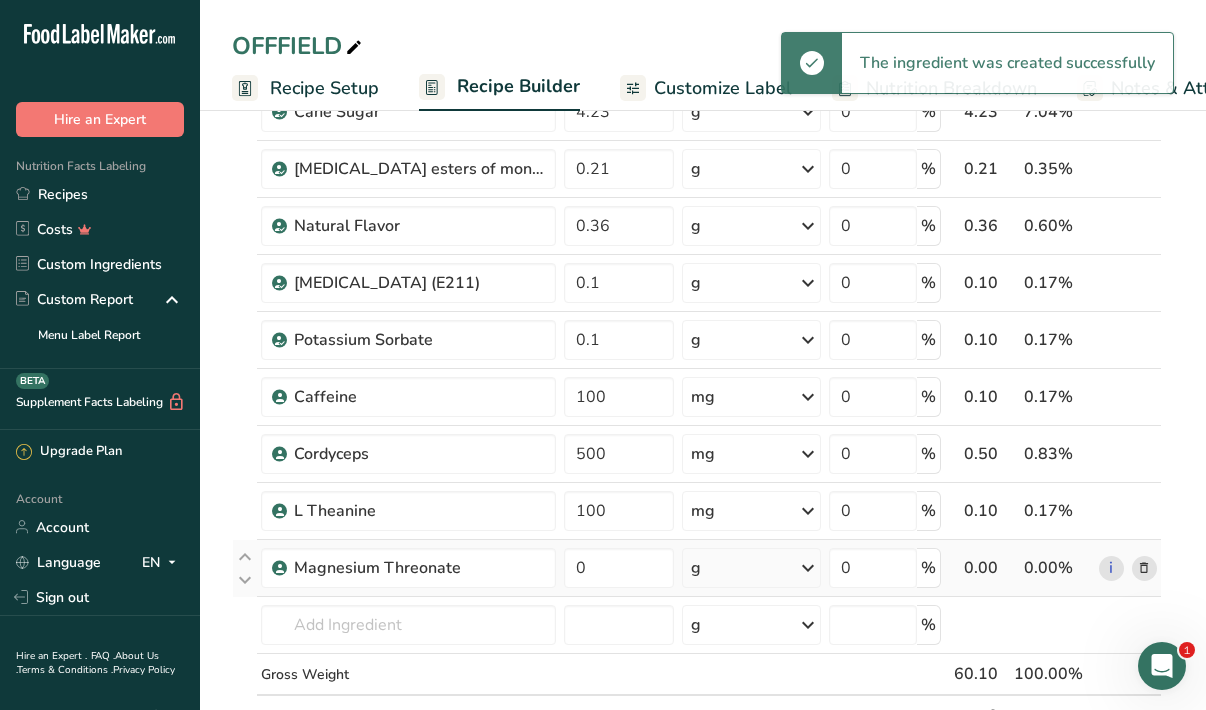 click on "g" at bounding box center (751, 568) 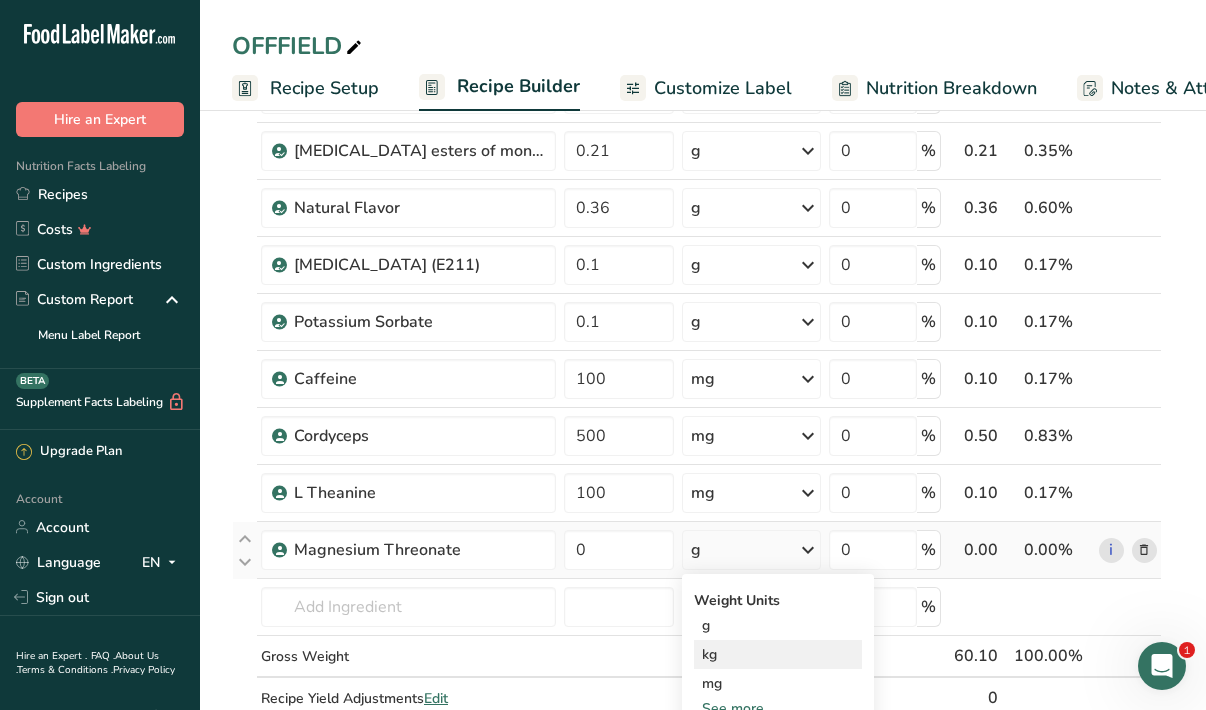 scroll, scrollTop: 259, scrollLeft: 0, axis: vertical 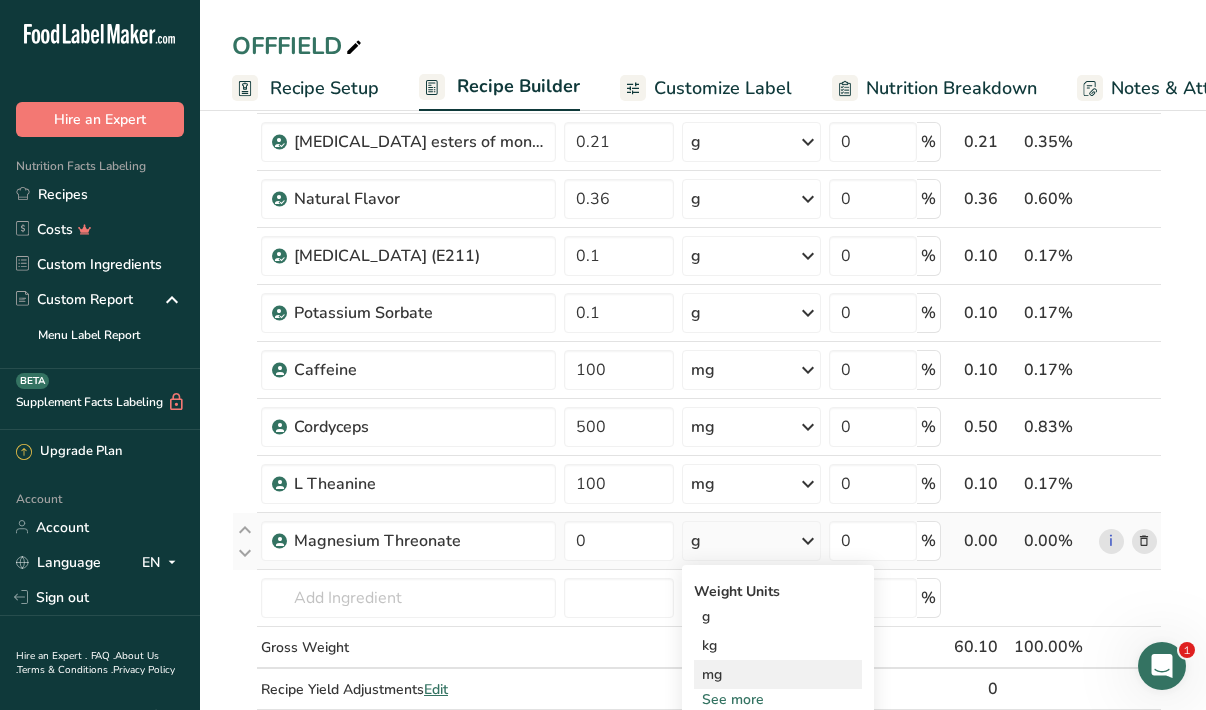 click on "mg" at bounding box center (778, 674) 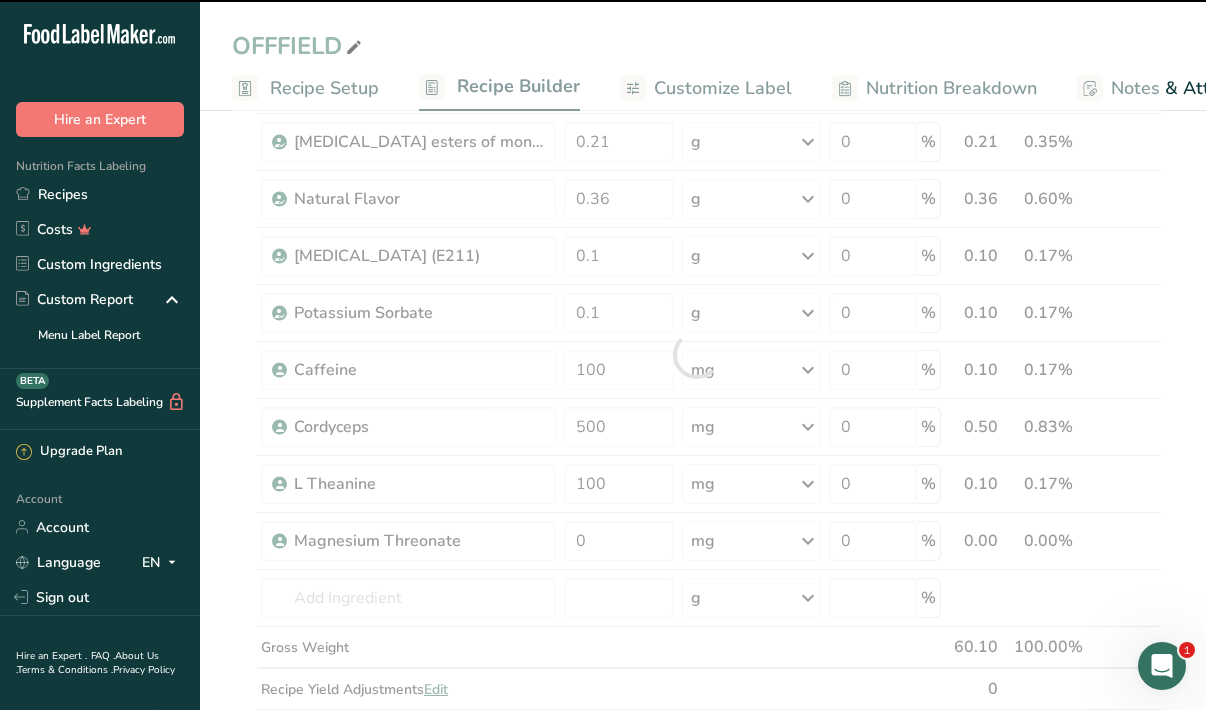 click at bounding box center (697, 354) 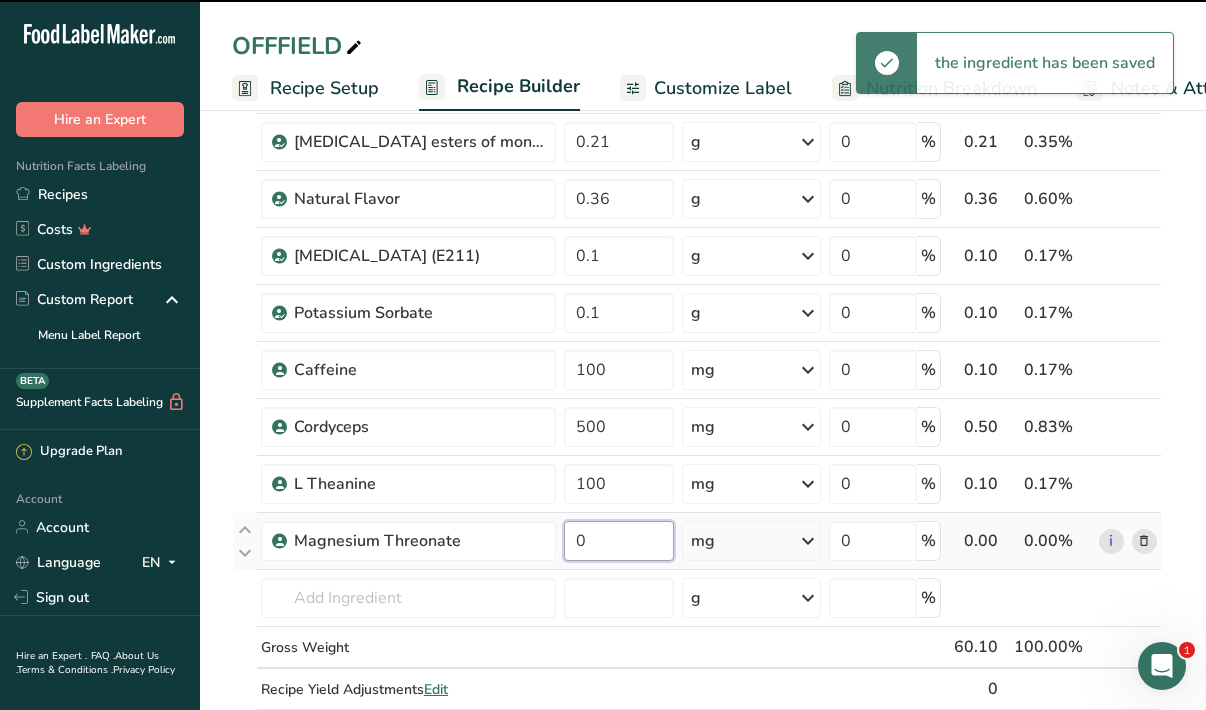 click on "0" at bounding box center (619, 541) 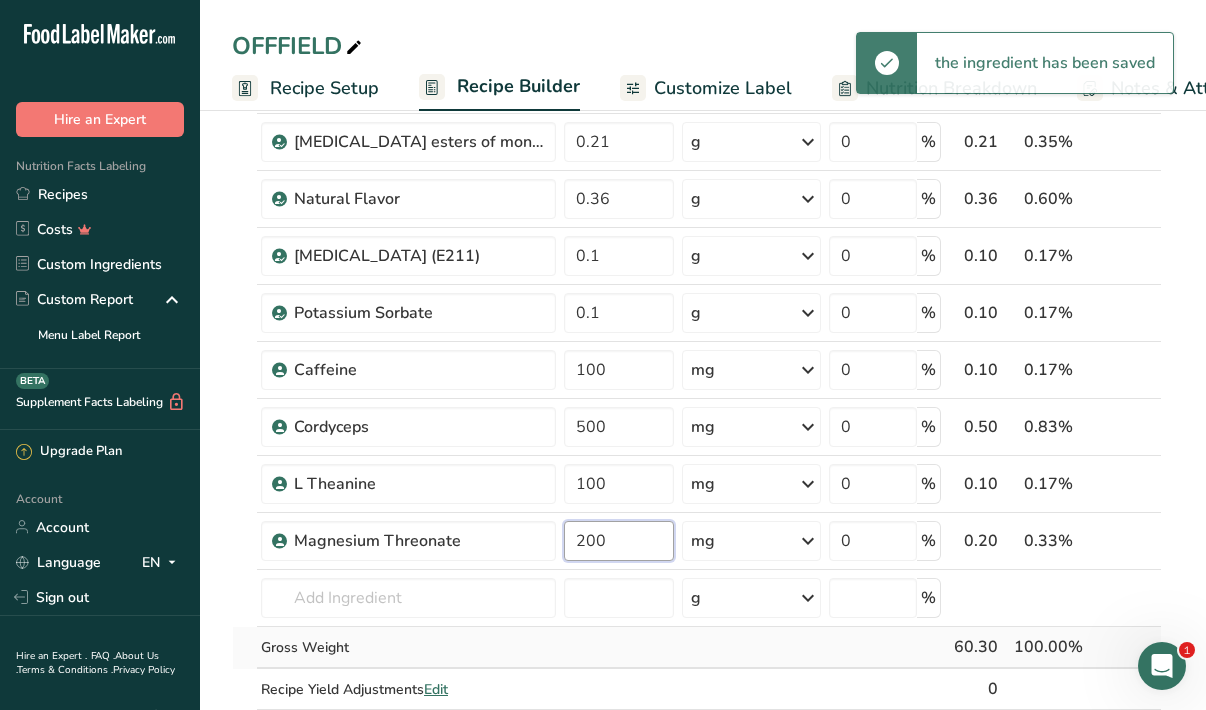 type on "200" 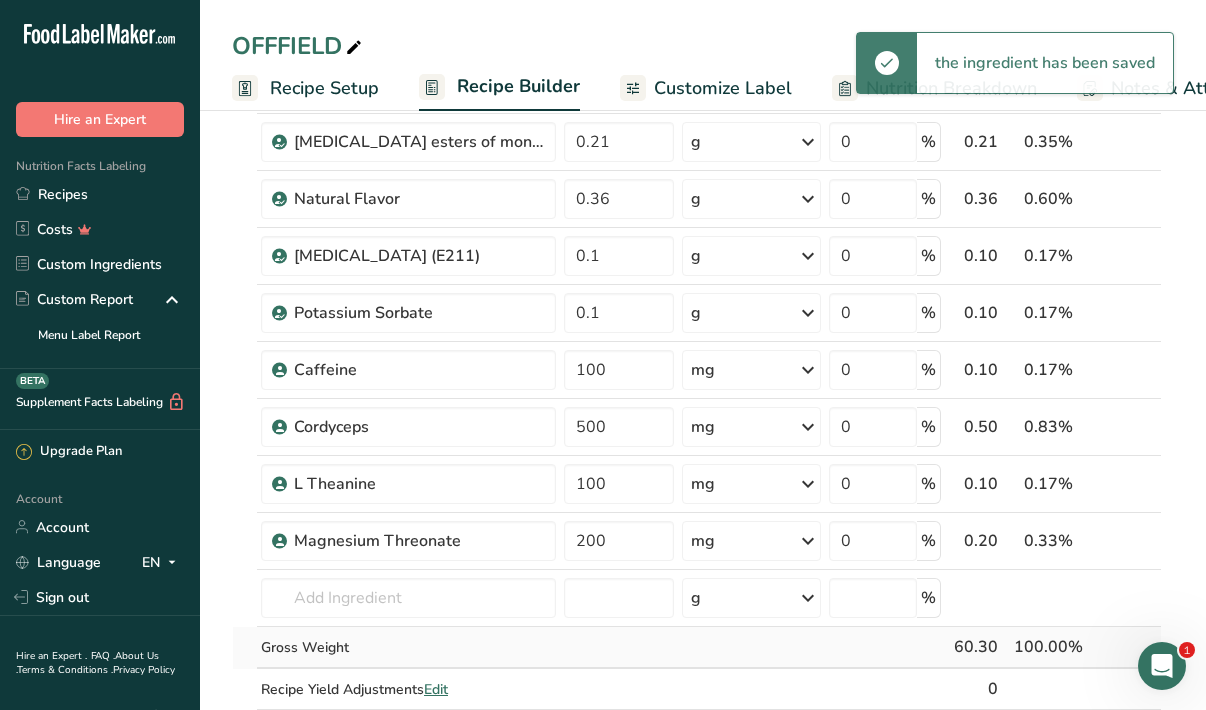 click on "Ingredient *
Amount *
Unit *
Waste *   .a-a{fill:#347362;}.b-a{fill:#fff;}          Grams
Percentage
Beverages, water, tap, well
54.4
g
Portions
1 fl oz
1 serving 8 fl oz 8 fl oz
1 liter
Weight Units
g
kg
mg
See more
Volume Units
l
Volume units require a density conversion. If you know your ingredient's density enter it below. Otherwise, click on "RIA" our AI Regulatory bot - she will be able to help you
lb/ft3
g/cm3
Confirm
mL
lb/ft3
g/cm3
Confirm" at bounding box center (697, 354) 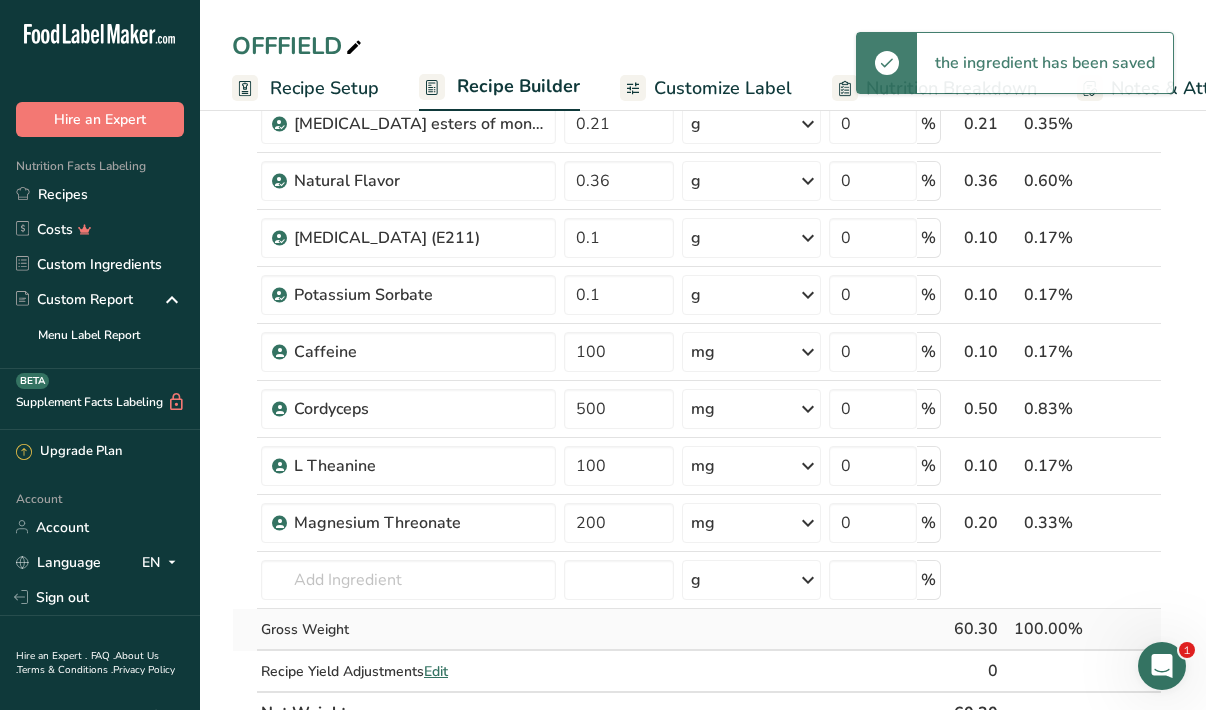 scroll, scrollTop: 462, scrollLeft: 0, axis: vertical 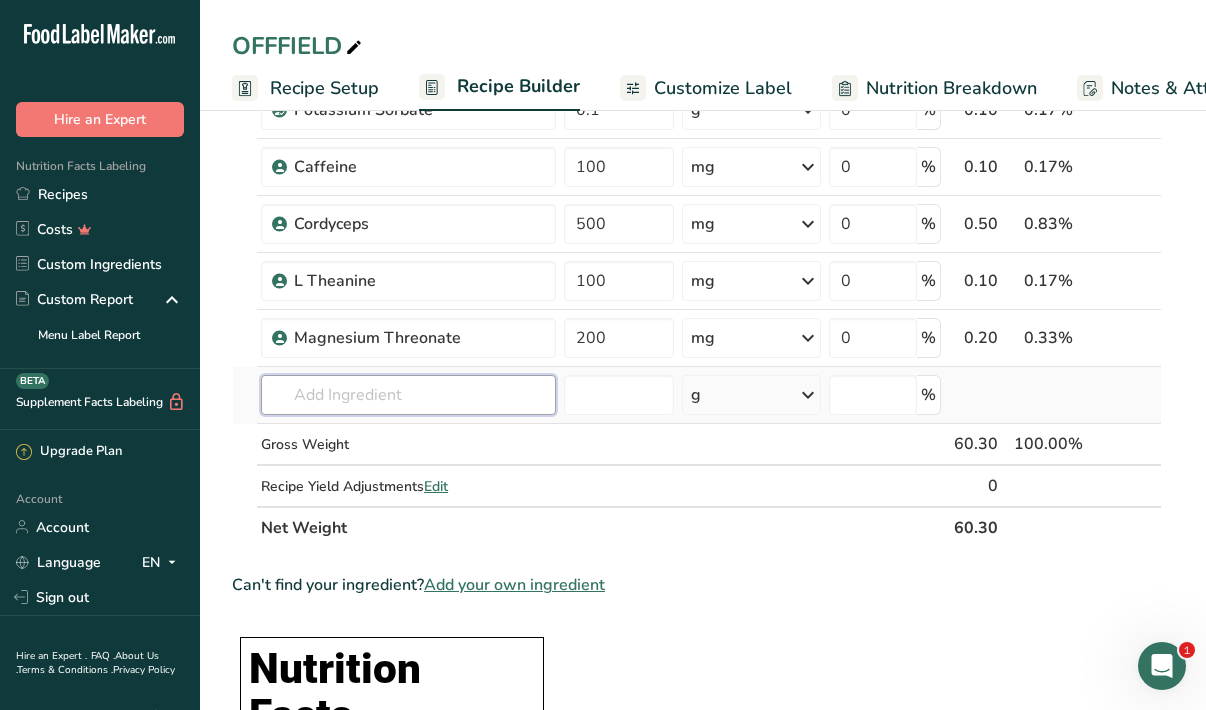 click at bounding box center (408, 395) 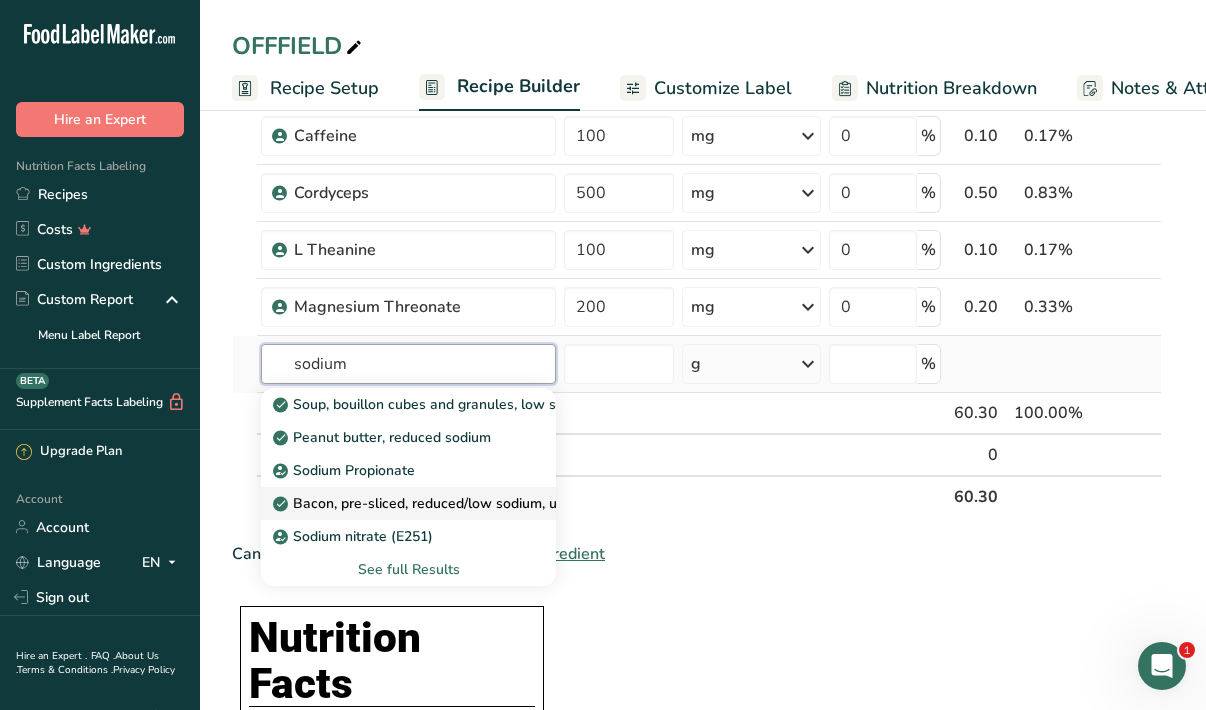 scroll, scrollTop: 493, scrollLeft: 0, axis: vertical 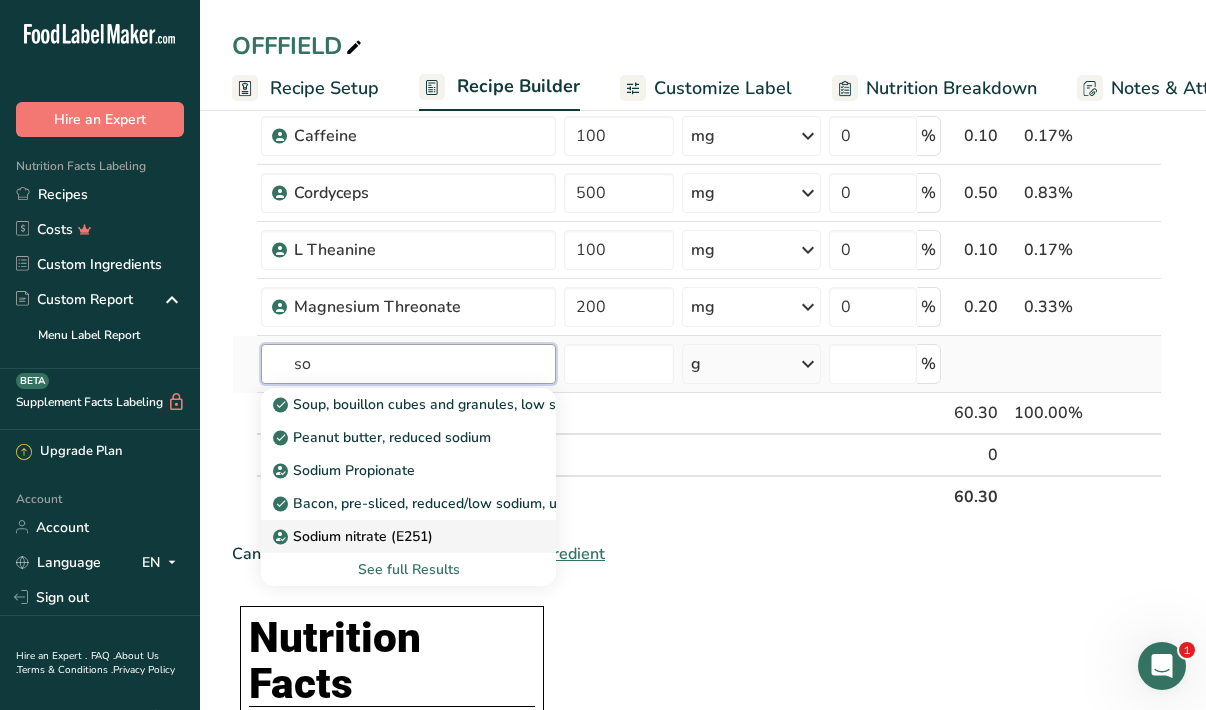 type on "s" 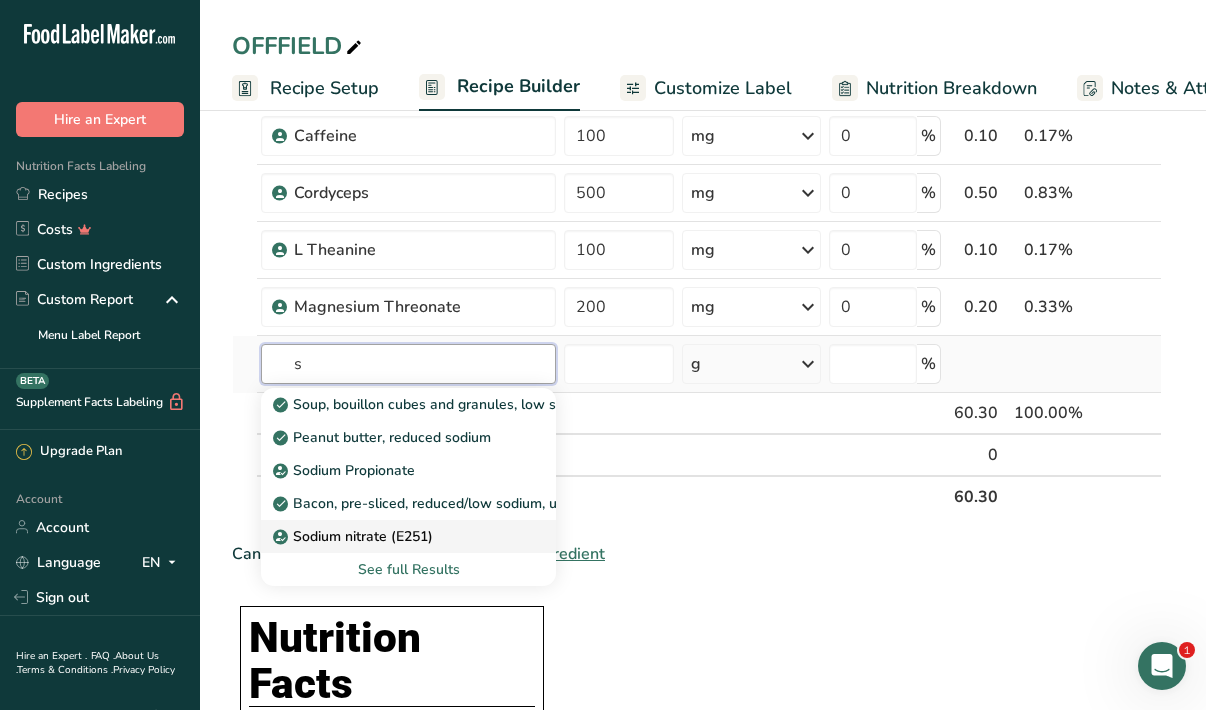 type 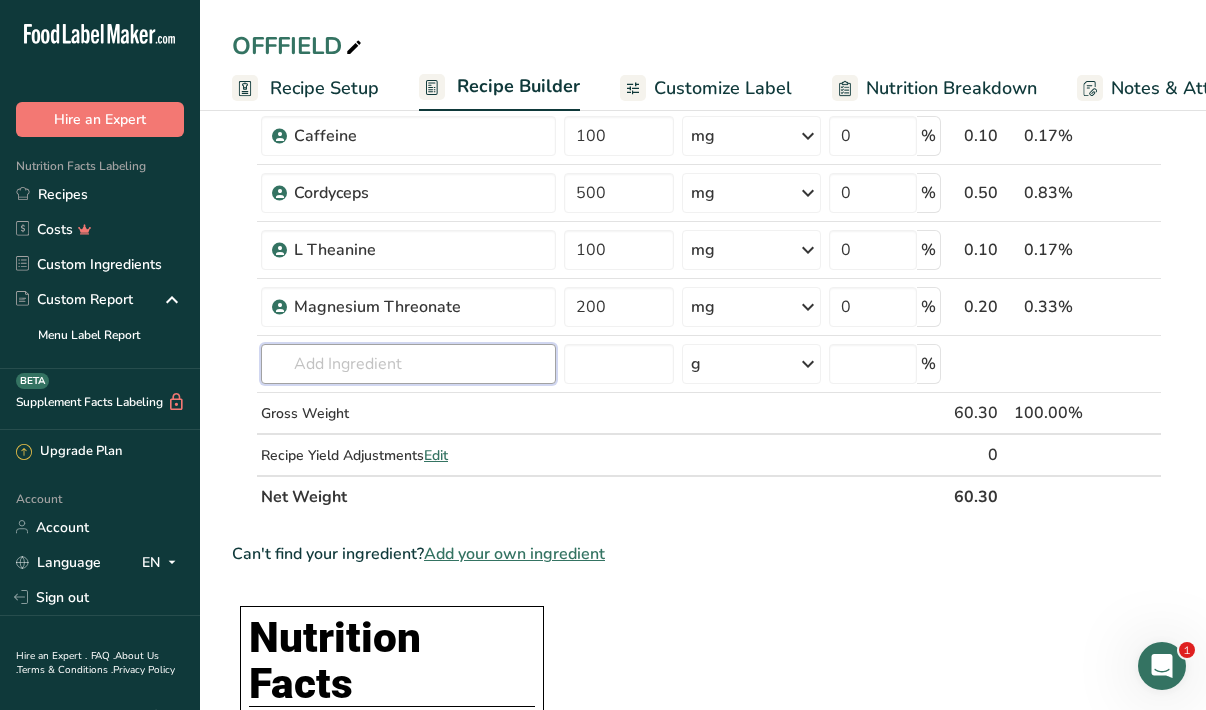 scroll, scrollTop: 522, scrollLeft: 0, axis: vertical 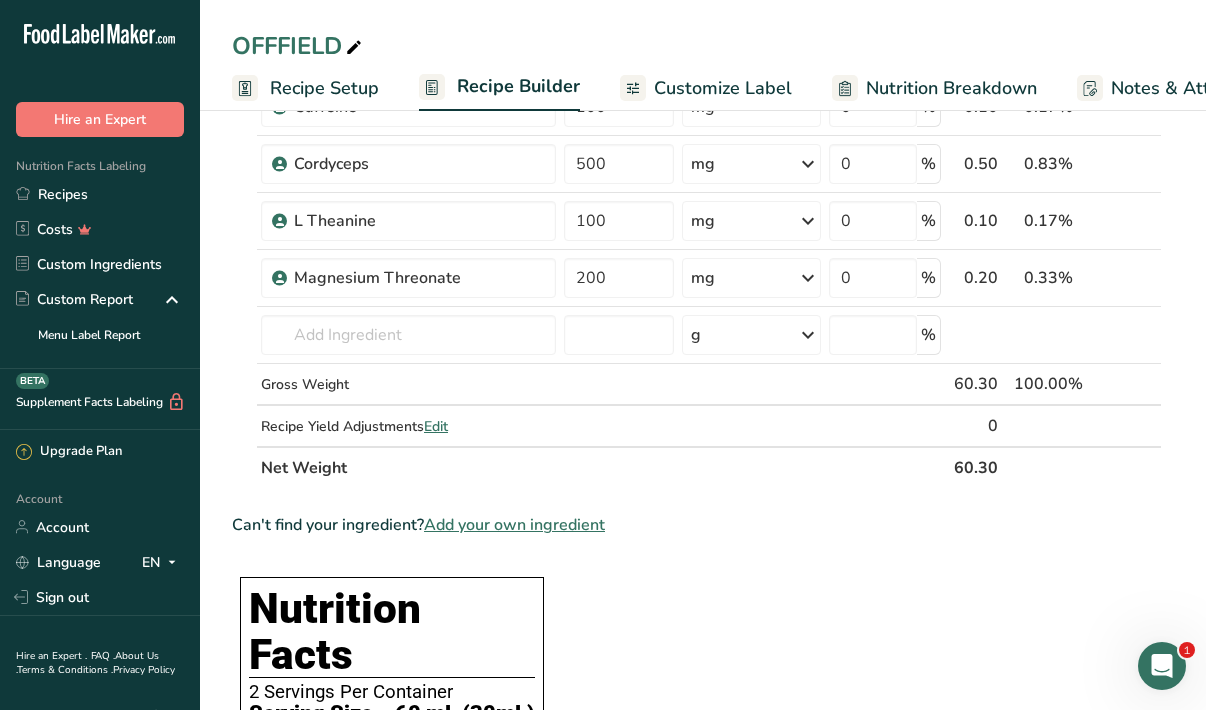 click on "Add your own ingredient" at bounding box center (514, 525) 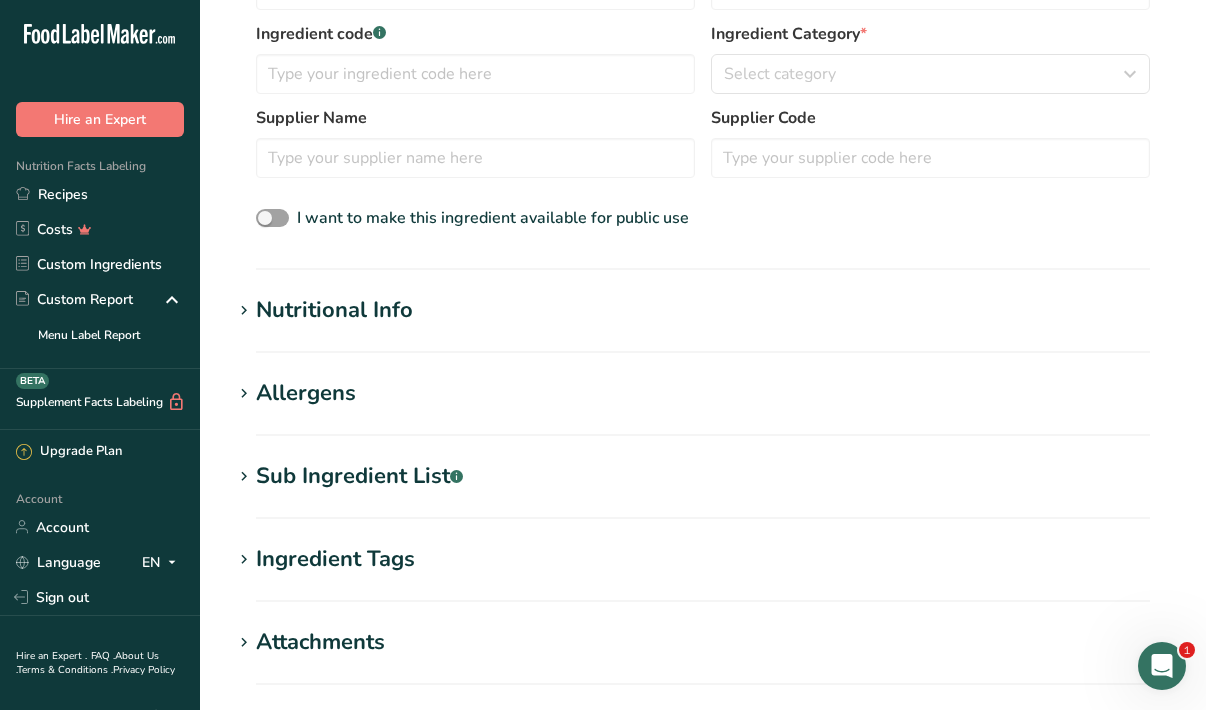 scroll, scrollTop: 0, scrollLeft: 0, axis: both 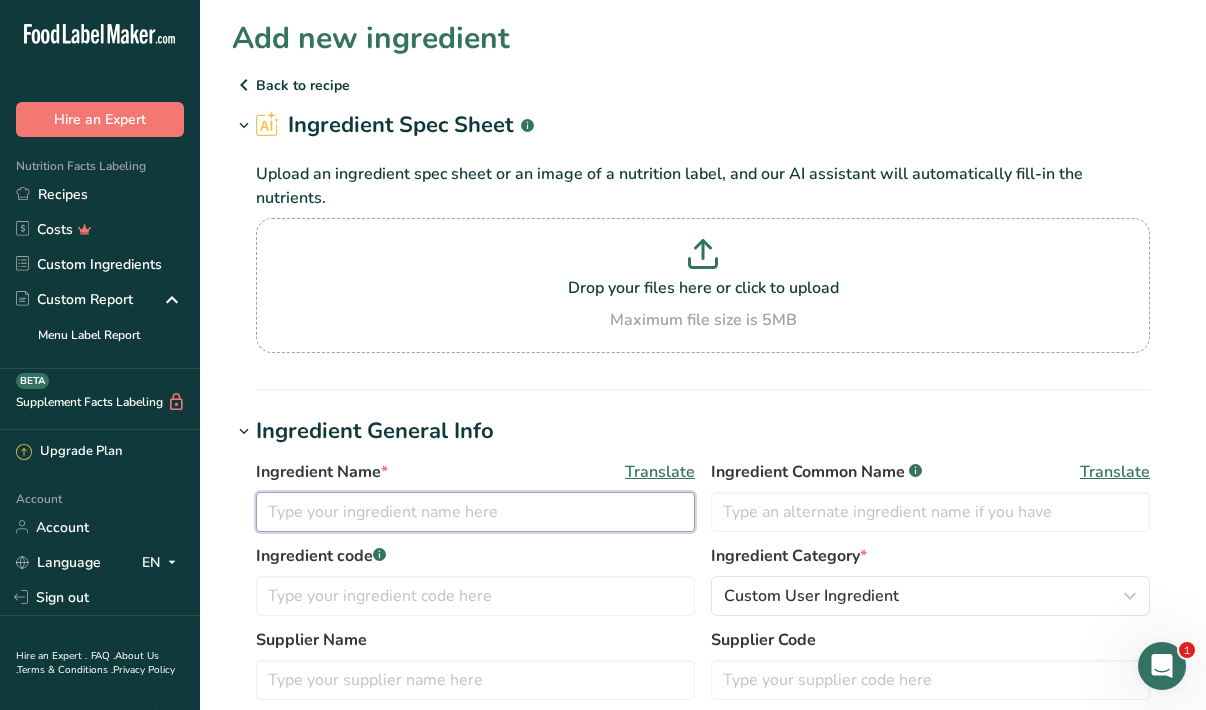 click at bounding box center (475, 512) 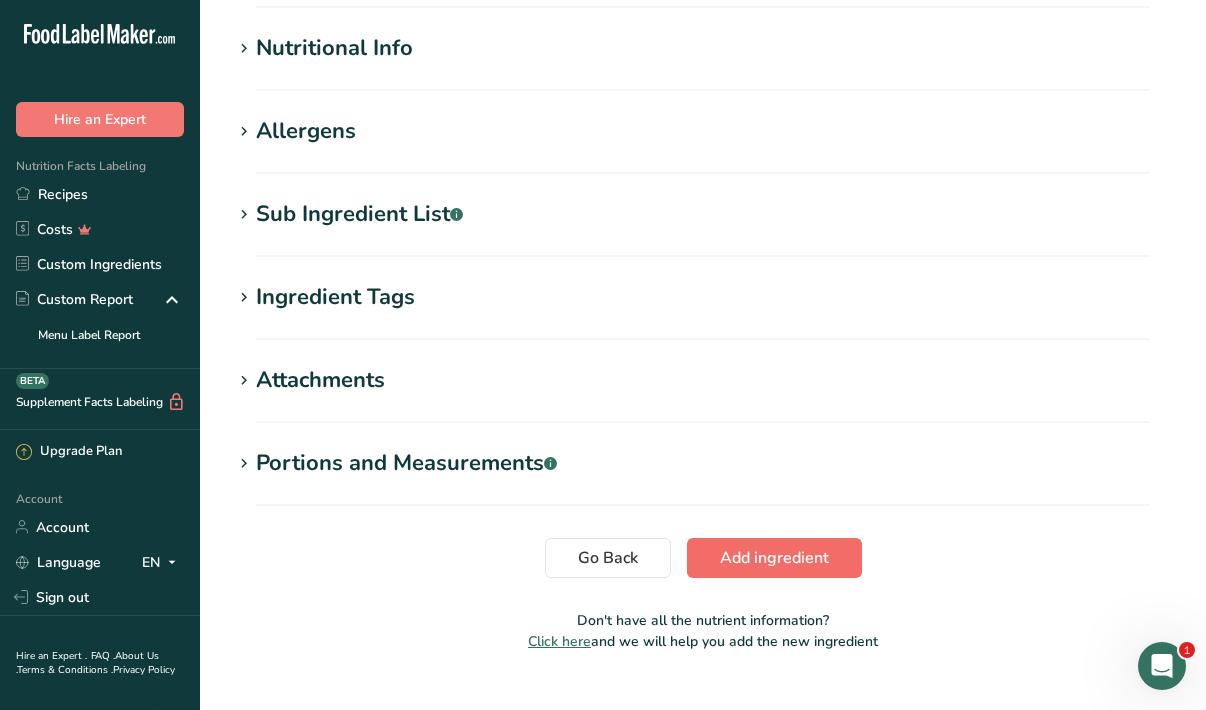 type on "Sodium" 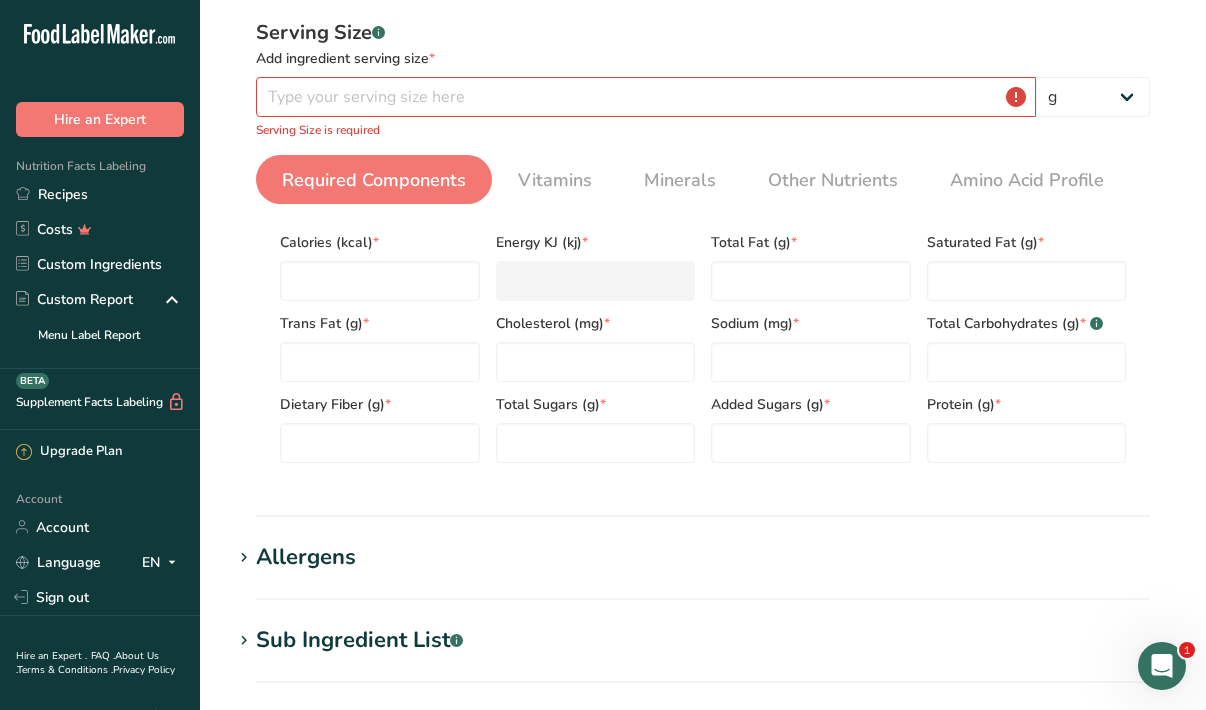 scroll, scrollTop: 287, scrollLeft: 0, axis: vertical 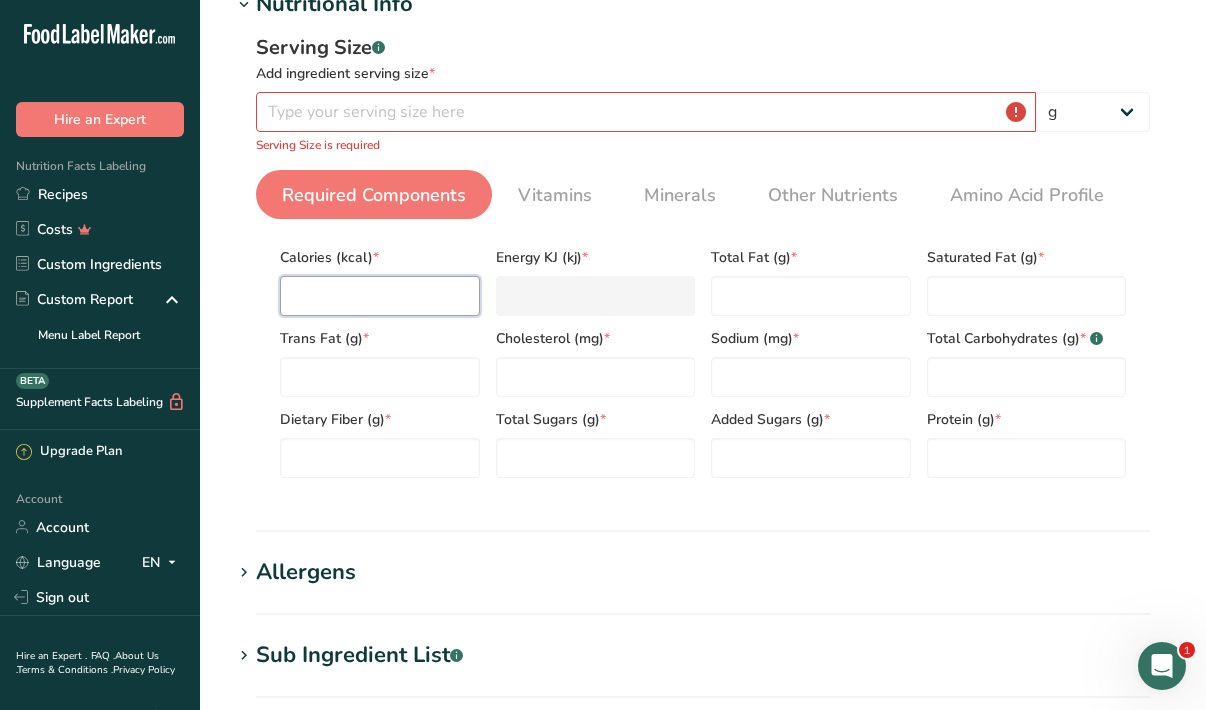 click at bounding box center [380, 296] 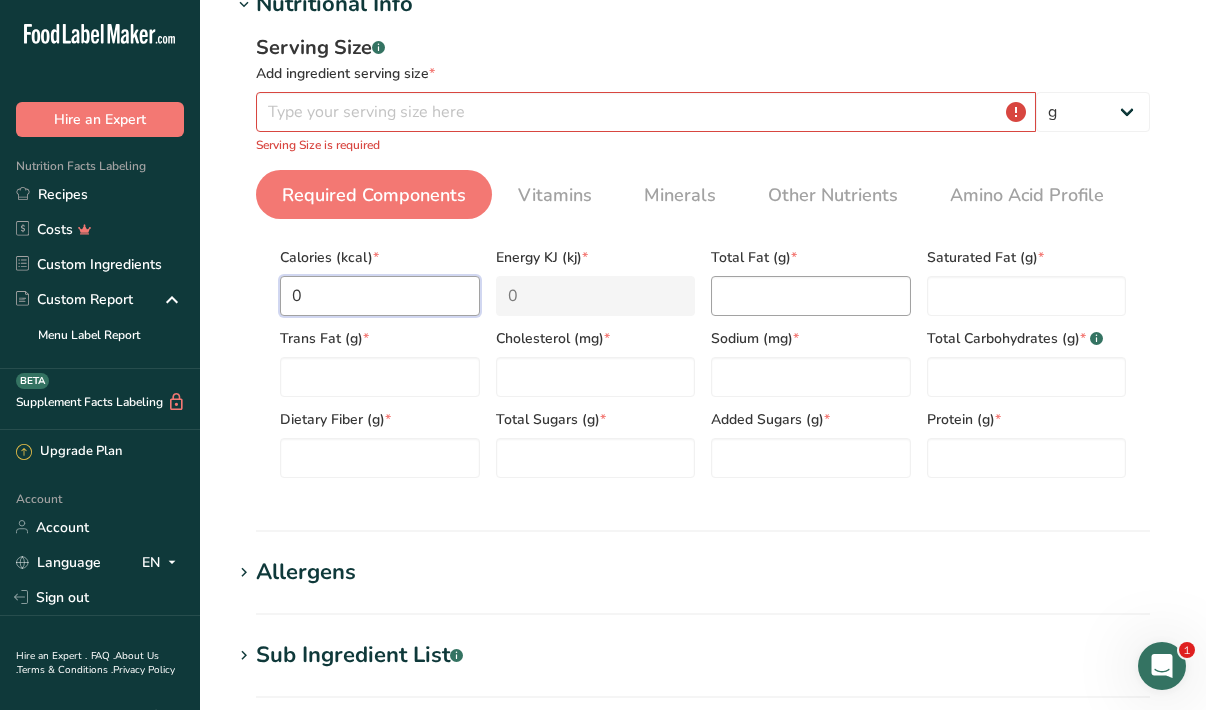 type on "0" 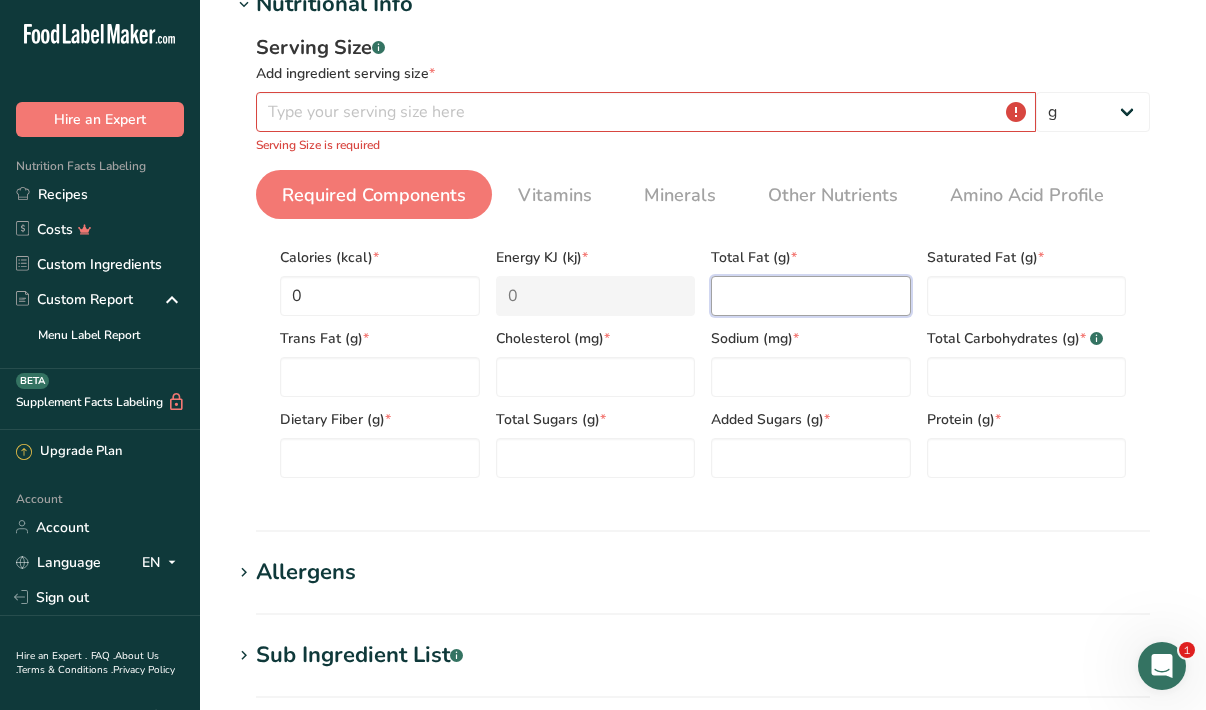 click at bounding box center (811, 296) 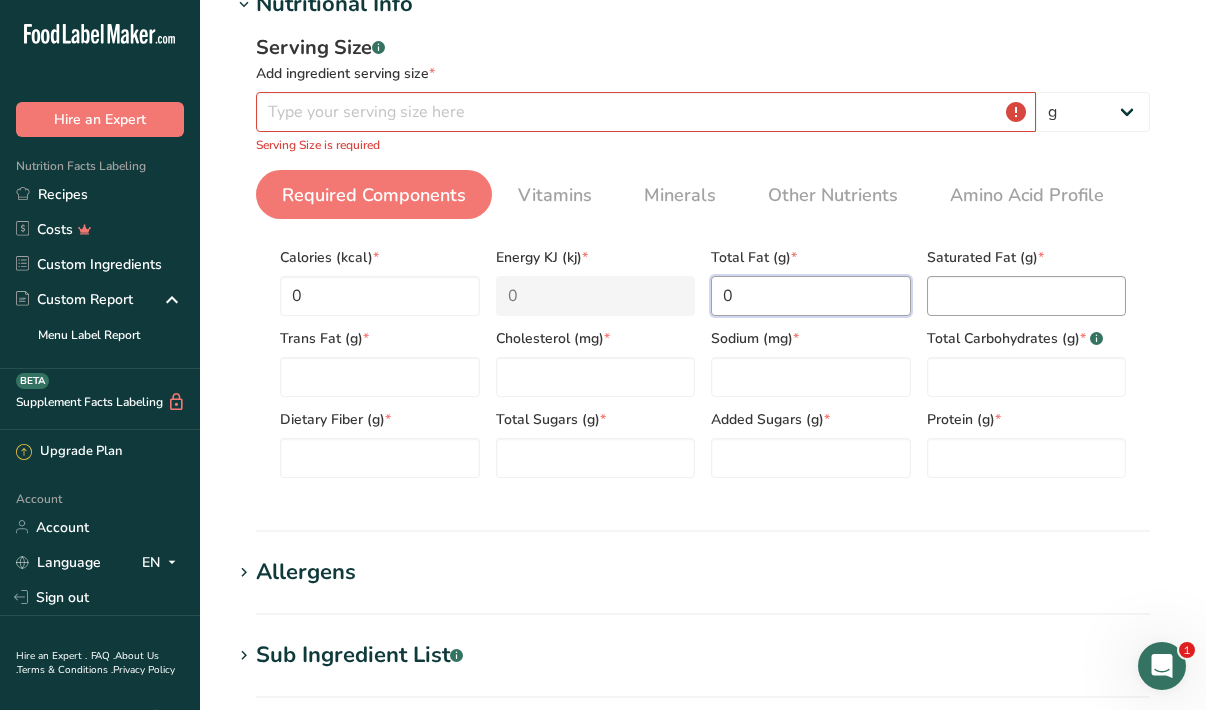 type on "0" 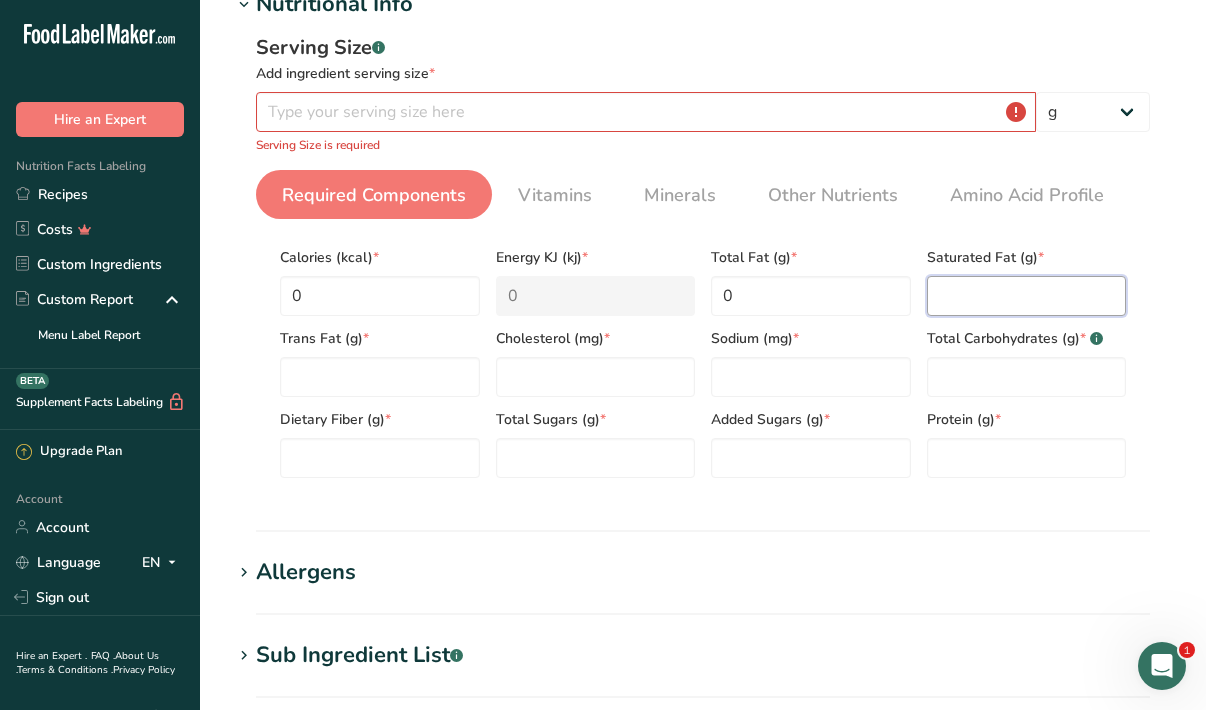 click at bounding box center (1027, 296) 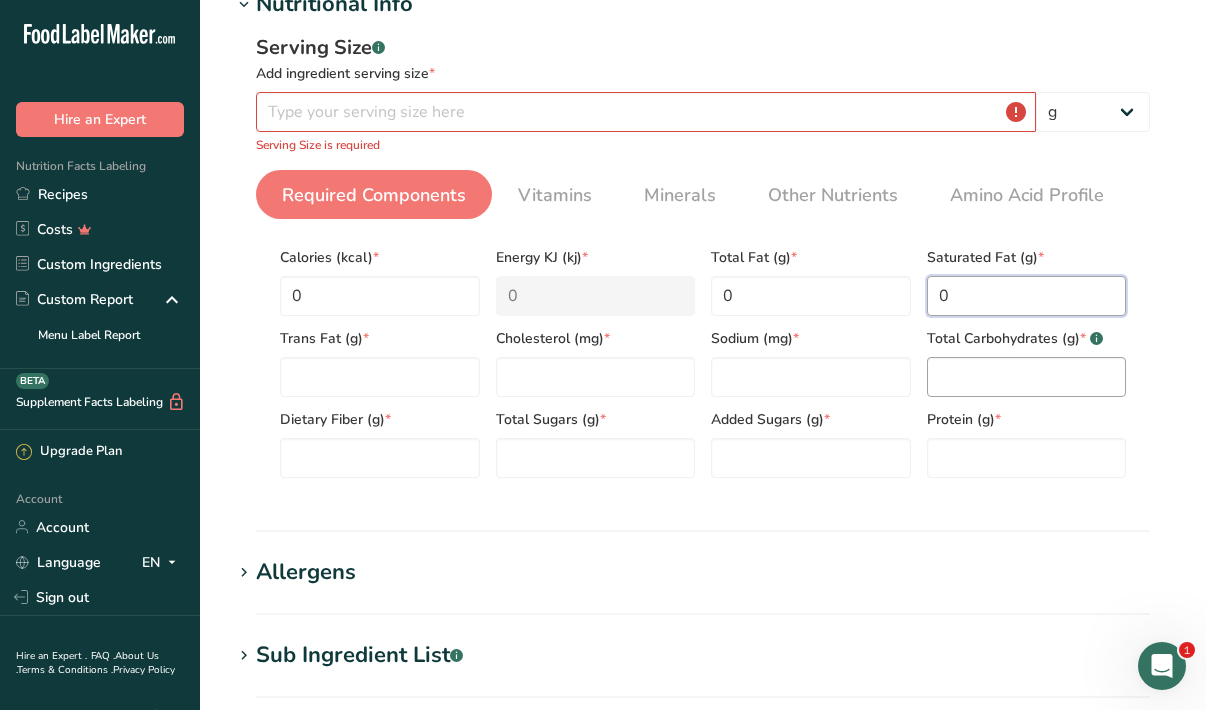type on "0" 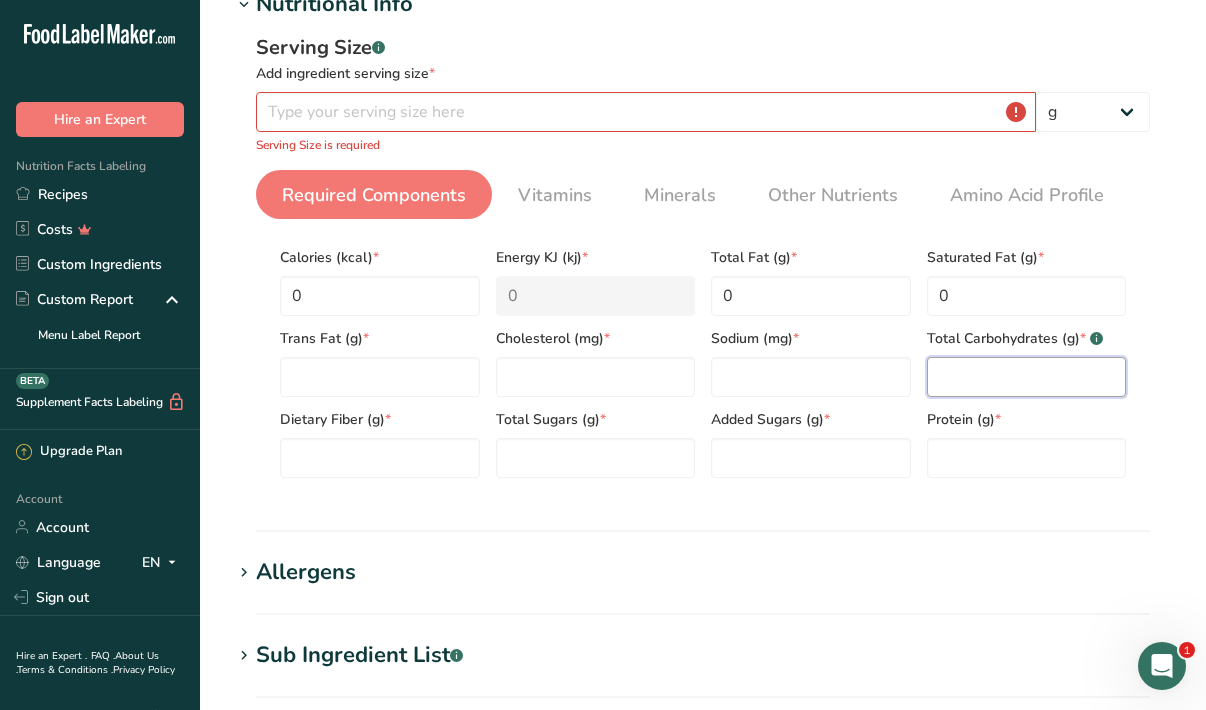 click at bounding box center (1027, 377) 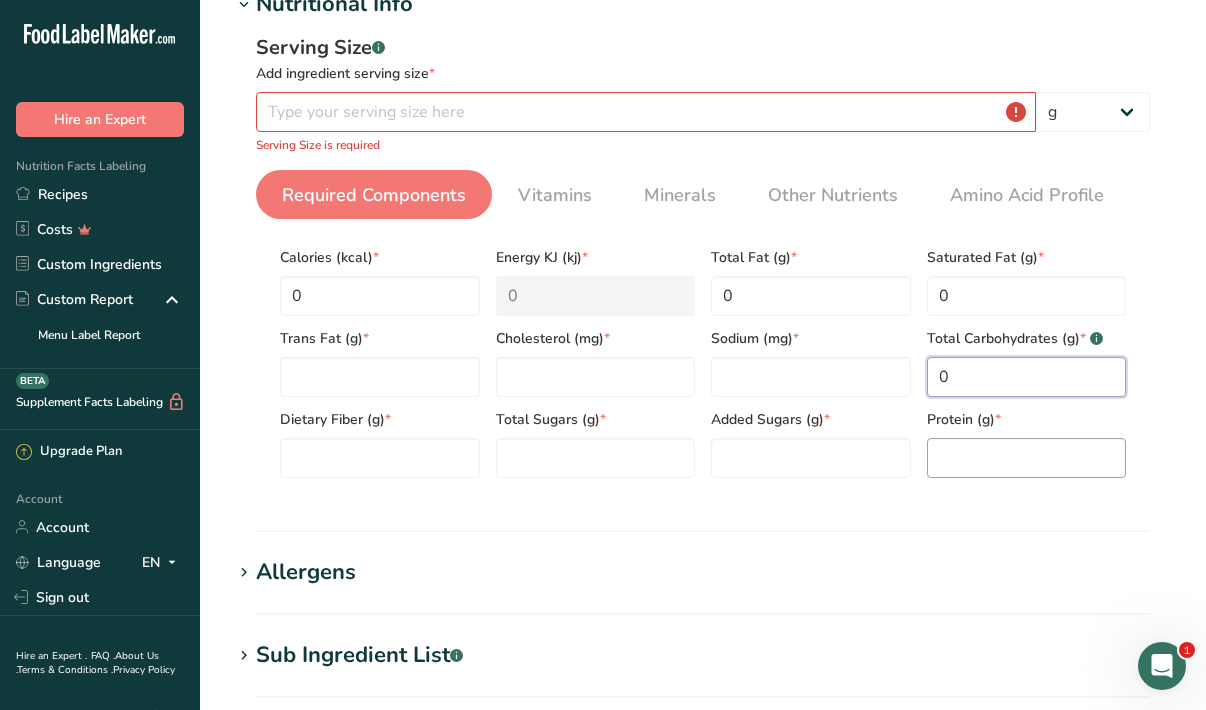 type on "0" 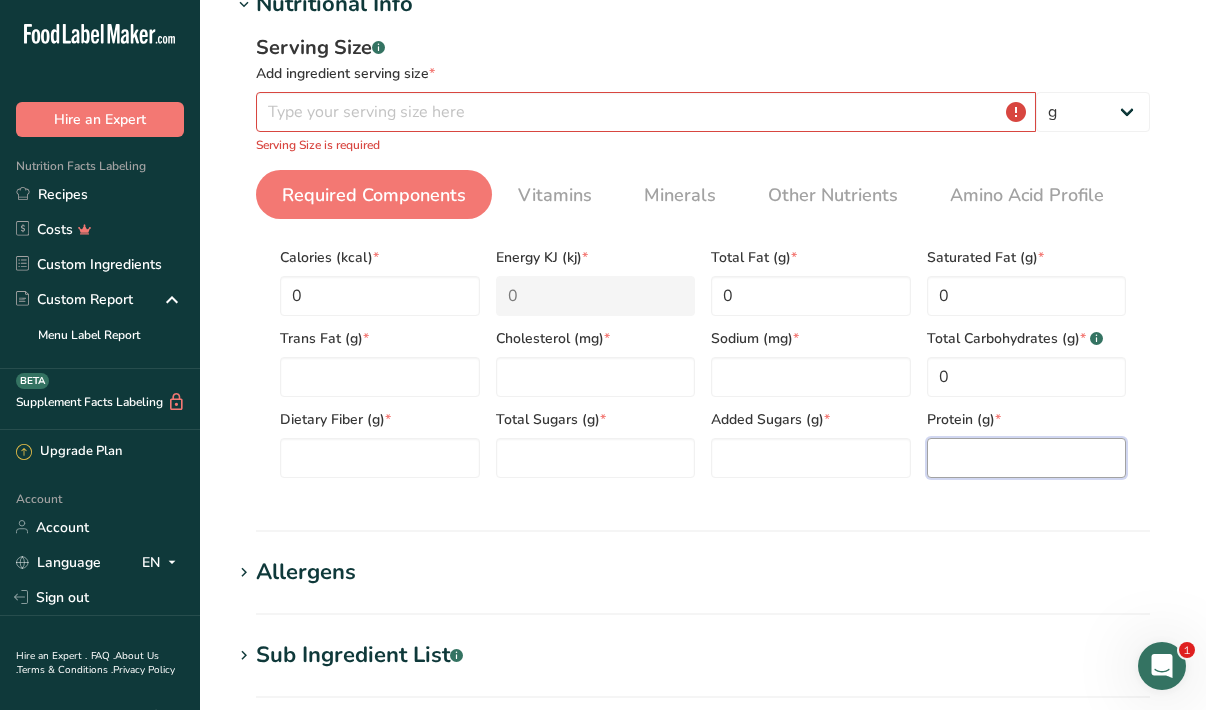 click at bounding box center [1027, 458] 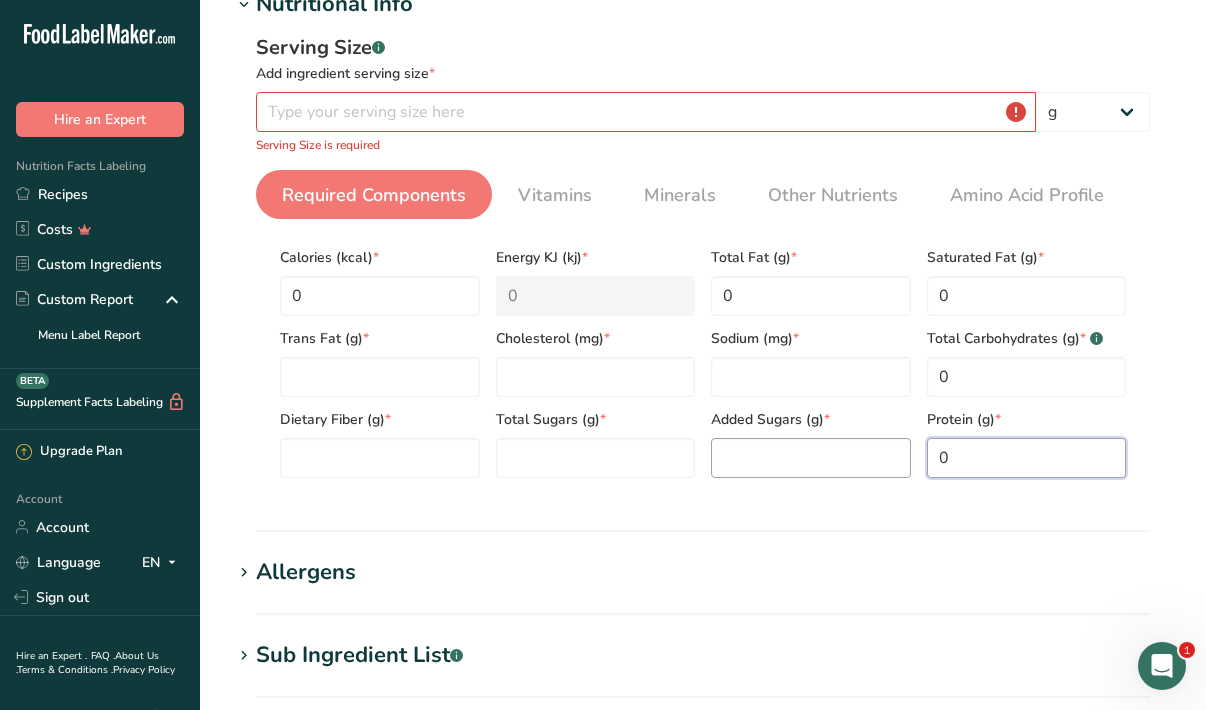 type on "0" 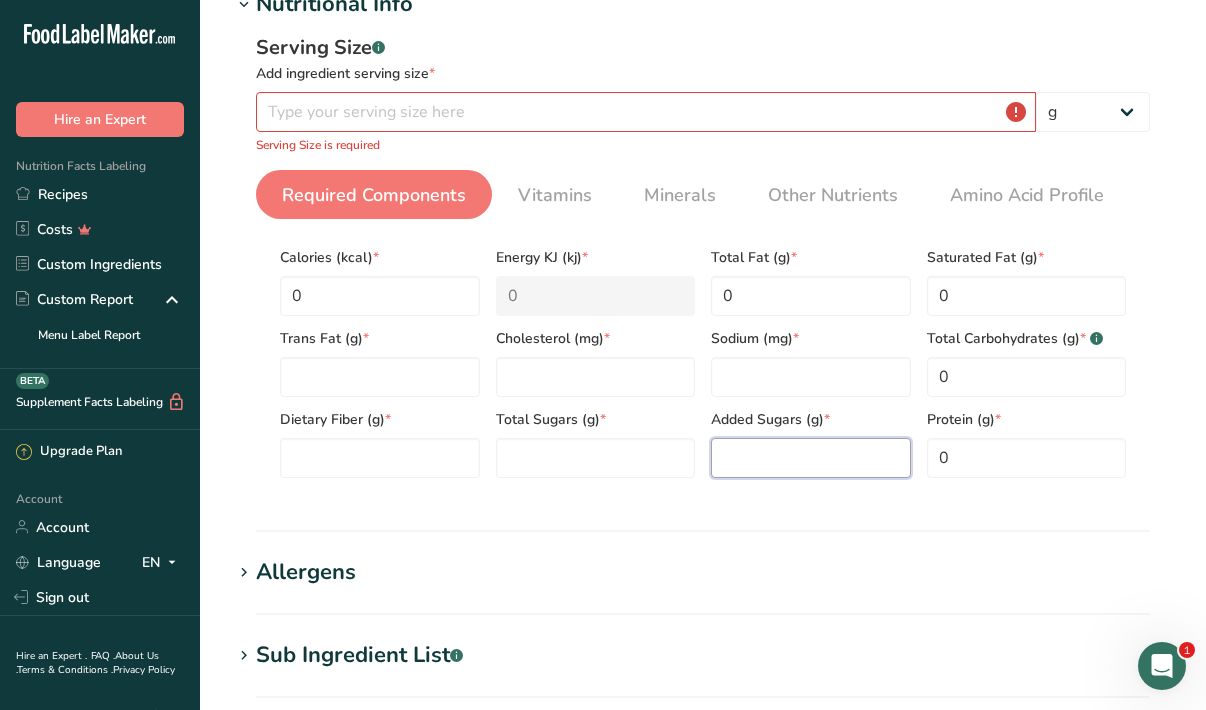 click at bounding box center [811, 458] 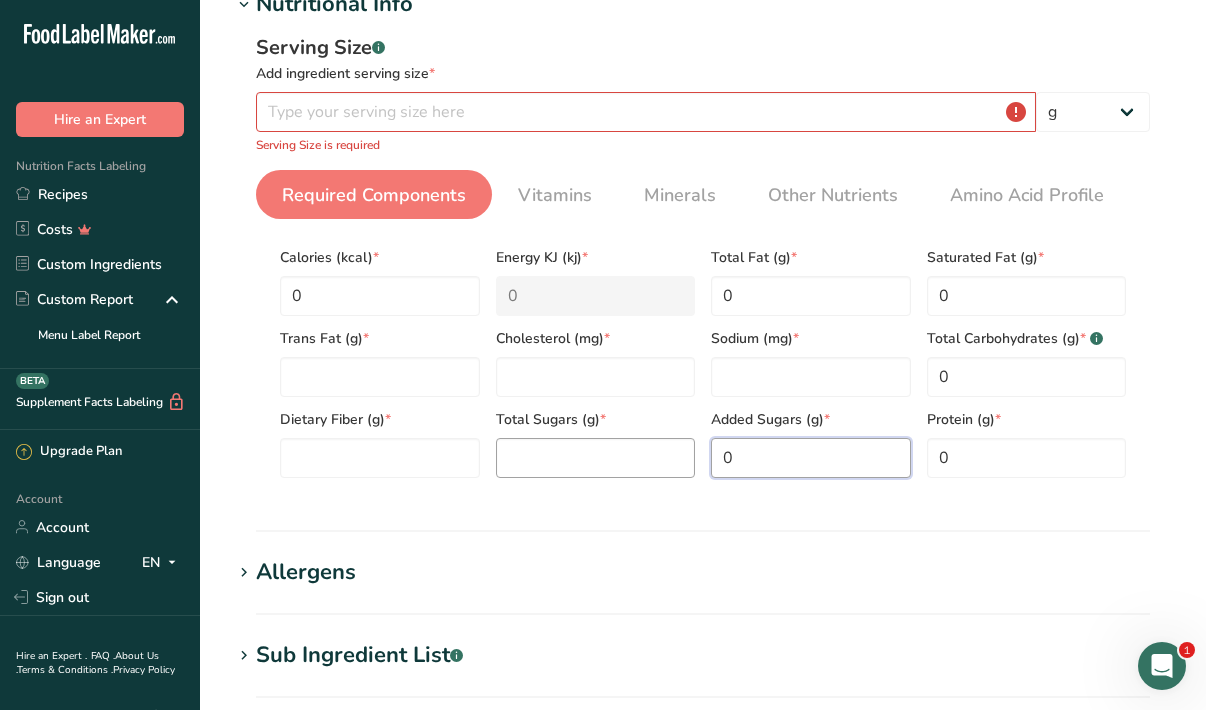 type on "0" 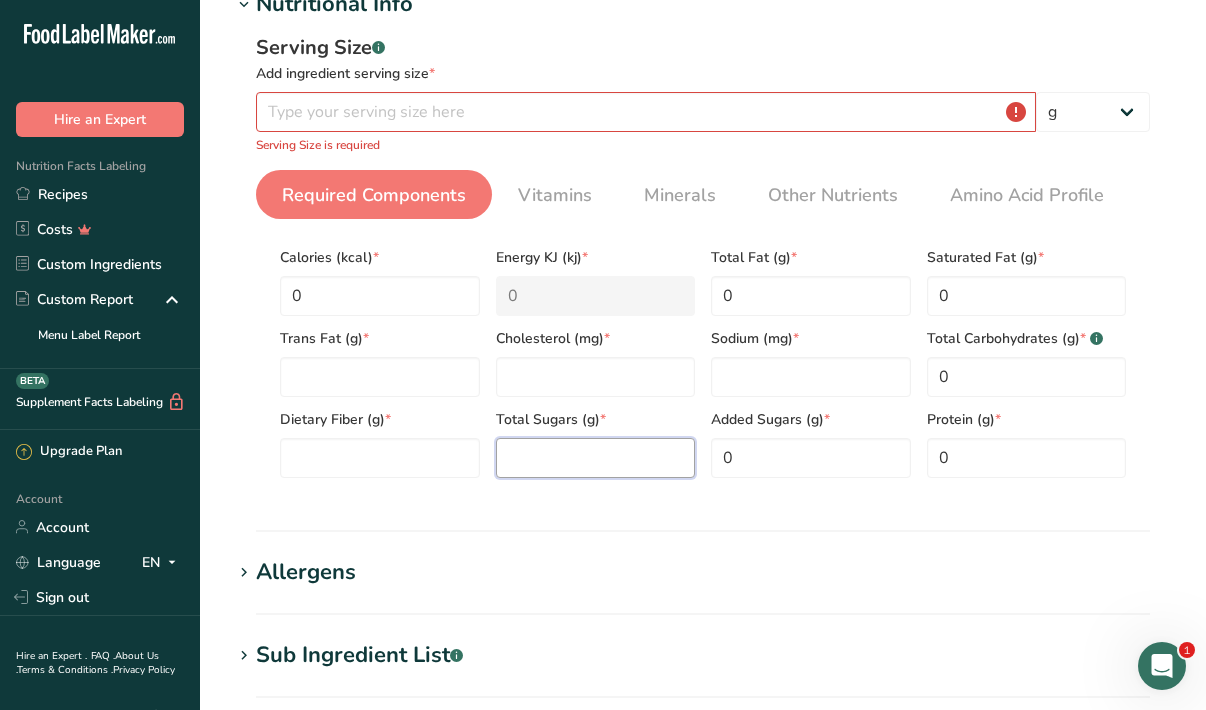 click at bounding box center [596, 458] 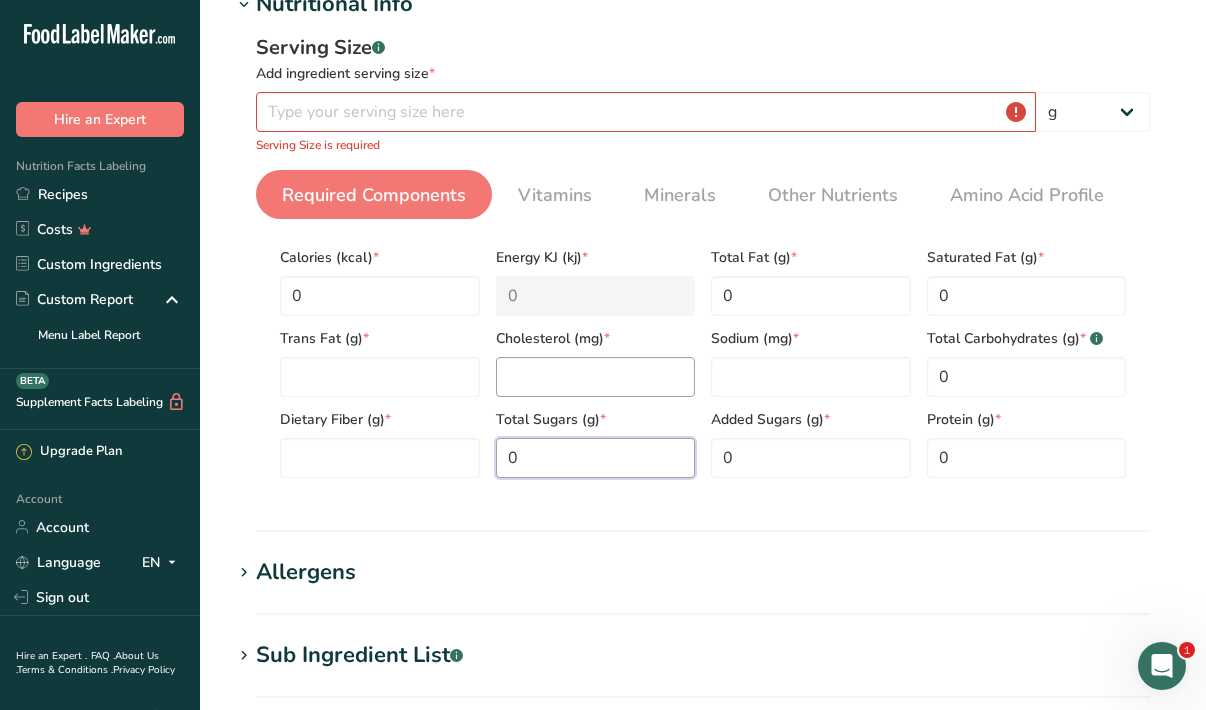 type on "0" 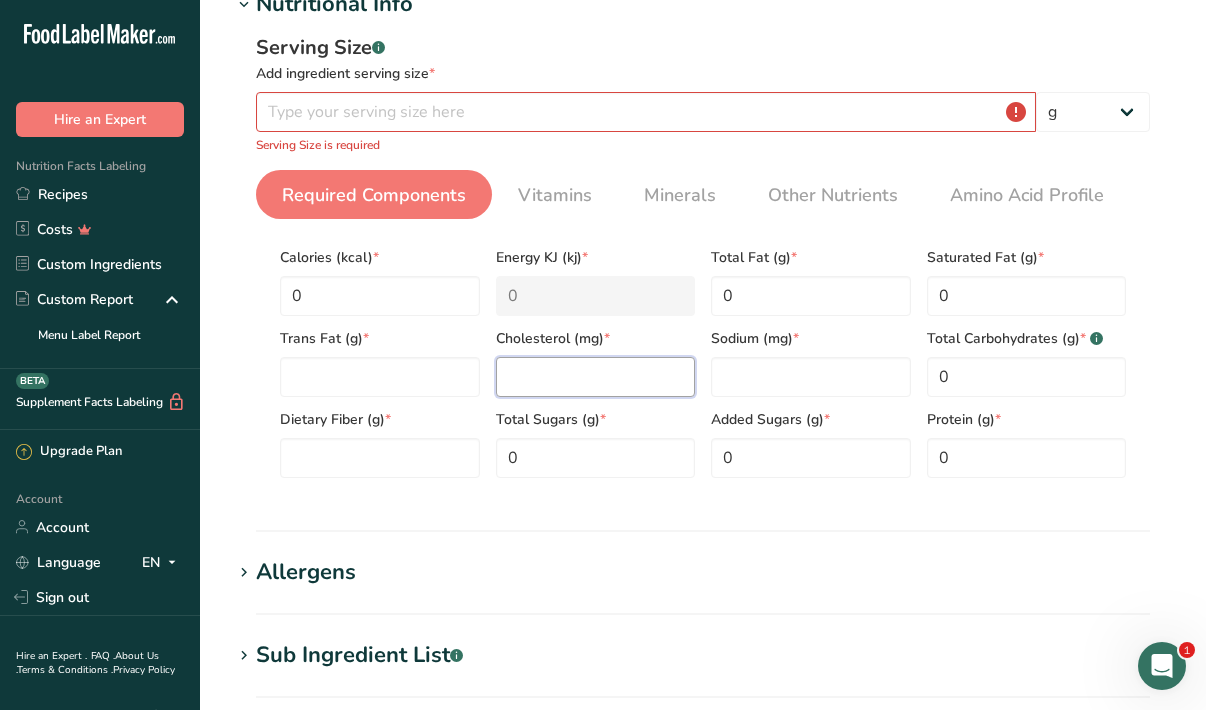 click at bounding box center [596, 377] 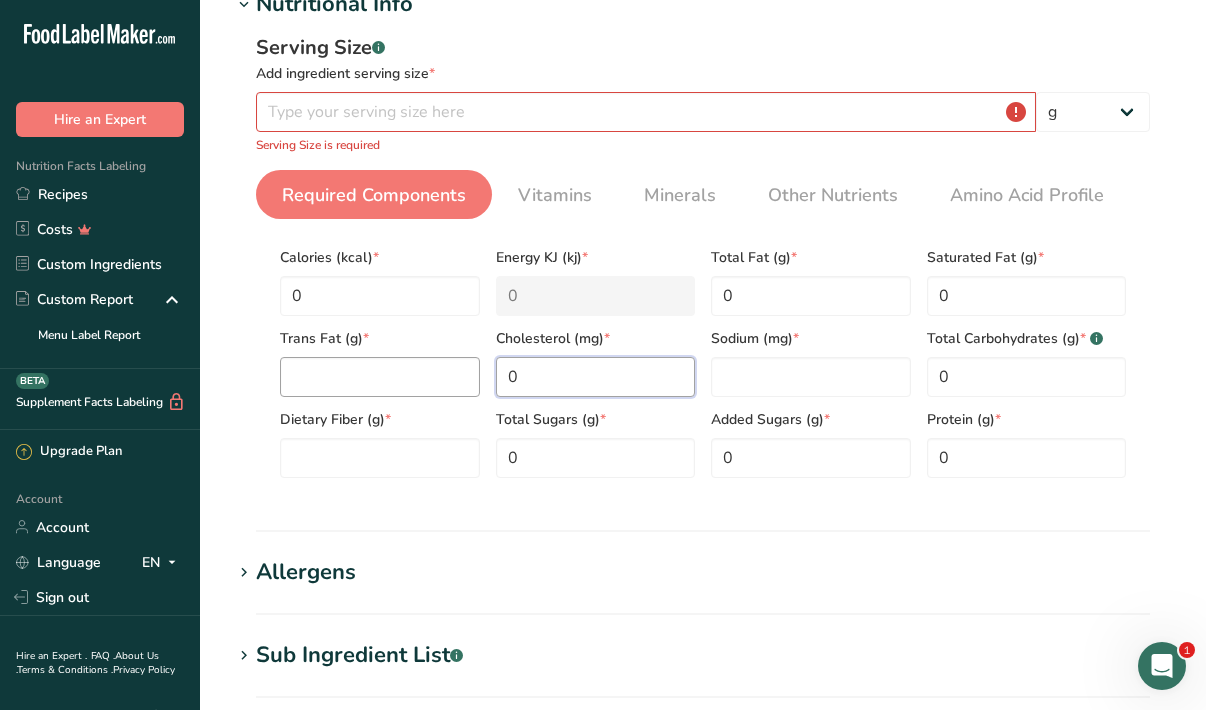 type on "0" 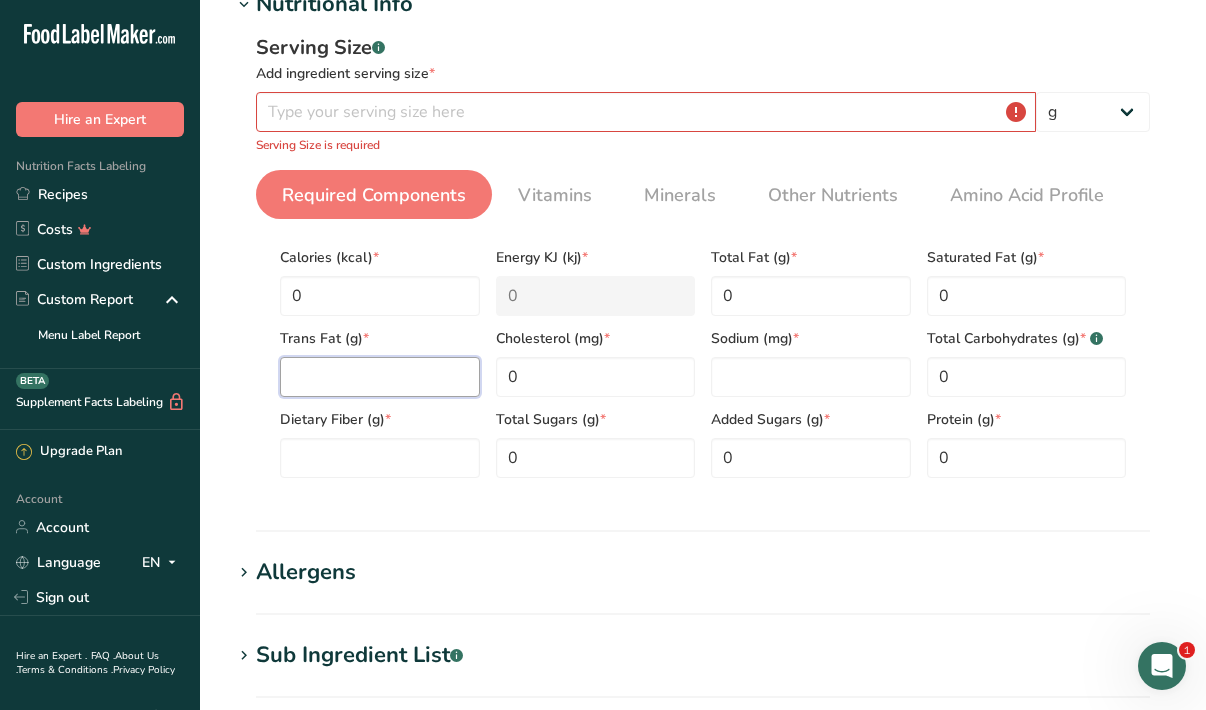 click at bounding box center [380, 377] 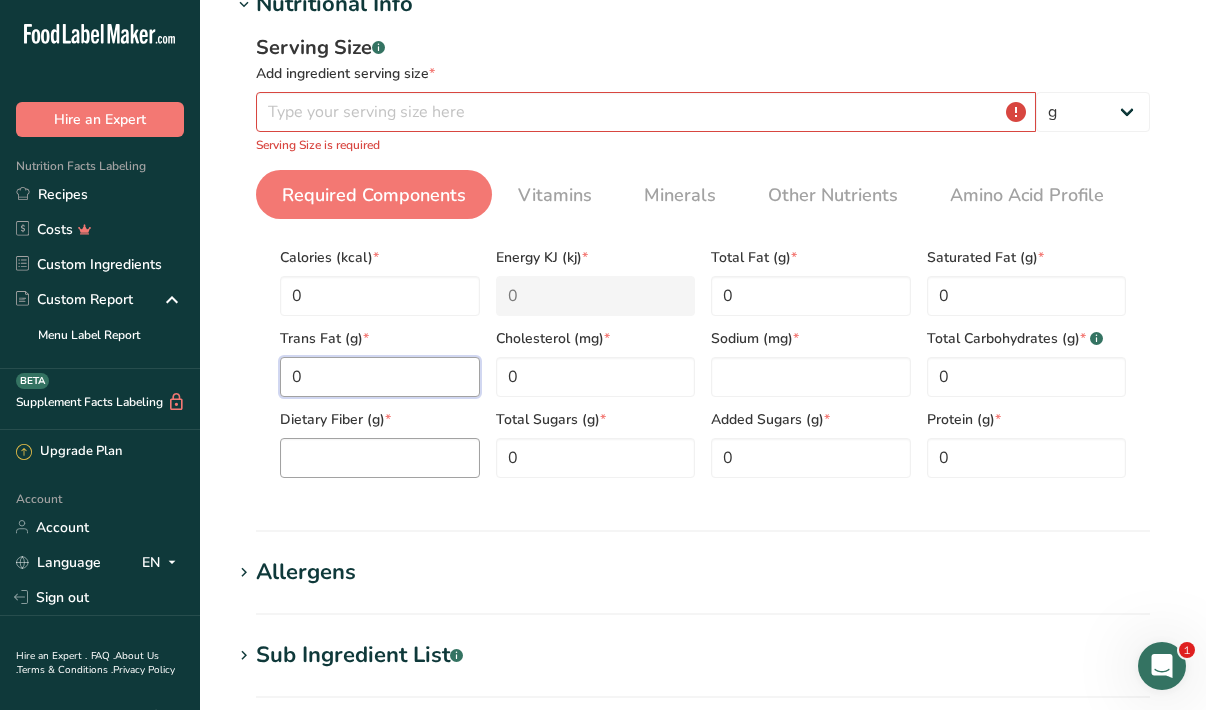 type on "0" 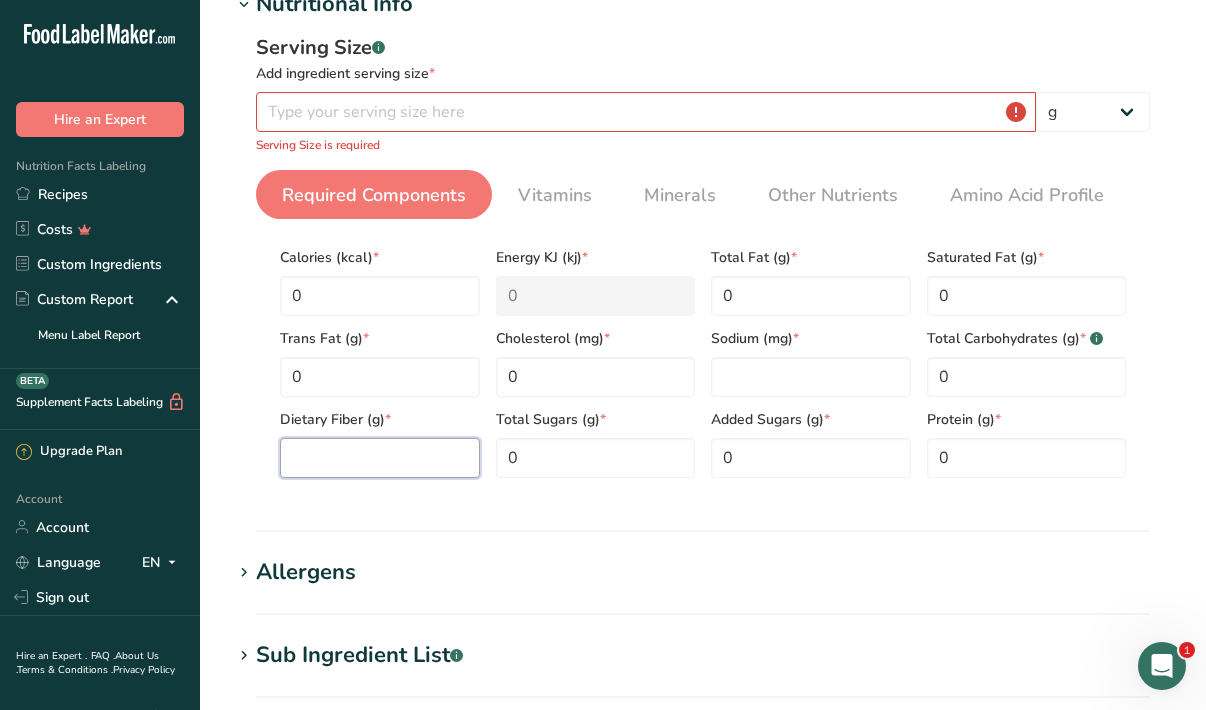click at bounding box center [380, 458] 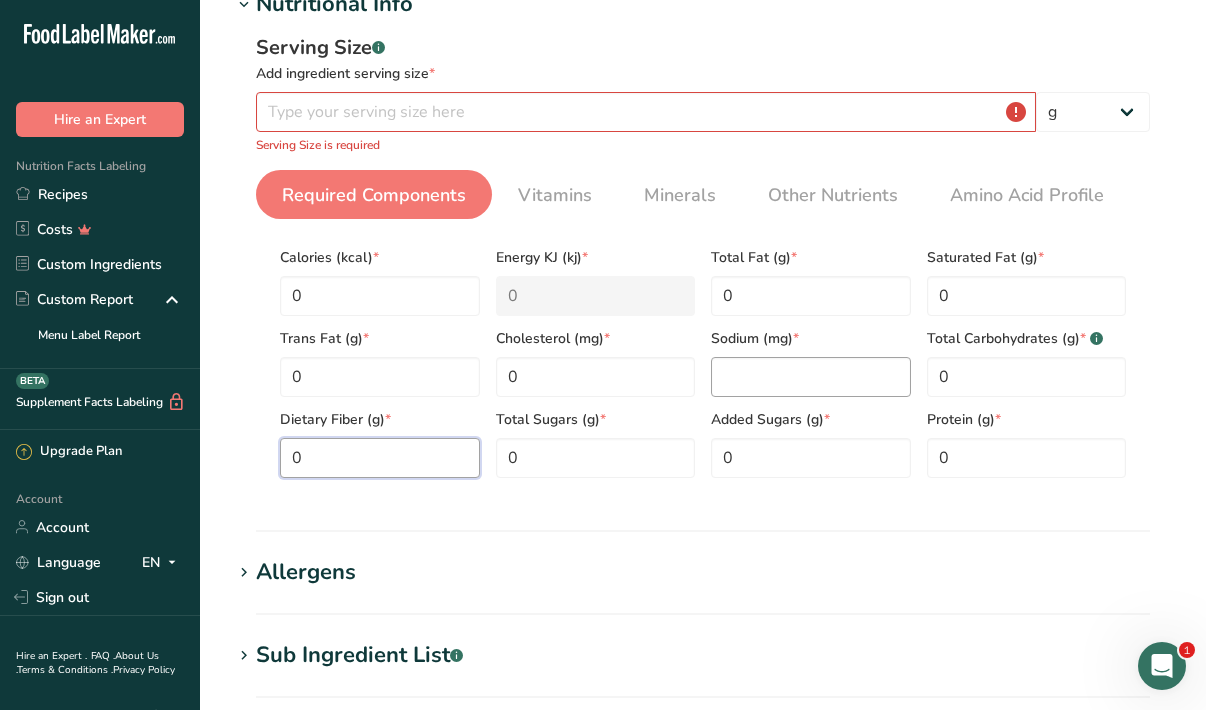 type on "0" 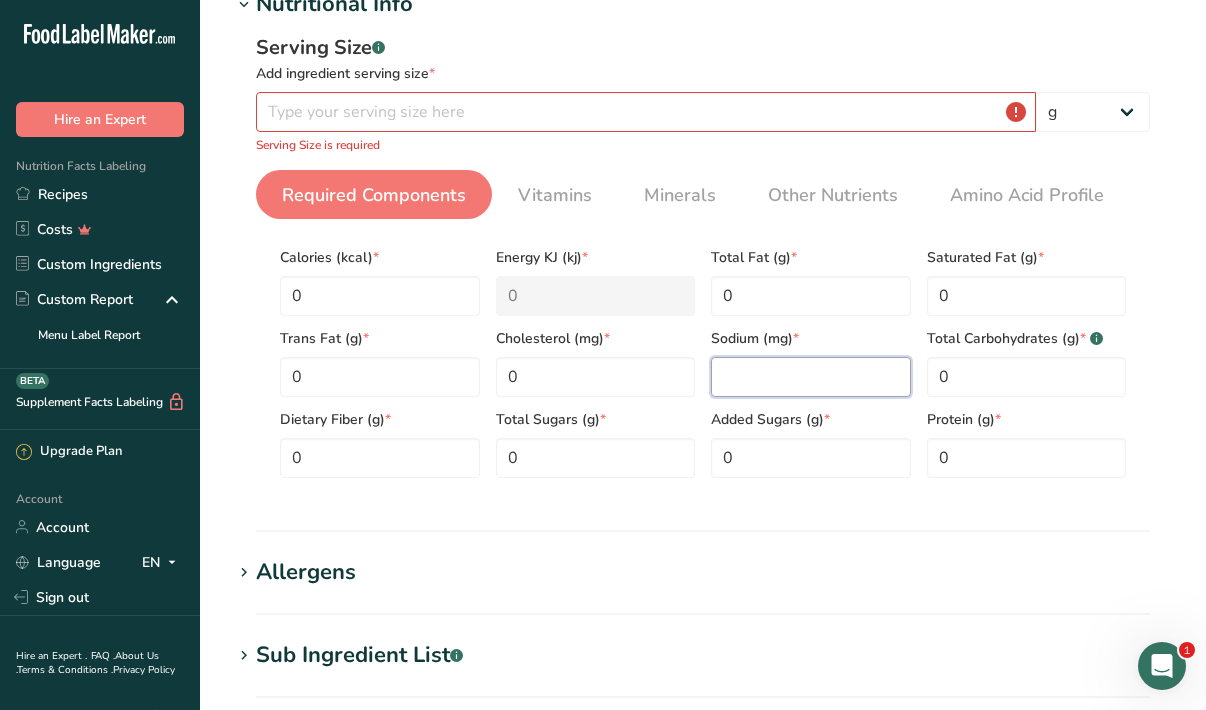 click at bounding box center [811, 377] 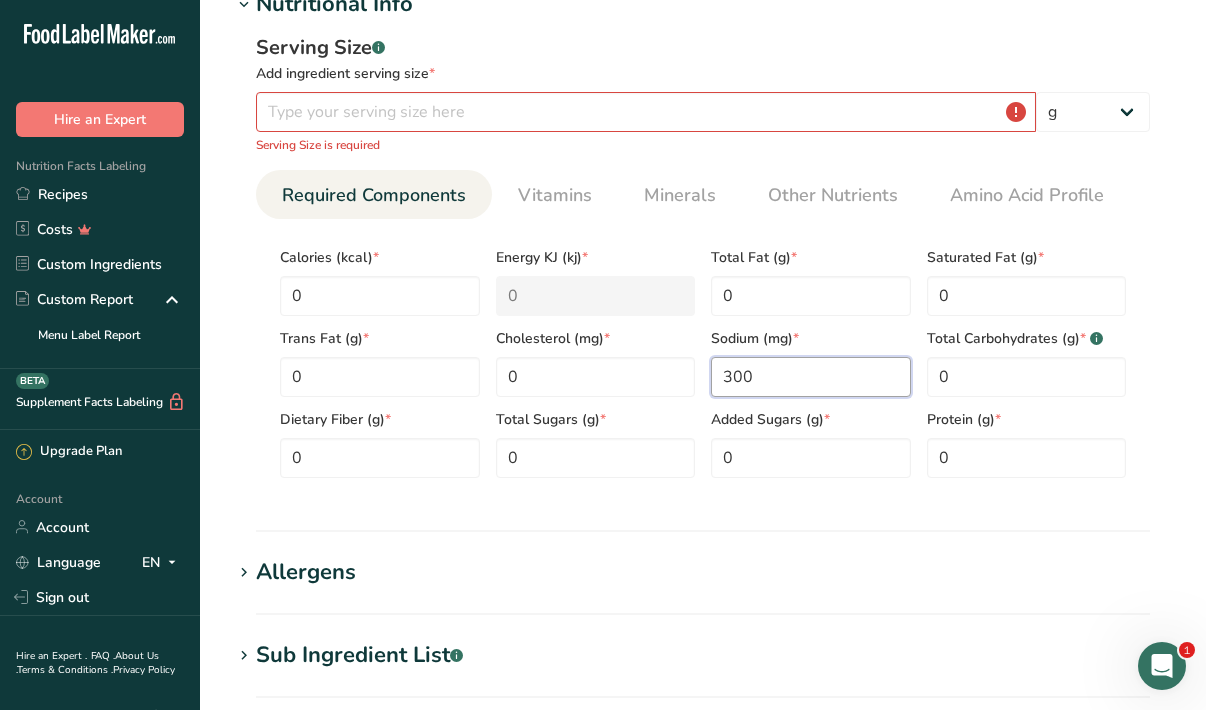 type on "300" 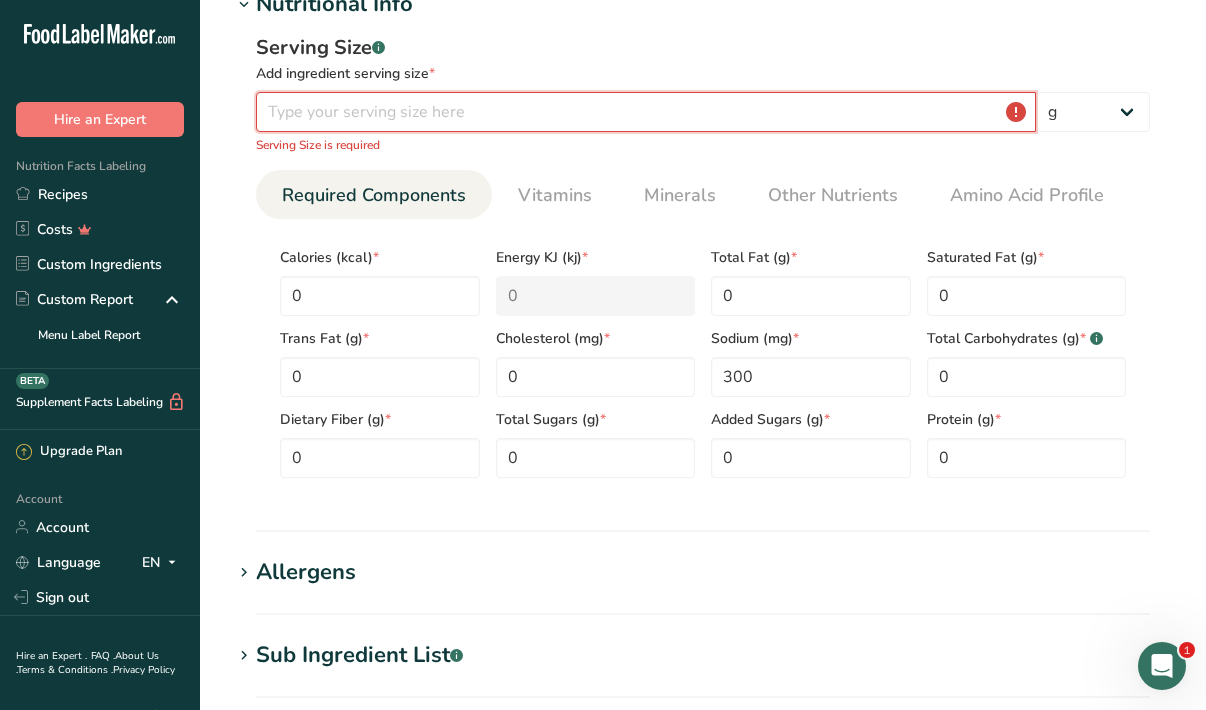 click at bounding box center (646, 112) 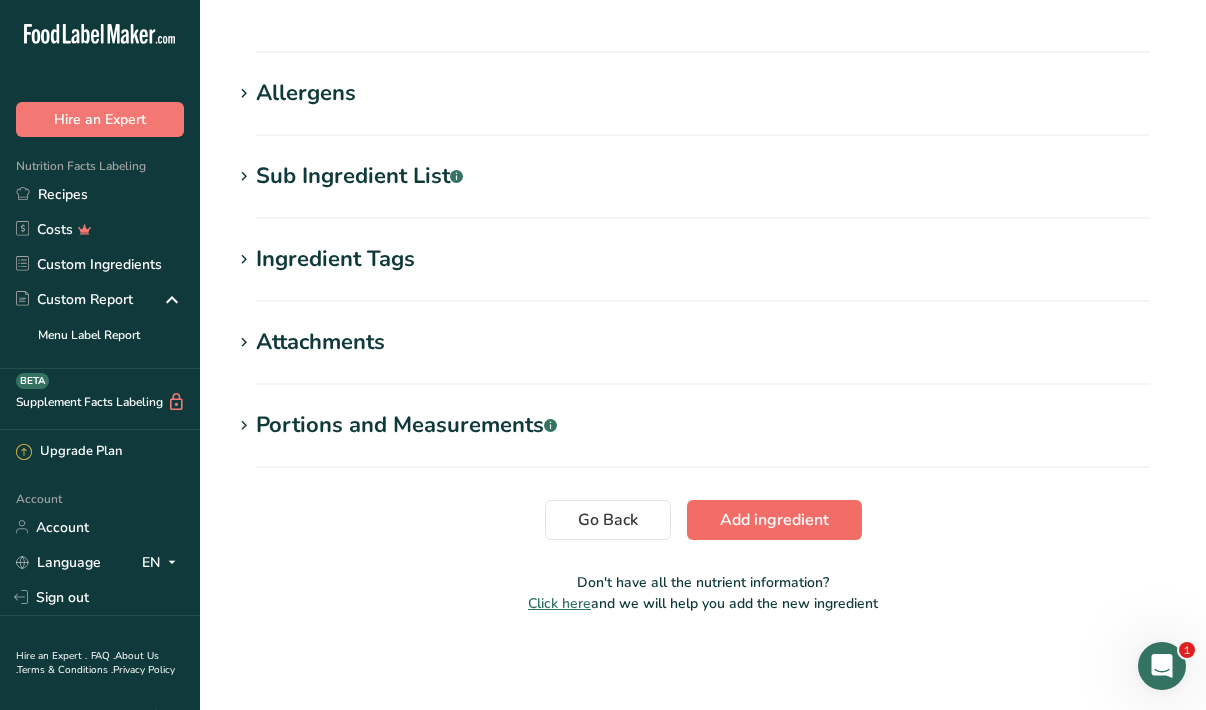type on "300" 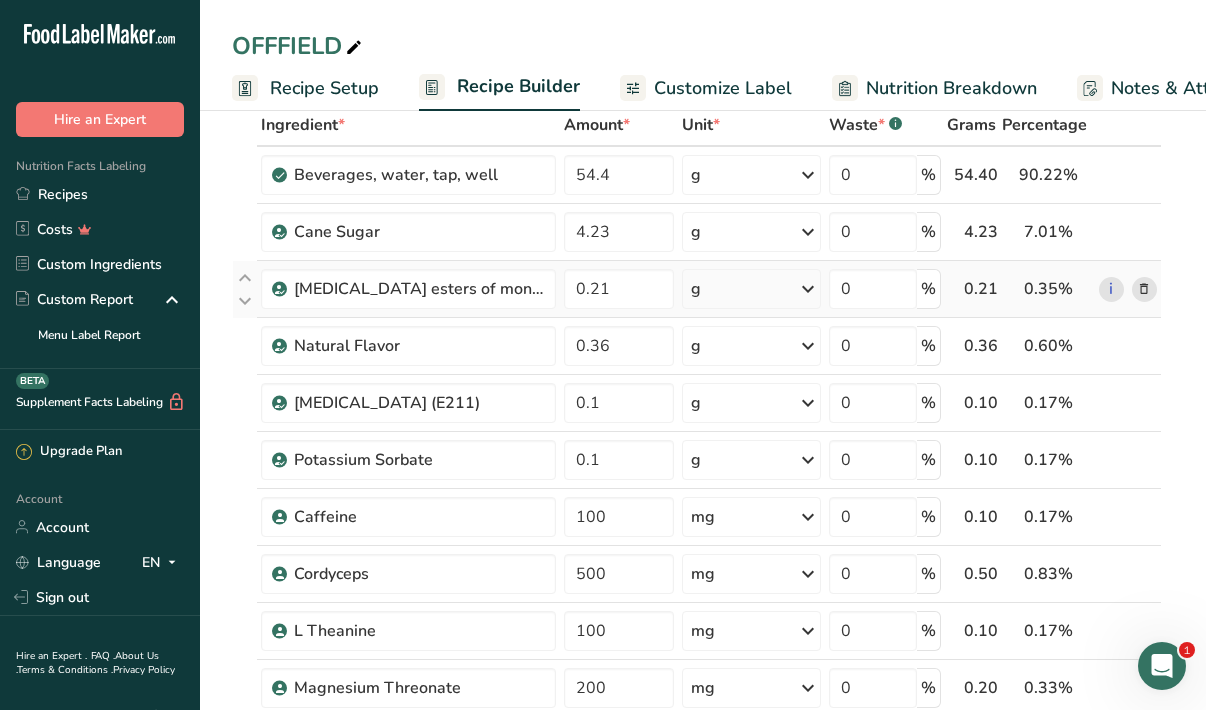 scroll, scrollTop: 83, scrollLeft: 0, axis: vertical 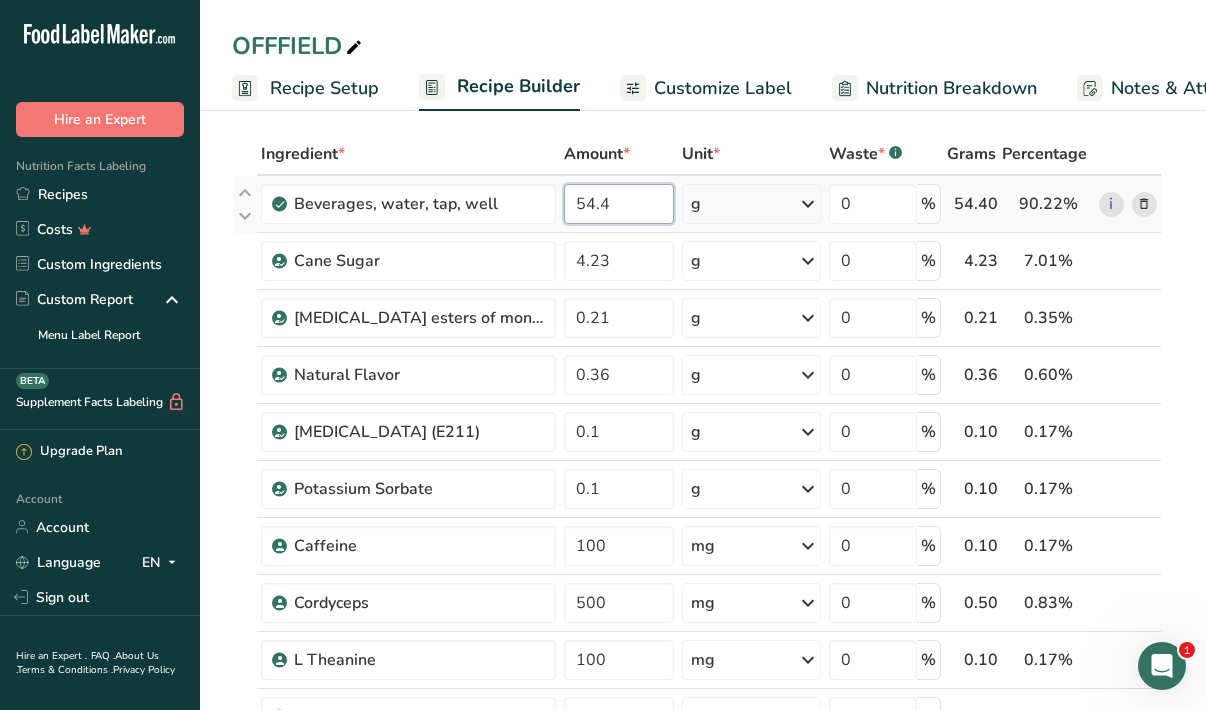click on "54.4" at bounding box center (619, 204) 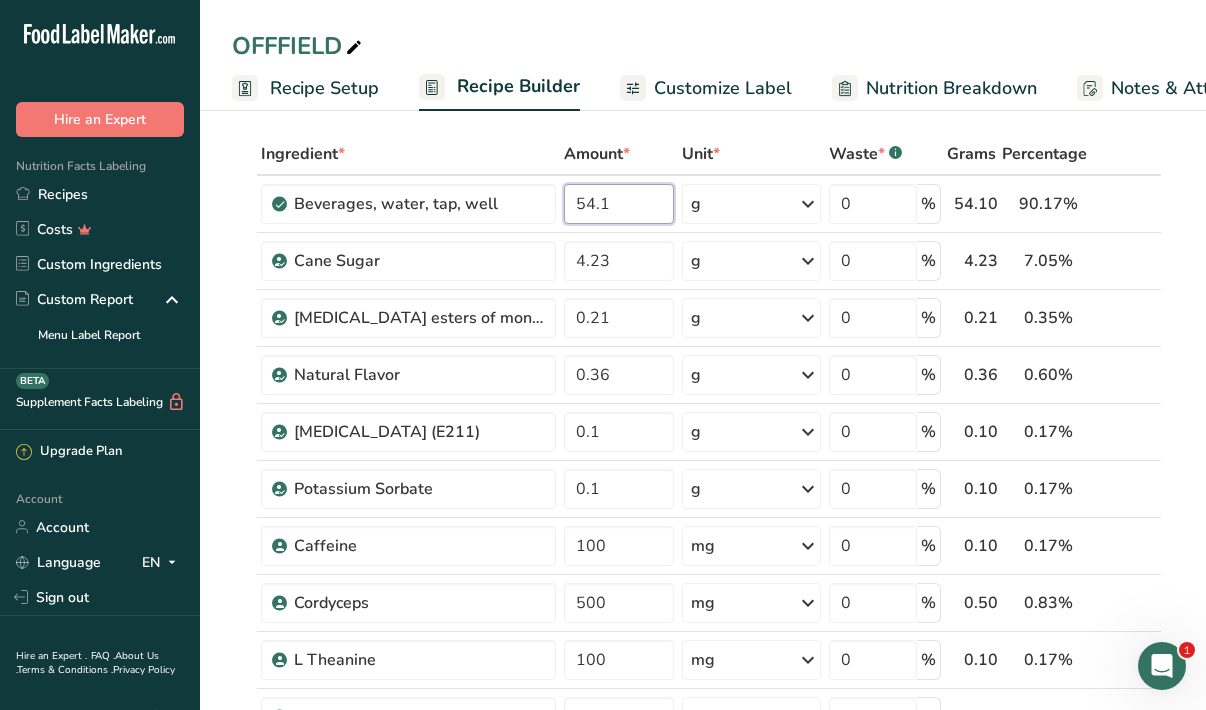 type on "54.1" 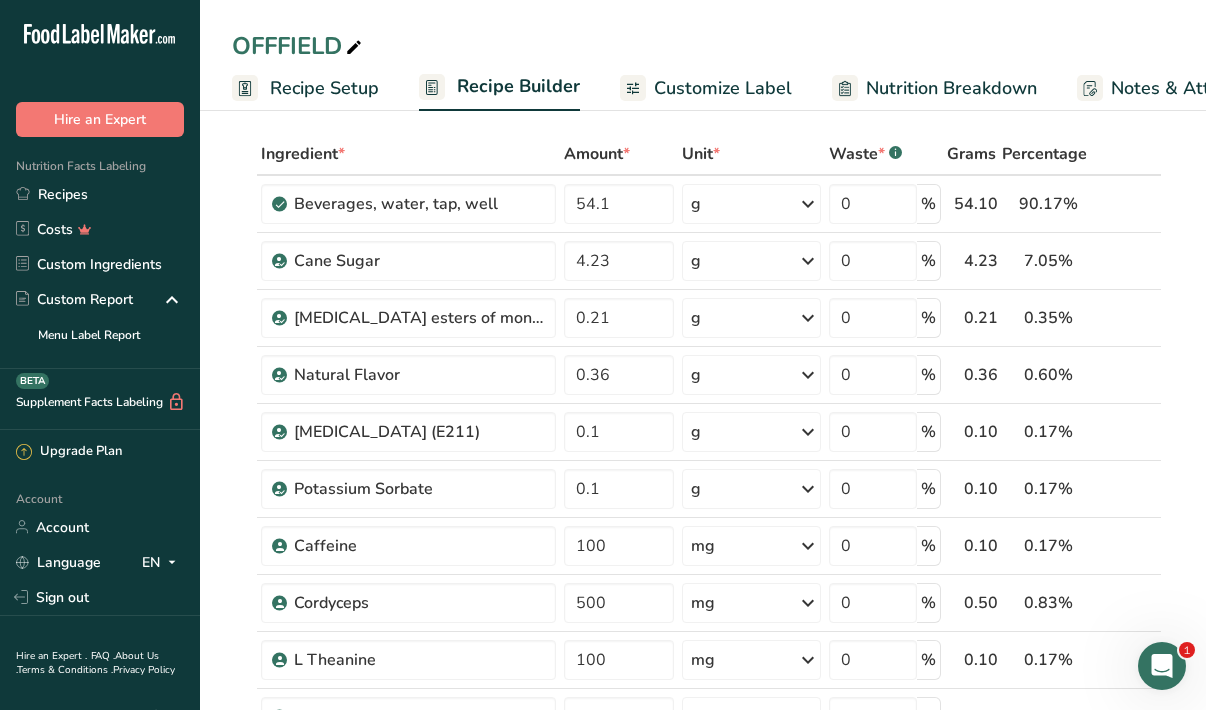 click on "Ingredient *
Amount *
Unit *
Waste *   .a-a{fill:#347362;}.b-a{fill:#fff;}          Grams
Percentage
Beverages, water, tap, well
54.1
g
Portions
1 fl oz
1 serving 8 fl oz 8 fl oz
1 liter
Weight Units
g
kg
mg
See more
Volume Units
l
Volume units require a density conversion. If you know your ingredient's density enter it below. Otherwise, click on "RIA" our AI Regulatory bot - she will be able to help you
lb/ft3
g/cm3
Confirm
mL
lb/ft3
g/cm3
Confirm" at bounding box center [697, 559] 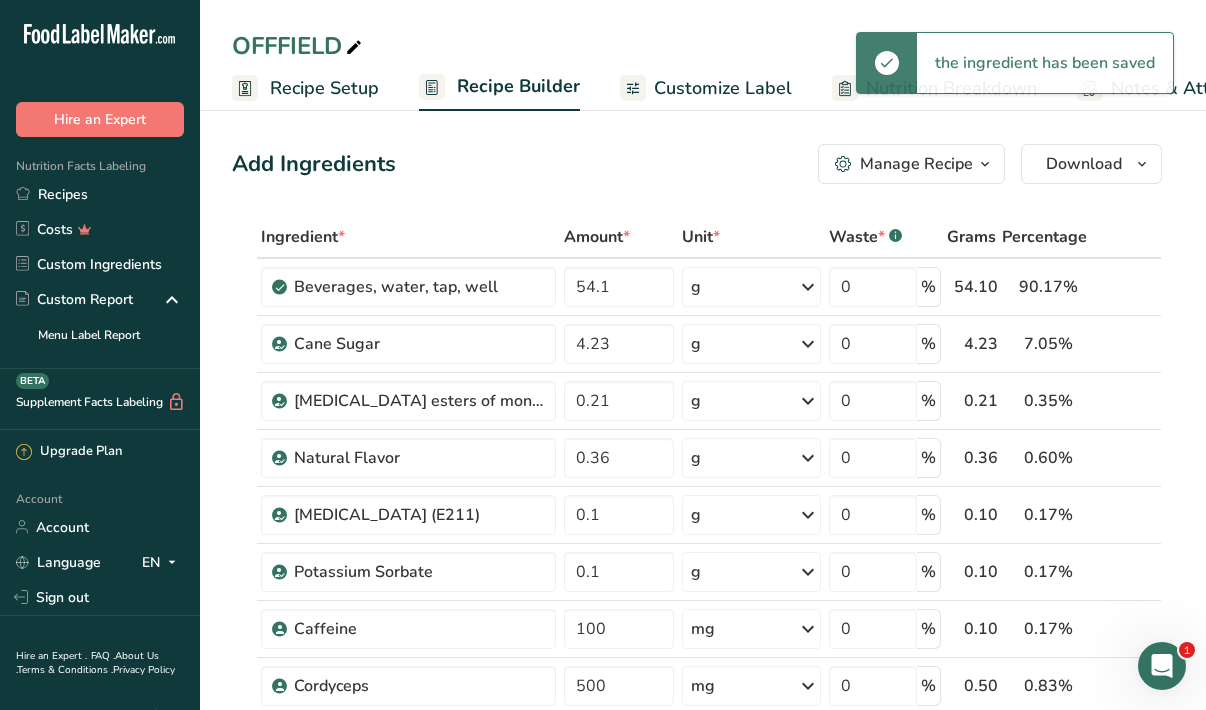 scroll, scrollTop: 0, scrollLeft: 0, axis: both 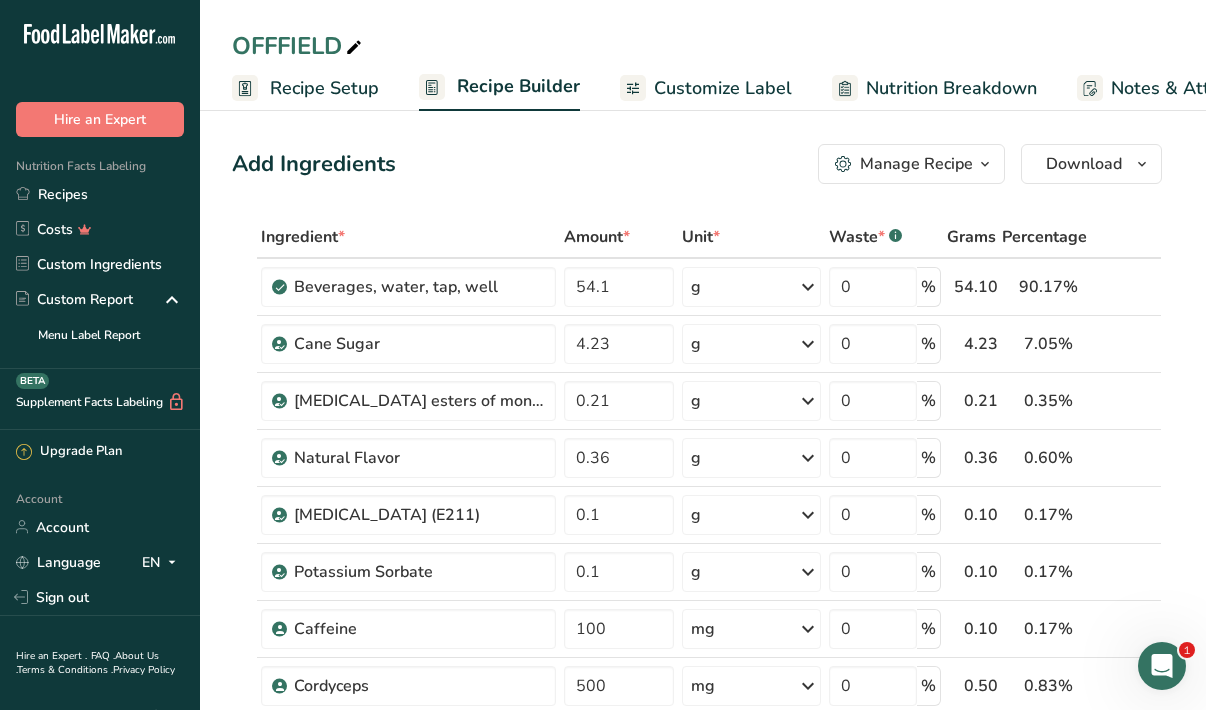 click on "Customize Label" at bounding box center [723, 88] 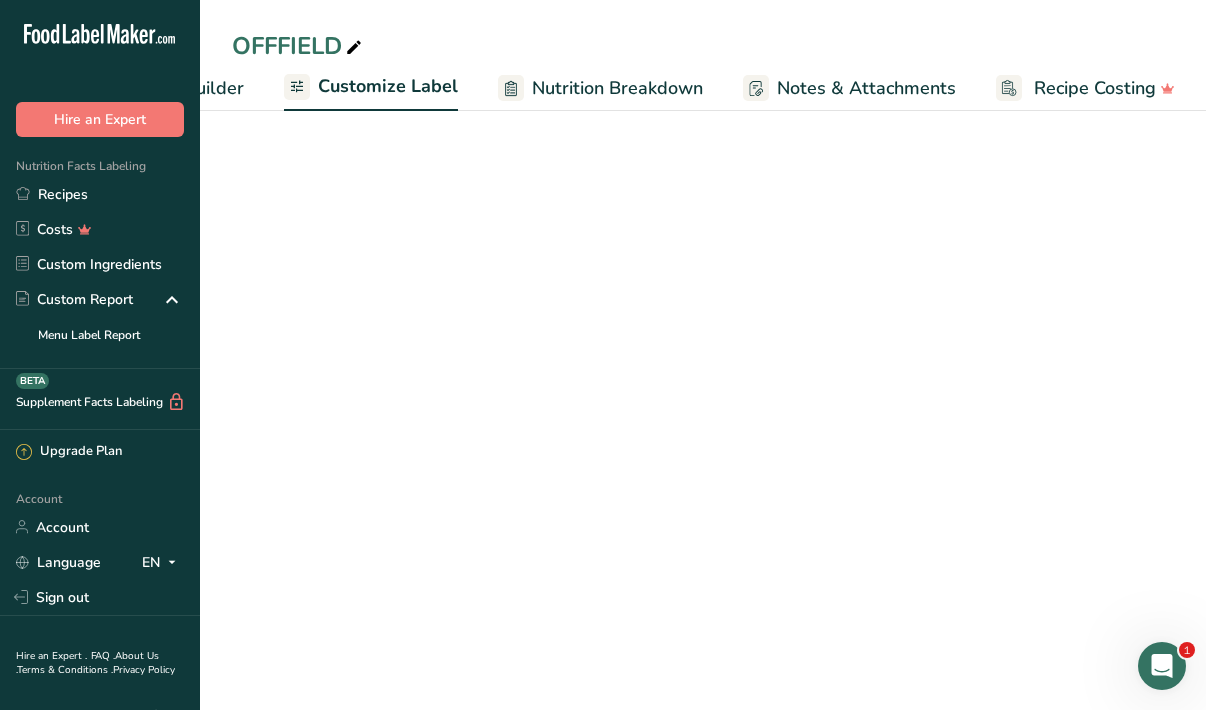 scroll, scrollTop: 0, scrollLeft: 334, axis: horizontal 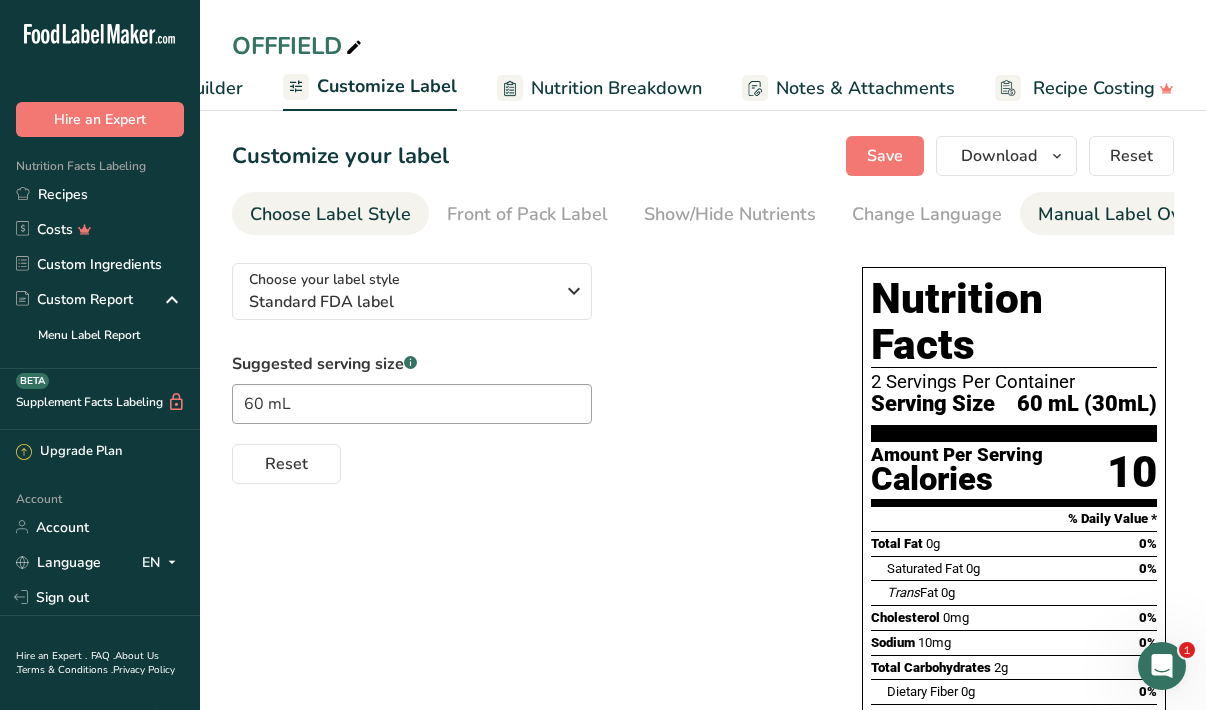 click on "Manual Label Override" at bounding box center [1133, 214] 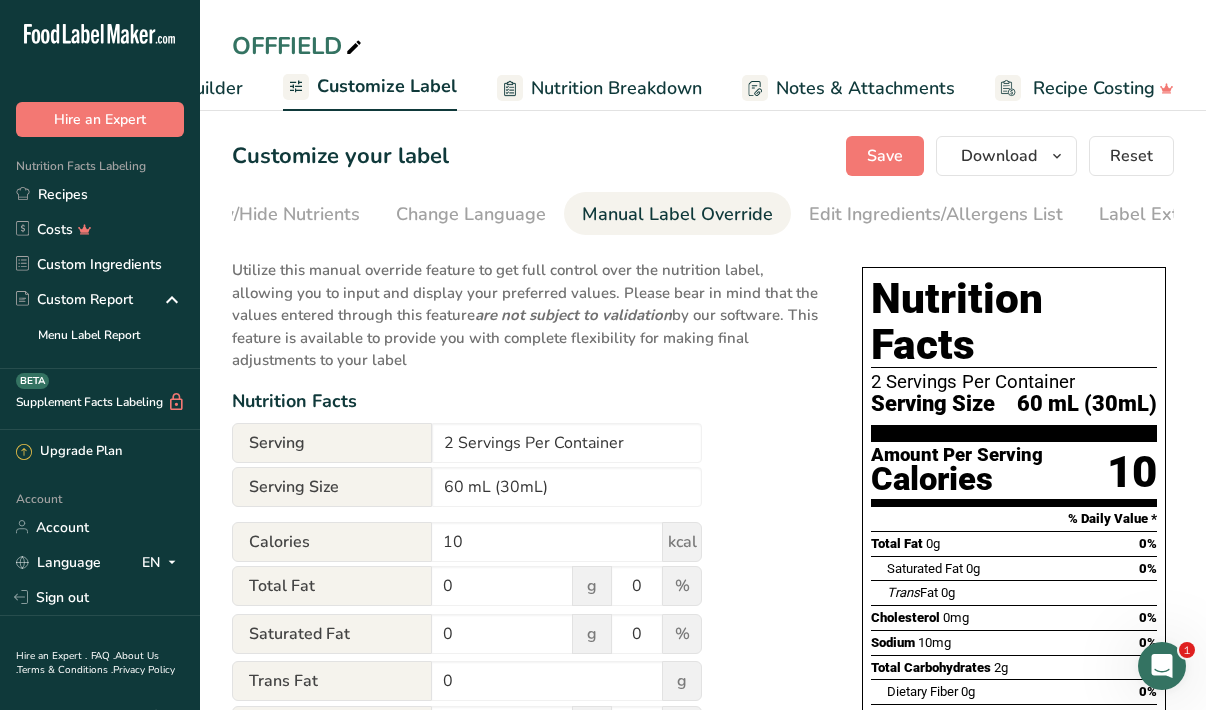 scroll, scrollTop: 0, scrollLeft: 511, axis: horizontal 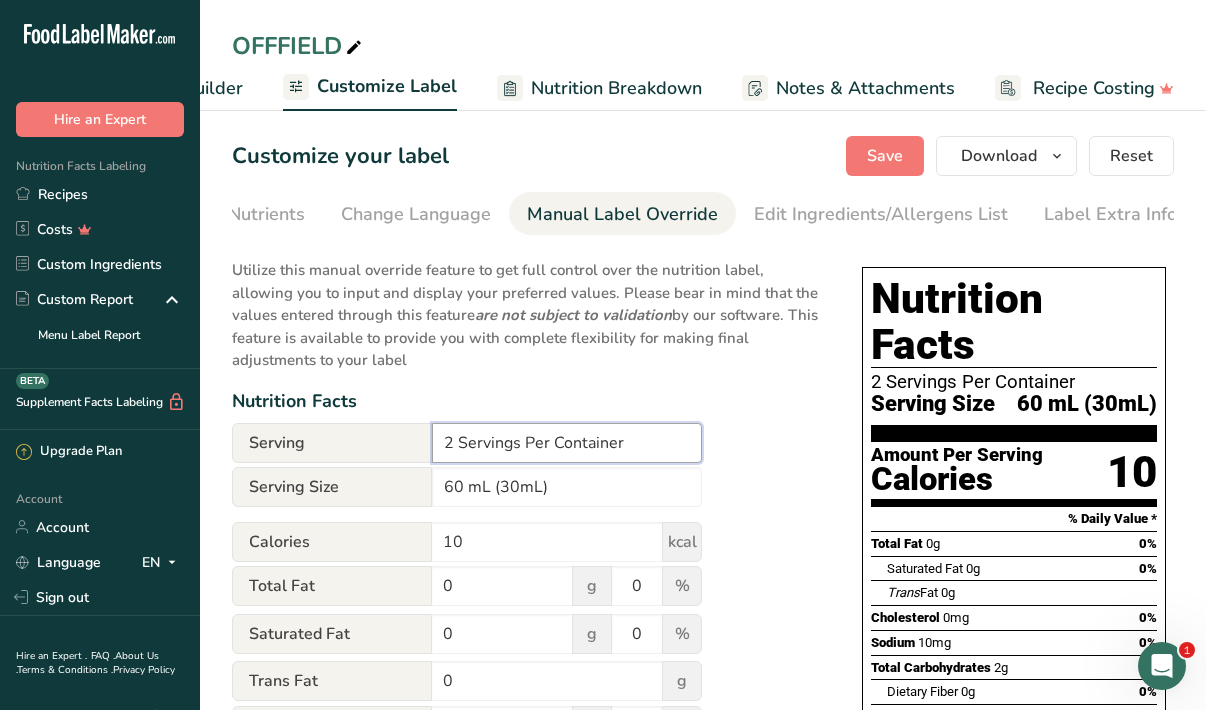 click on "2 Servings Per Container" at bounding box center [567, 443] 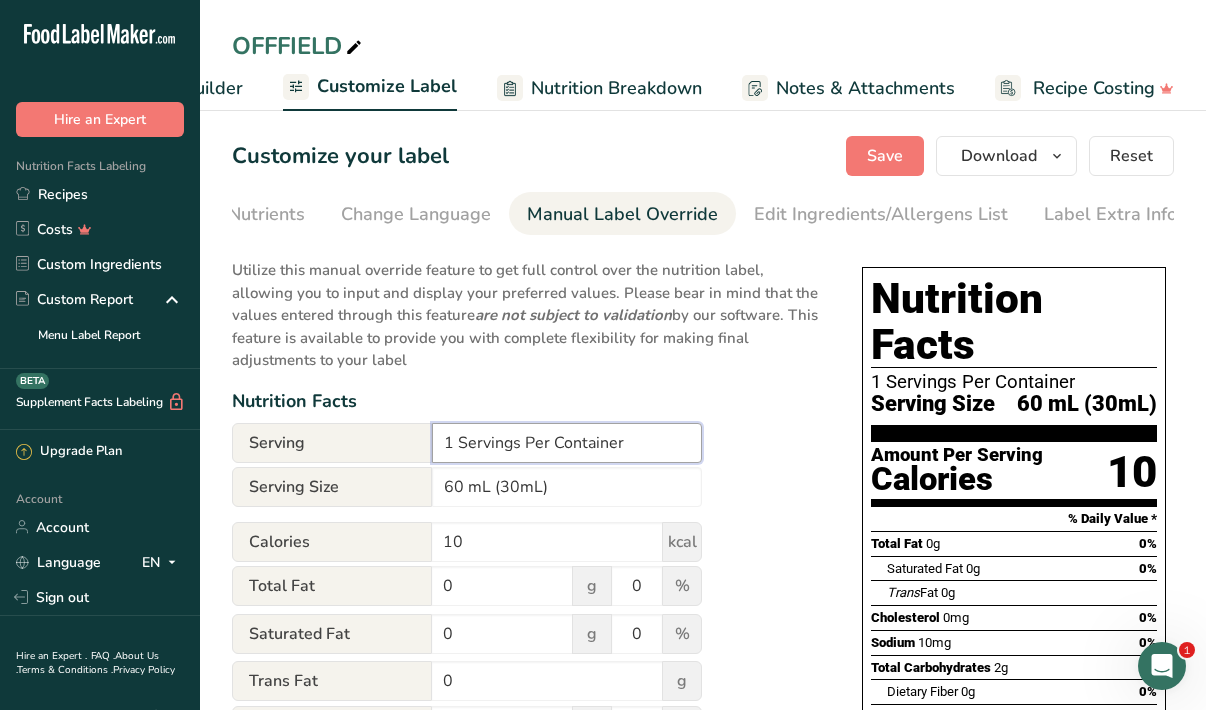 click on "1 Servings Per Container" at bounding box center [567, 443] 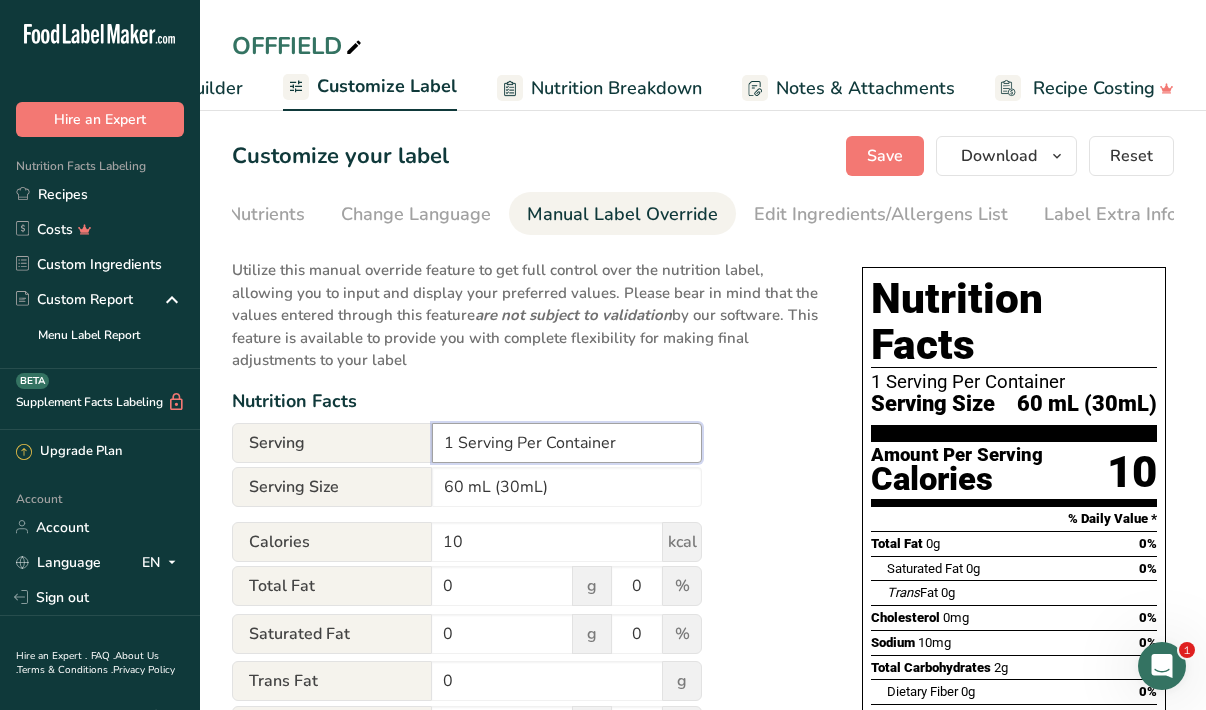 type on "1 Serving Per Container" 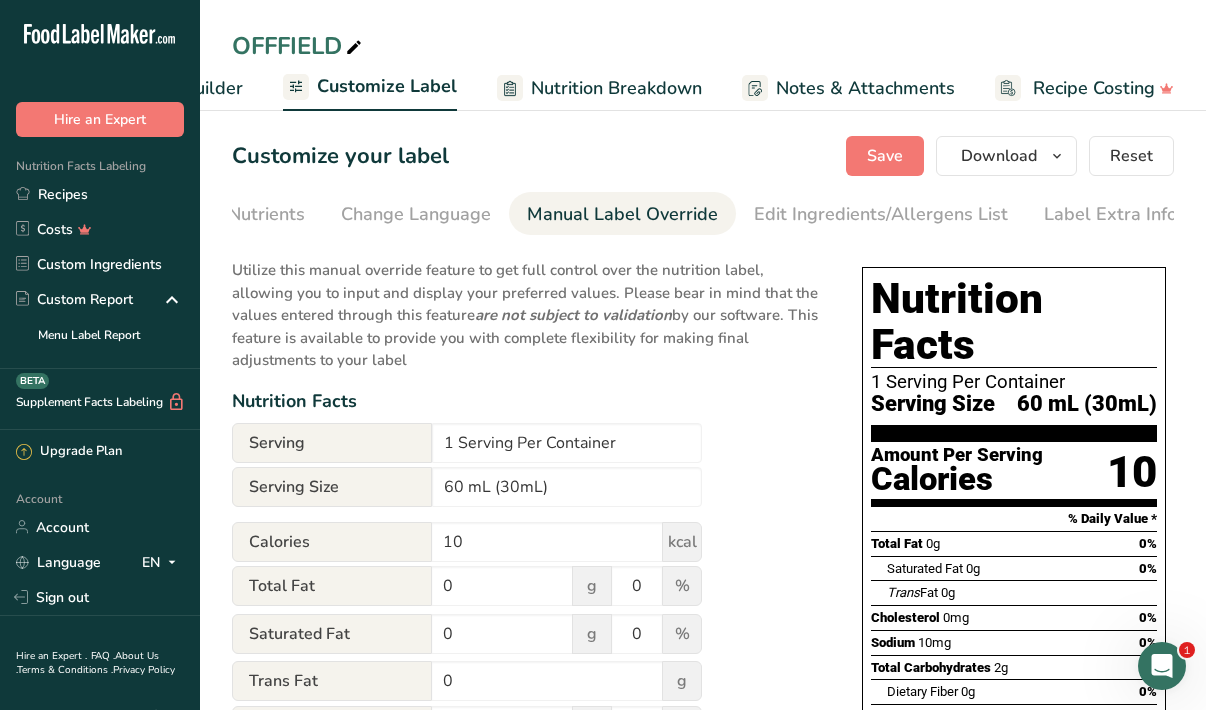 click on "Utilize this manual override feature to get full control over the nutrition label, allowing you to input and display your preferred values. Please bear in mind that the values entered through this feature
are not subject to validation
by our software. This feature is available to provide you with complete flexibility for making final adjustments to your label
Nutrition Facts
Serving
1 Serving Per Container
Serving Size
60 mL (30mL)
Calories
10
kcal
Total Fat
0
g
0
%
Saturated Fat
0
g
0
%
Trans Fat
0
g
[MEDICAL_DATA]
0
mg
0
%
Sodium
10
mg
0
%
2" at bounding box center (527, 759) 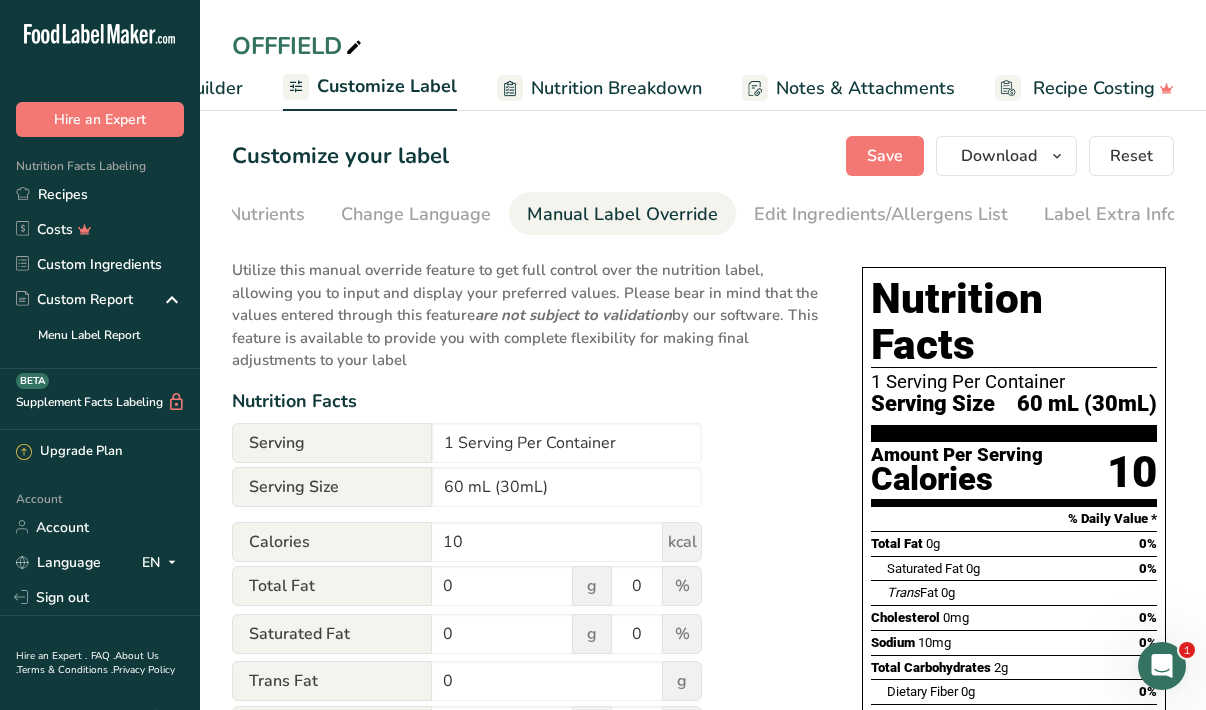 scroll, scrollTop: 0, scrollLeft: 0, axis: both 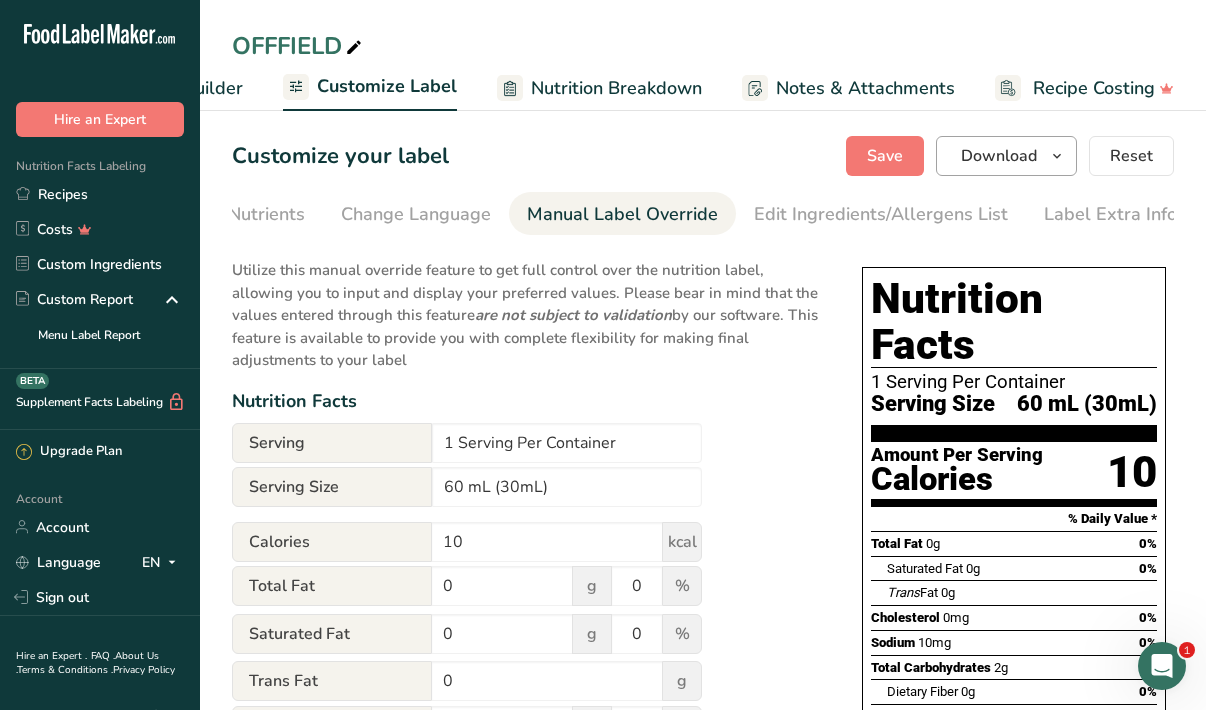 click on "Download" at bounding box center [1006, 156] 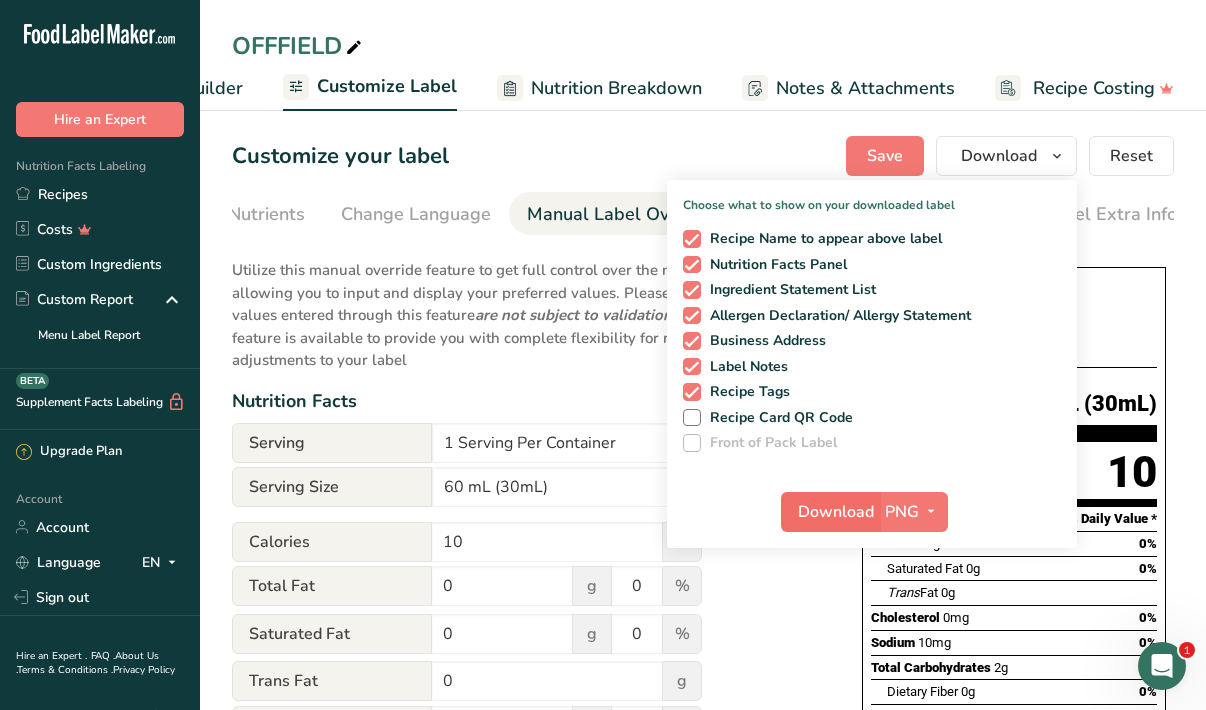 click on "Download" at bounding box center (836, 512) 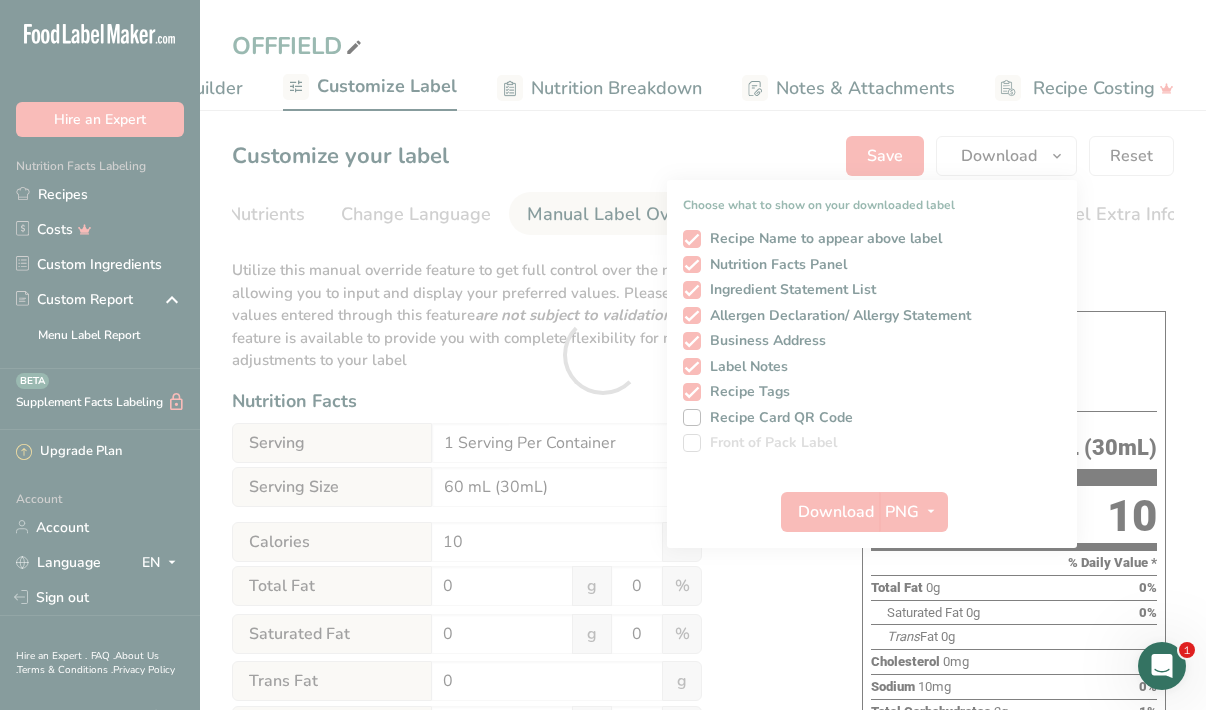 scroll, scrollTop: 0, scrollLeft: 0, axis: both 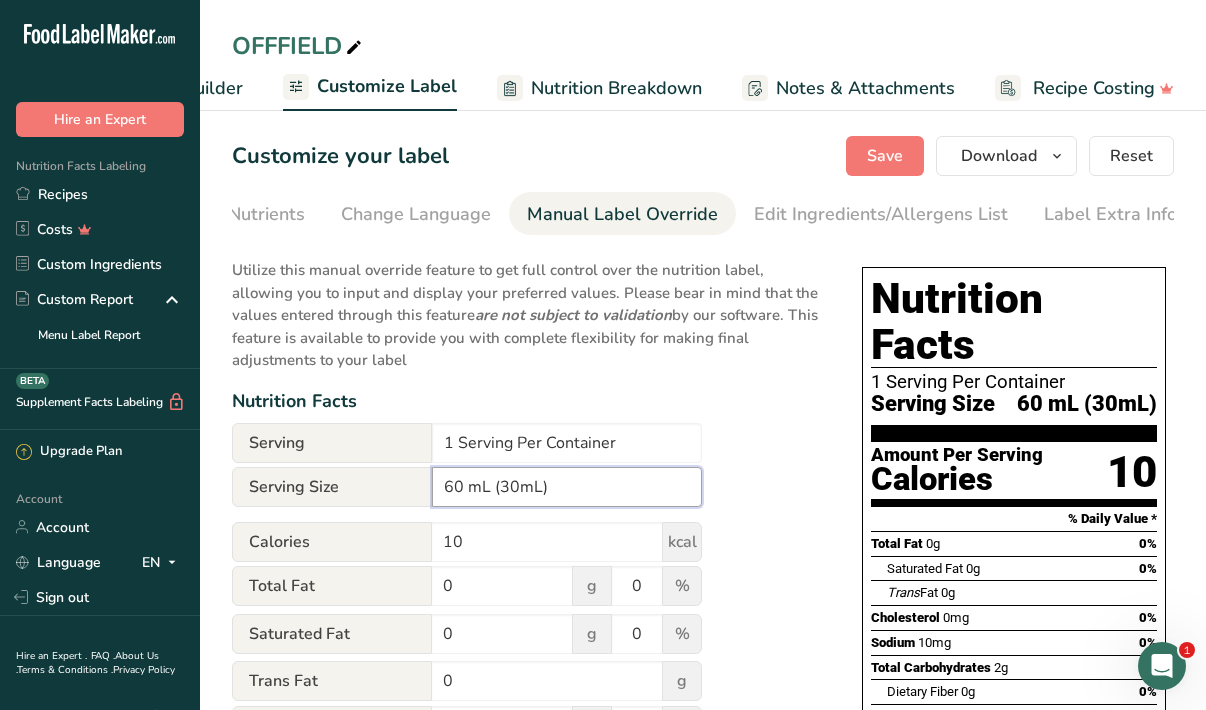 drag, startPoint x: 572, startPoint y: 492, endPoint x: 496, endPoint y: 492, distance: 76 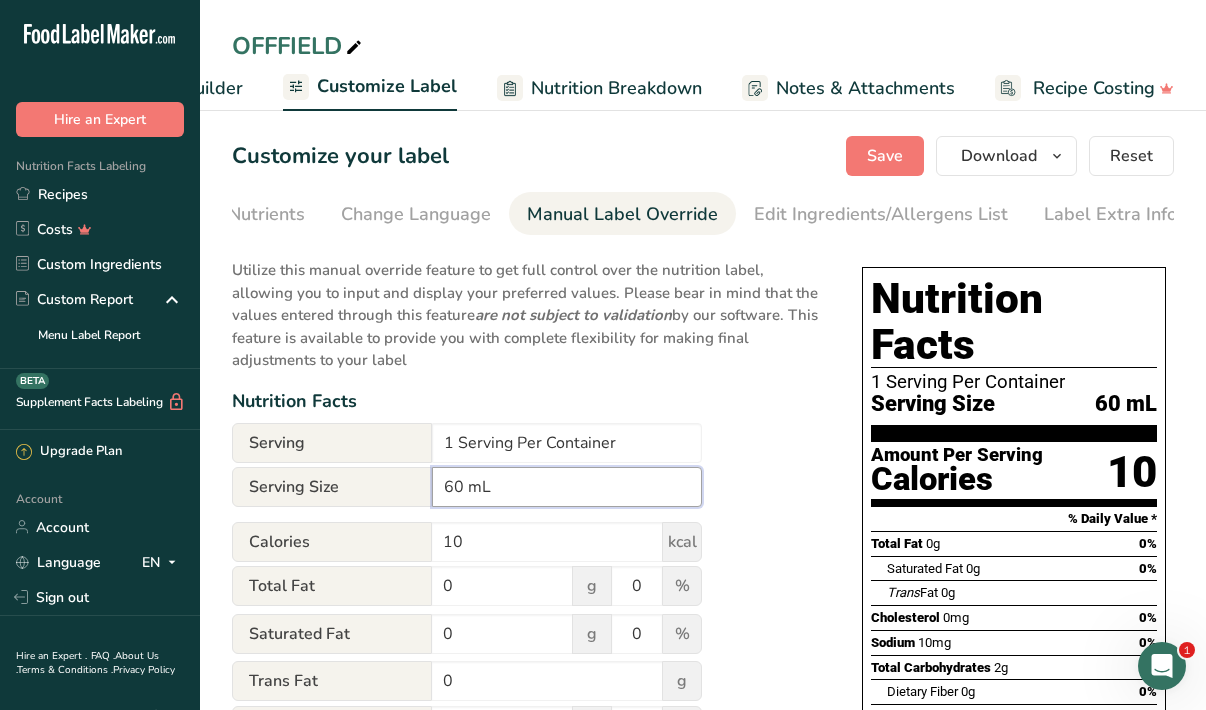 type on "60 mL" 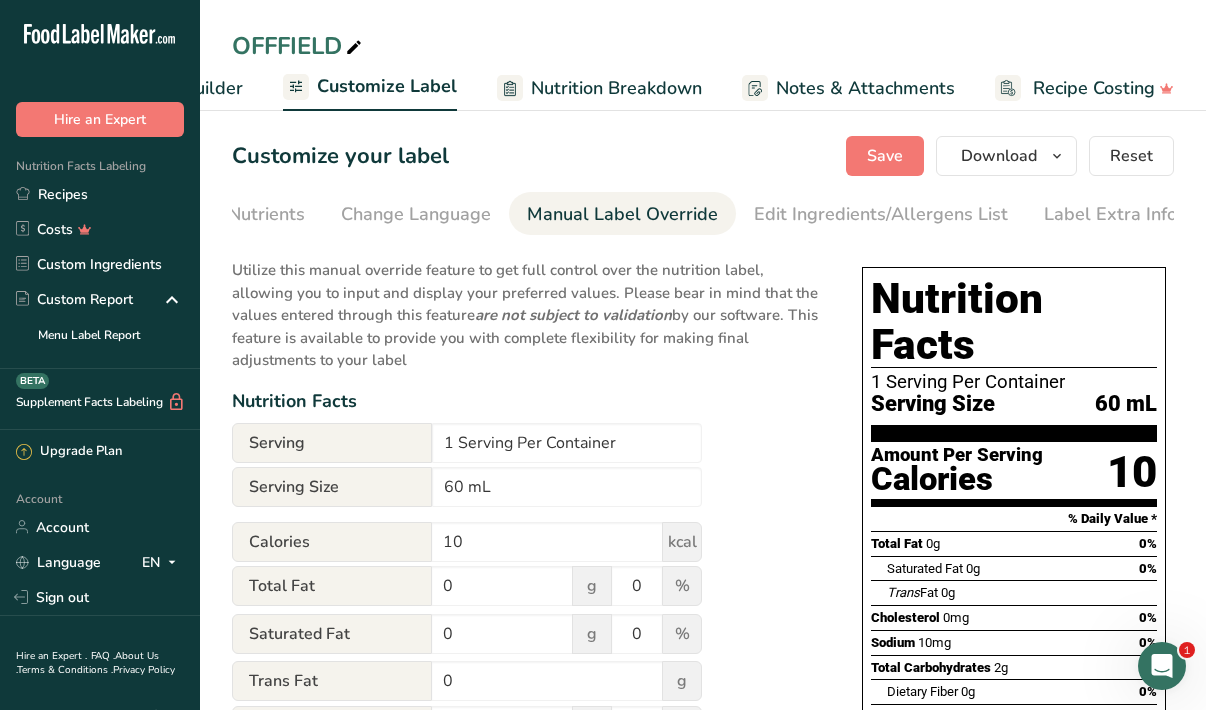 click on "Utilize this manual override feature to get full control over the nutrition label, allowing you to input and display your preferred values. Please bear in mind that the values entered through this feature
are not subject to validation
by our software. This feature is available to provide you with complete flexibility for making final adjustments to your label
Nutrition Facts
Serving
1 Serving Per Container
Serving Size
60 mL
Calories
10
kcal
Total Fat
0
g
0
%
Saturated Fat
0
g
0
%
Trans Fat
0
g
[MEDICAL_DATA]
0
mg
0
%
Sodium
10
mg
0
%
2     1" at bounding box center (527, 759) 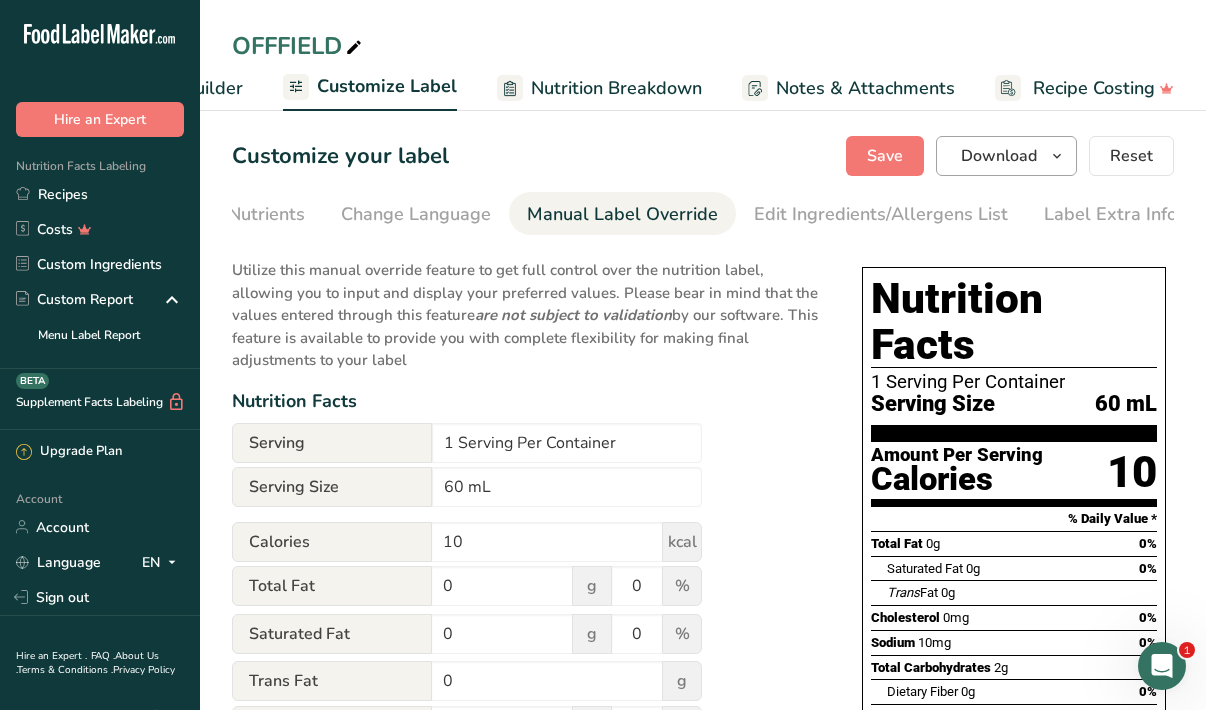 click on "Download" at bounding box center (999, 156) 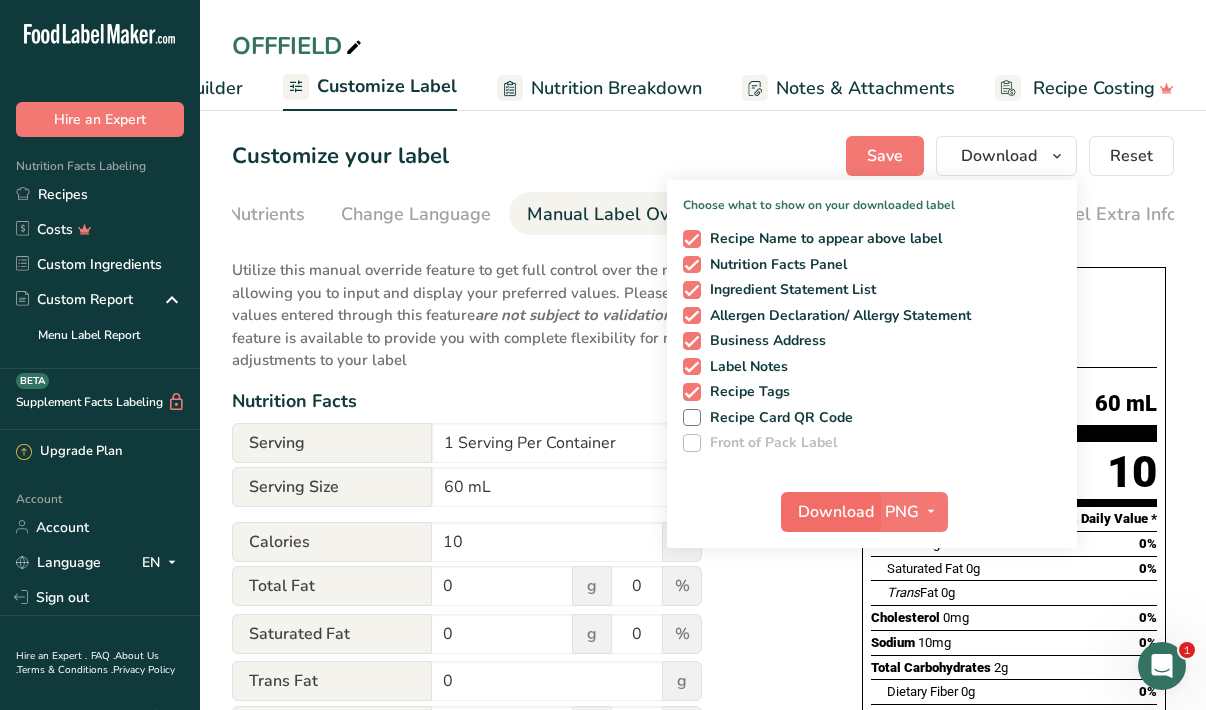 click on "Download" at bounding box center (836, 512) 